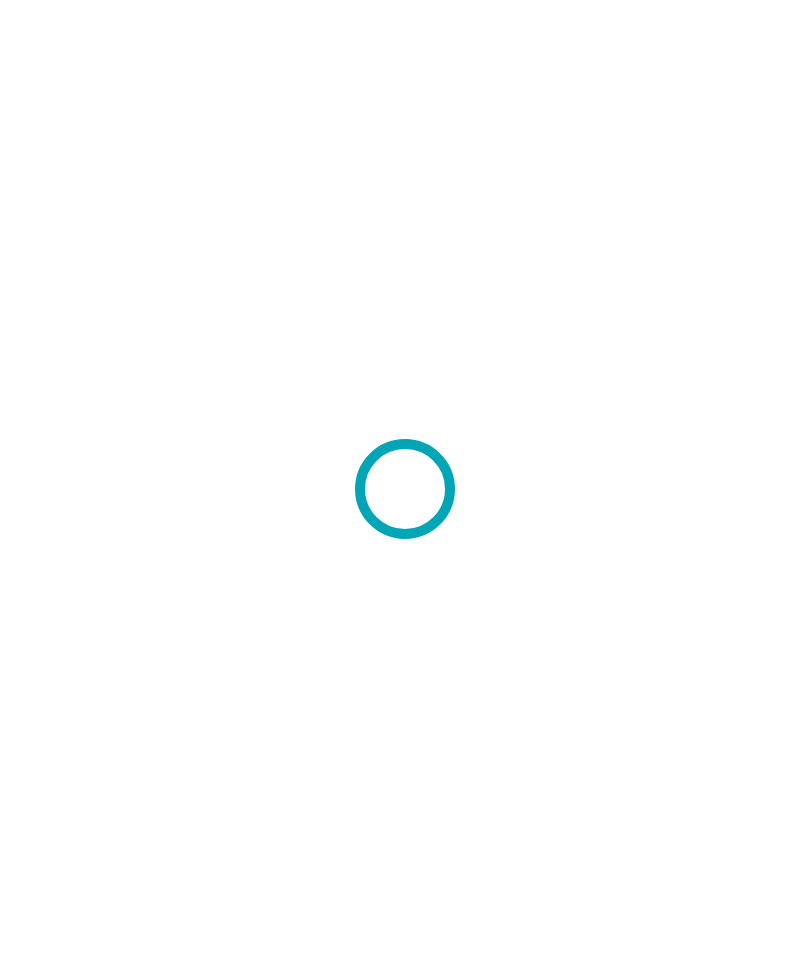 scroll, scrollTop: 0, scrollLeft: 0, axis: both 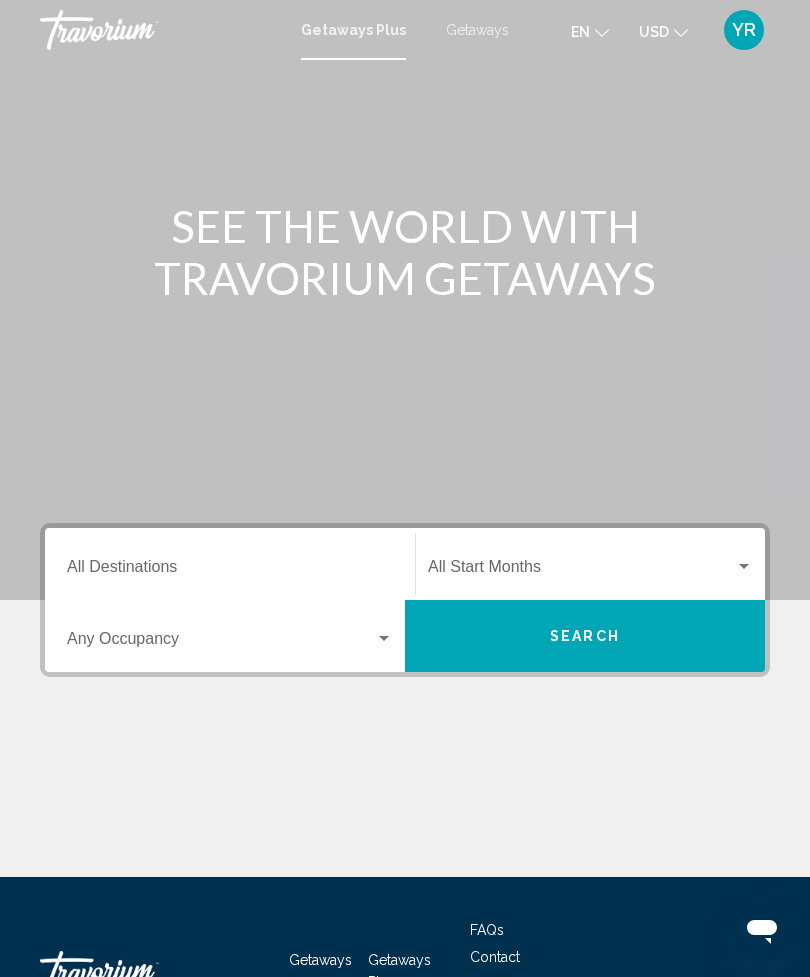 click on "Destination All Destinations" at bounding box center (230, 571) 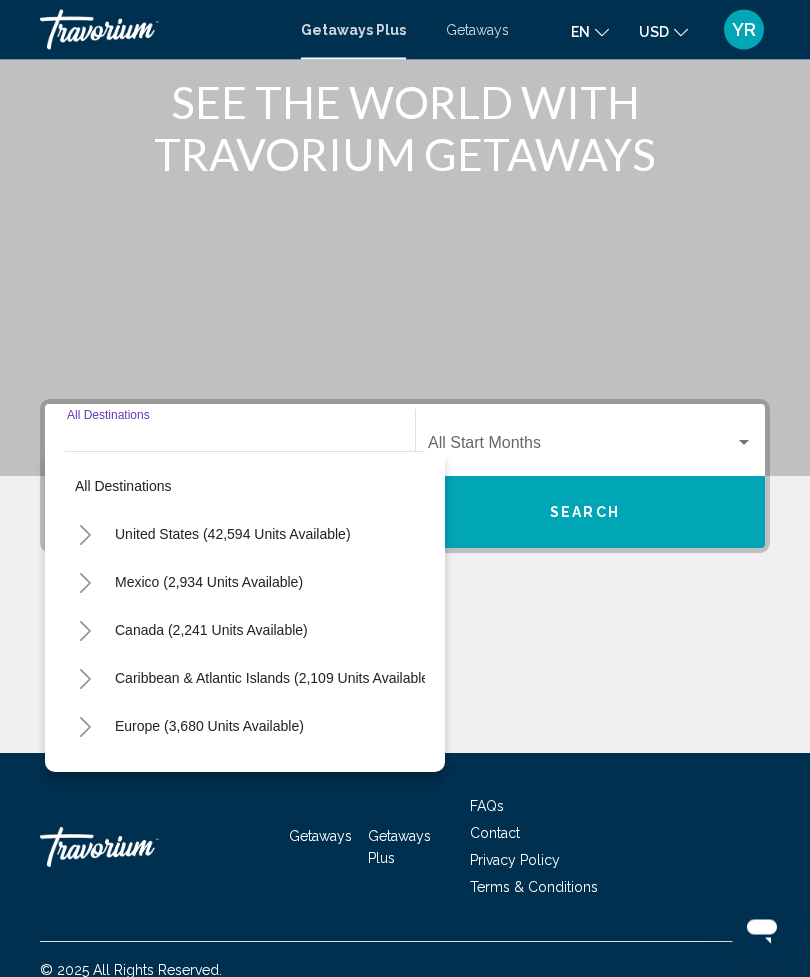 scroll, scrollTop: 145, scrollLeft: 0, axis: vertical 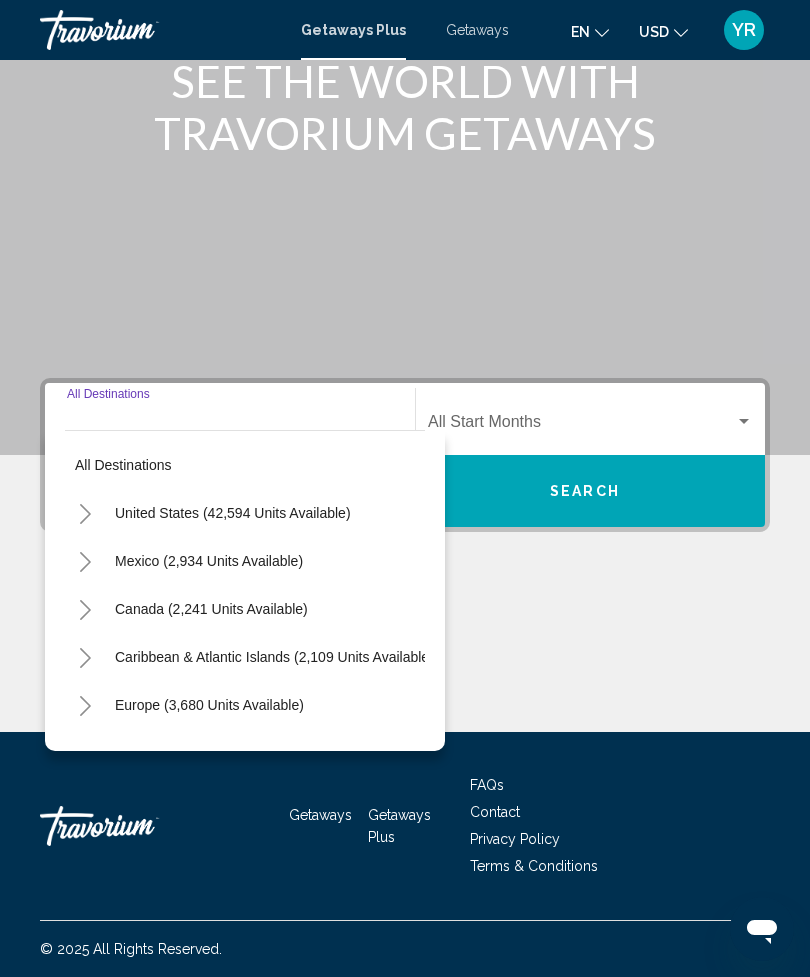 click on "Europe (3,680 units available)" at bounding box center [208, 753] 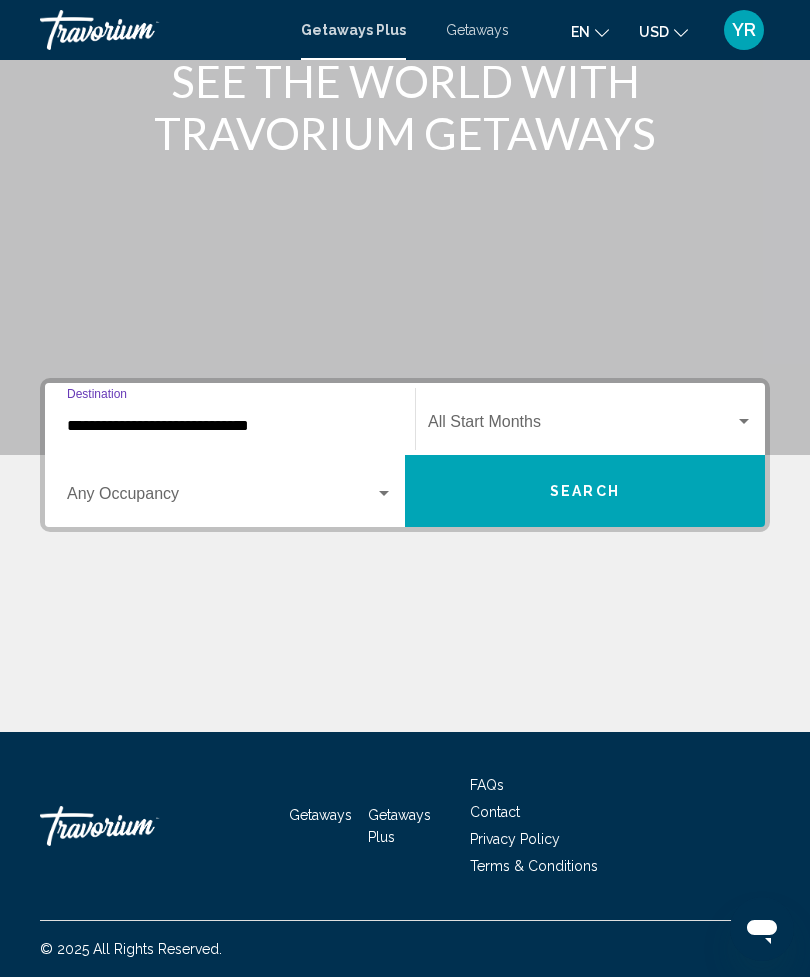 click on "Search" at bounding box center [585, 491] 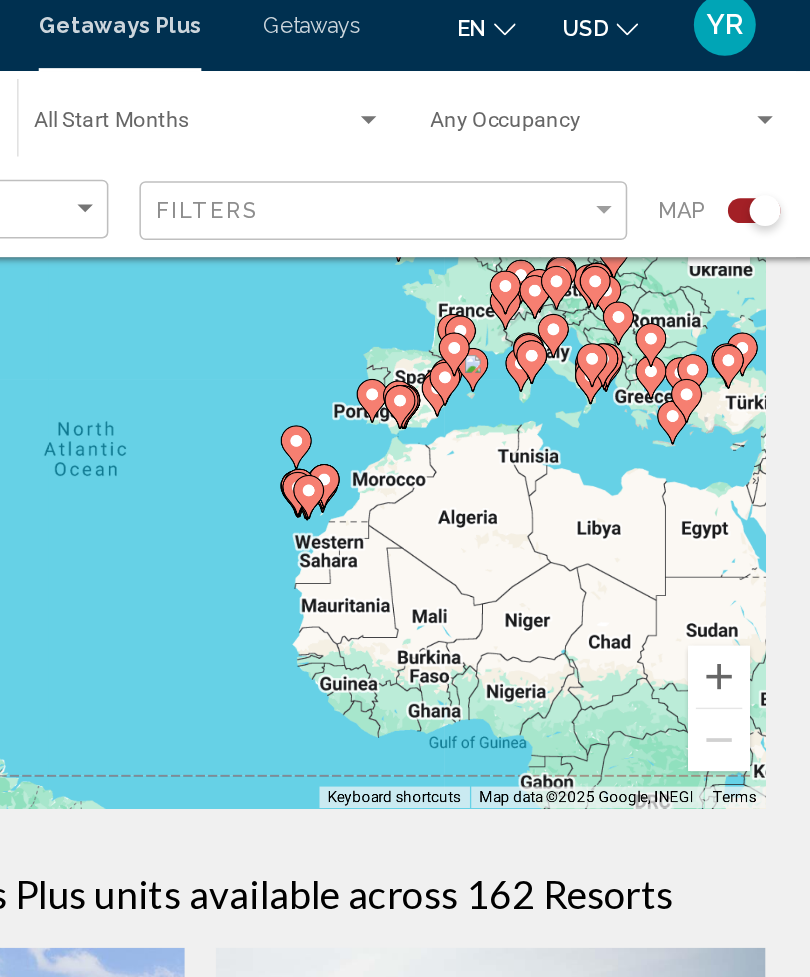 scroll, scrollTop: 63, scrollLeft: 0, axis: vertical 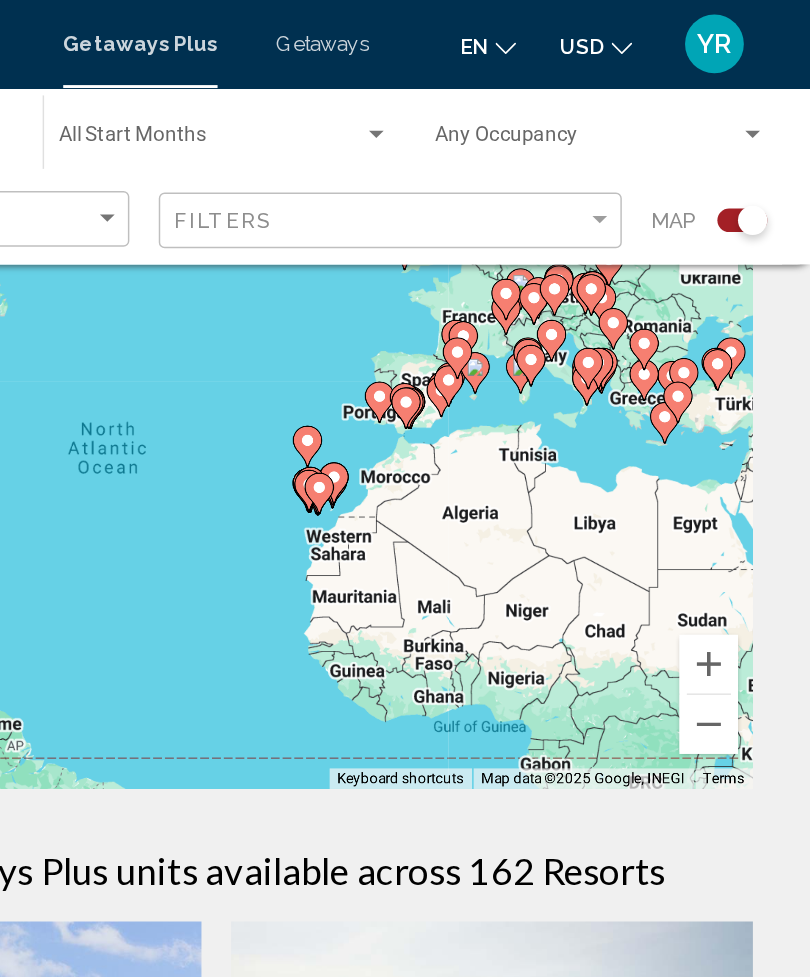 click at bounding box center (563, 263) 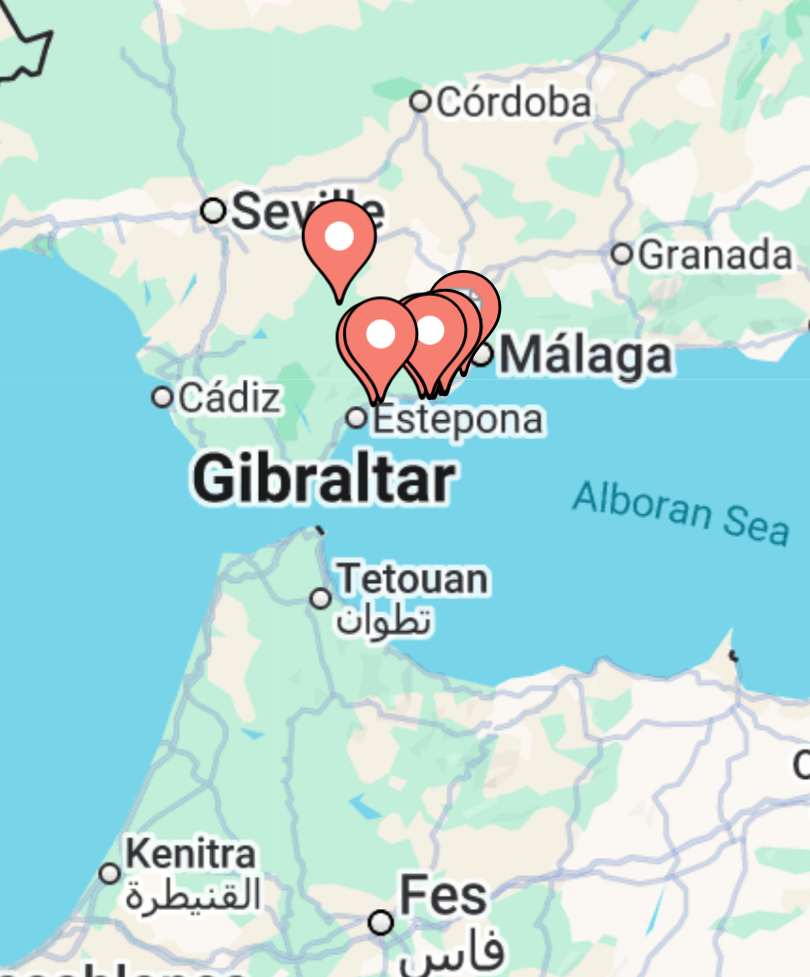 click on "To activate drag with keyboard, press Alt + Enter. Once in keyboard drag state, use the arrow keys to move the marker. To complete the drag, press the Enter key. To cancel, press Escape." at bounding box center (405, 337) 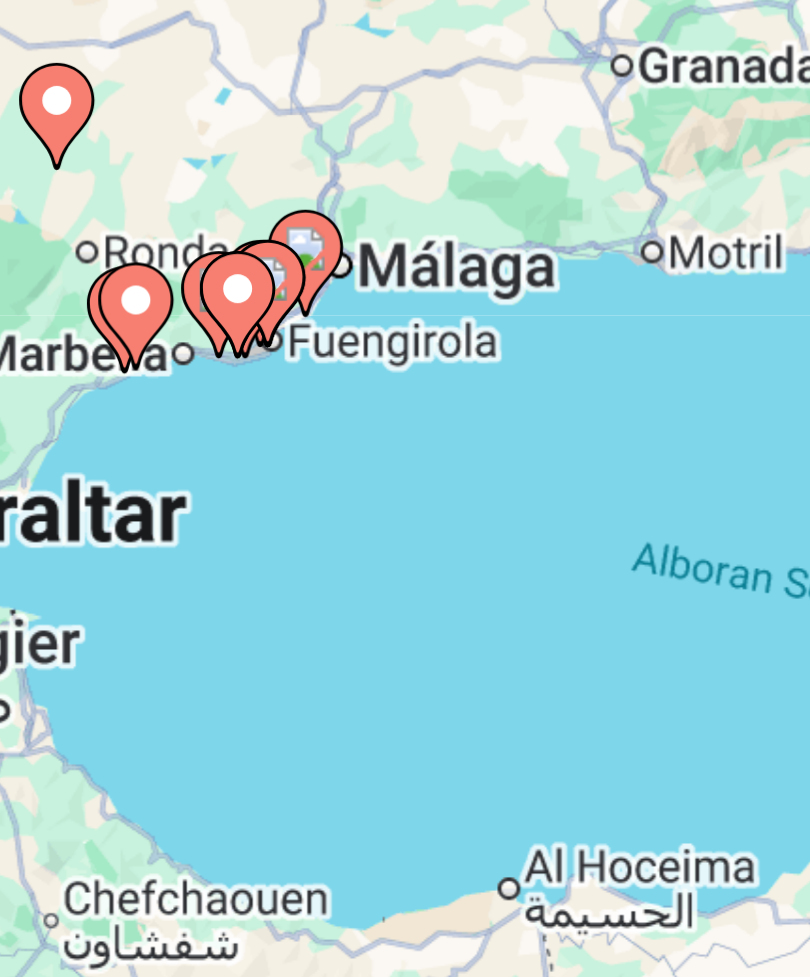 click on "To activate drag with keyboard, press Alt + Enter. Once in keyboard drag state, use the arrow keys to move the marker. To complete the drag, press the Enter key. To cancel, press Escape." at bounding box center (405, 337) 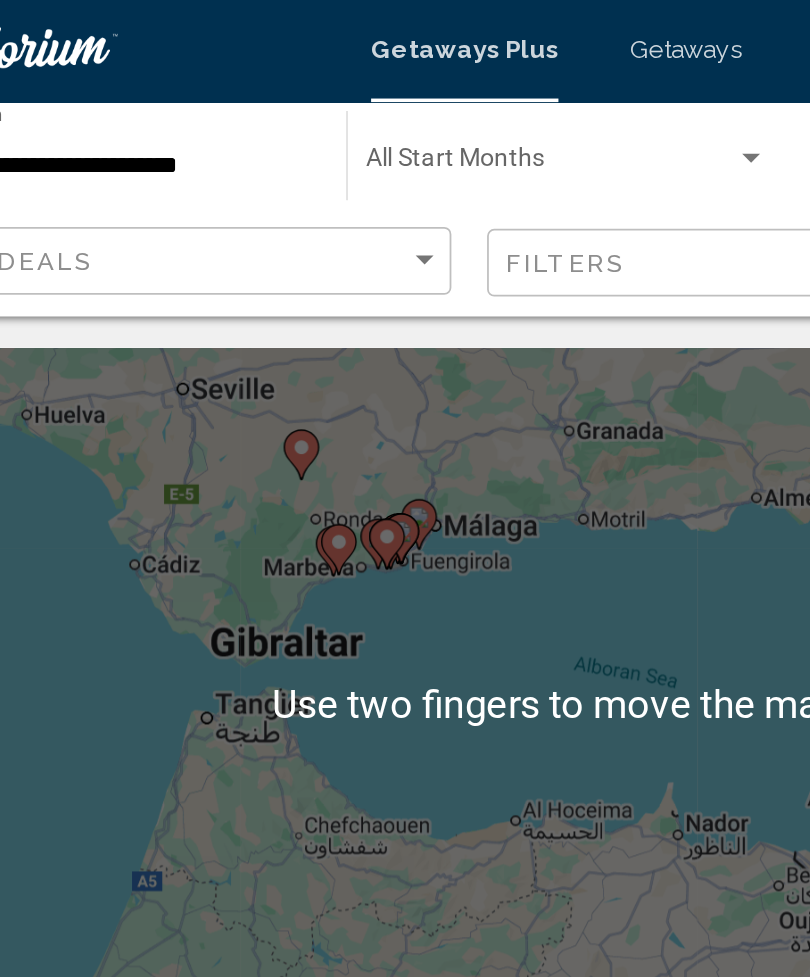 scroll, scrollTop: 0, scrollLeft: 0, axis: both 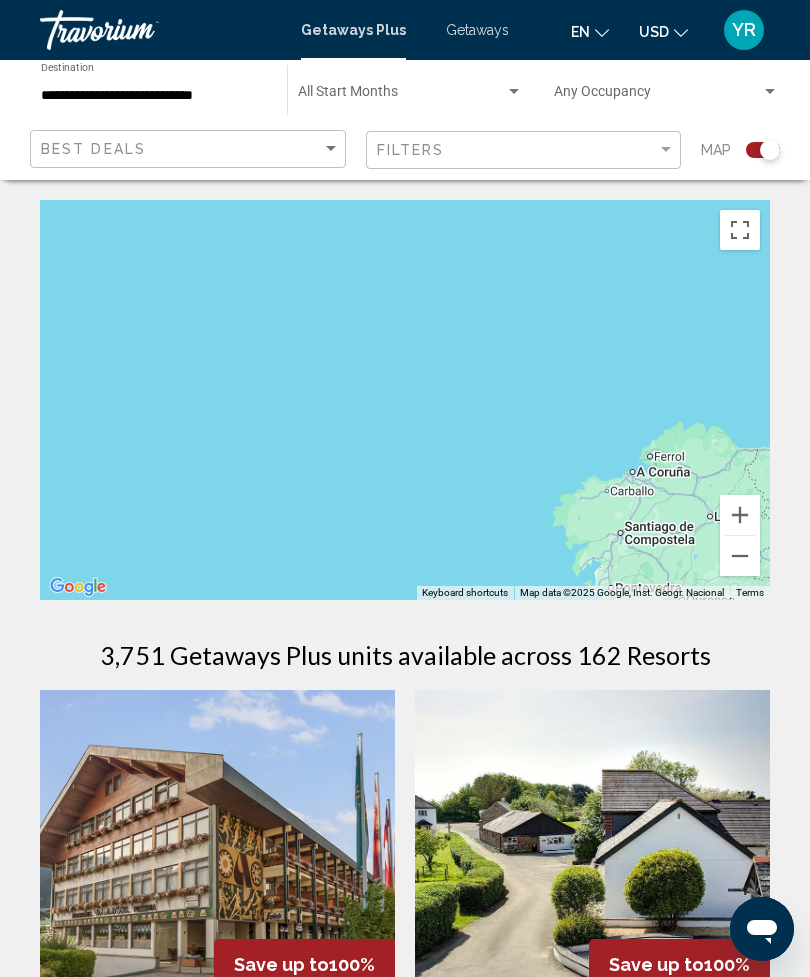 click at bounding box center (740, 556) 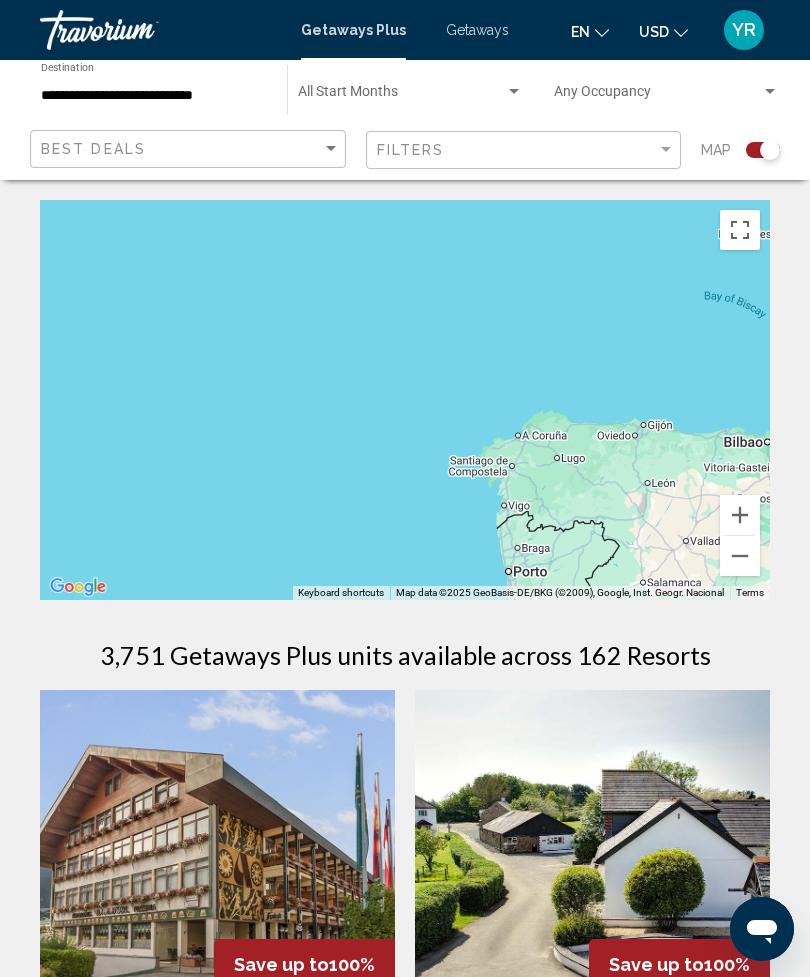 click at bounding box center [740, 556] 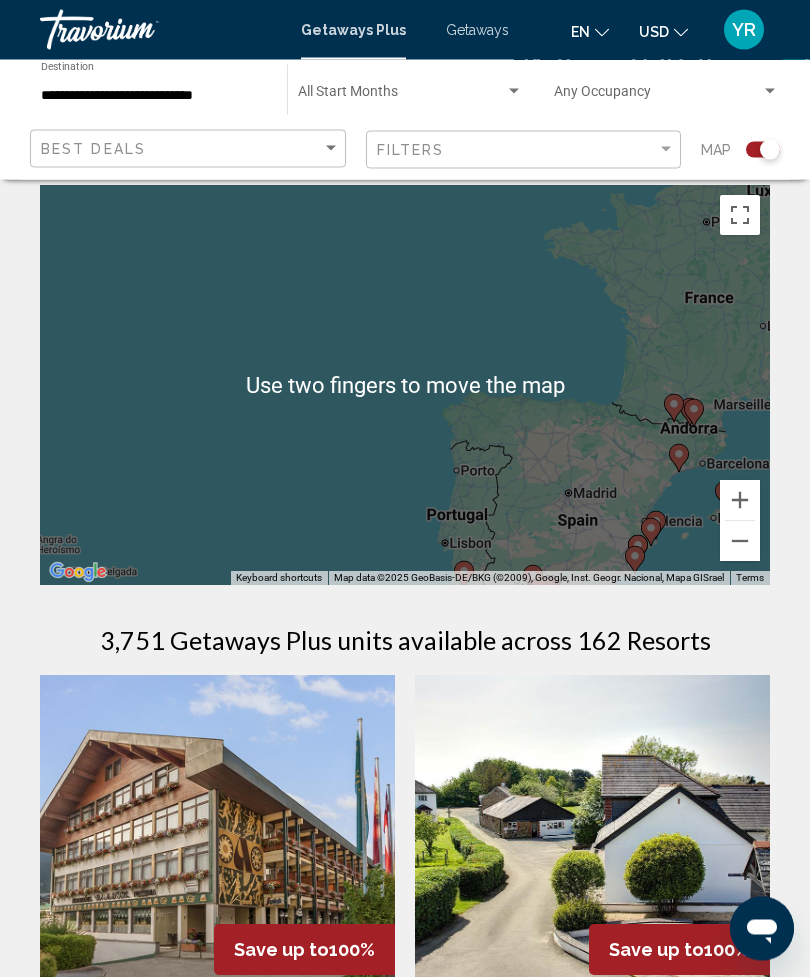 scroll, scrollTop: 19, scrollLeft: 0, axis: vertical 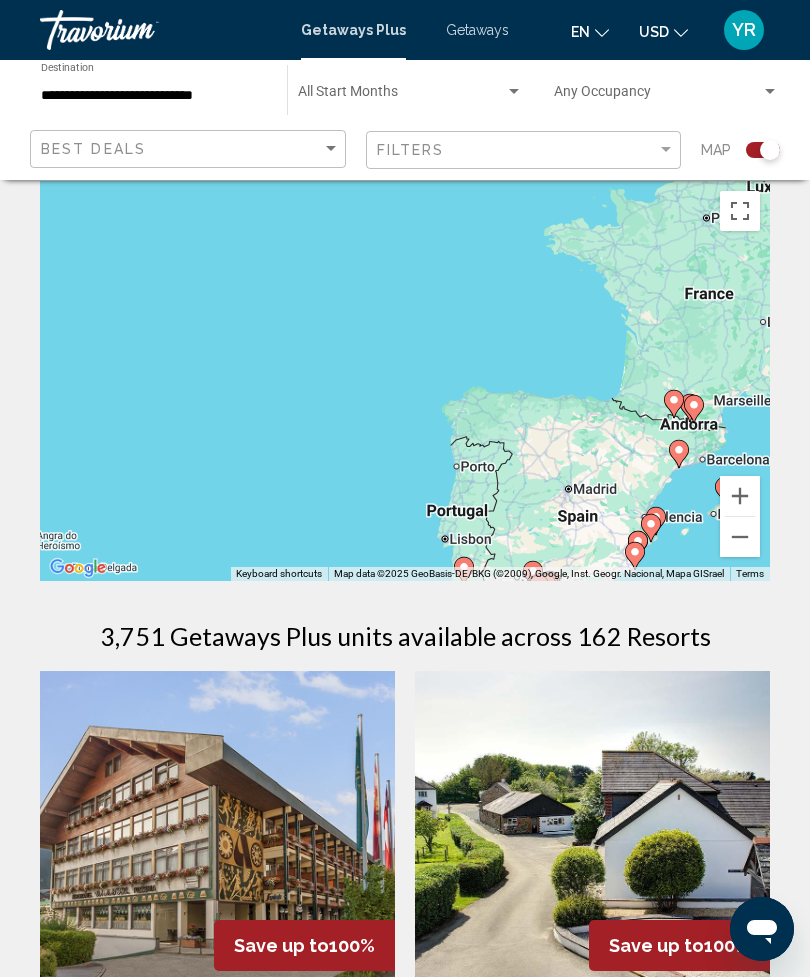 click at bounding box center [740, 537] 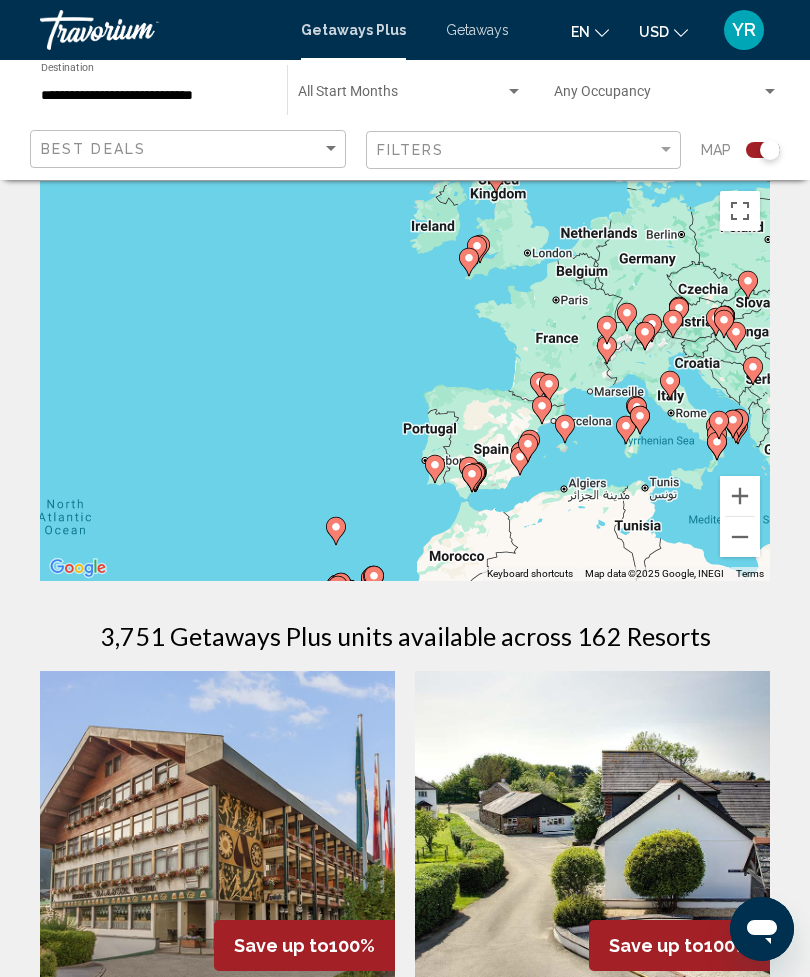click at bounding box center (740, 496) 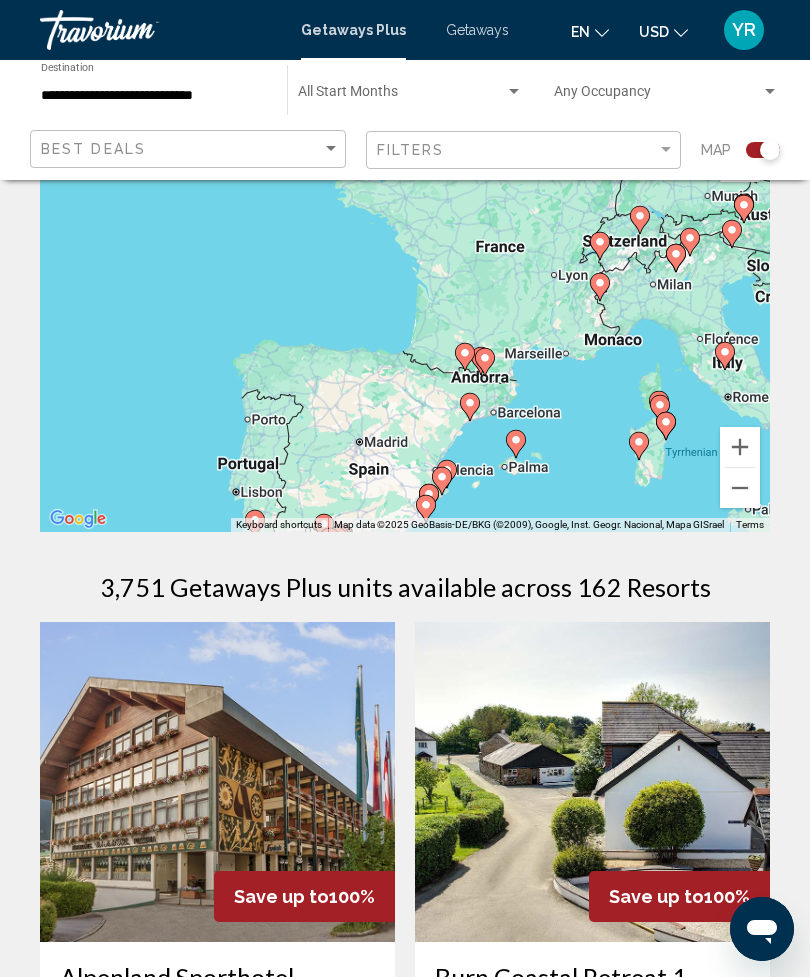 scroll, scrollTop: 62, scrollLeft: 0, axis: vertical 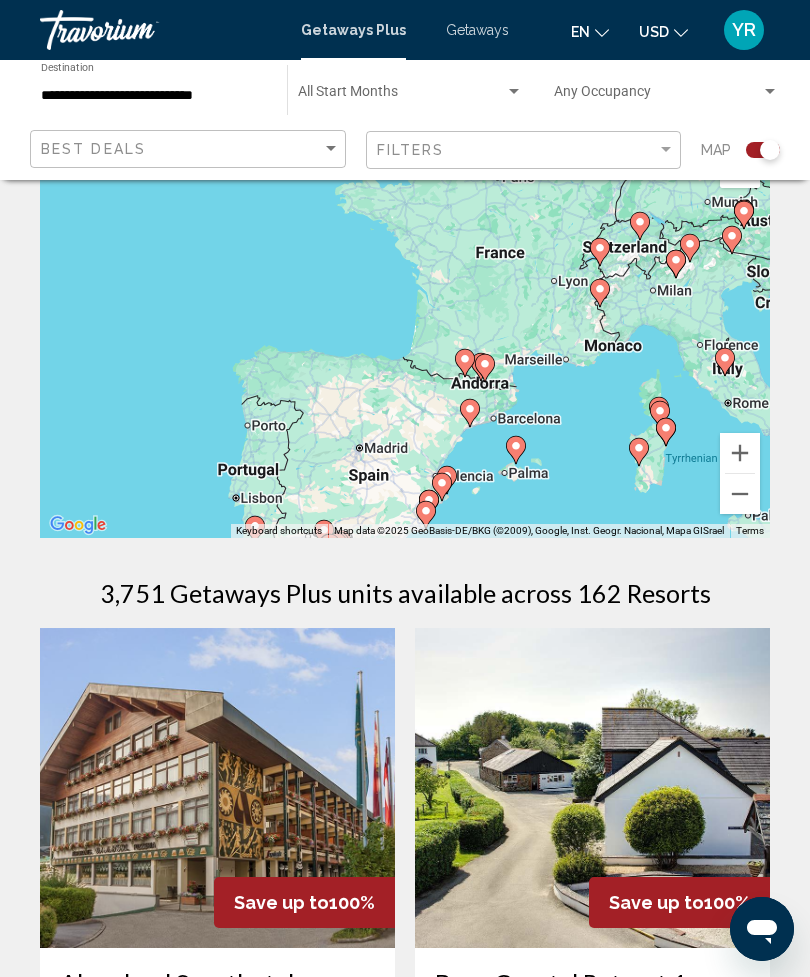 click on "To activate drag with keyboard, press Alt + Enter. Once in keyboard drag state, use the arrow keys to move the marker. To complete the drag, press the Enter key. To cancel, press Escape." at bounding box center [405, 338] 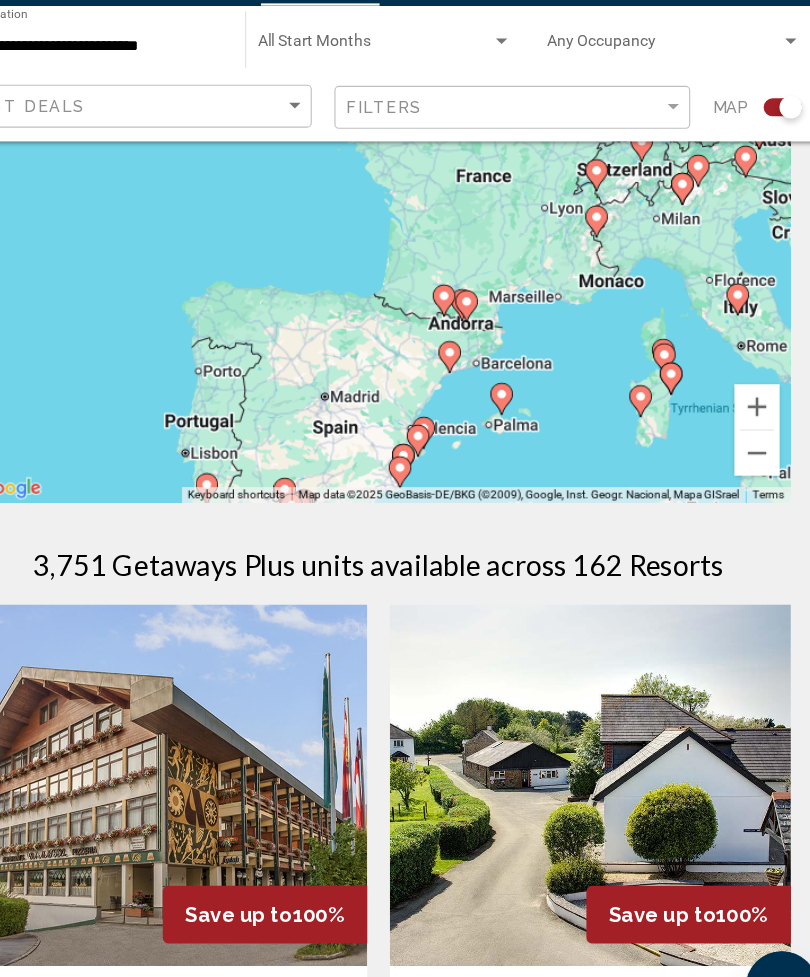 scroll, scrollTop: 99, scrollLeft: 0, axis: vertical 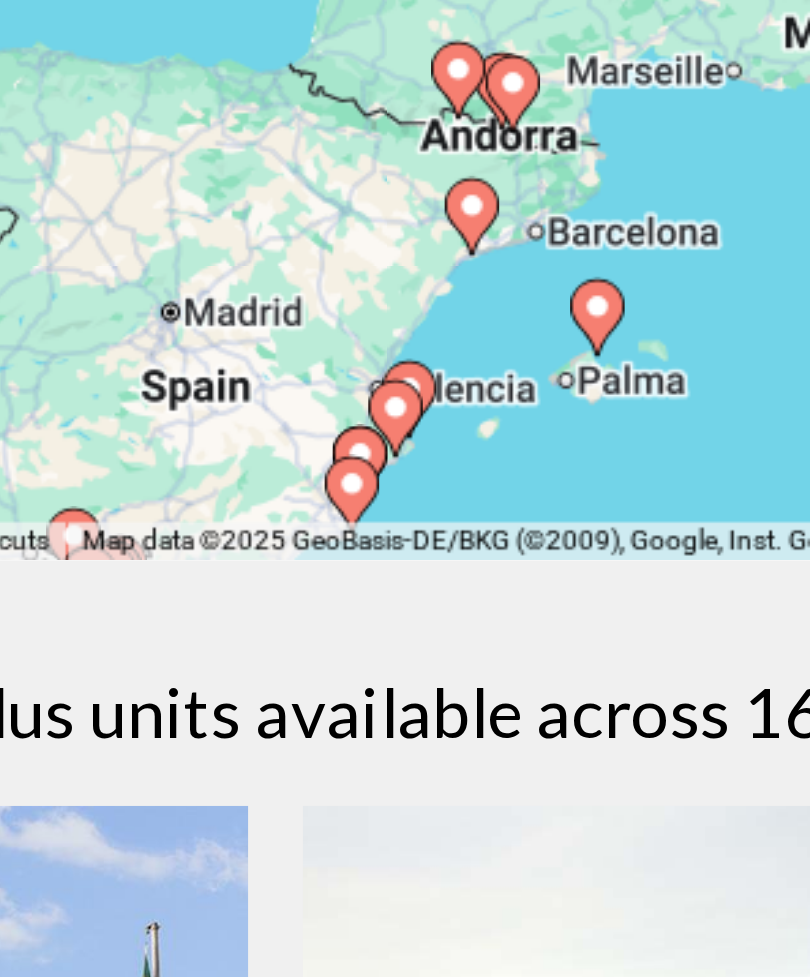type on "**********" 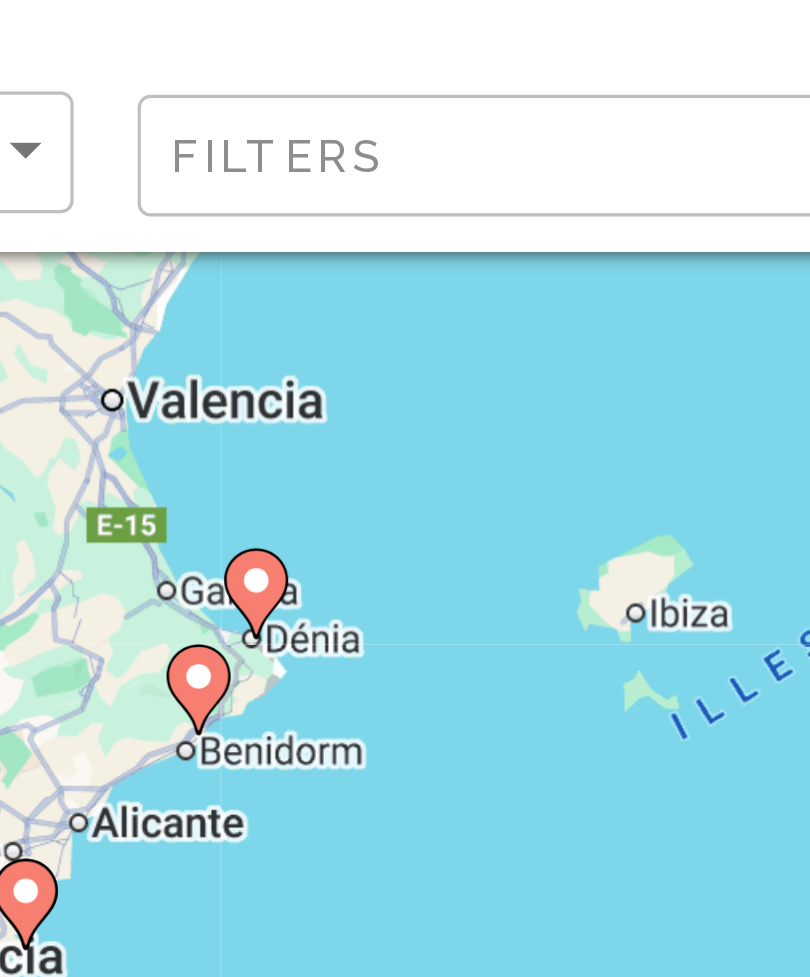 click 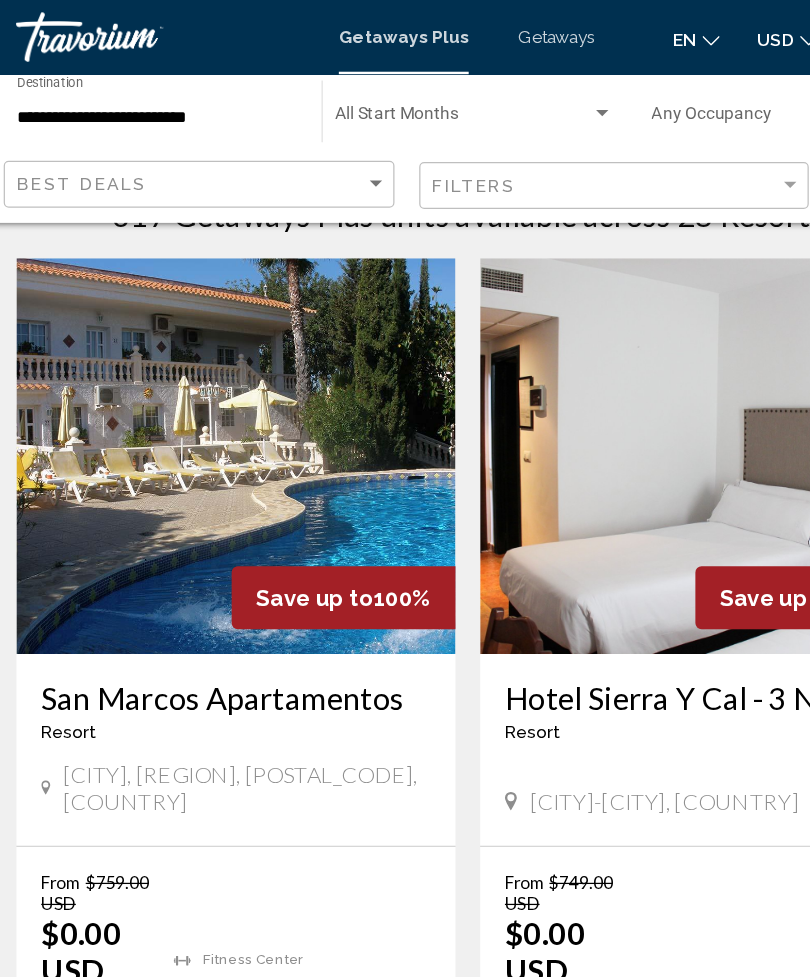 scroll, scrollTop: 479, scrollLeft: 0, axis: vertical 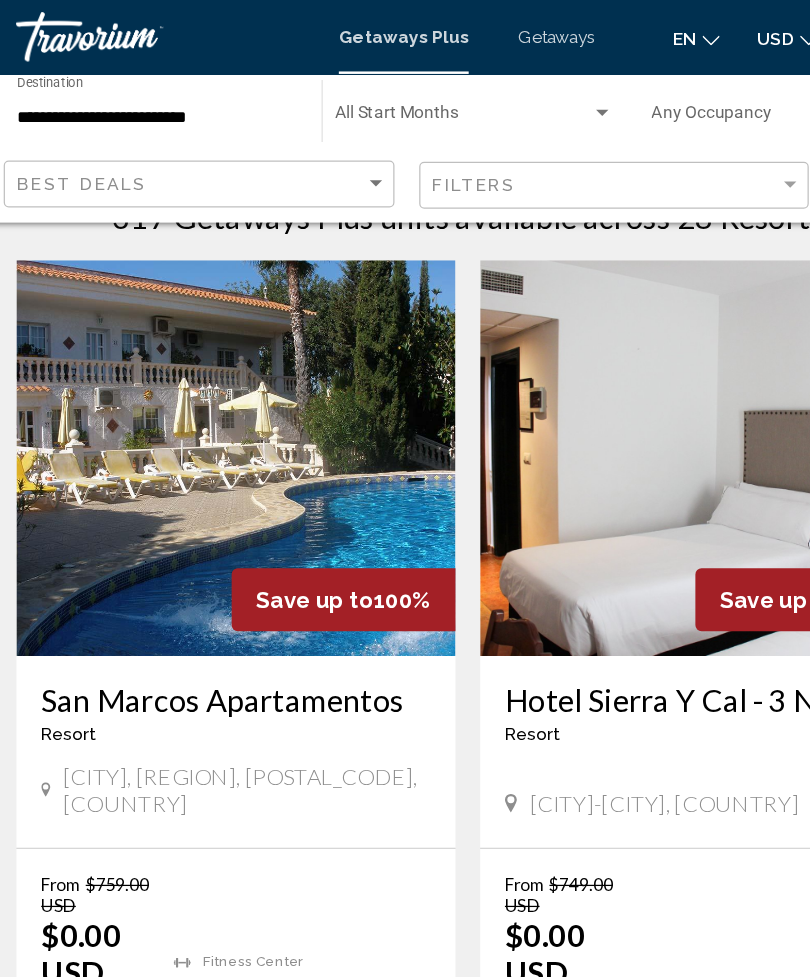 click on "View Resort" at bounding box center [242, 863] 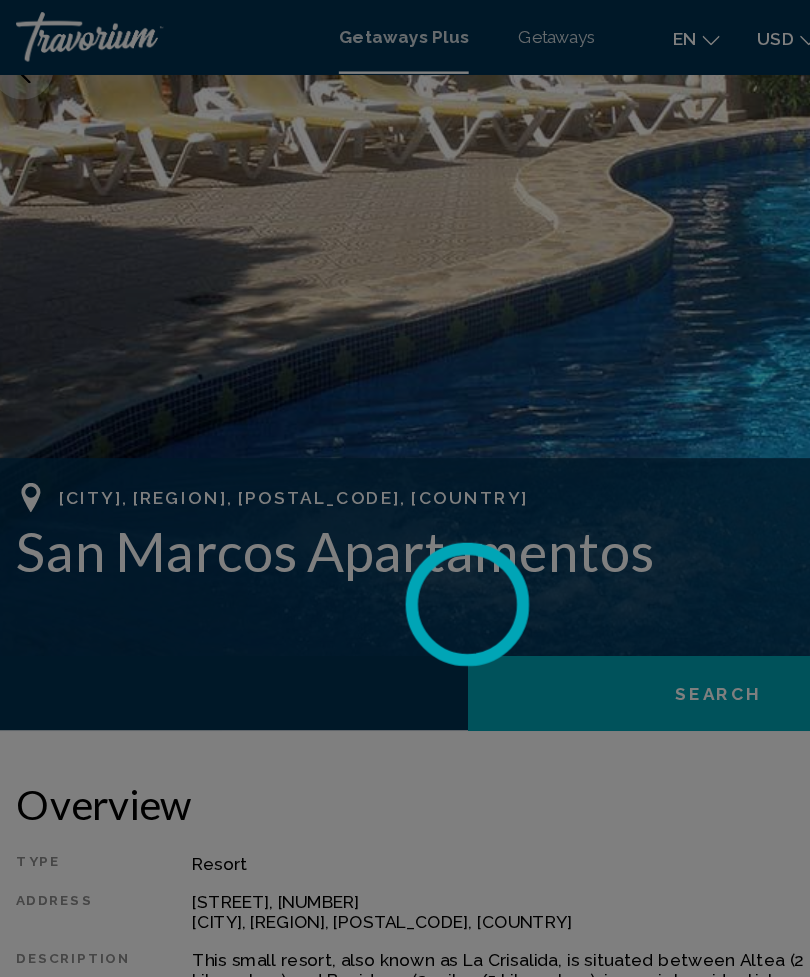 scroll, scrollTop: 0, scrollLeft: 0, axis: both 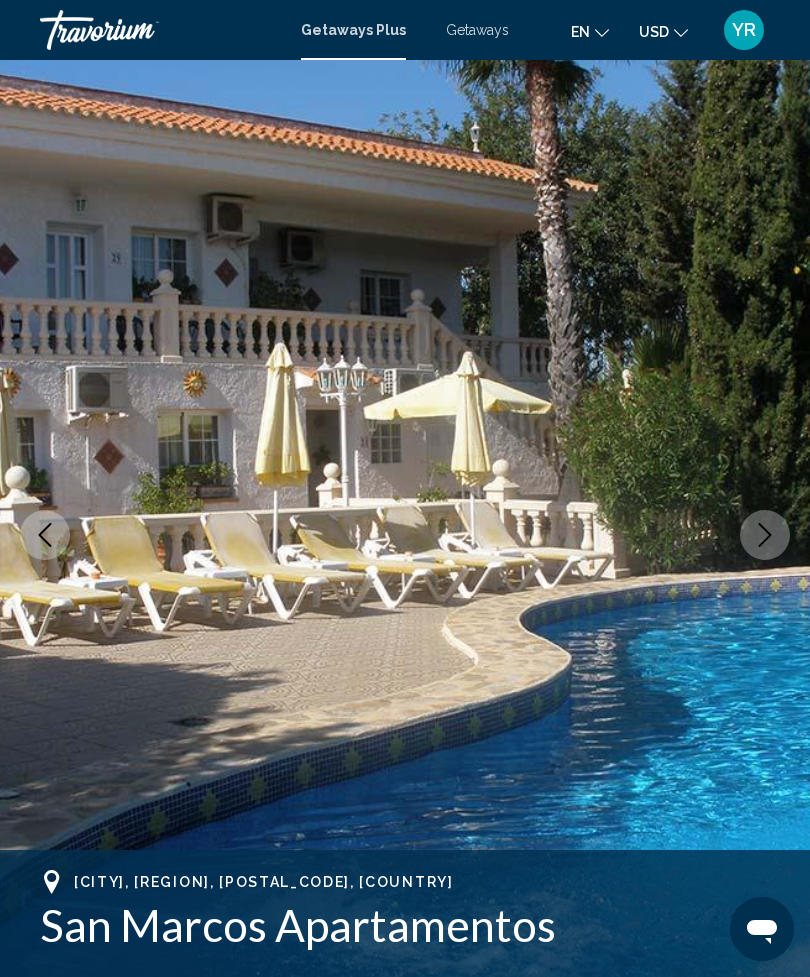 click at bounding box center (765, 535) 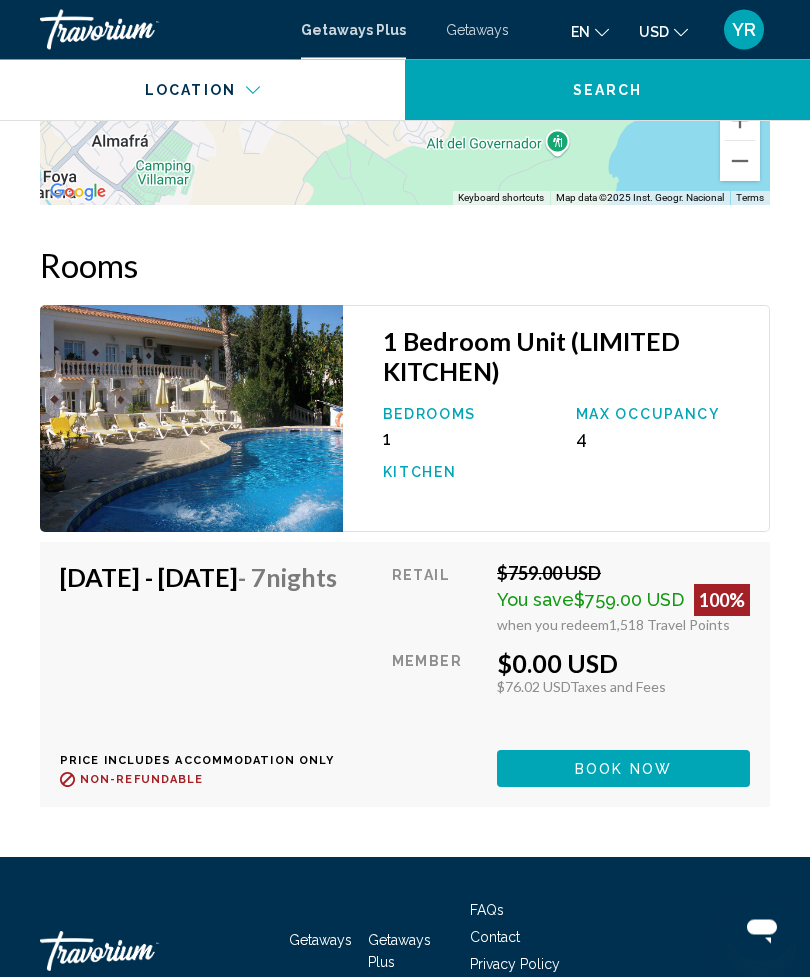 scroll, scrollTop: 3149, scrollLeft: 0, axis: vertical 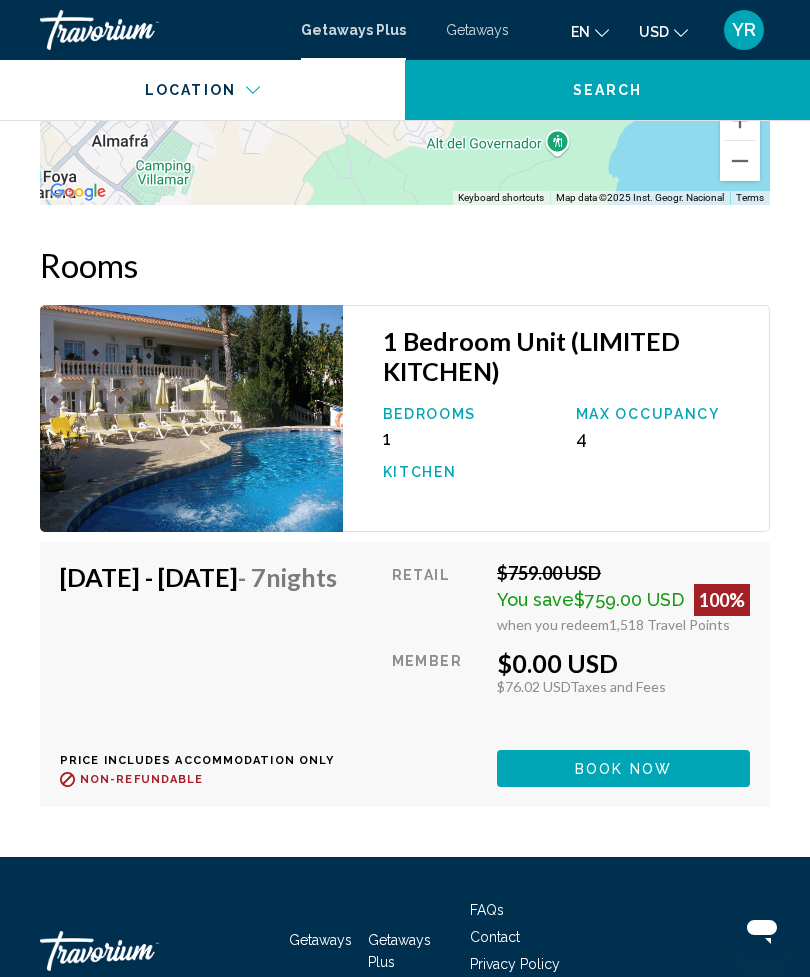 click 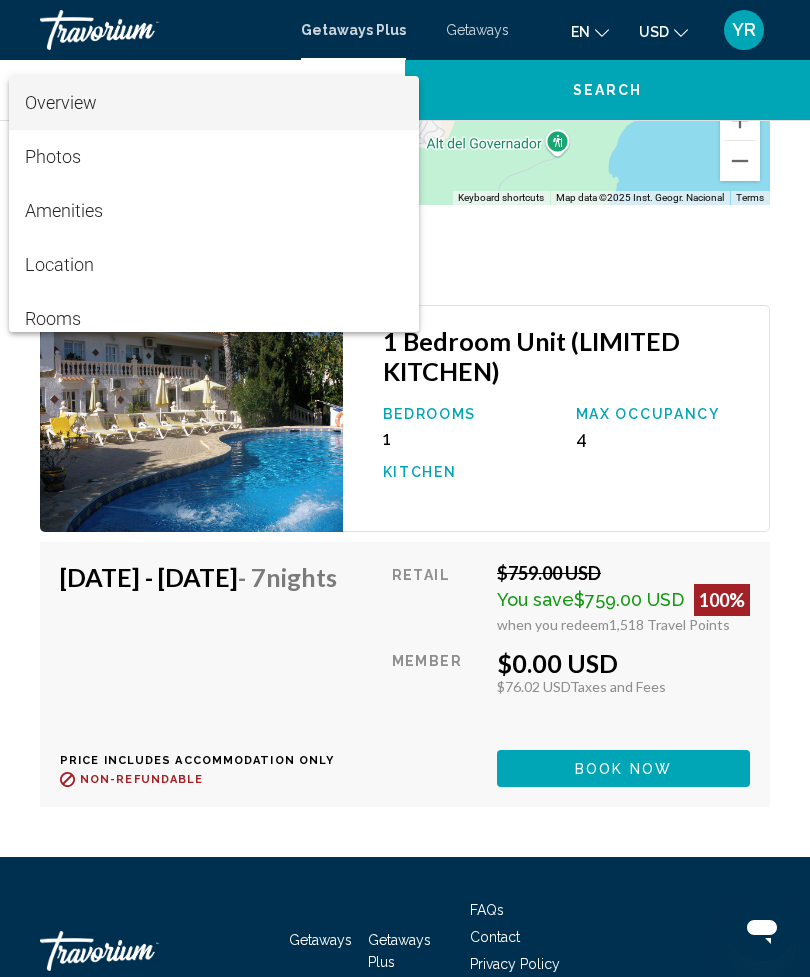 click at bounding box center [405, 488] 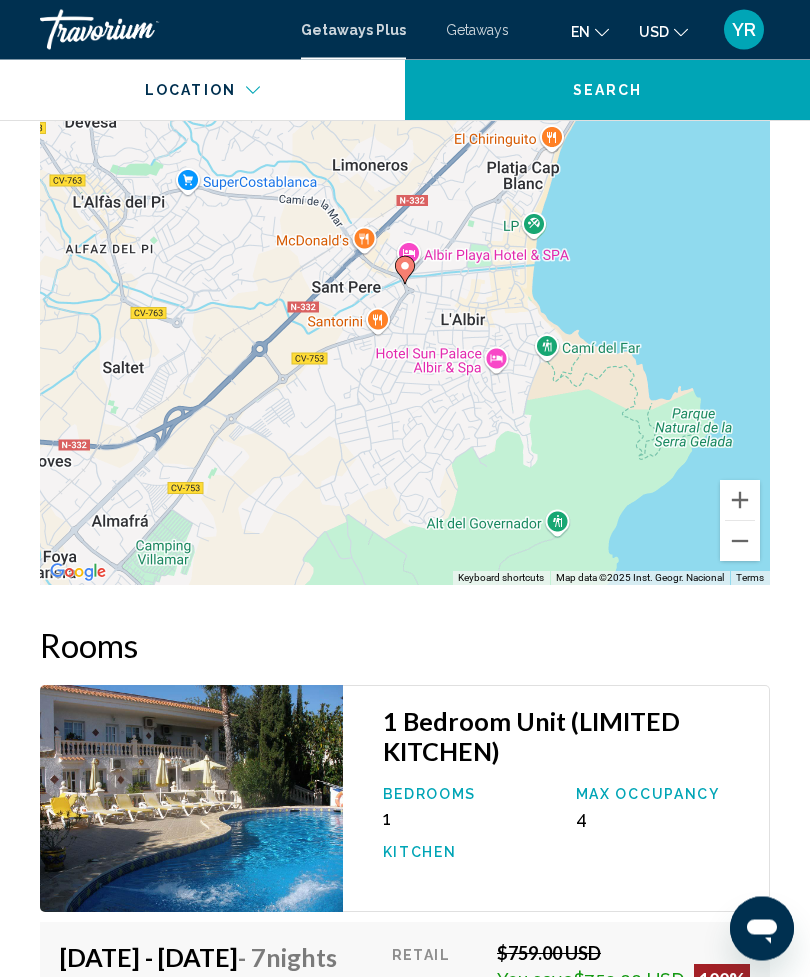 scroll, scrollTop: 2769, scrollLeft: 0, axis: vertical 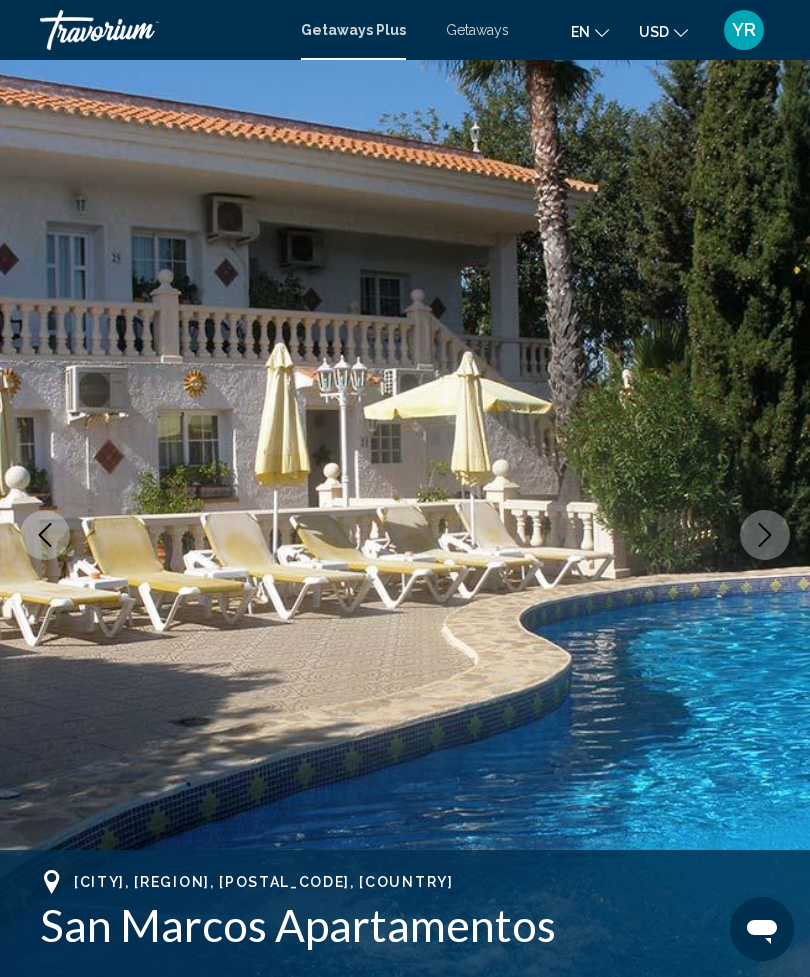 click on "Getaways" at bounding box center (477, 30) 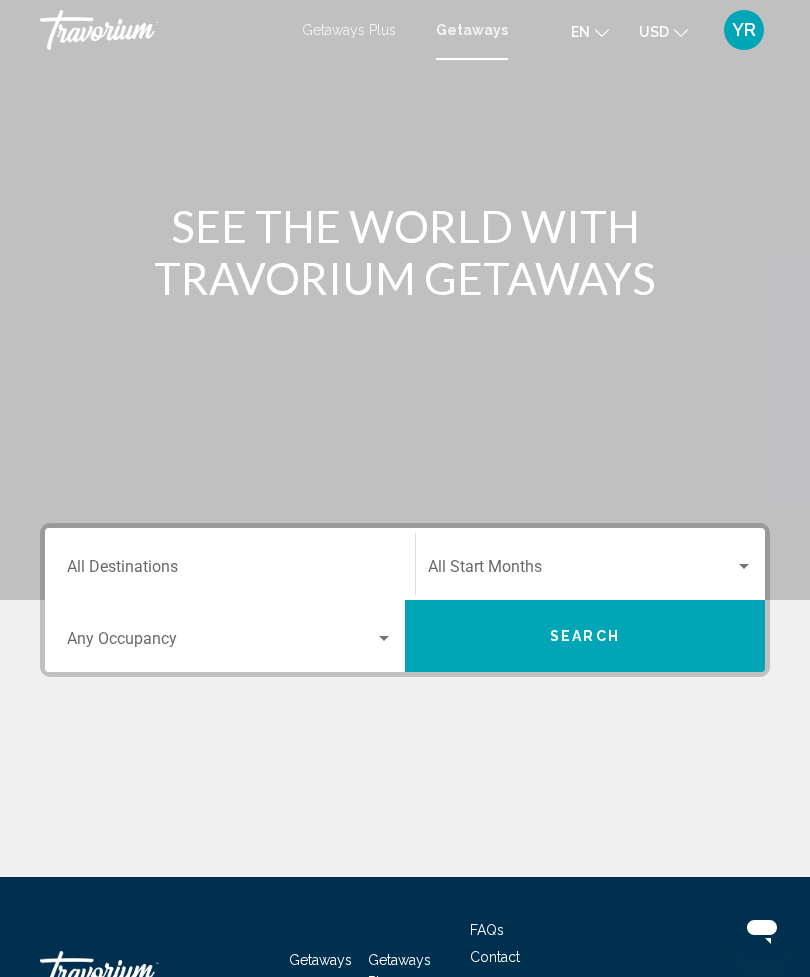 click on "Destination All Destinations" at bounding box center (230, 564) 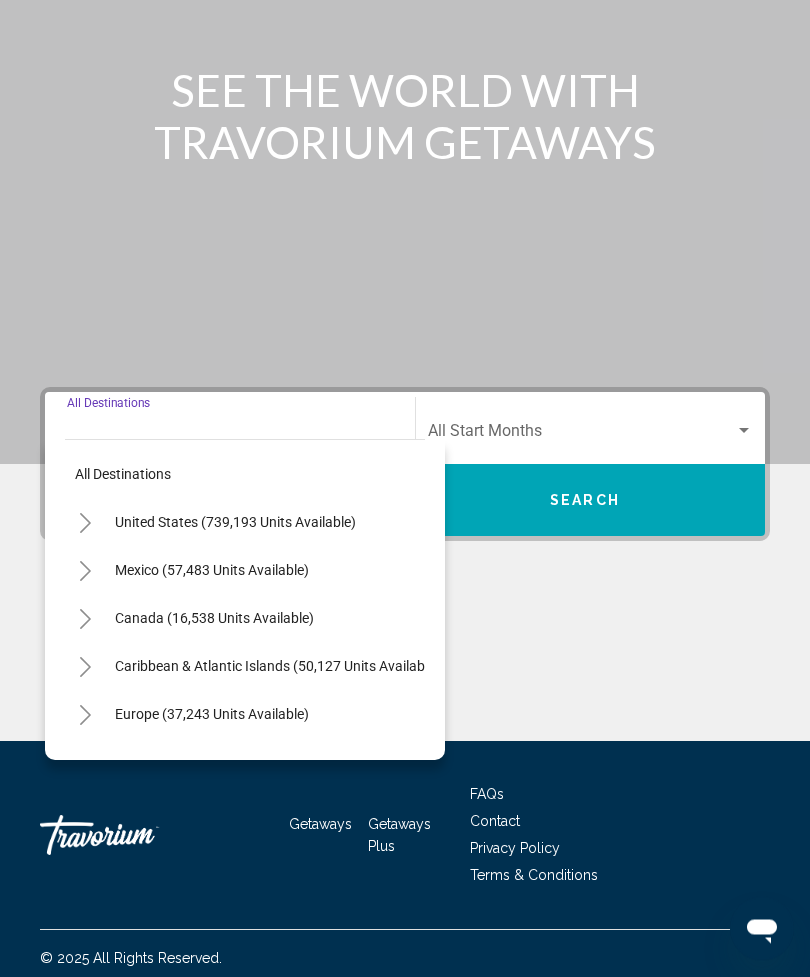 scroll, scrollTop: 145, scrollLeft: 0, axis: vertical 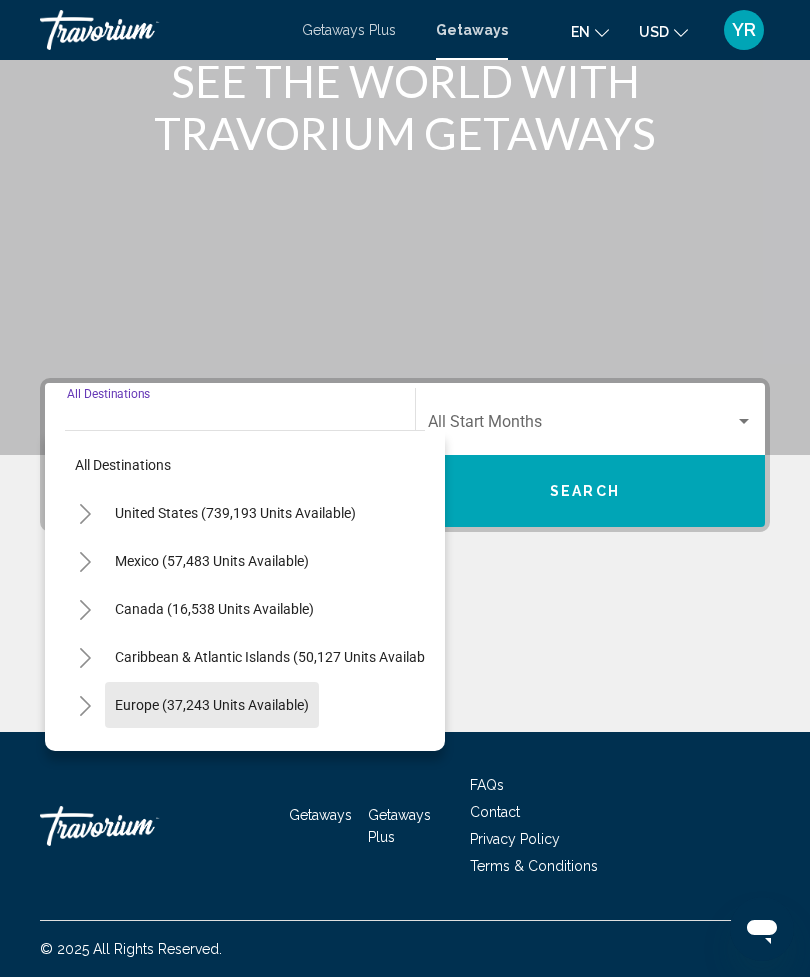 click on "Europe (37,243 units available)" at bounding box center [214, 753] 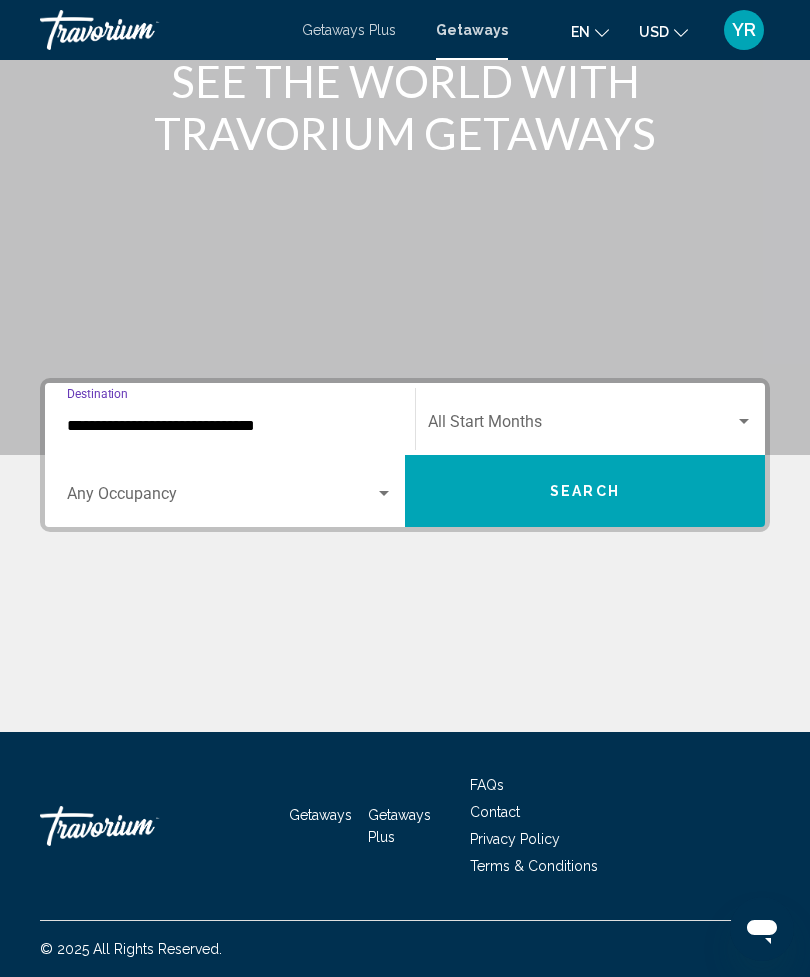 click on "Search" at bounding box center (585, 491) 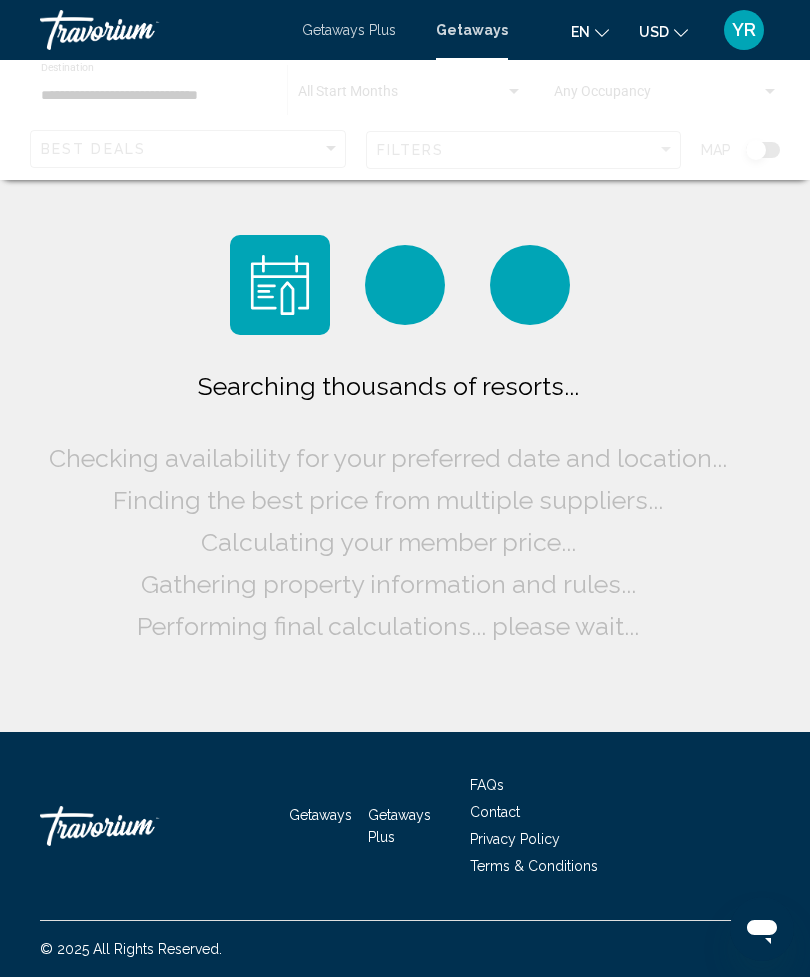scroll, scrollTop: 64, scrollLeft: 0, axis: vertical 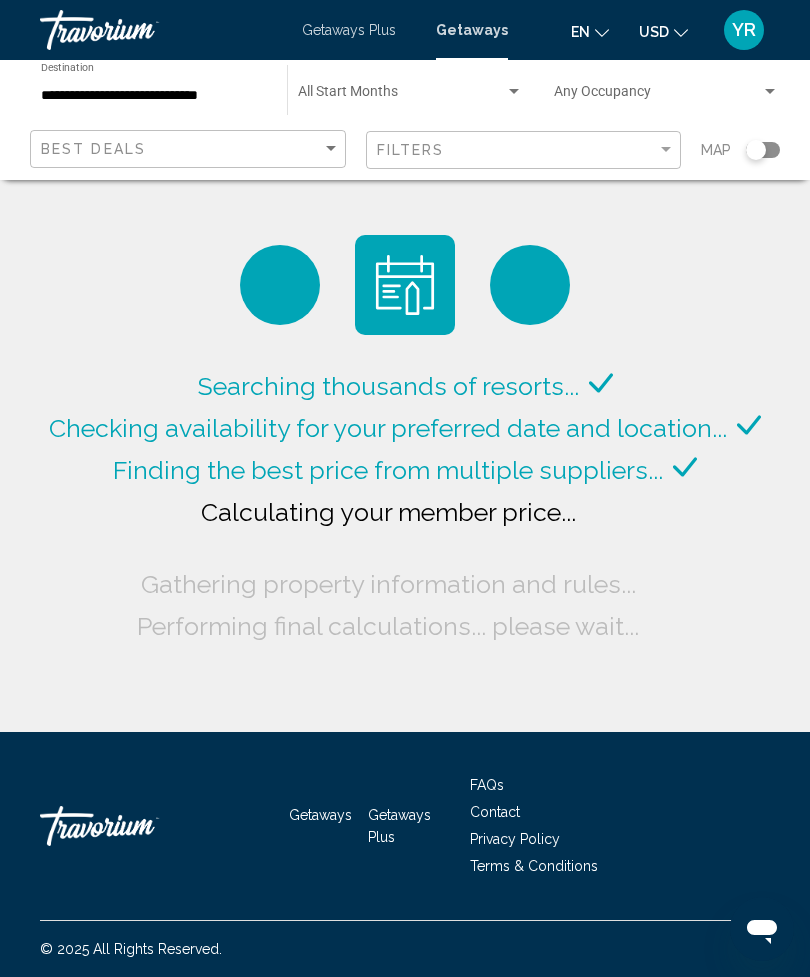 click at bounding box center (401, 96) 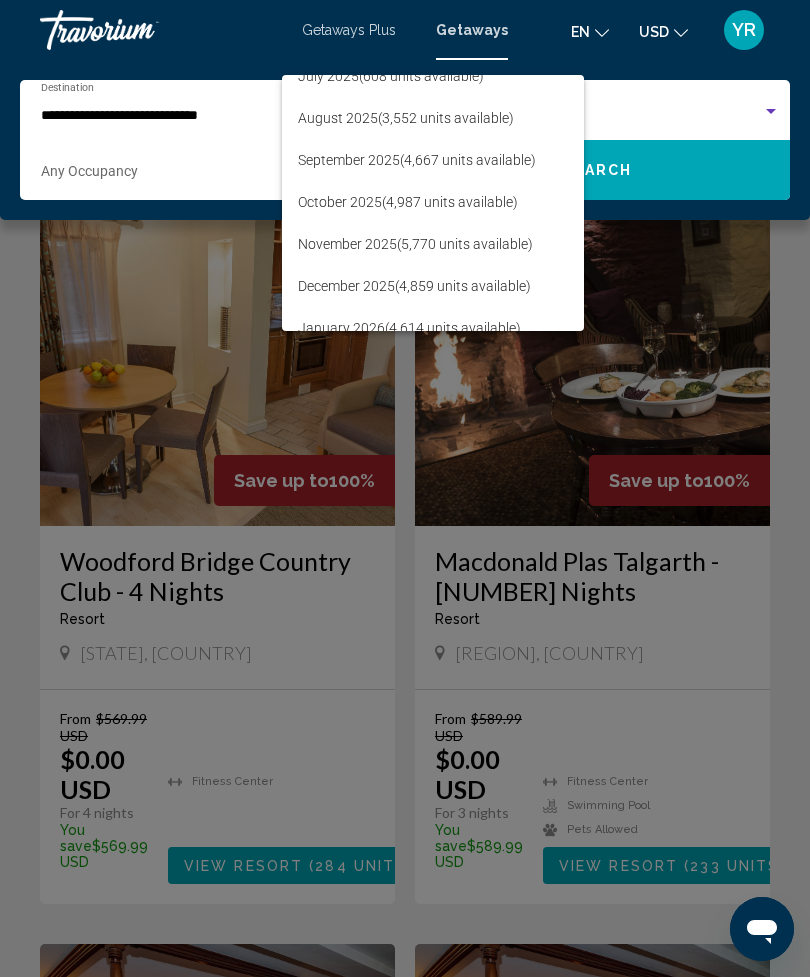 scroll, scrollTop: 315, scrollLeft: 0, axis: vertical 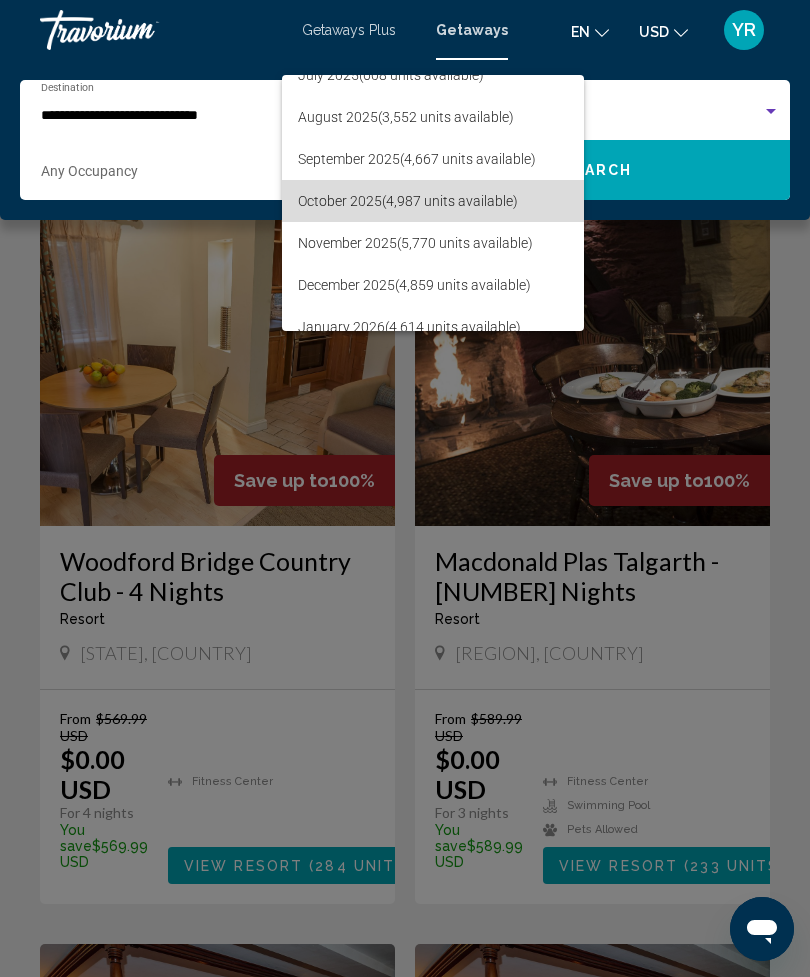 click on "[MONTH] [YEAR]  (4,987 units available)" at bounding box center [433, 201] 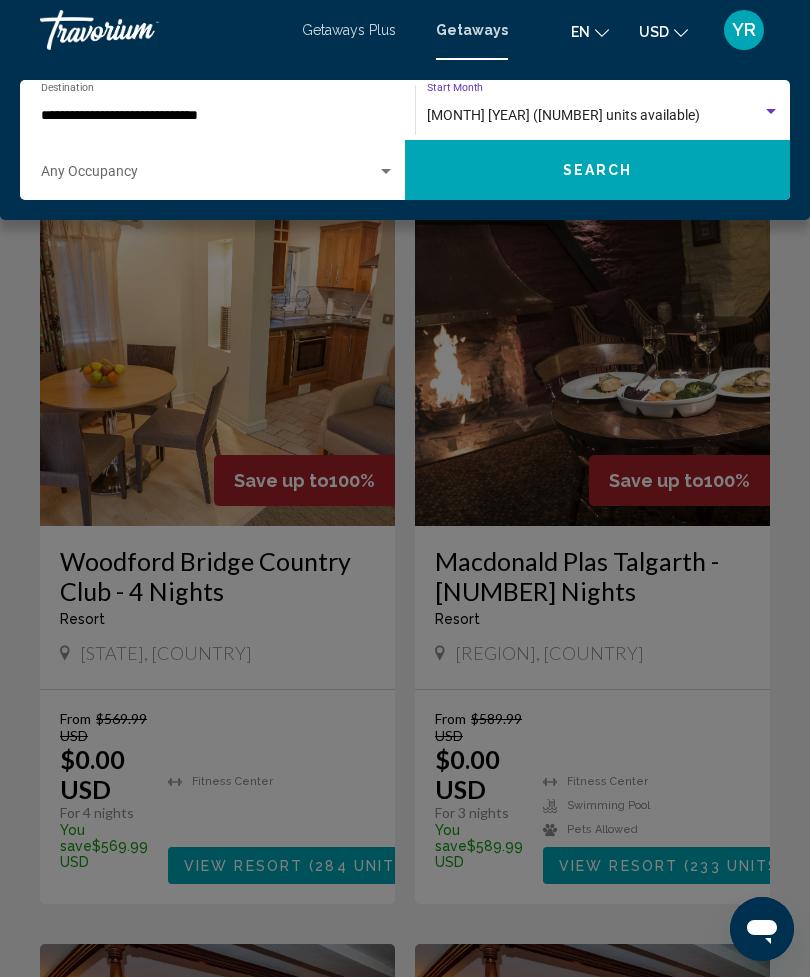 click on "Search" 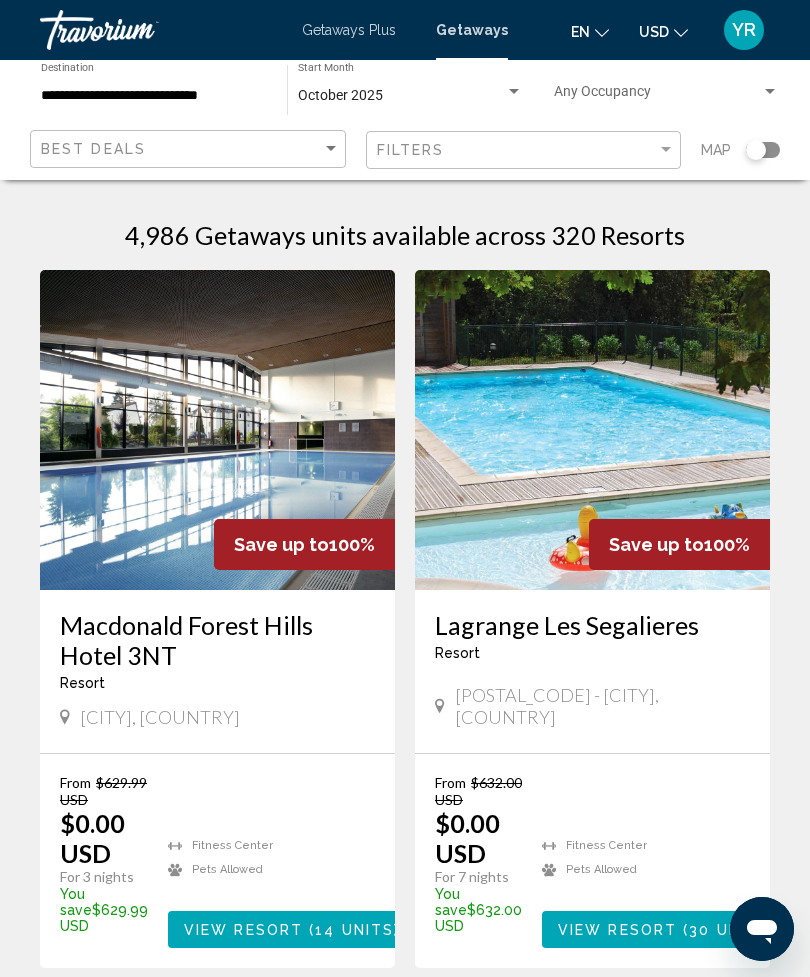 click on "4,986 Getaways units available across 320 Resorts" at bounding box center (405, 235) 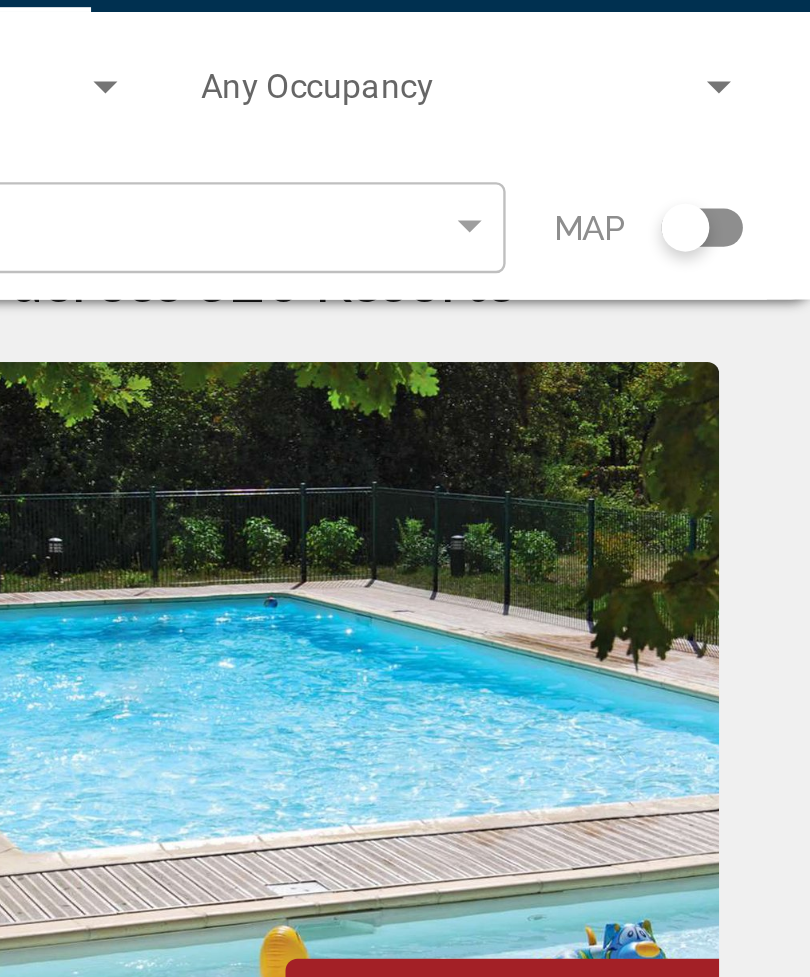 click 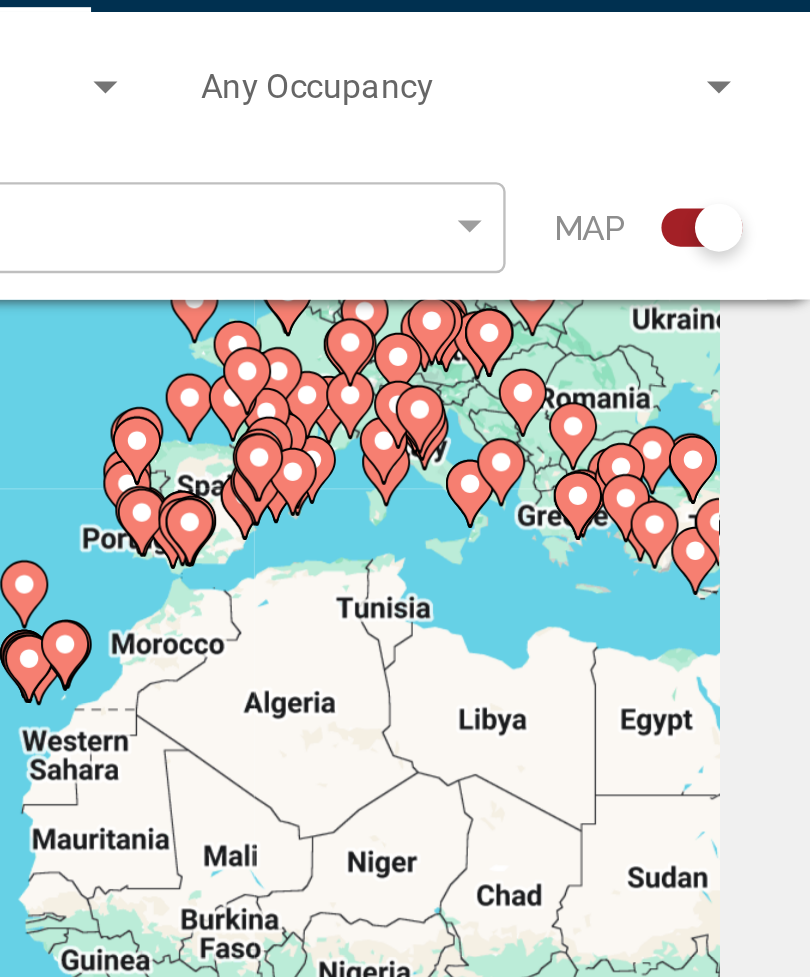 click 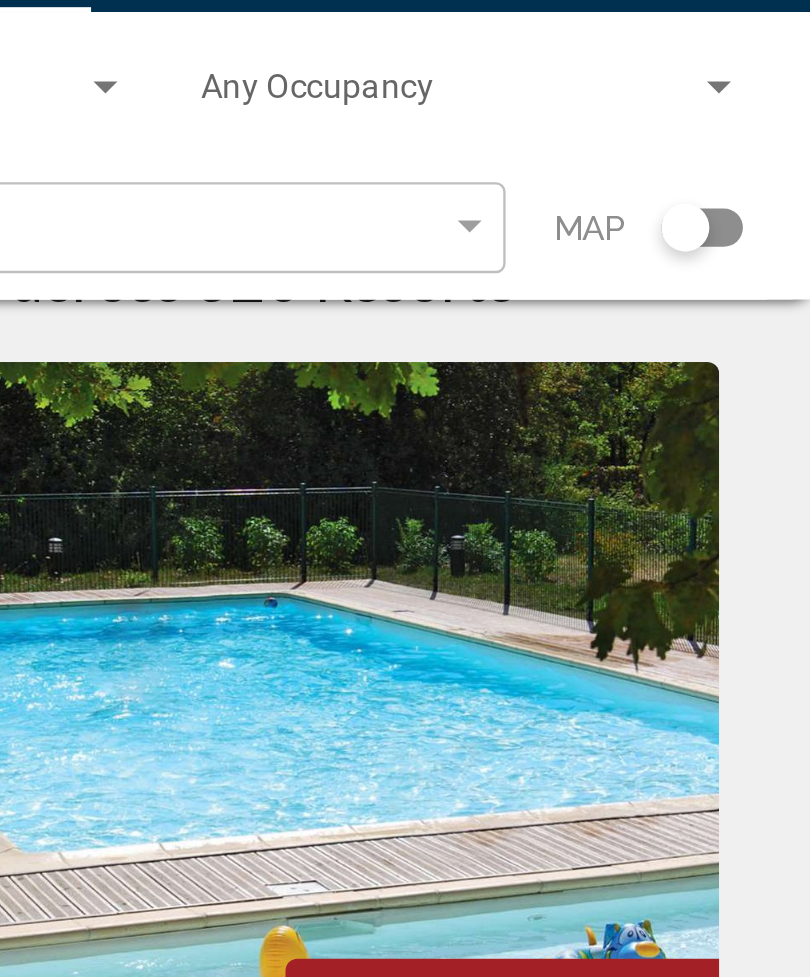 click 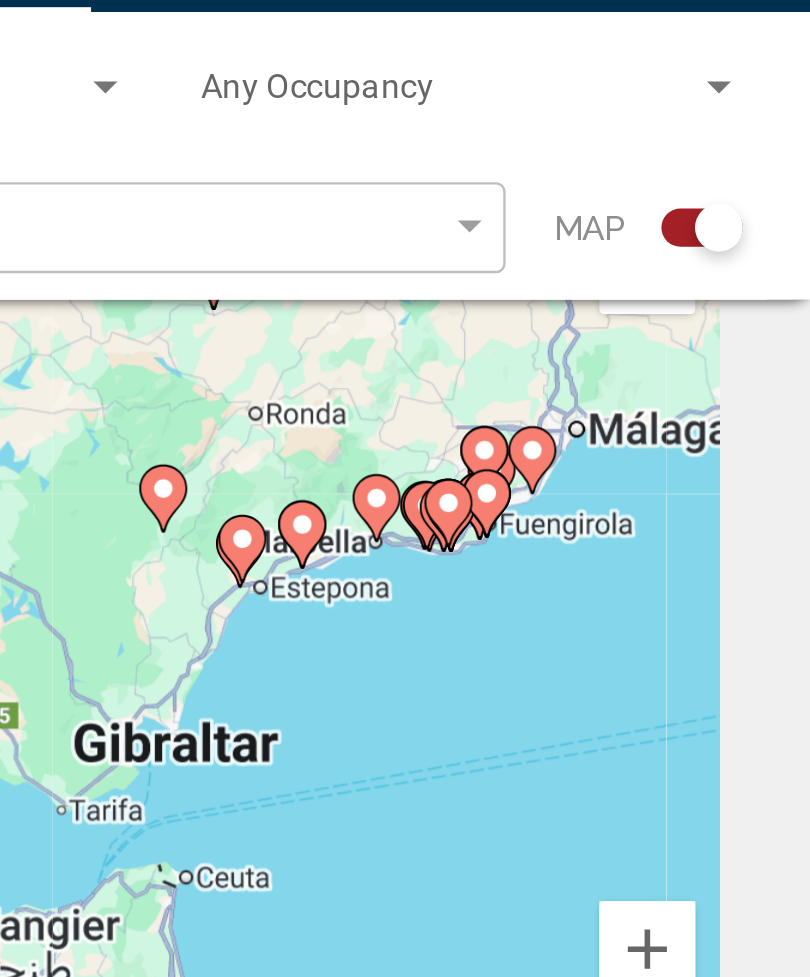 click 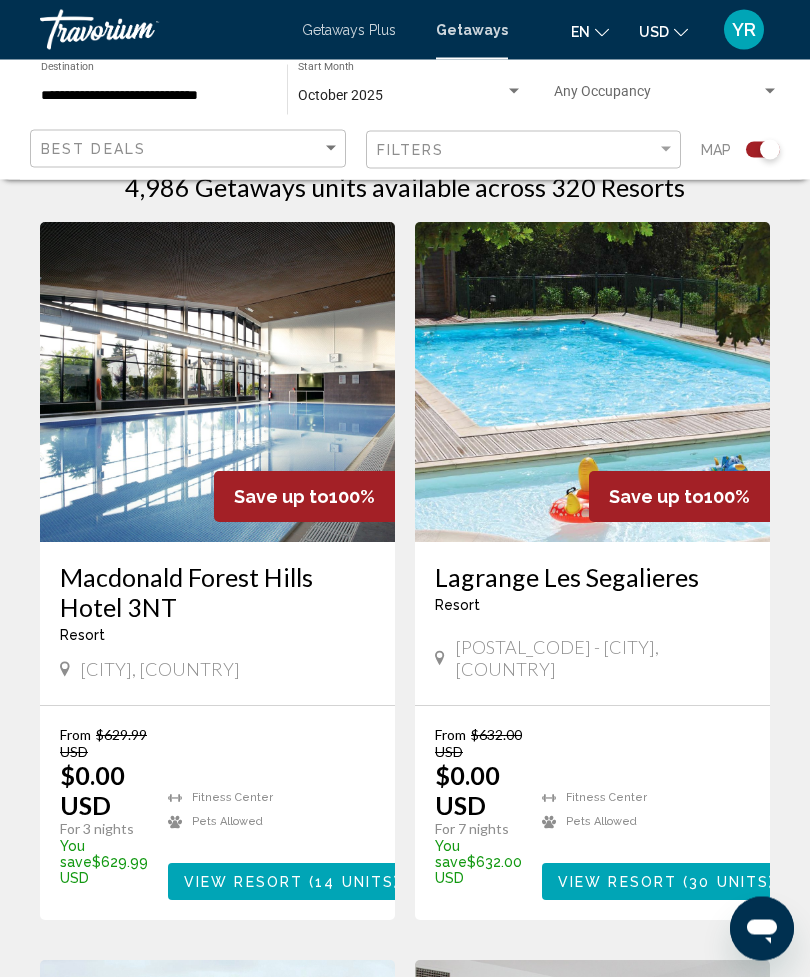 scroll, scrollTop: 466, scrollLeft: 0, axis: vertical 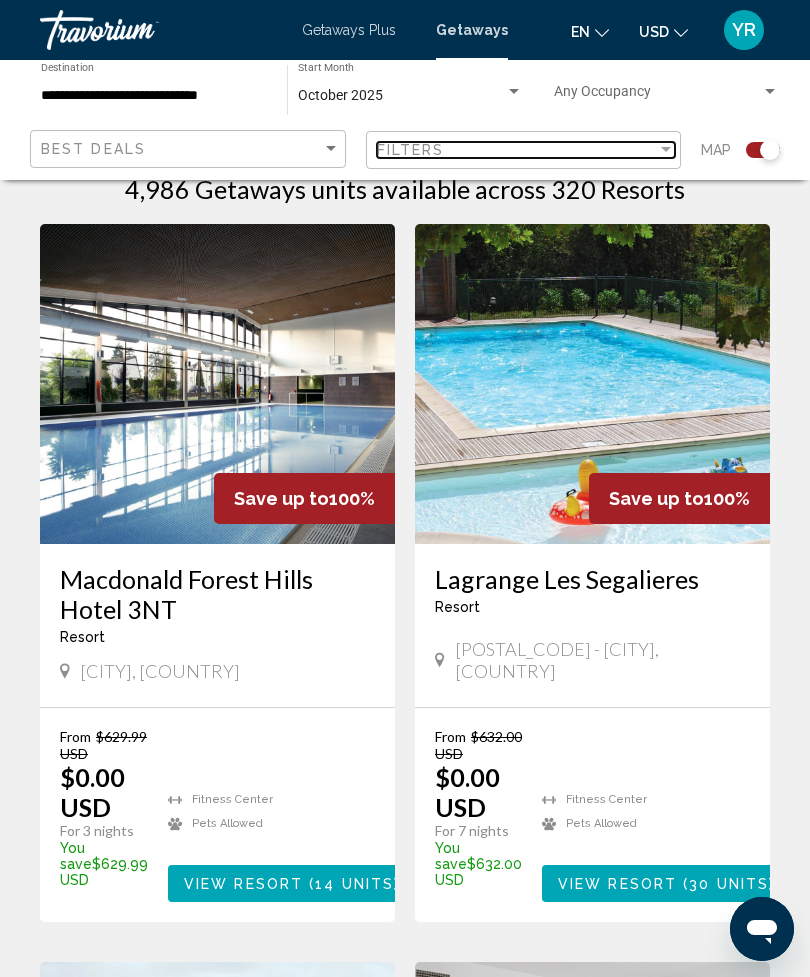 click on "Filters" at bounding box center [517, 150] 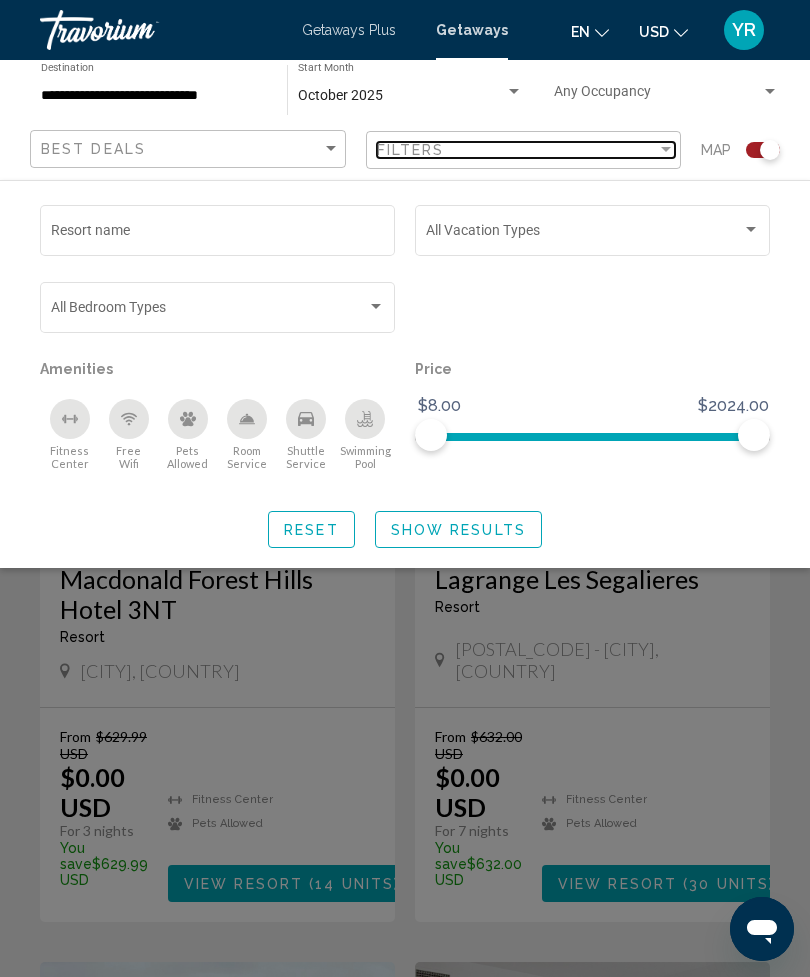 click on "Filters" at bounding box center [517, 150] 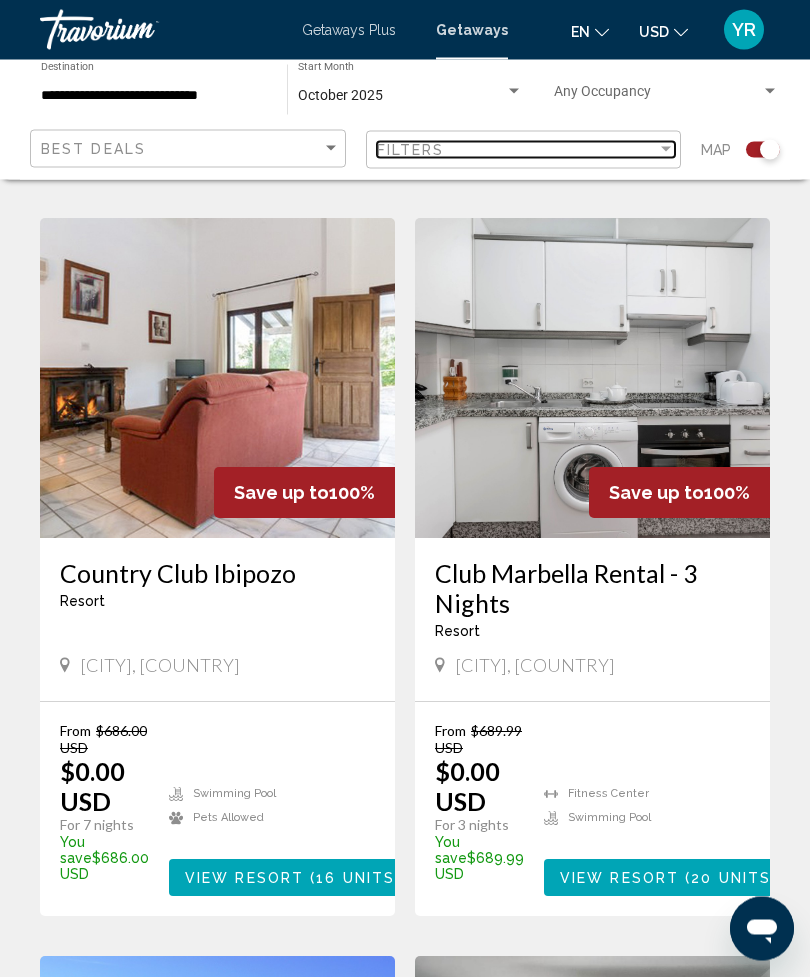 scroll, scrollTop: 2687, scrollLeft: 0, axis: vertical 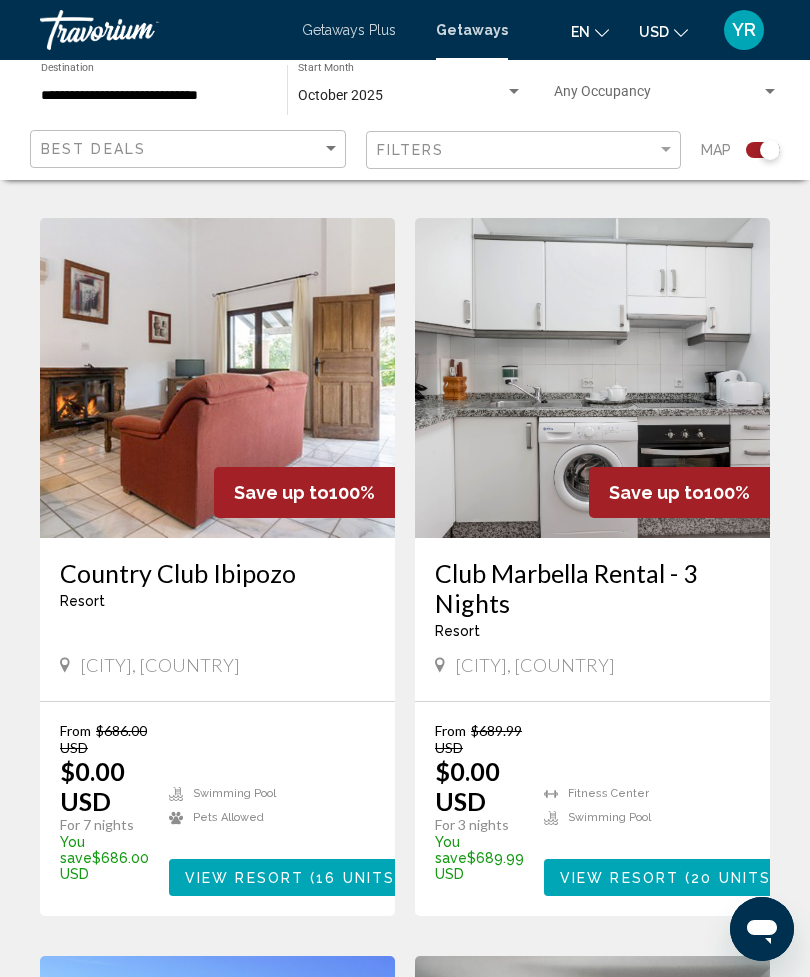 click on "View Resort" at bounding box center [619, 878] 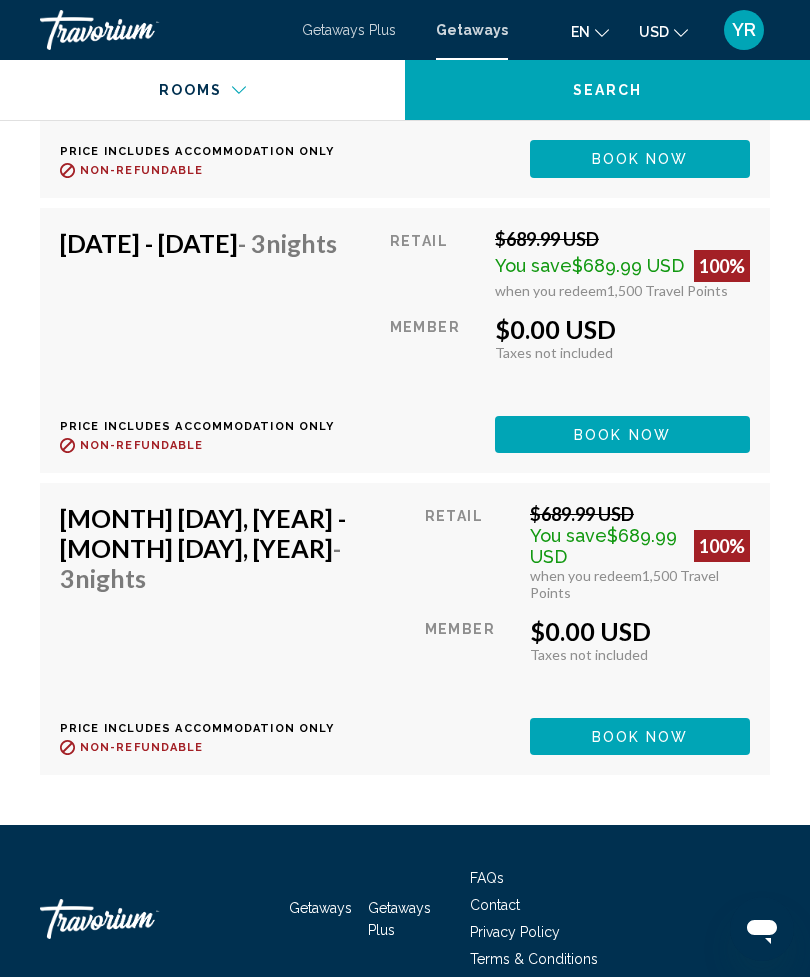 scroll, scrollTop: 4586, scrollLeft: 0, axis: vertical 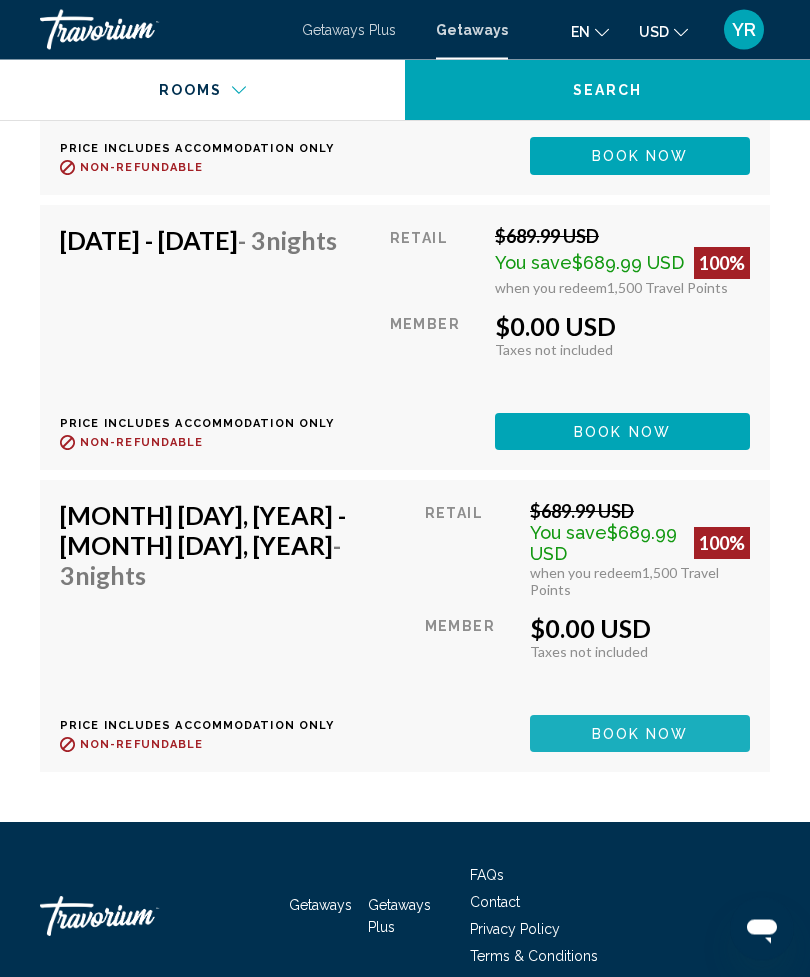 click on "Book now" at bounding box center (622, -421) 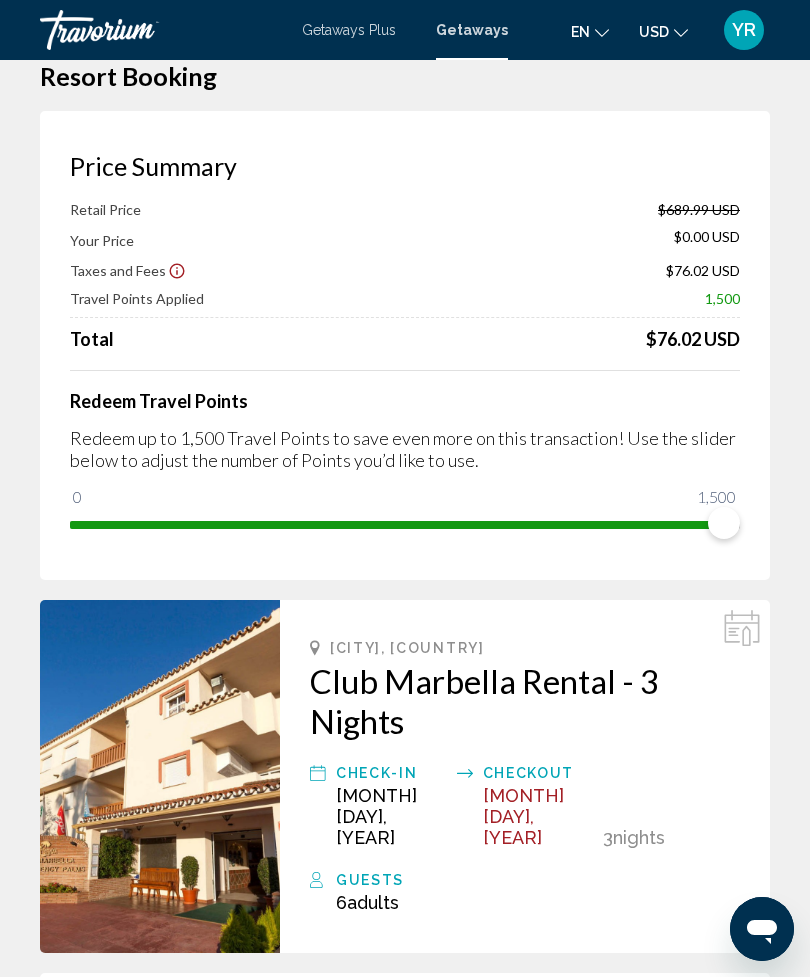 scroll, scrollTop: 95, scrollLeft: 0, axis: vertical 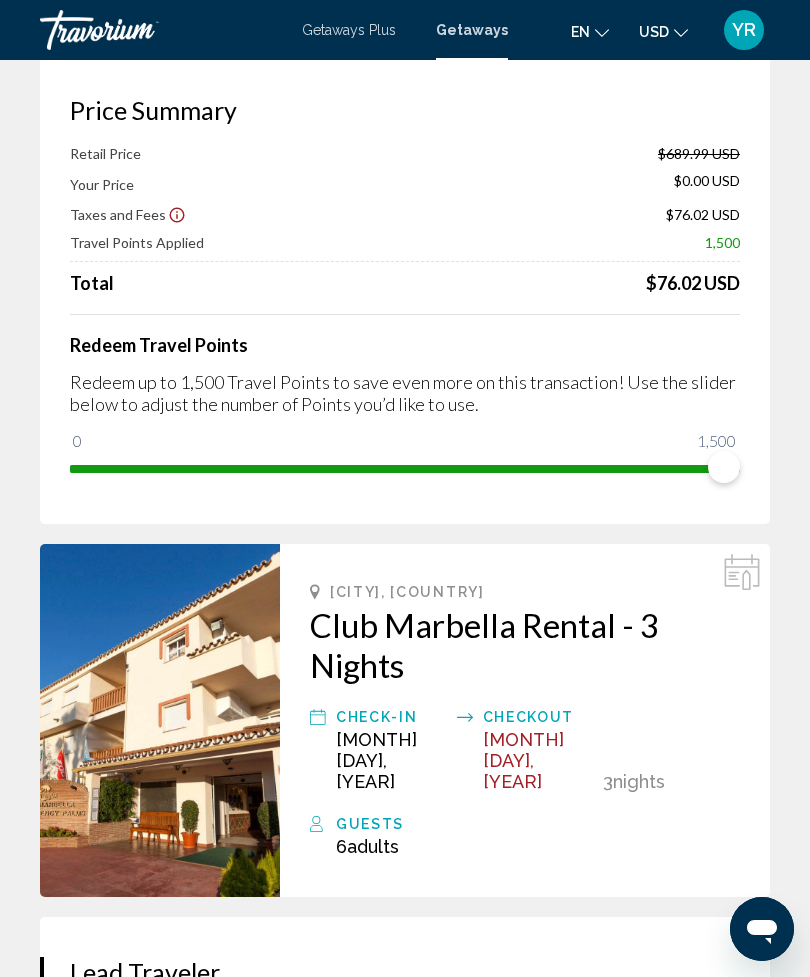 click on "Adults" at bounding box center (373, 846) 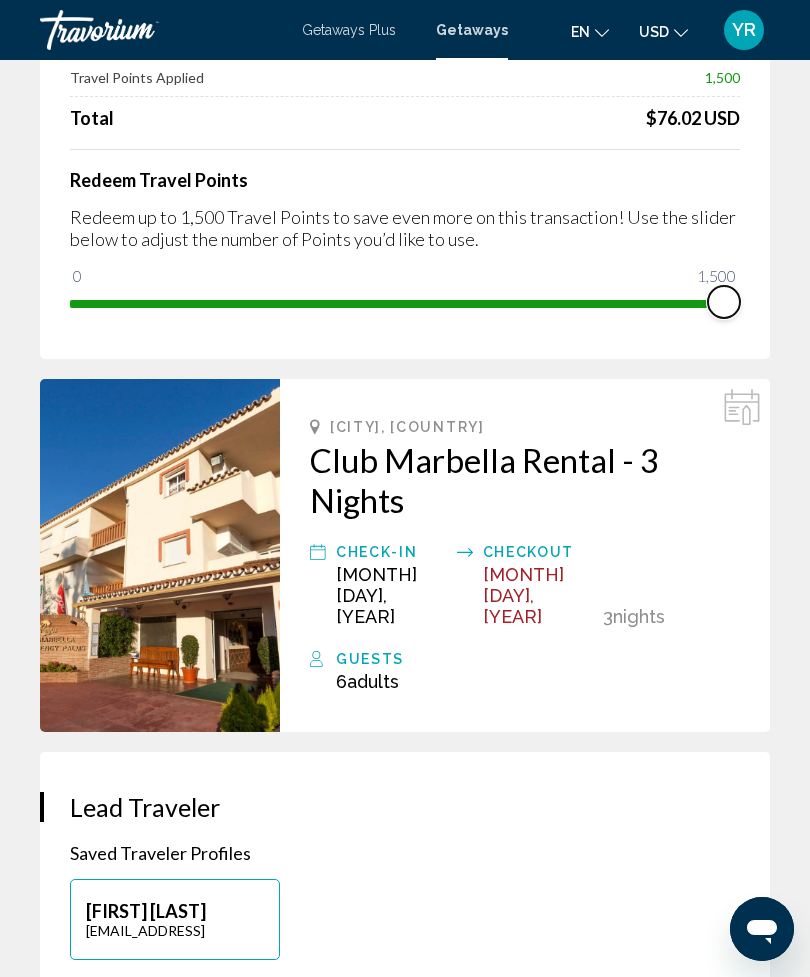scroll, scrollTop: 0, scrollLeft: 0, axis: both 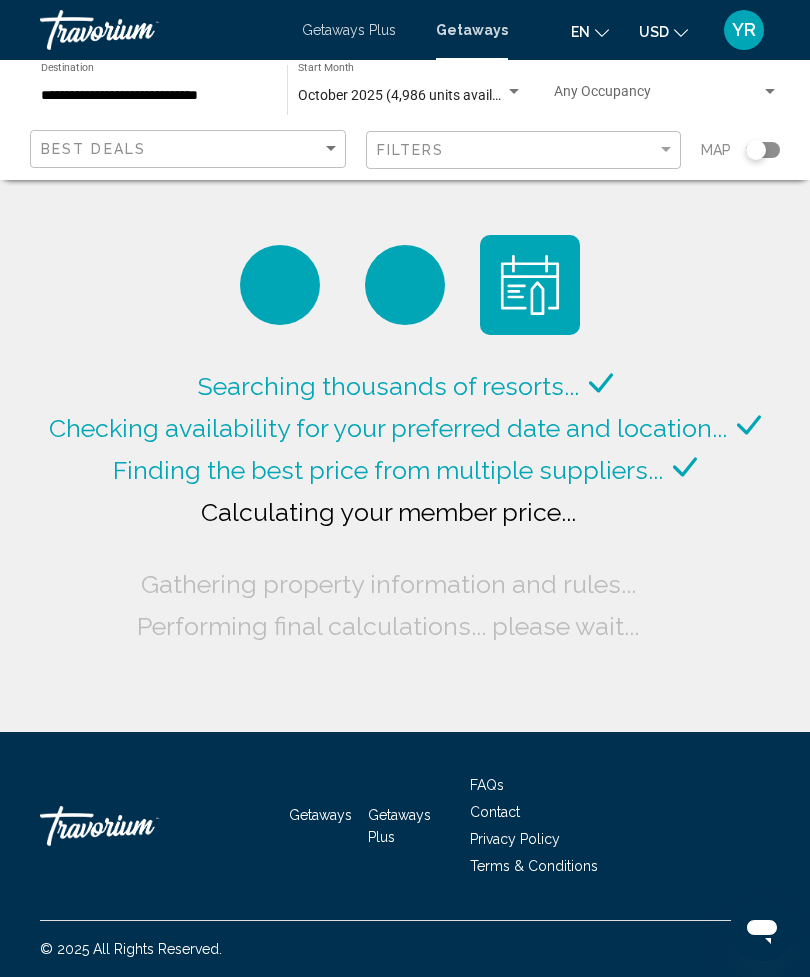 click at bounding box center [658, 96] 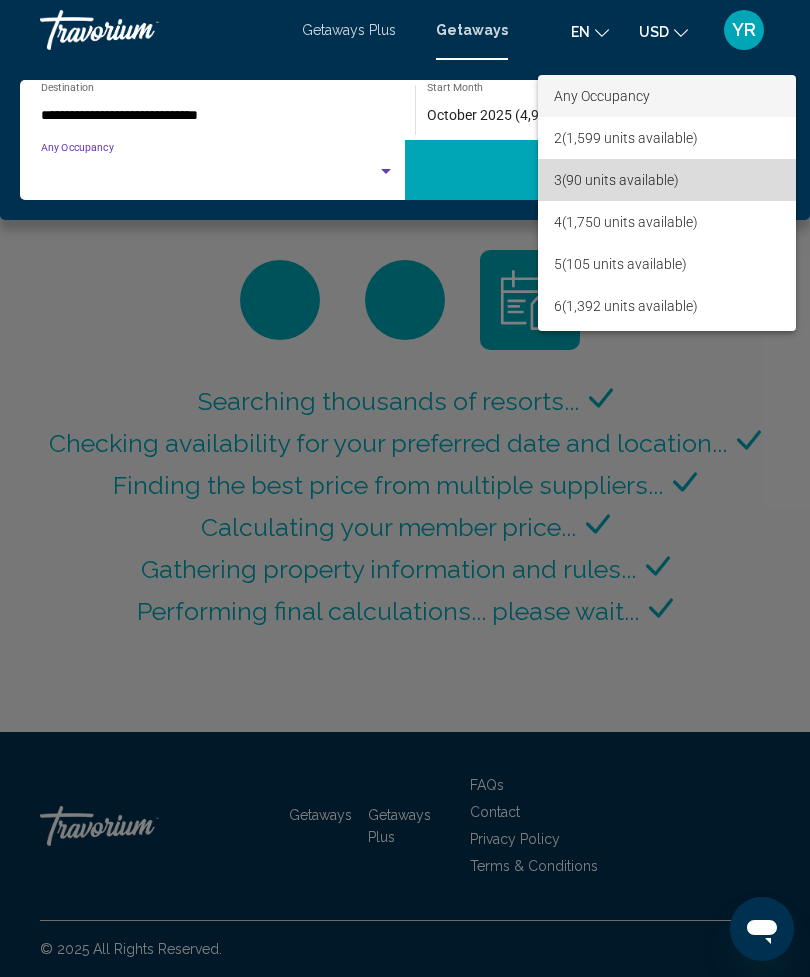 click on "[NUMBER] ([NUMBER] units available)" at bounding box center [667, 180] 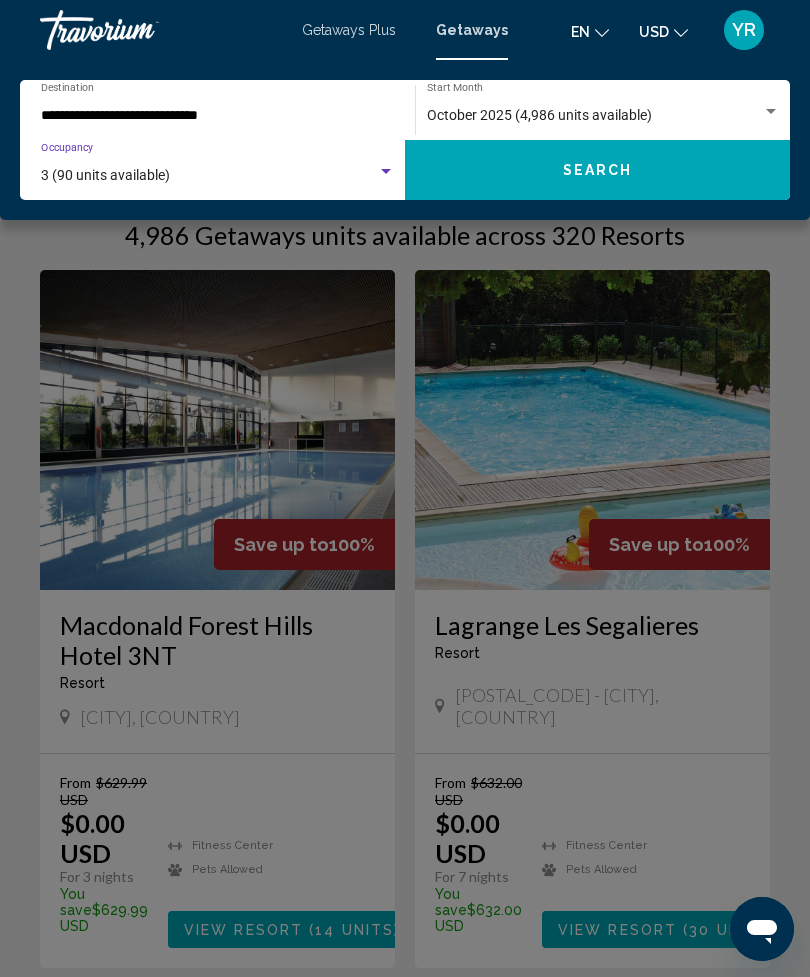 click on "Search" 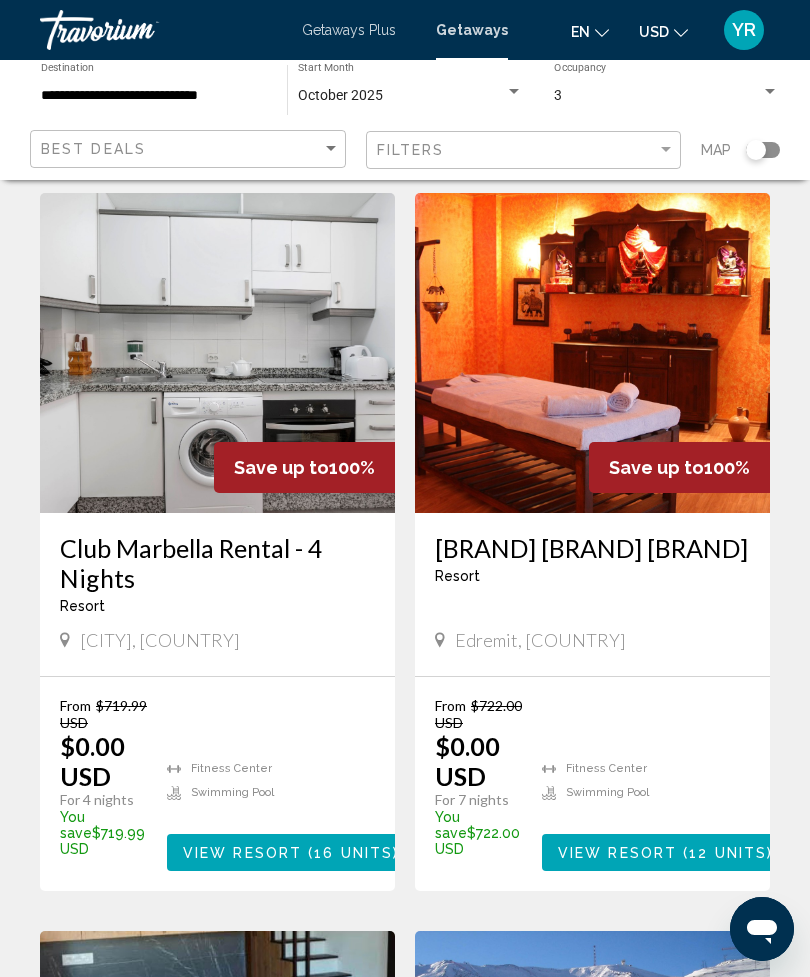 scroll, scrollTop: 3021, scrollLeft: 0, axis: vertical 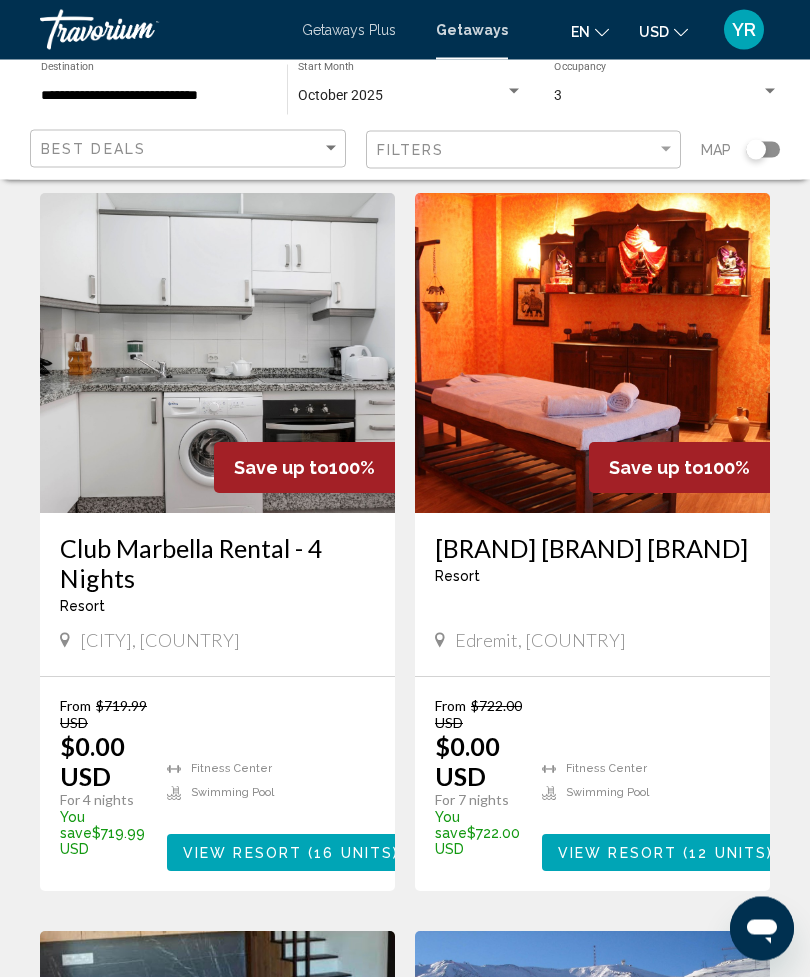 click on "Club Marbella Rental - 4 Nights" at bounding box center [217, 564] 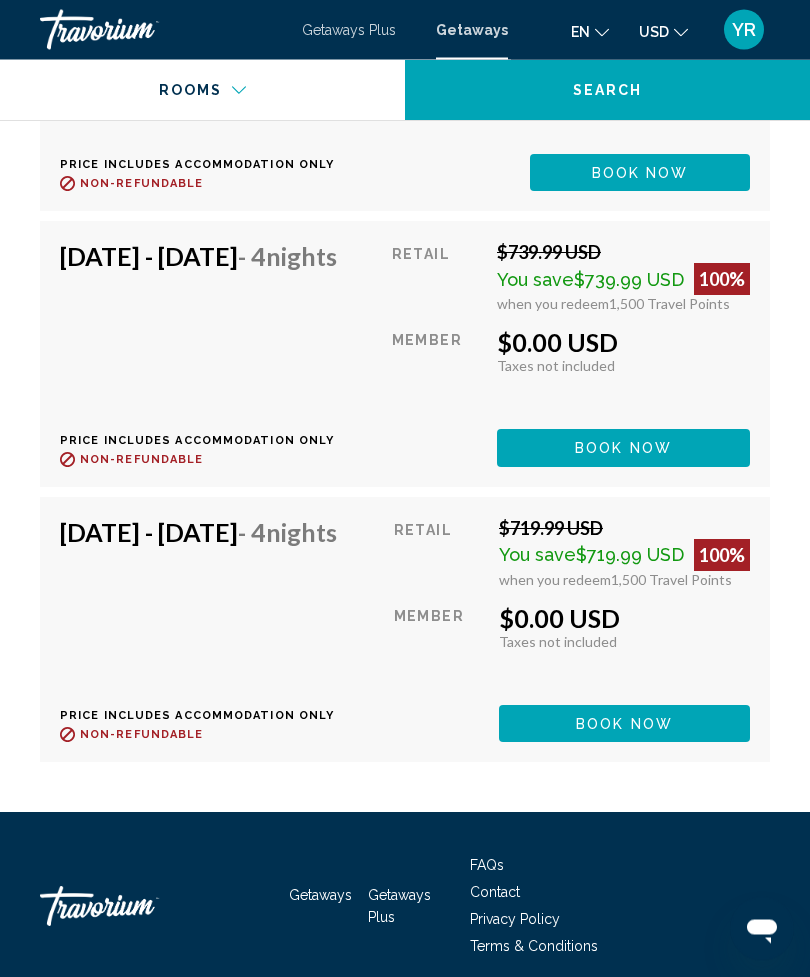 scroll, scrollTop: 4322, scrollLeft: 0, axis: vertical 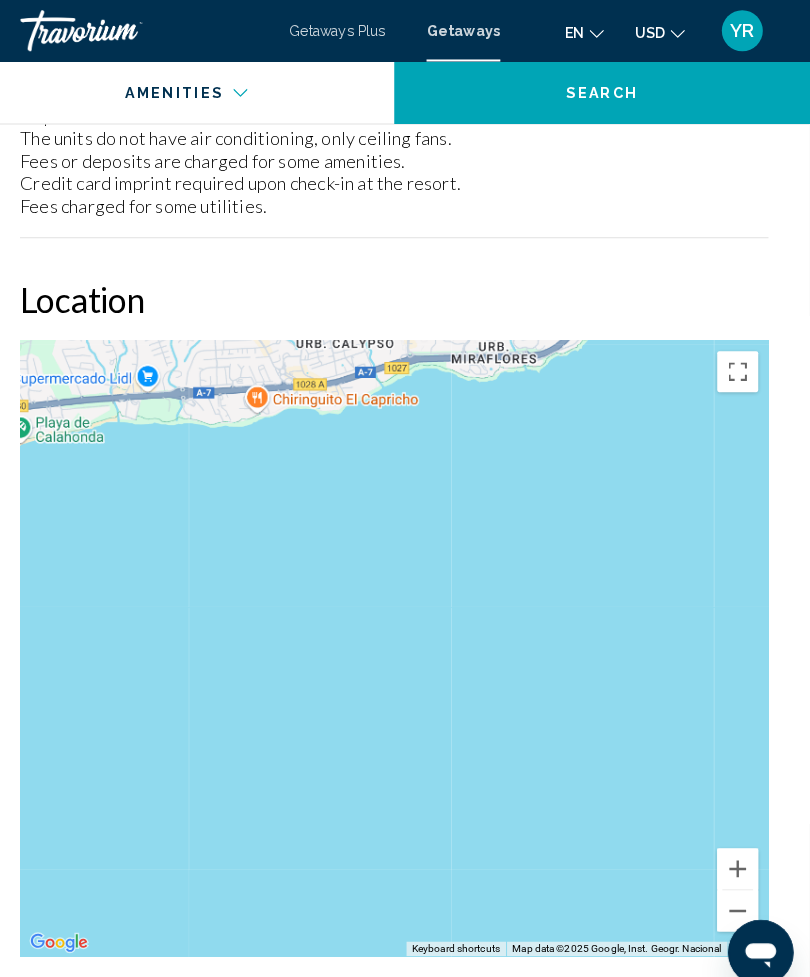 click at bounding box center (740, 888) 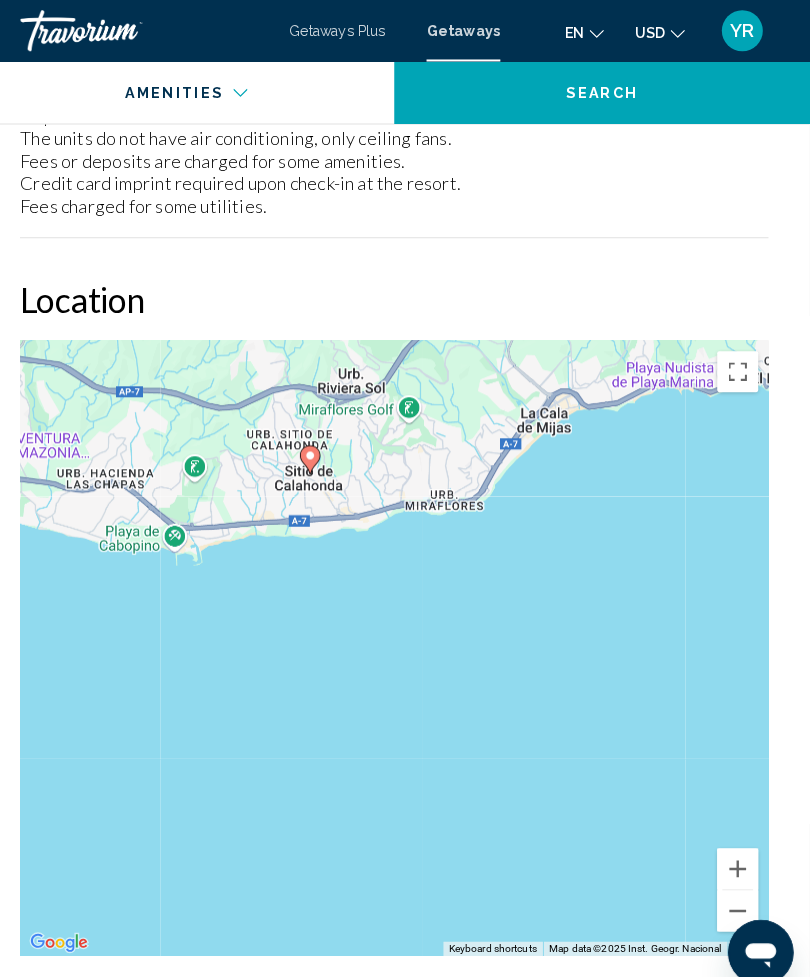 click at bounding box center [740, 888] 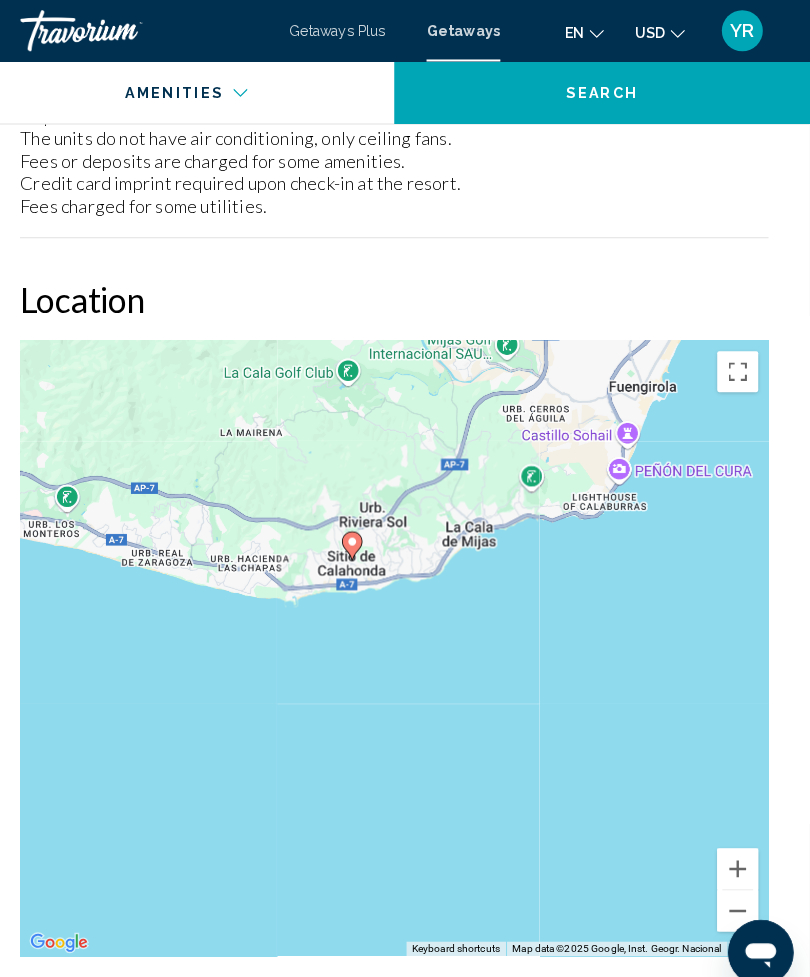click at bounding box center [740, 888] 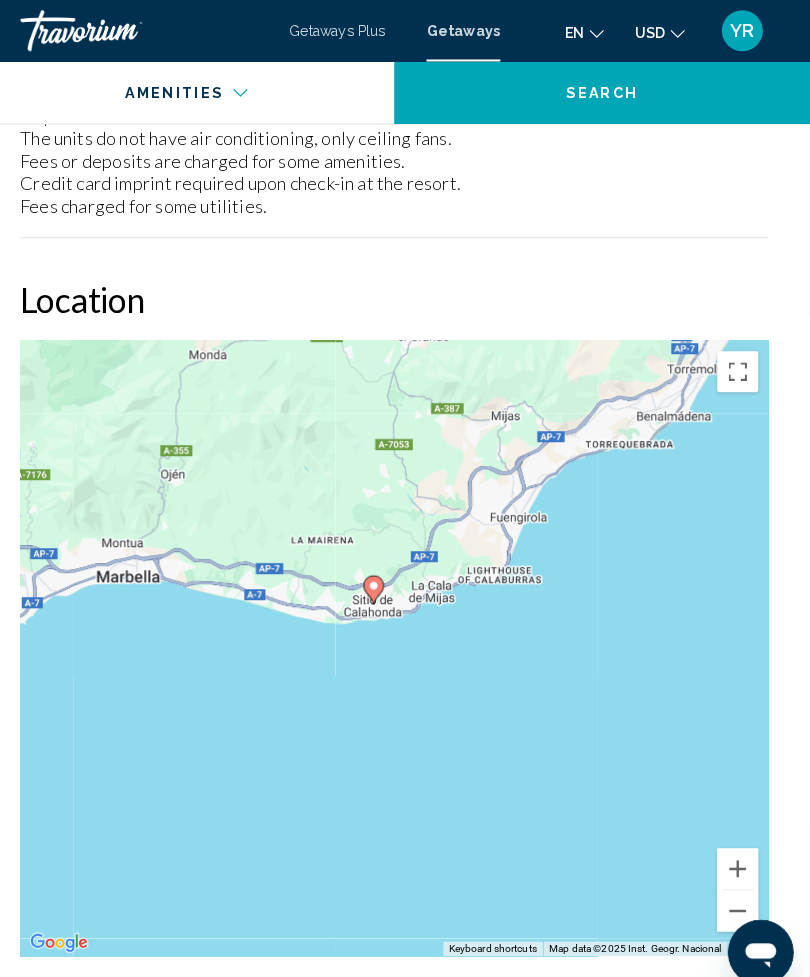 click at bounding box center (740, 888) 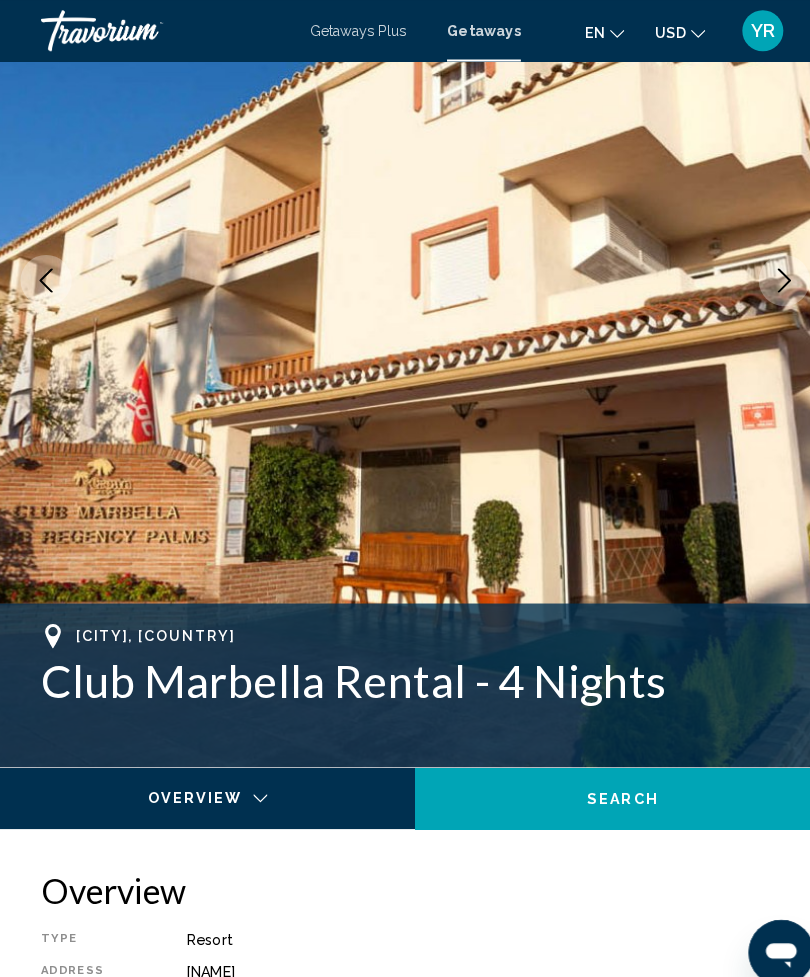scroll, scrollTop: 0, scrollLeft: 0, axis: both 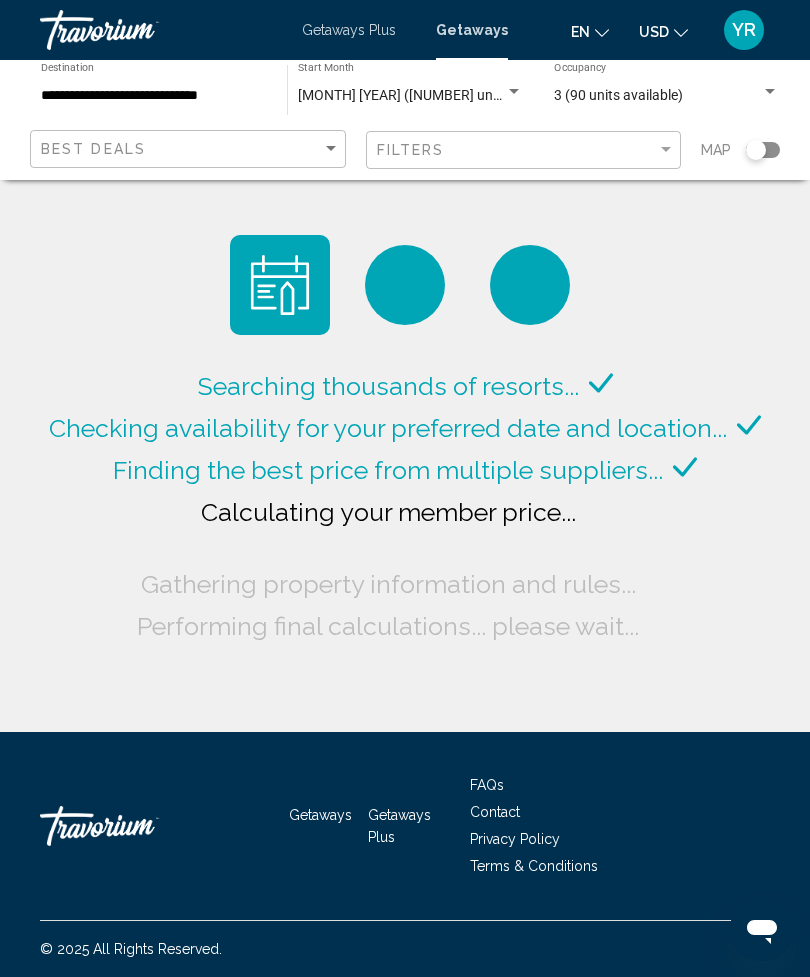 click on "Searching thousands of resorts...
Checking availability for your preferred date and location...
Finding the best price from multiple suppliers...
Calculating your member price...
Gathering property information and rules...
Performing final calculations... please wait..." 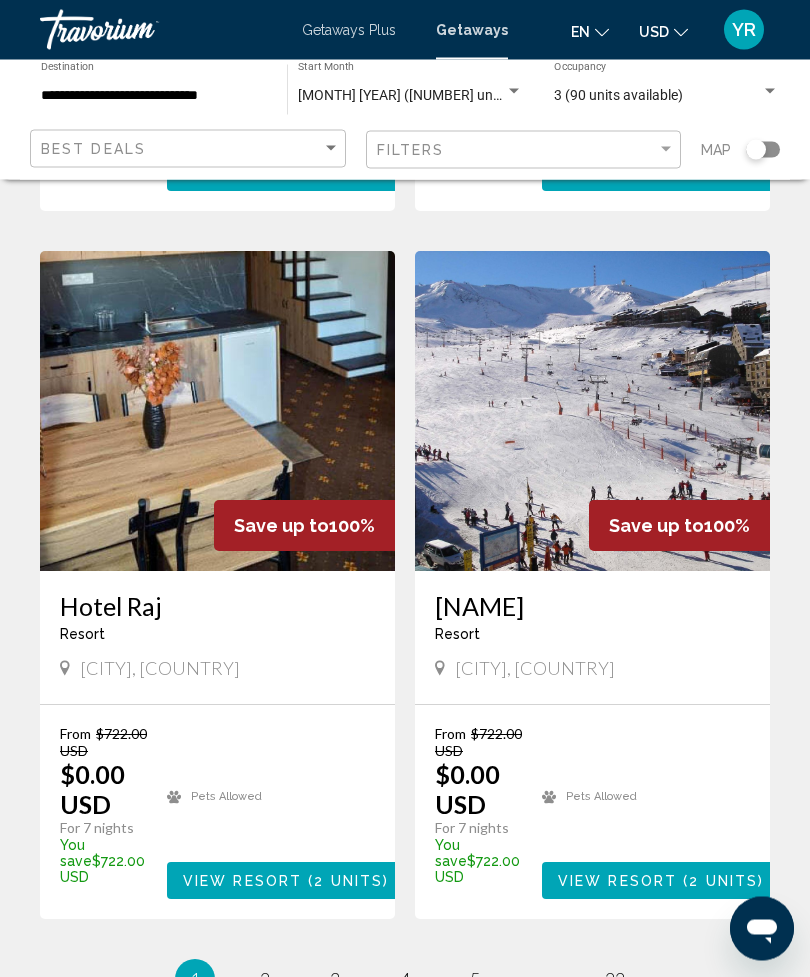 scroll, scrollTop: 3828, scrollLeft: 0, axis: vertical 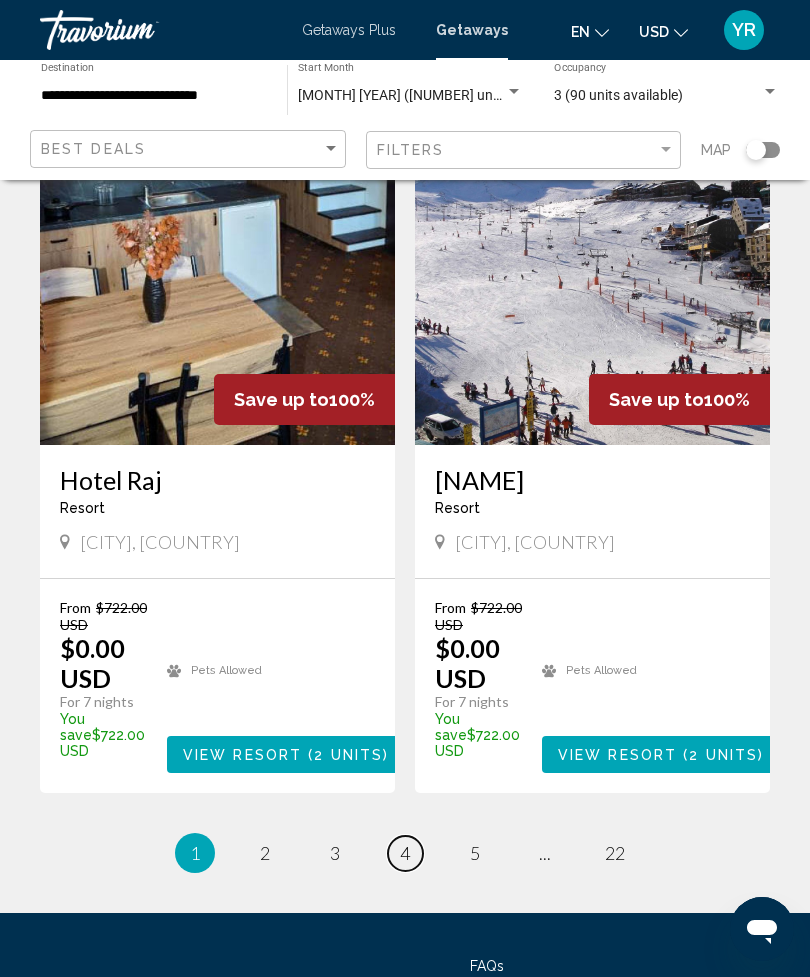 click on "page  4" at bounding box center (405, 853) 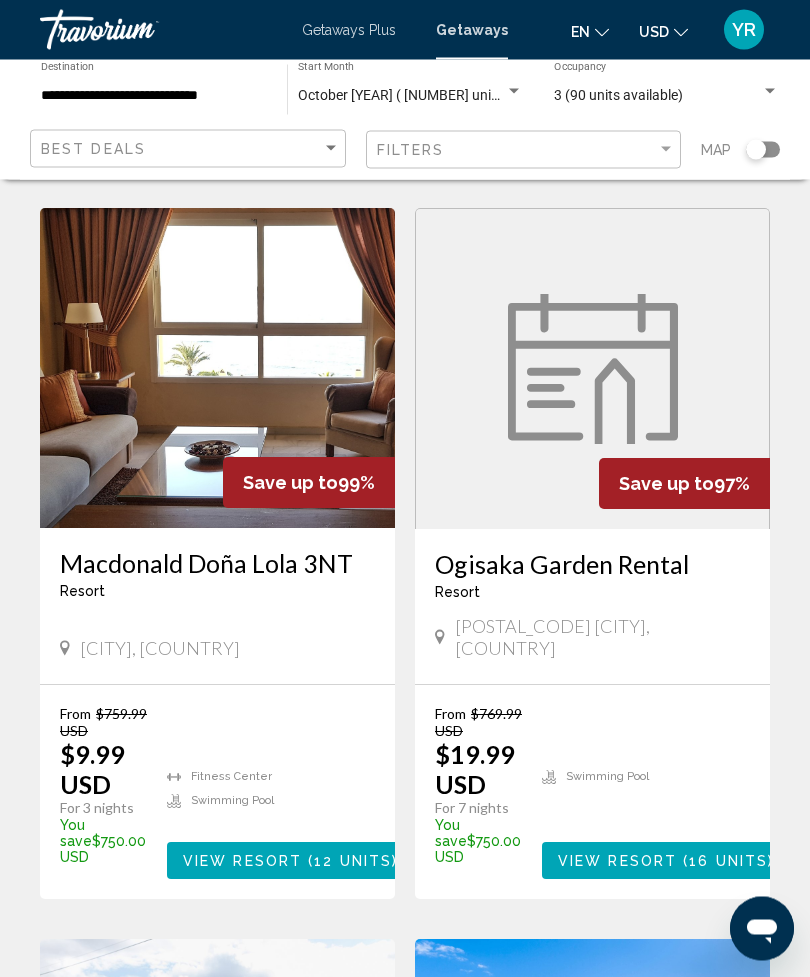scroll, scrollTop: 771, scrollLeft: 0, axis: vertical 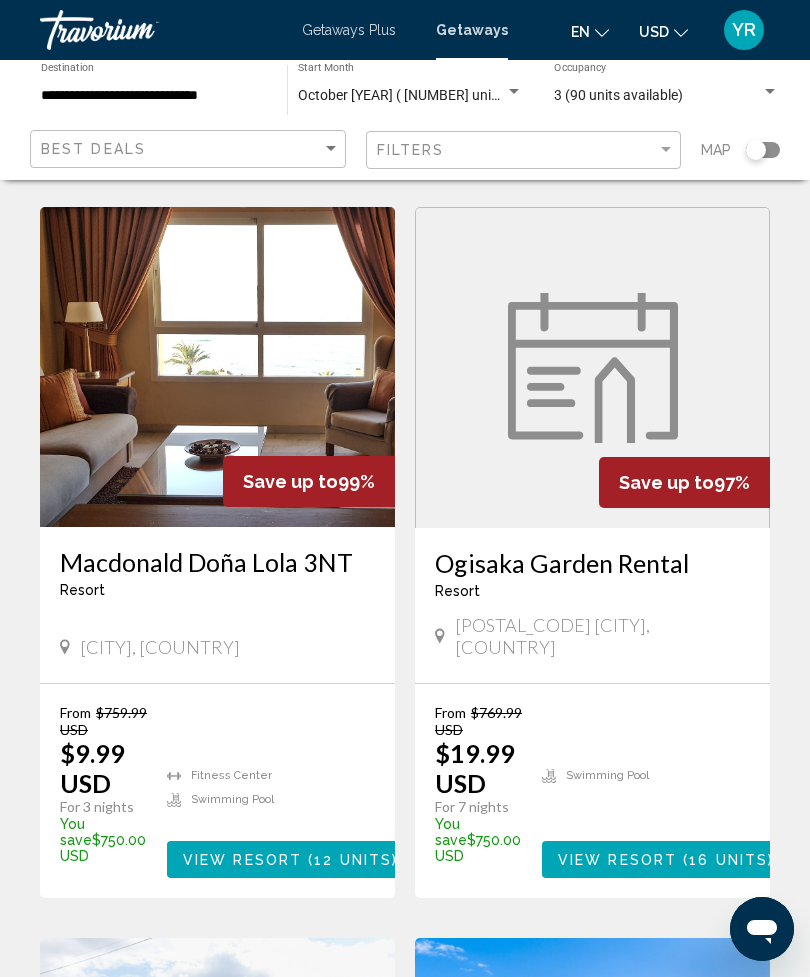 click on "[BRAND] [BRAND] [BRAND] - This is an adults only resort
[CITY], [COUNTRY]" at bounding box center [217, 605] 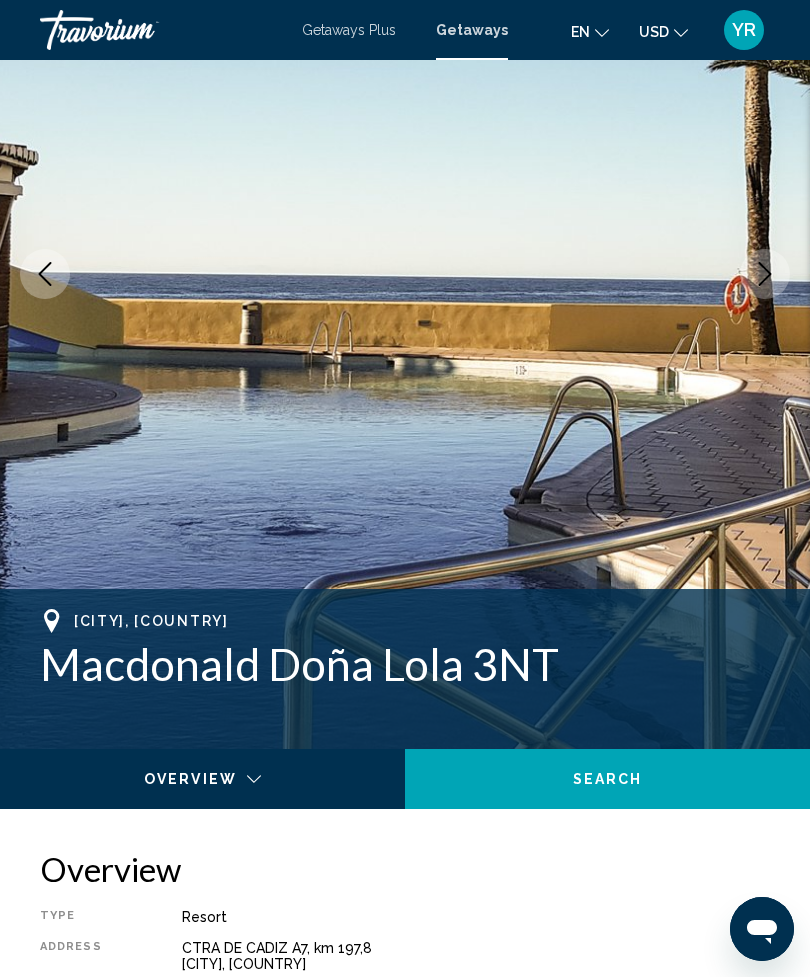 scroll, scrollTop: 236, scrollLeft: 0, axis: vertical 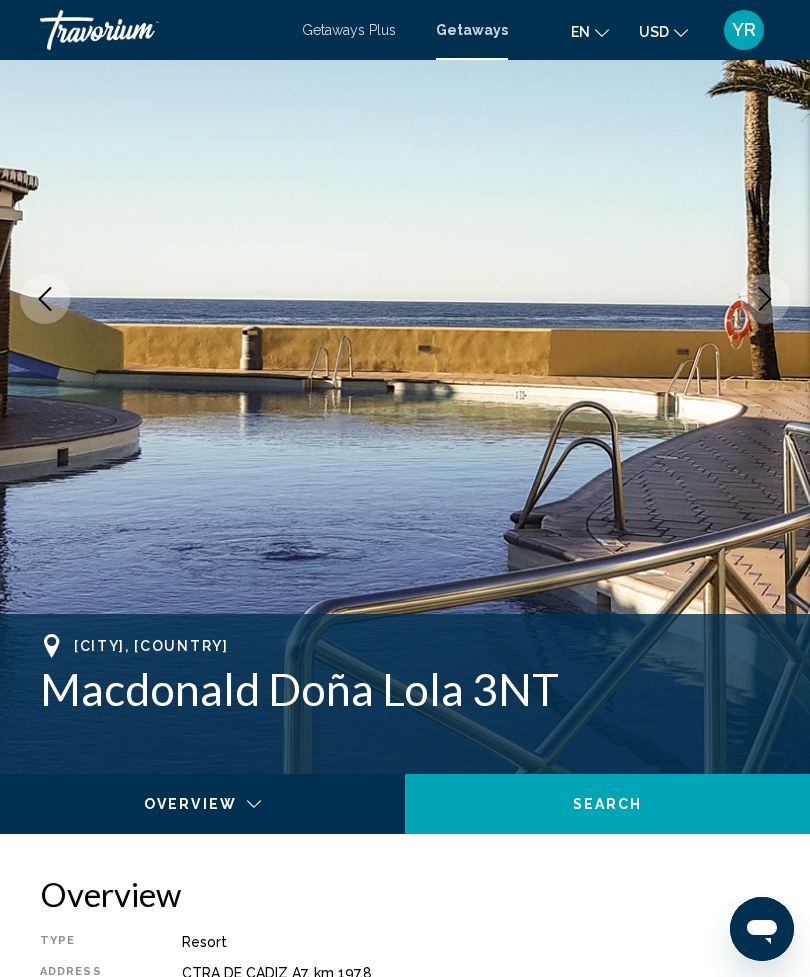 click 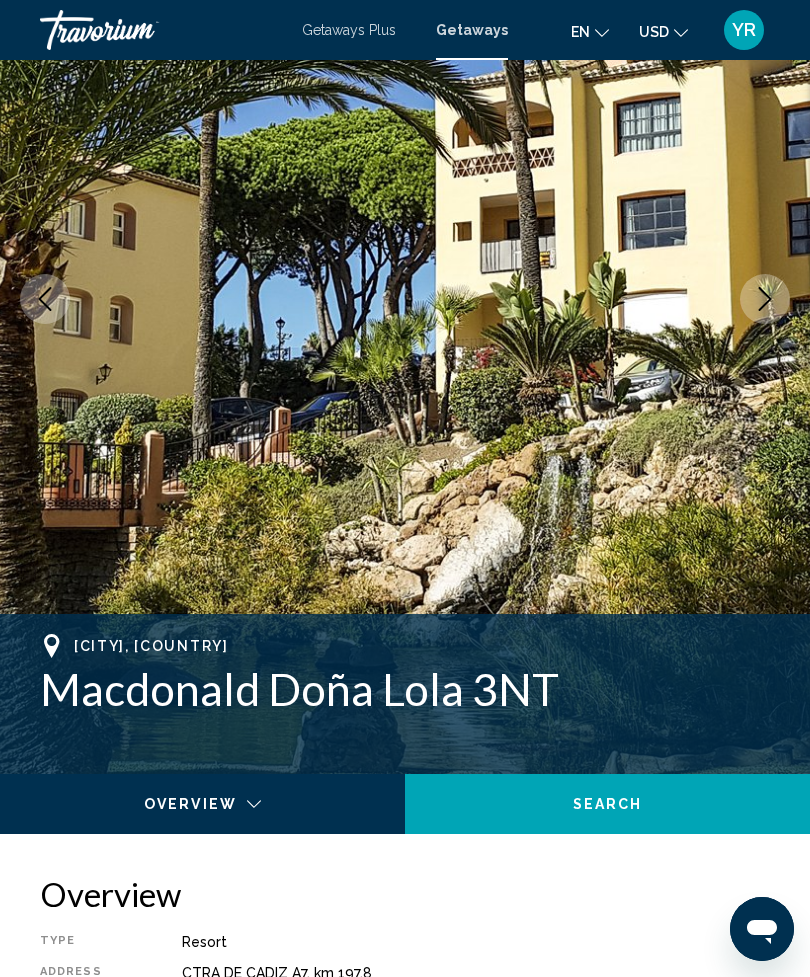 click at bounding box center (765, 299) 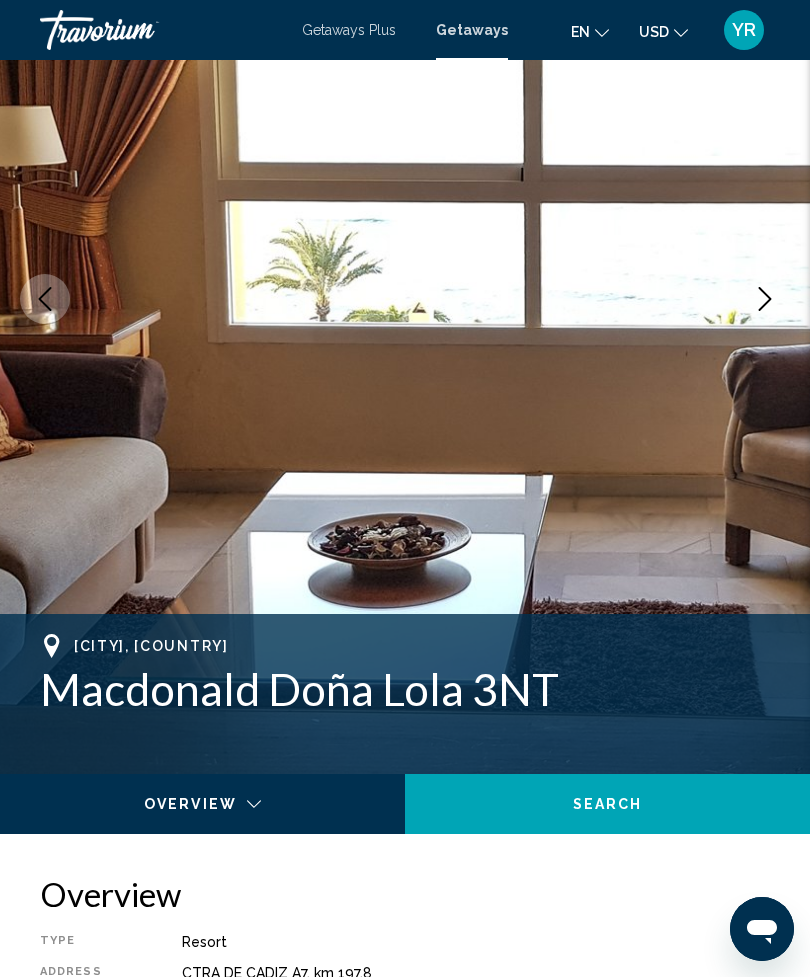 click at bounding box center [405, 299] 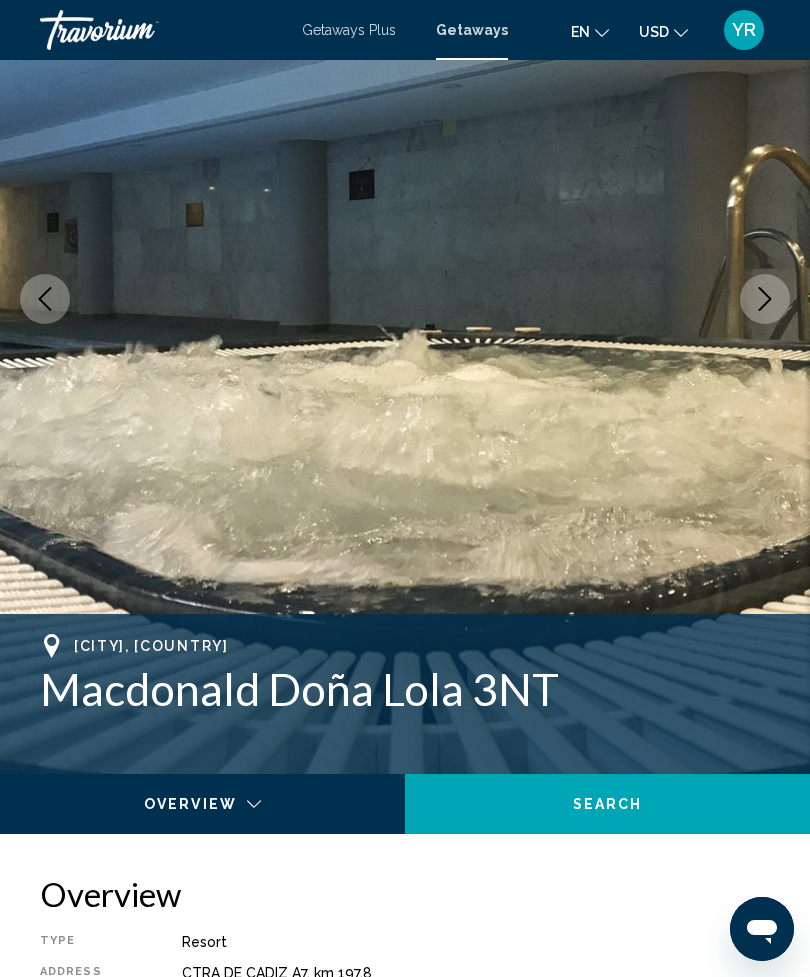 click 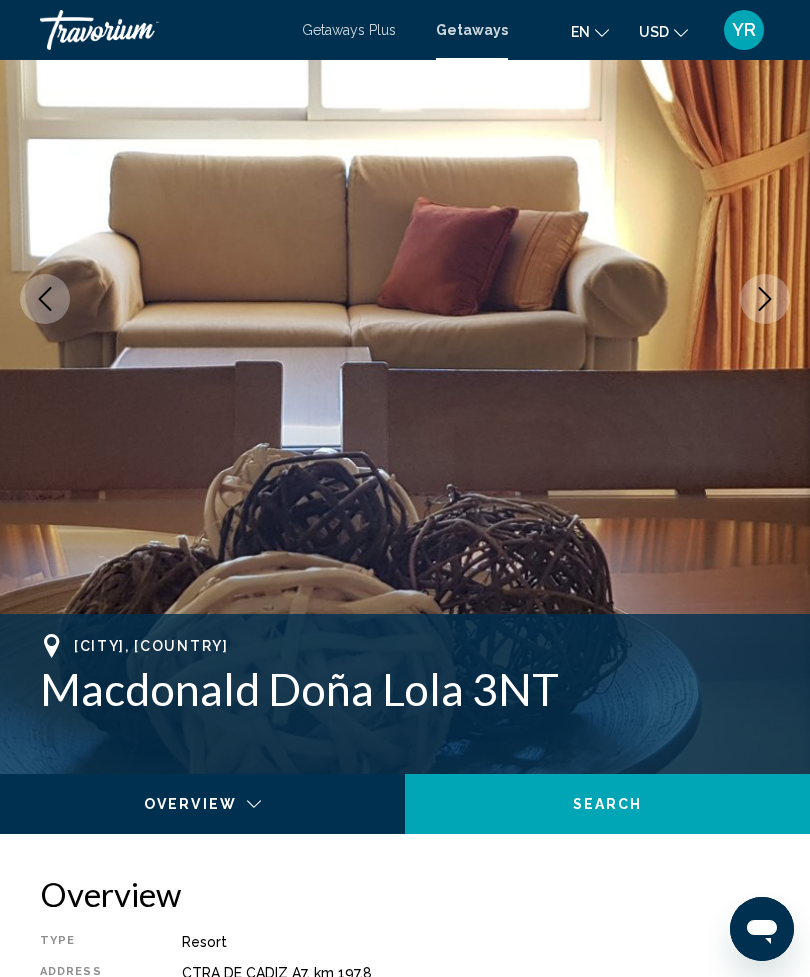 click at bounding box center (765, 299) 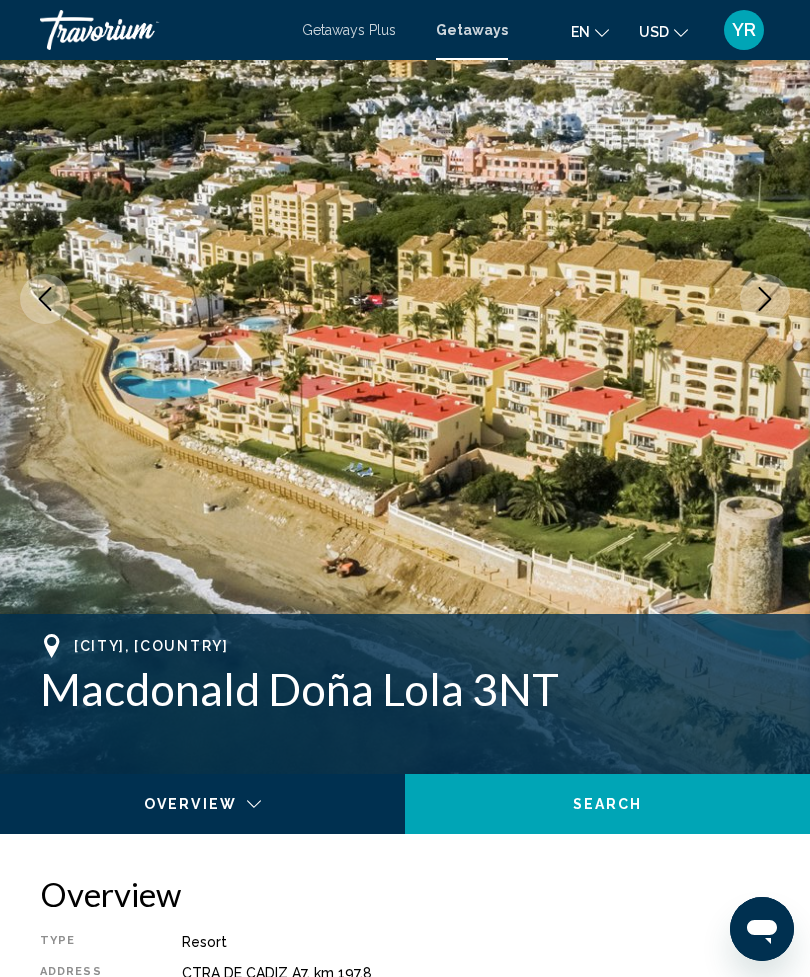 click 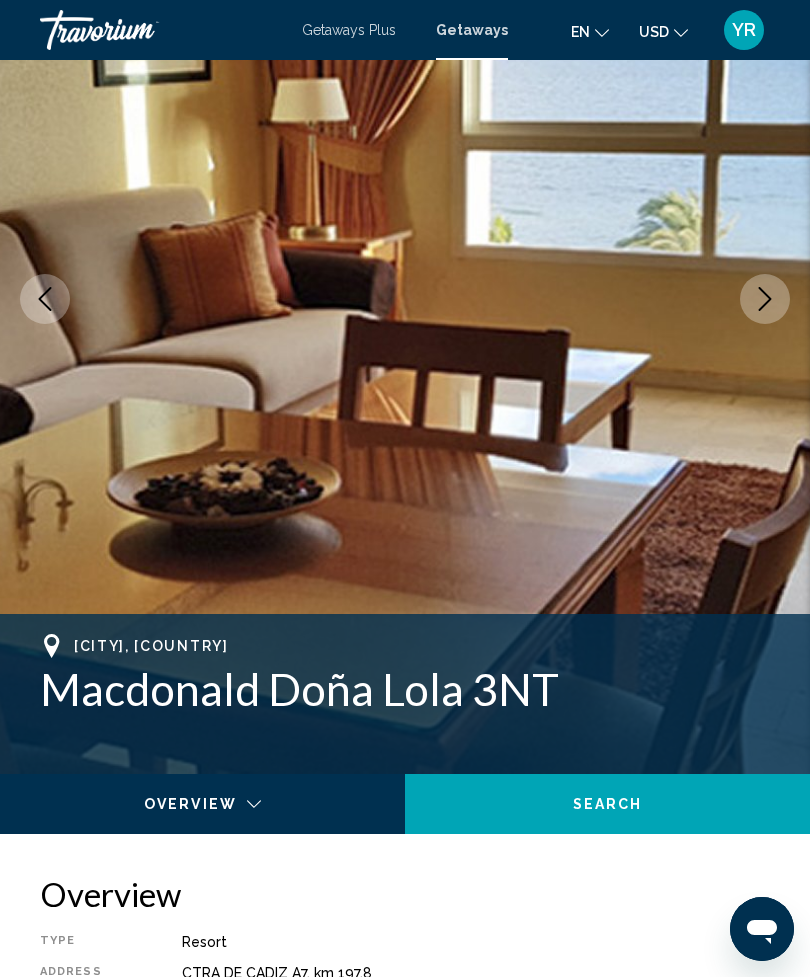 click at bounding box center [765, 299] 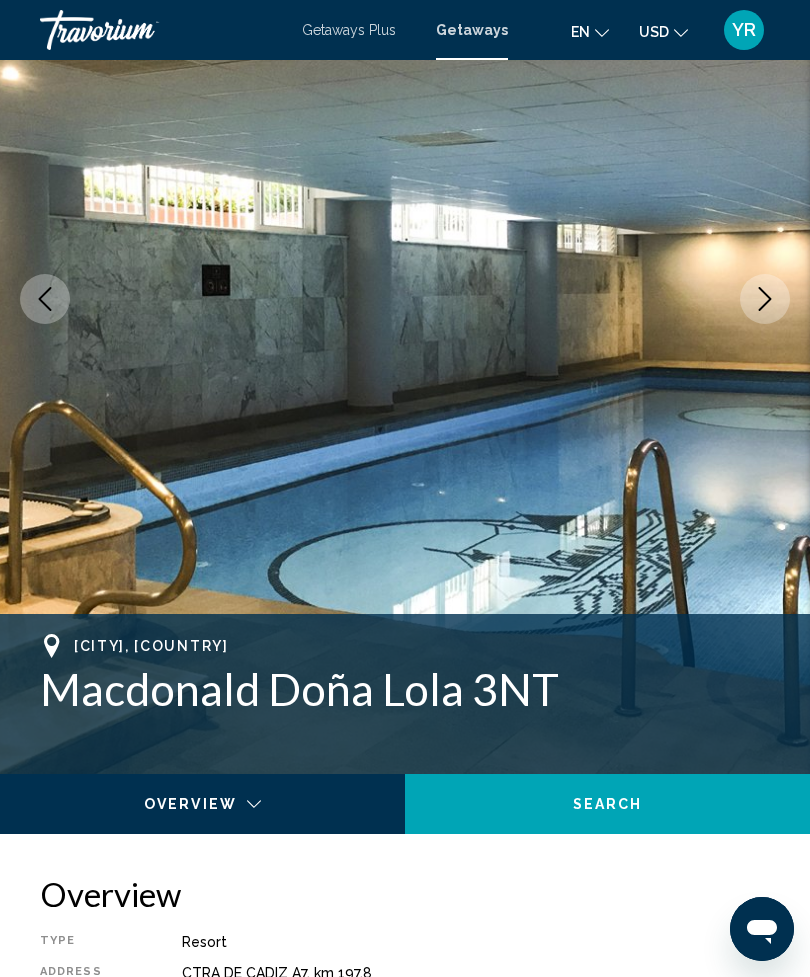 click at bounding box center (765, 299) 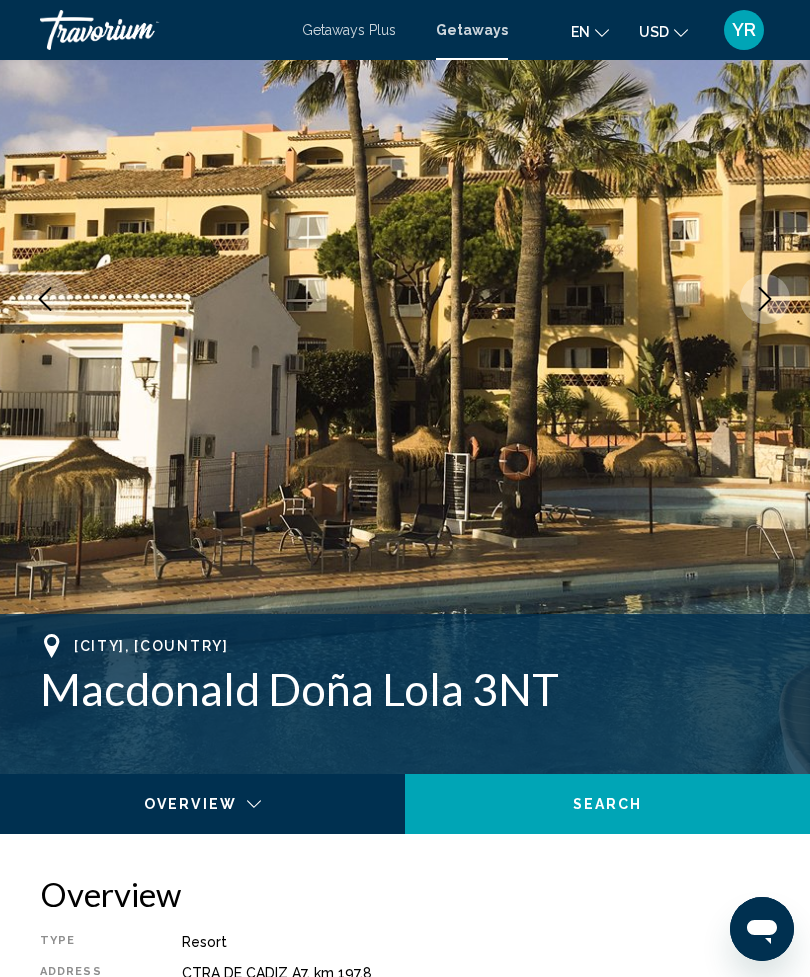 click 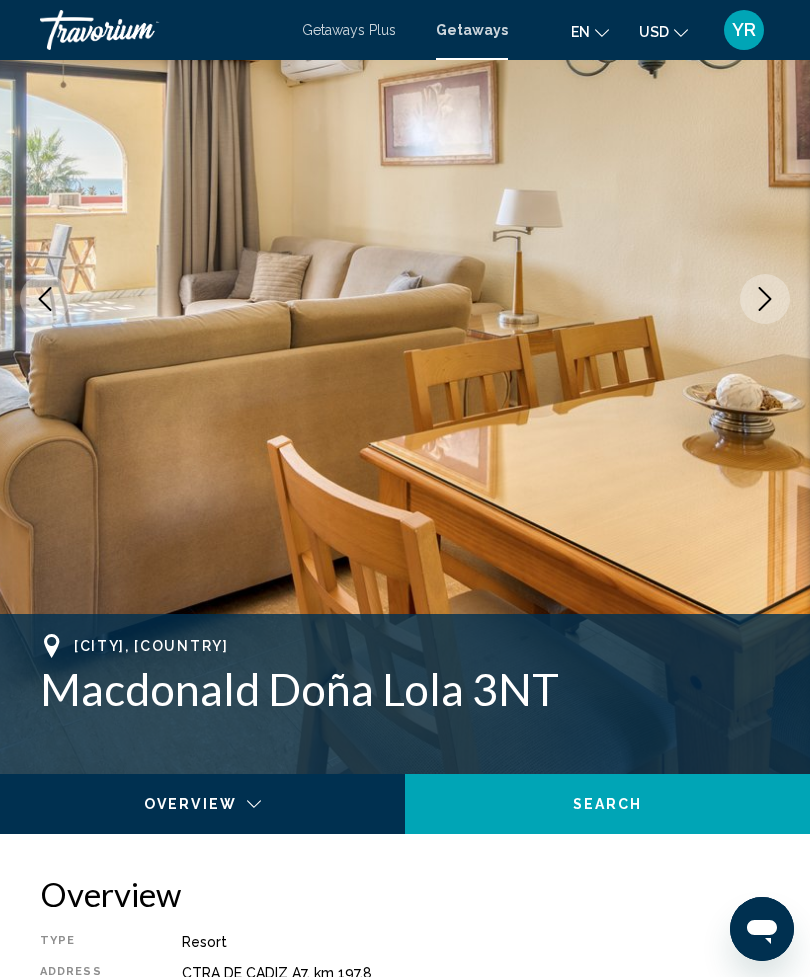 click 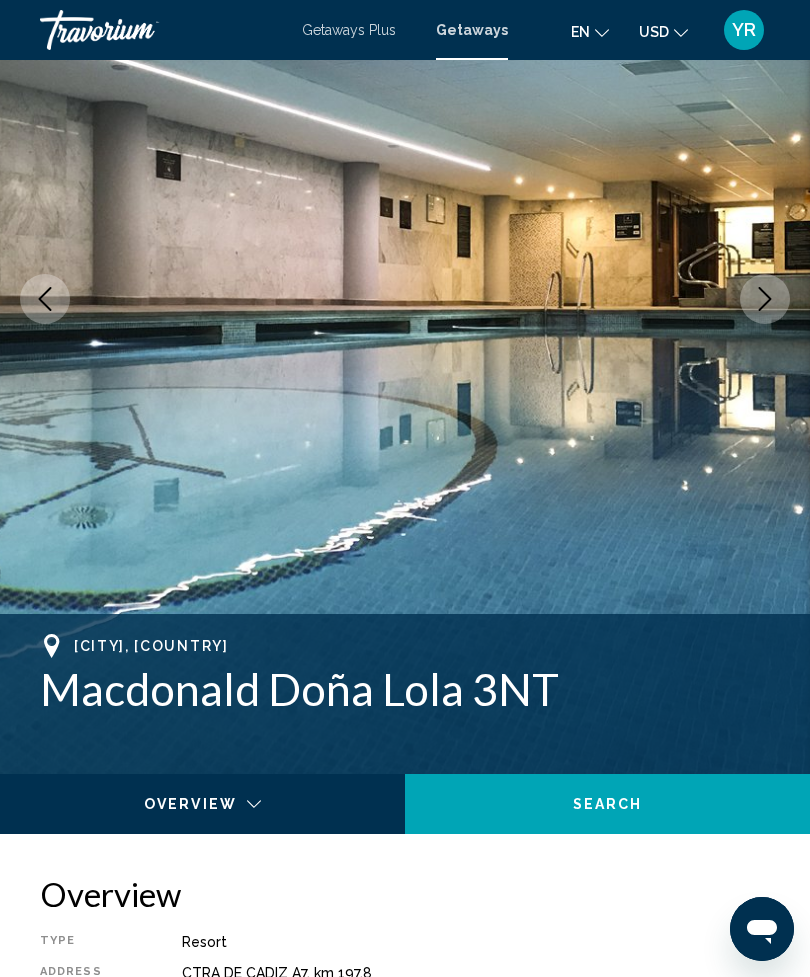 click at bounding box center [765, 299] 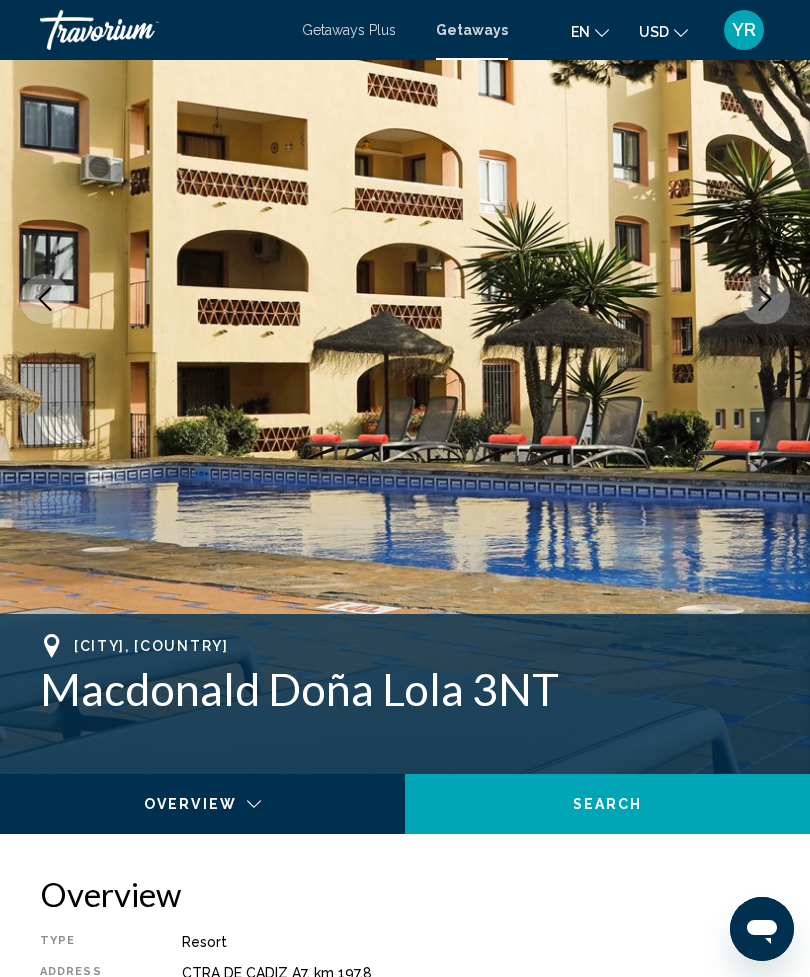 click 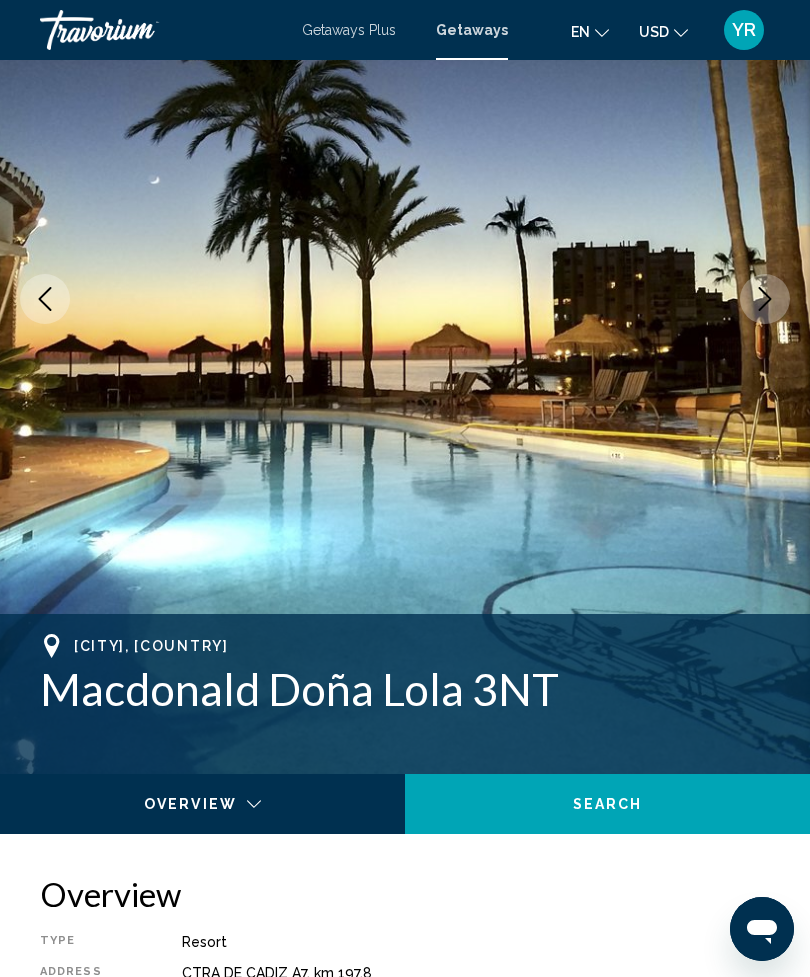 click 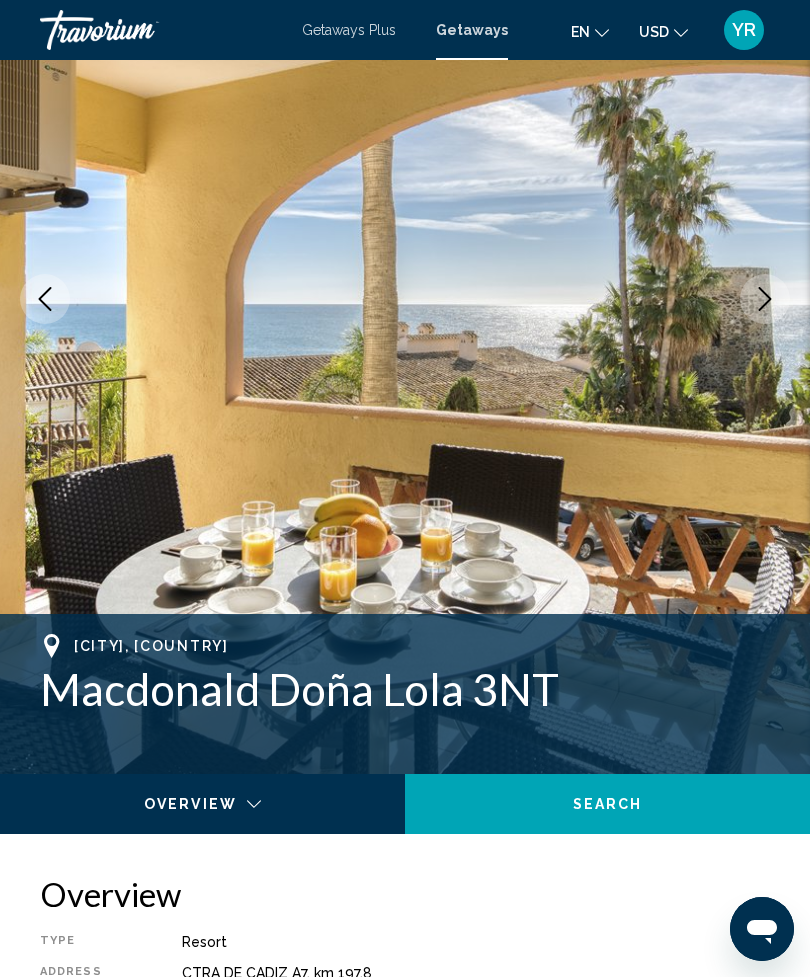 click 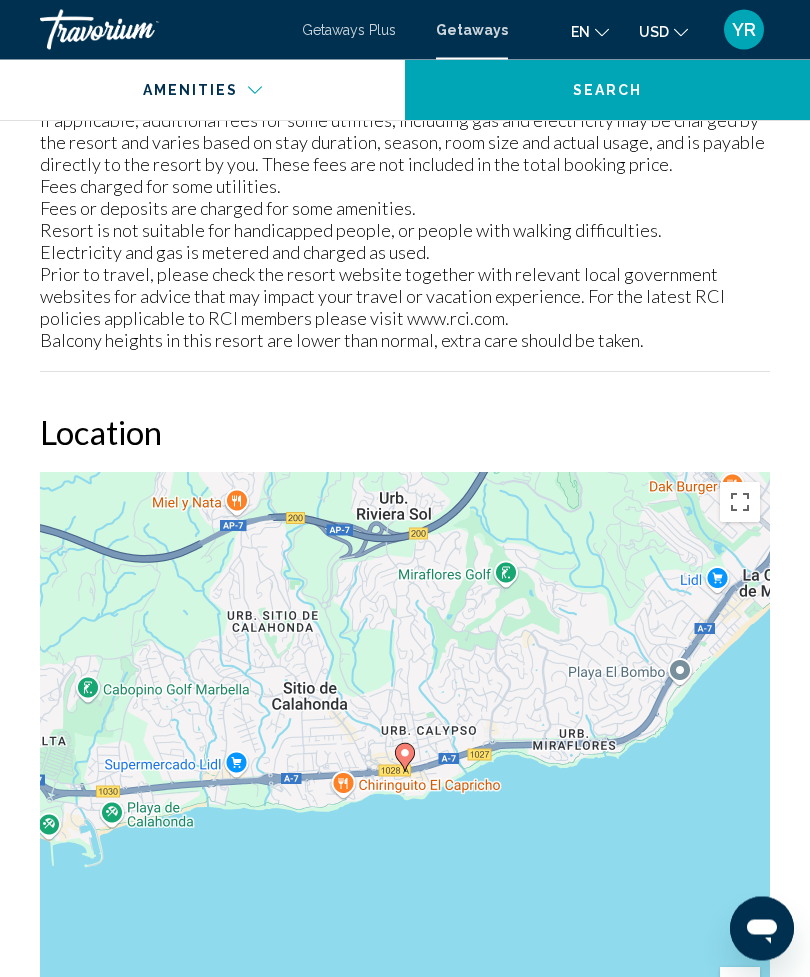scroll, scrollTop: 2551, scrollLeft: 0, axis: vertical 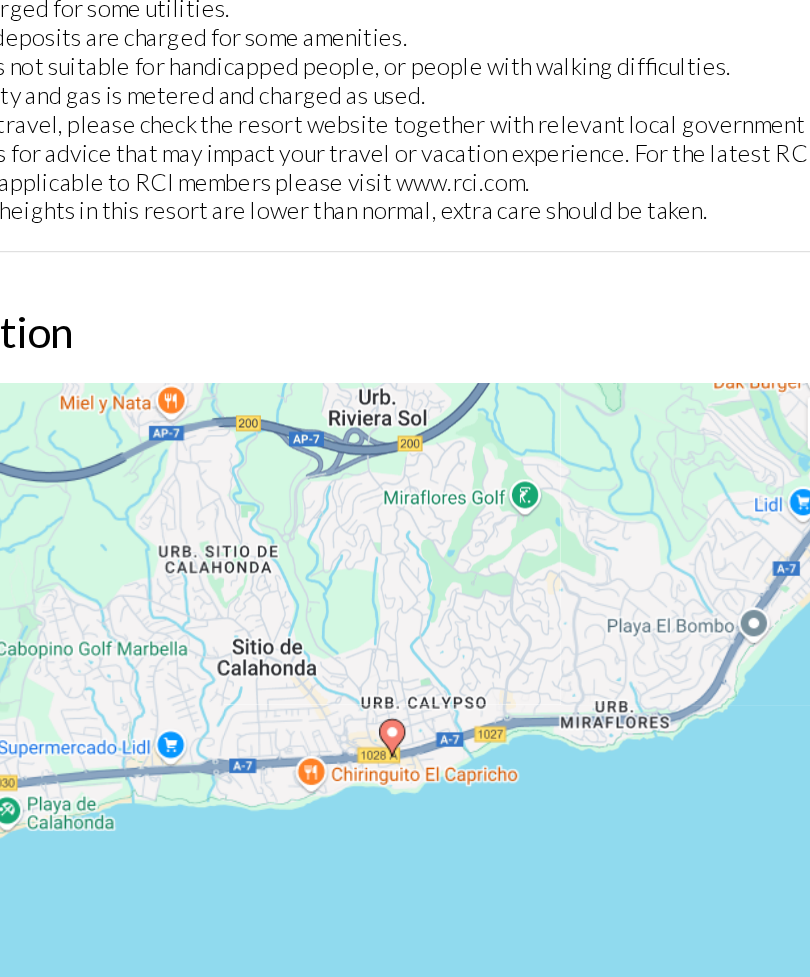 click on "To activate drag with keyboard, press Alt + Enter. Once in keyboard drag state, use the arrow keys to move the marker. To complete the drag, press the Enter key. To cancel, press Escape." at bounding box center (405, 730) 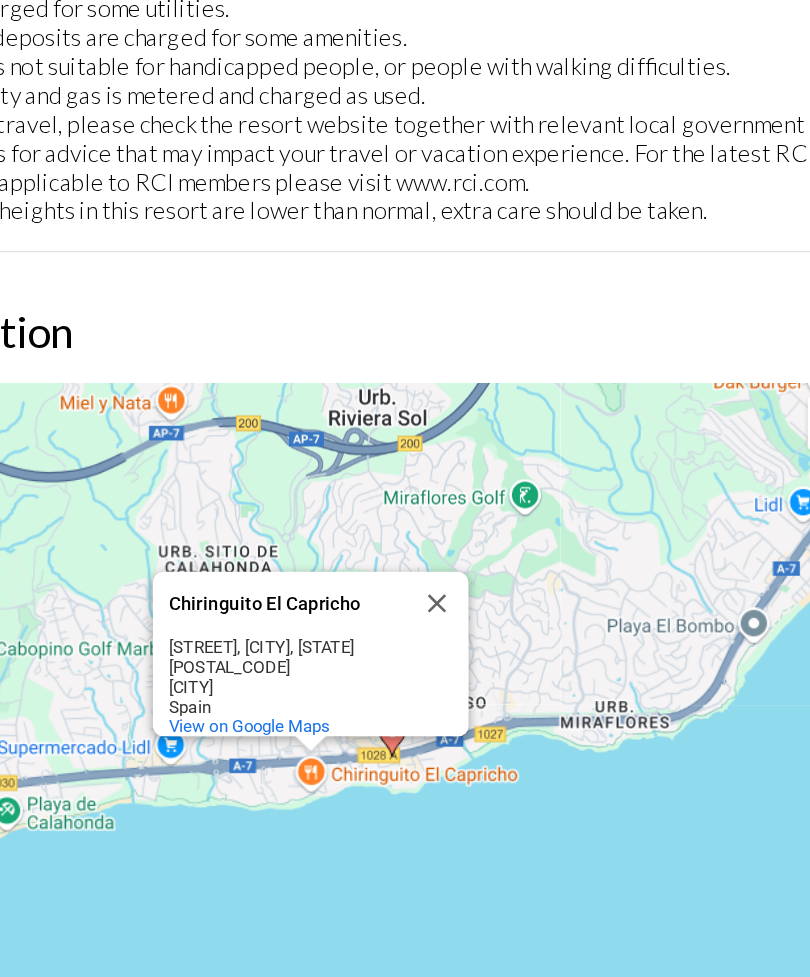 click at bounding box center [438, 597] 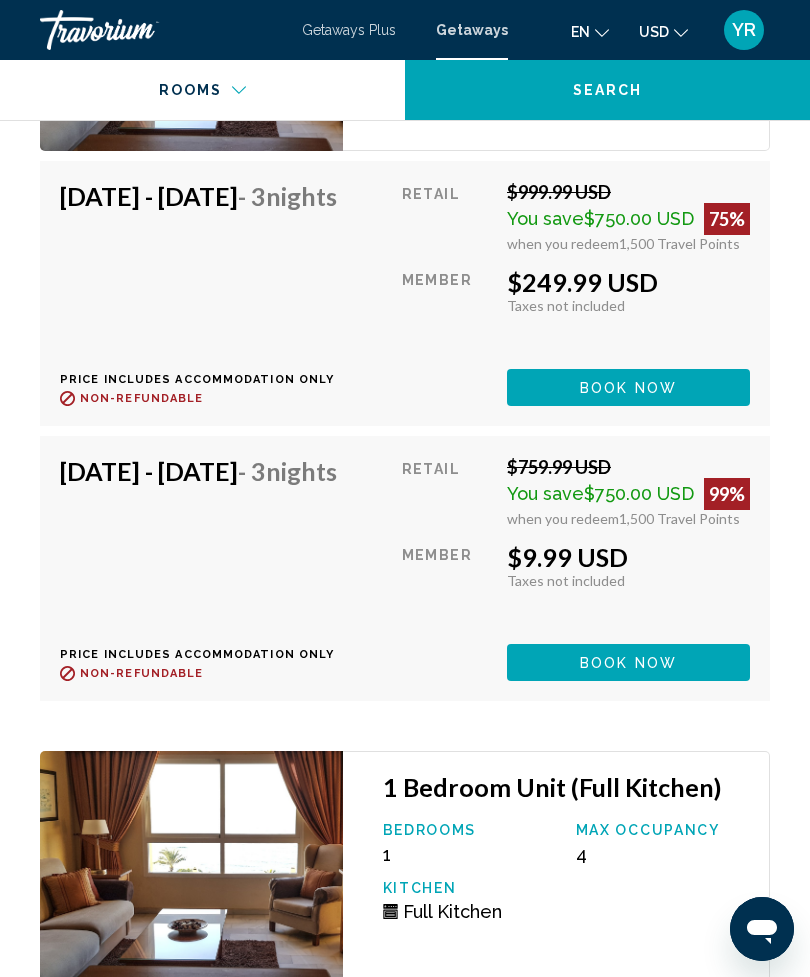 scroll, scrollTop: 3967, scrollLeft: 0, axis: vertical 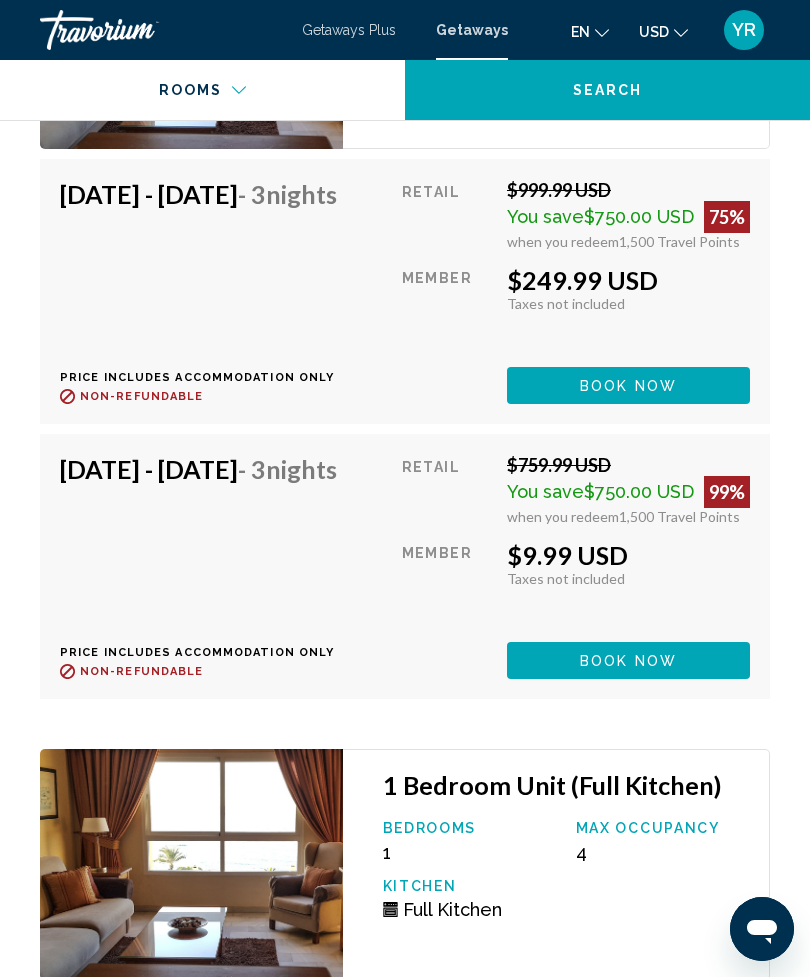 click on "Book now" at bounding box center [628, 386] 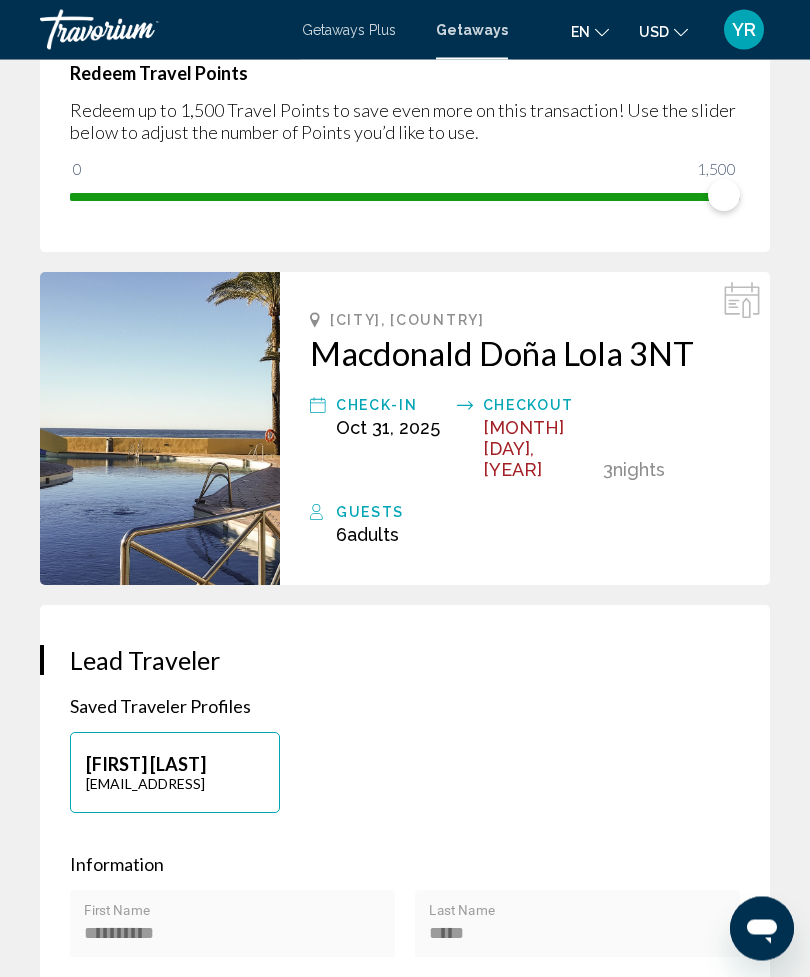 scroll, scrollTop: 386, scrollLeft: 0, axis: vertical 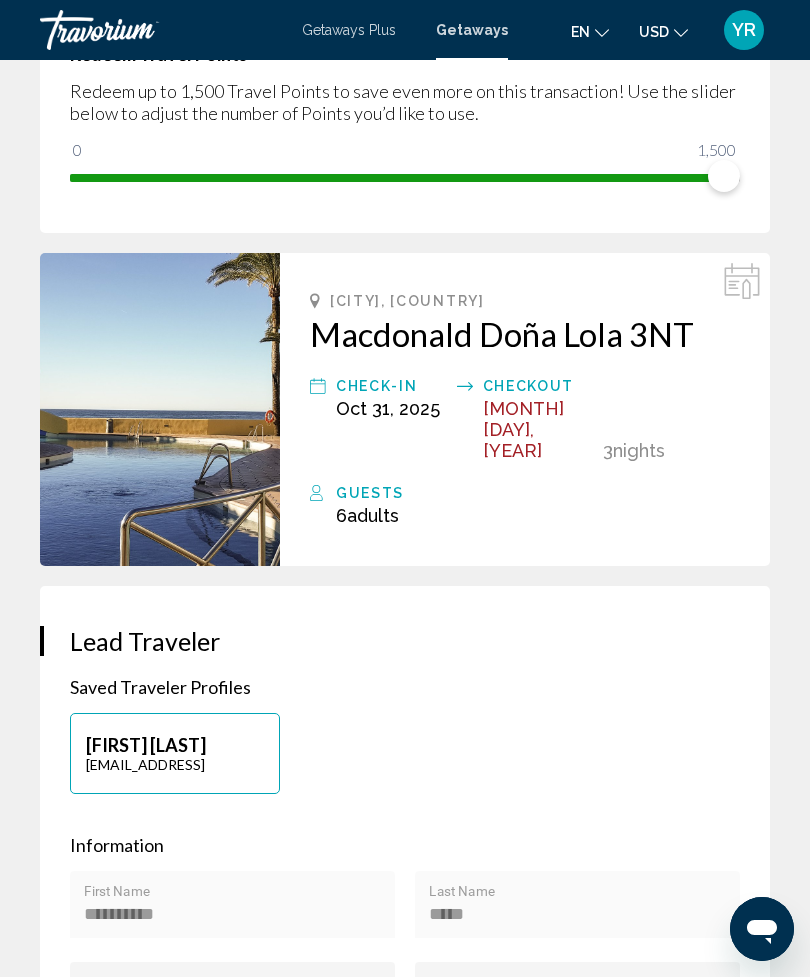 click on "Guests" at bounding box center (538, 493) 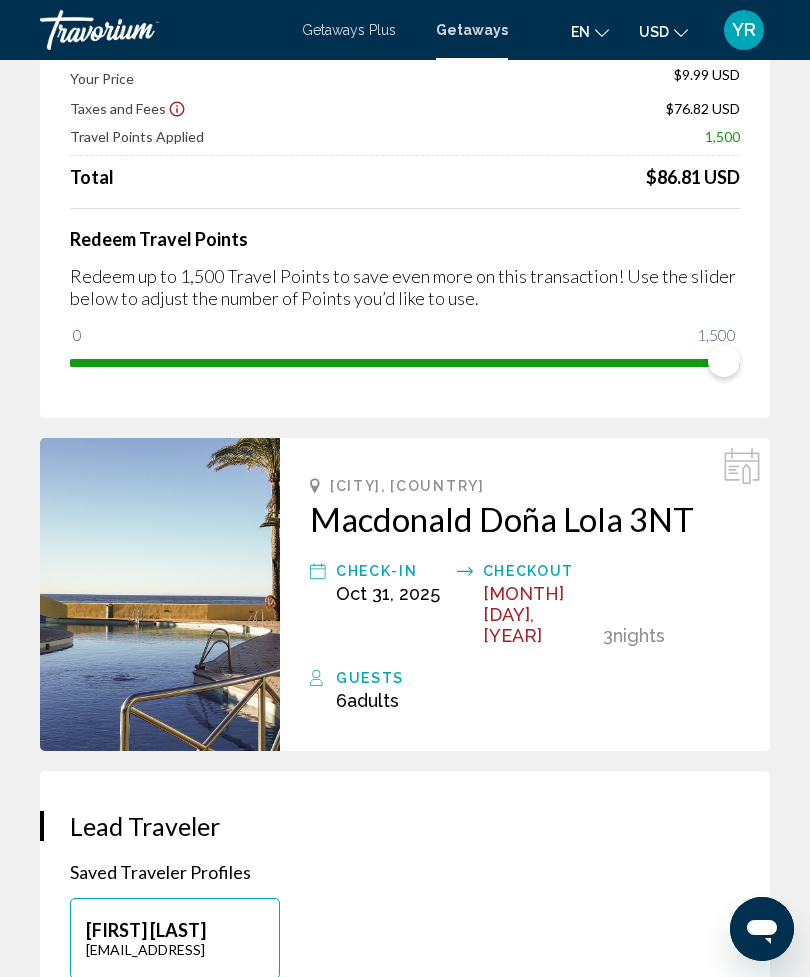 scroll, scrollTop: 0, scrollLeft: 0, axis: both 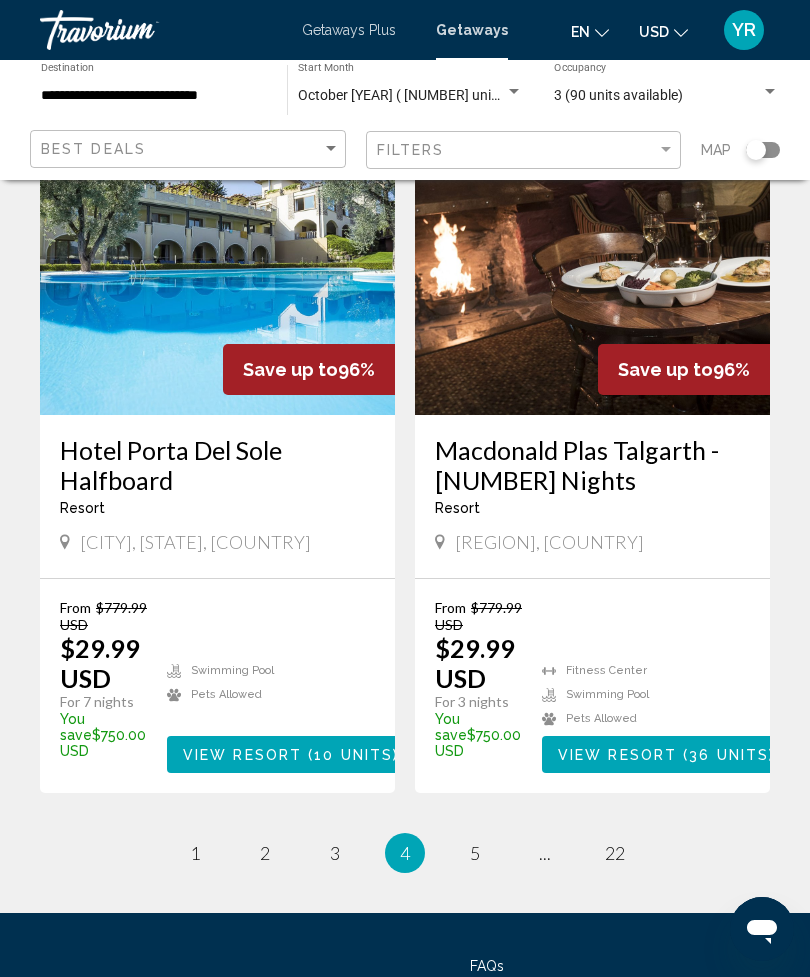 click on "4" at bounding box center (405, 853) 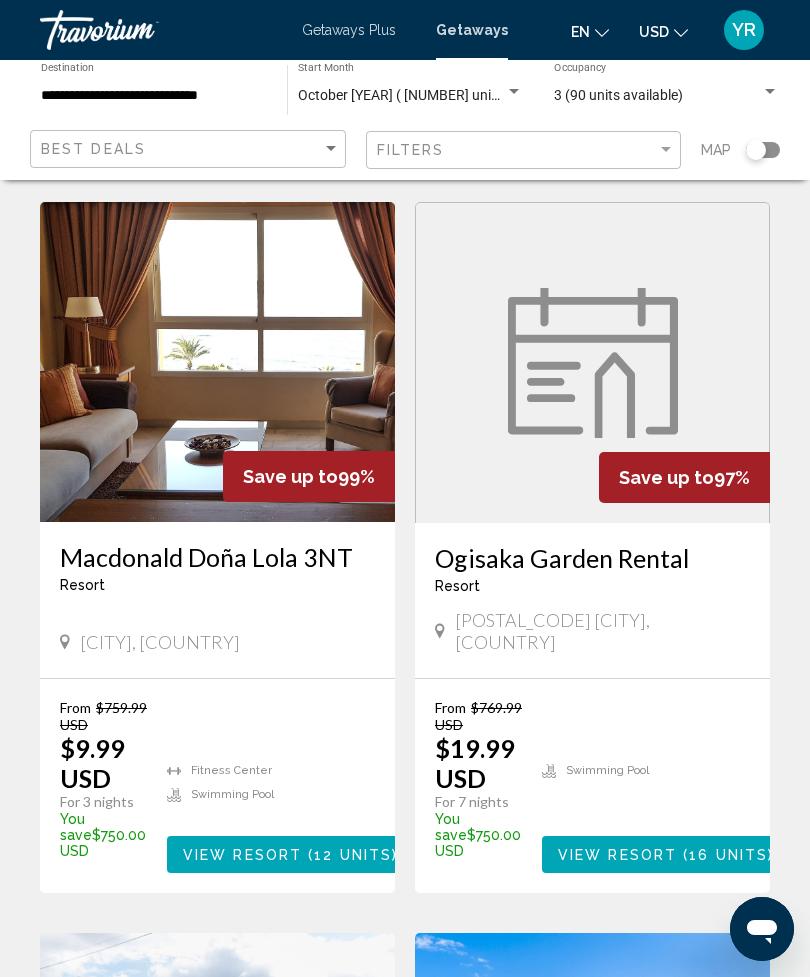 scroll, scrollTop: 764, scrollLeft: 0, axis: vertical 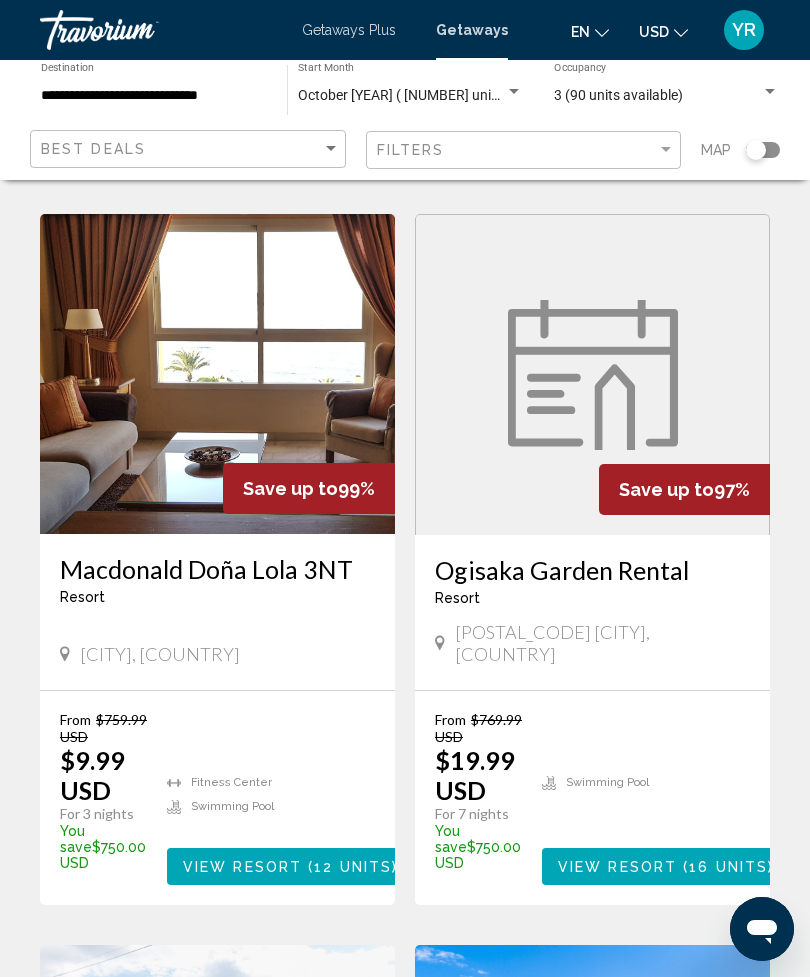 click on "Resort  -  This is an adults only resort" at bounding box center (217, 597) 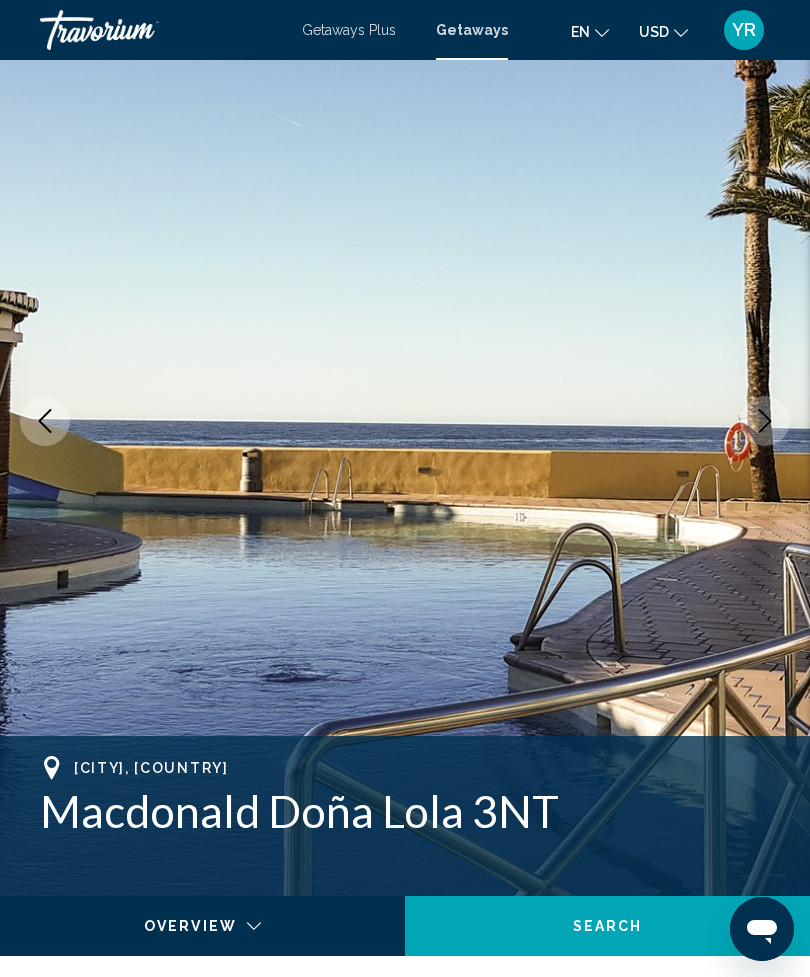 scroll, scrollTop: 0, scrollLeft: 0, axis: both 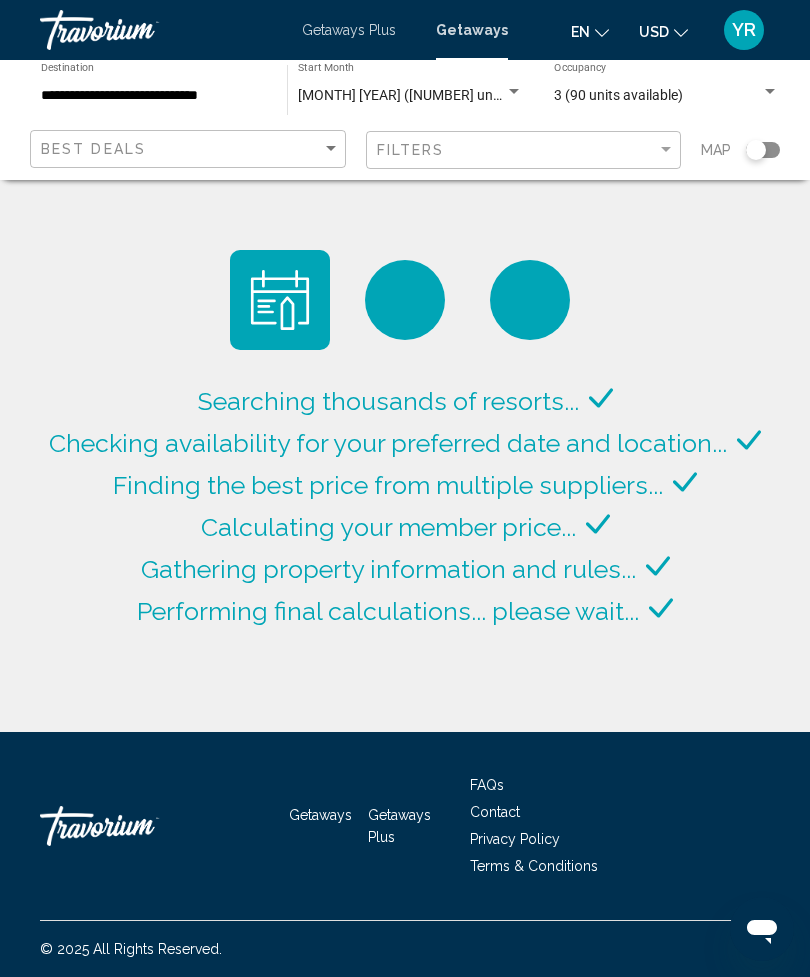 click 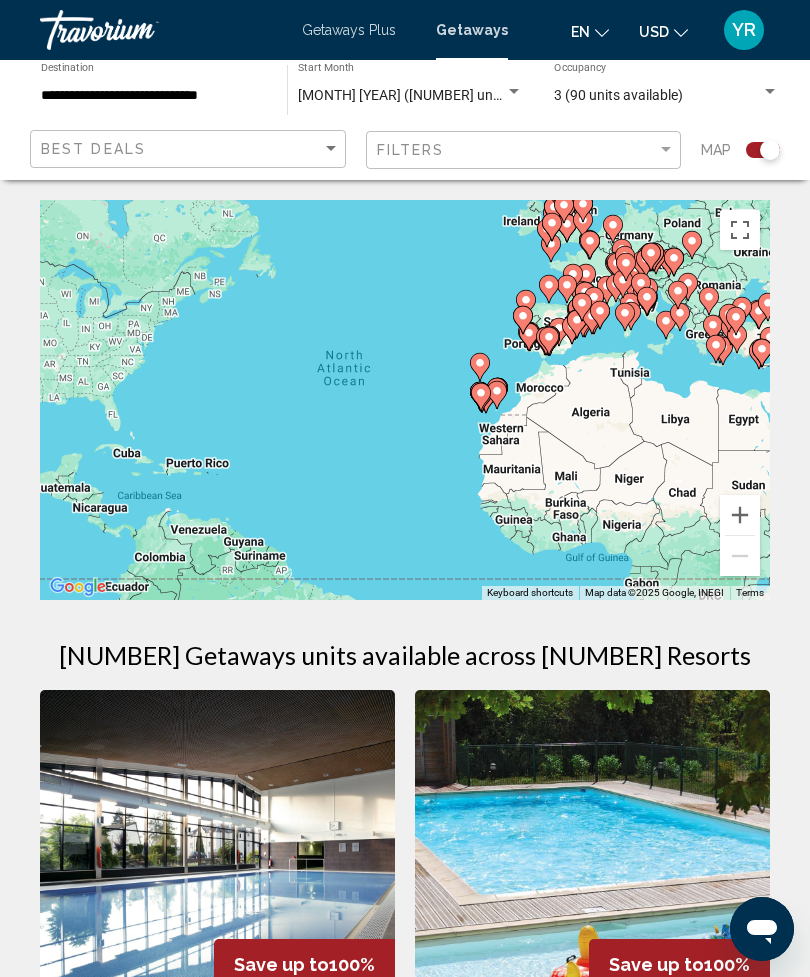 click at bounding box center (740, 515) 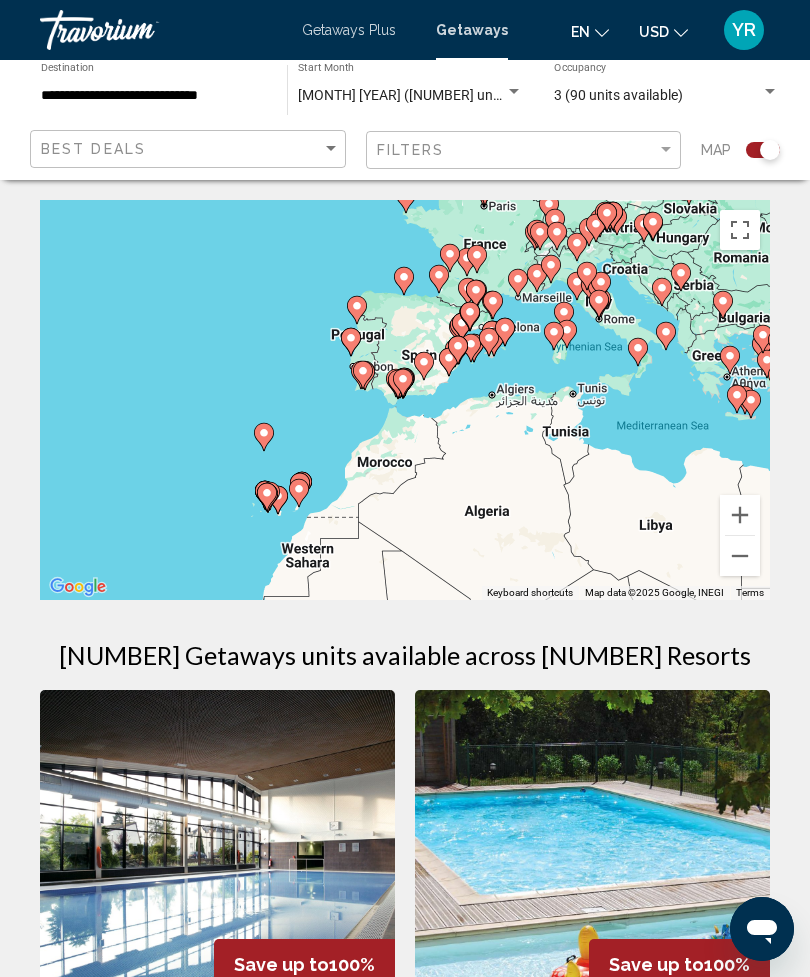 click at bounding box center (740, 515) 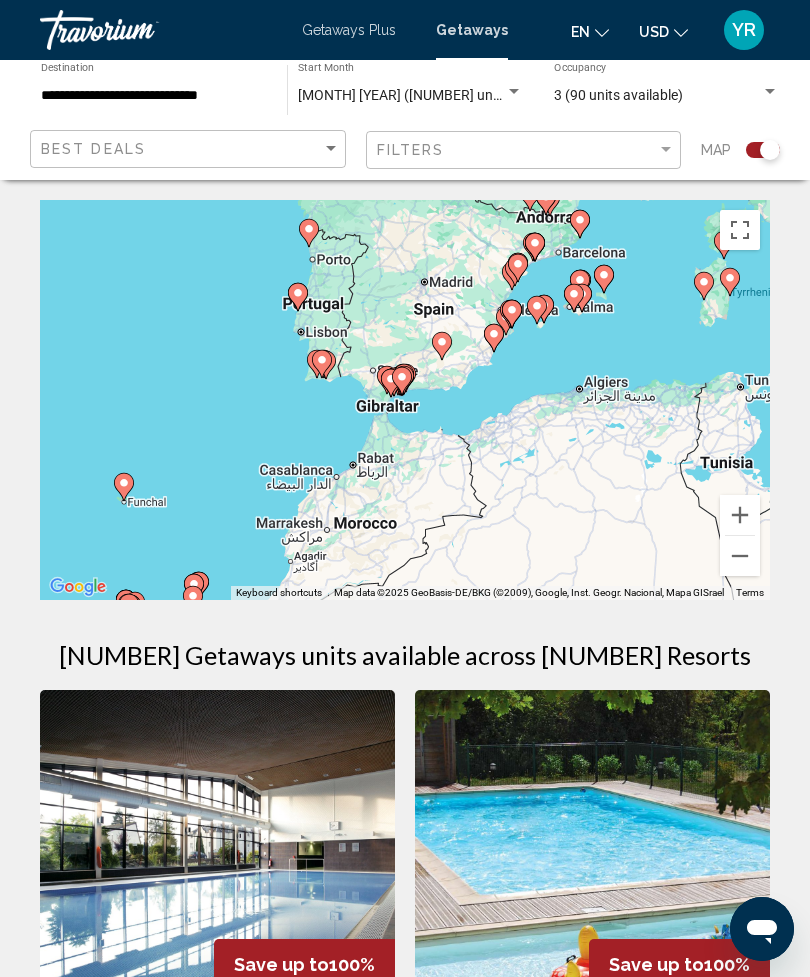click at bounding box center (740, 515) 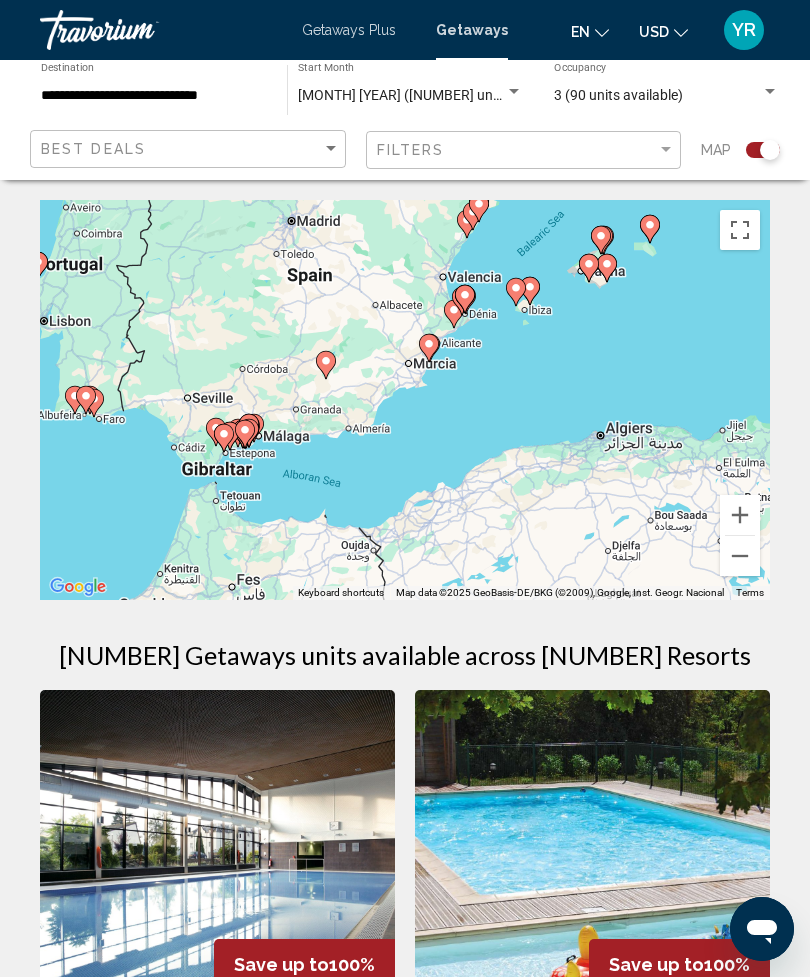 click at bounding box center [740, 515] 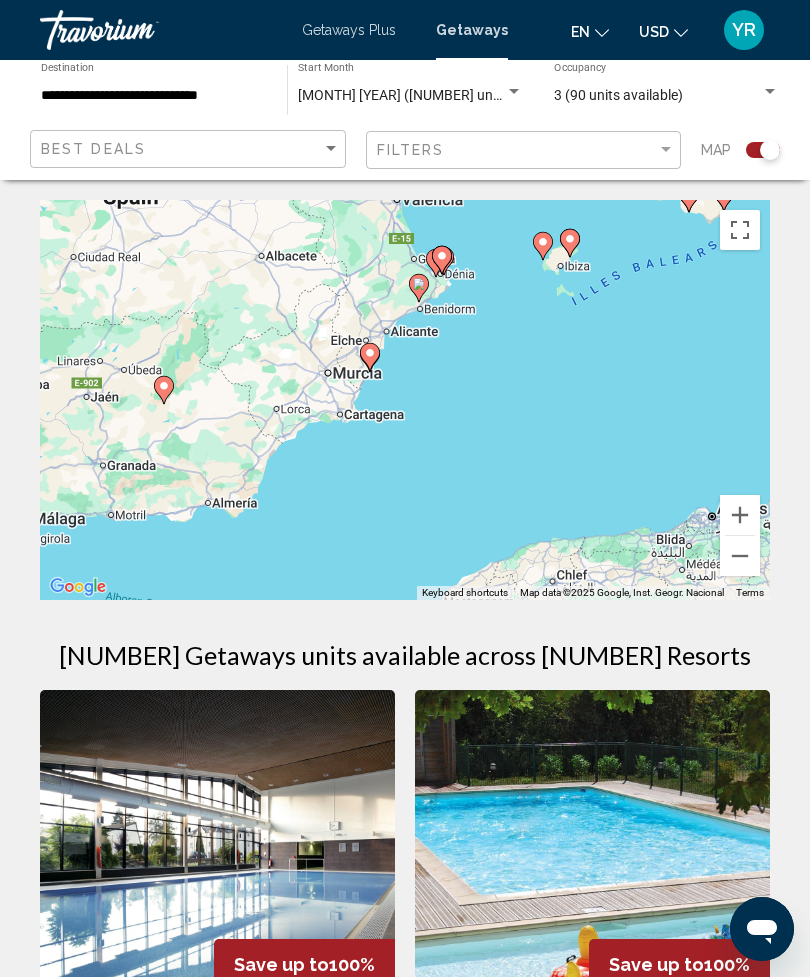 click at bounding box center [740, 515] 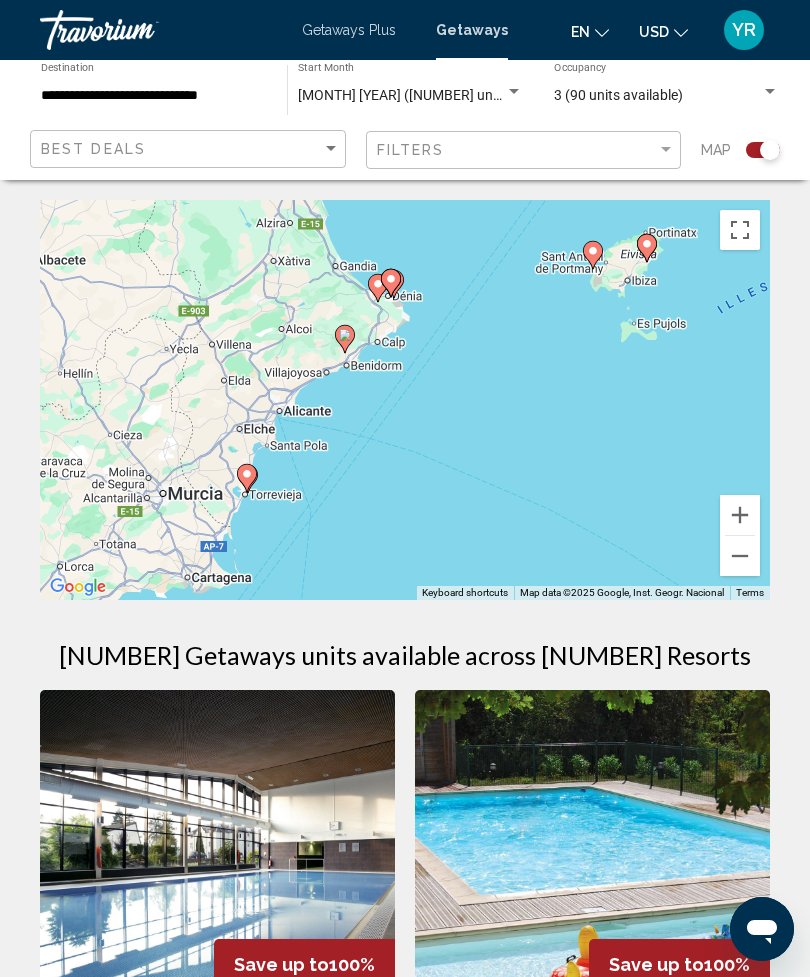 click 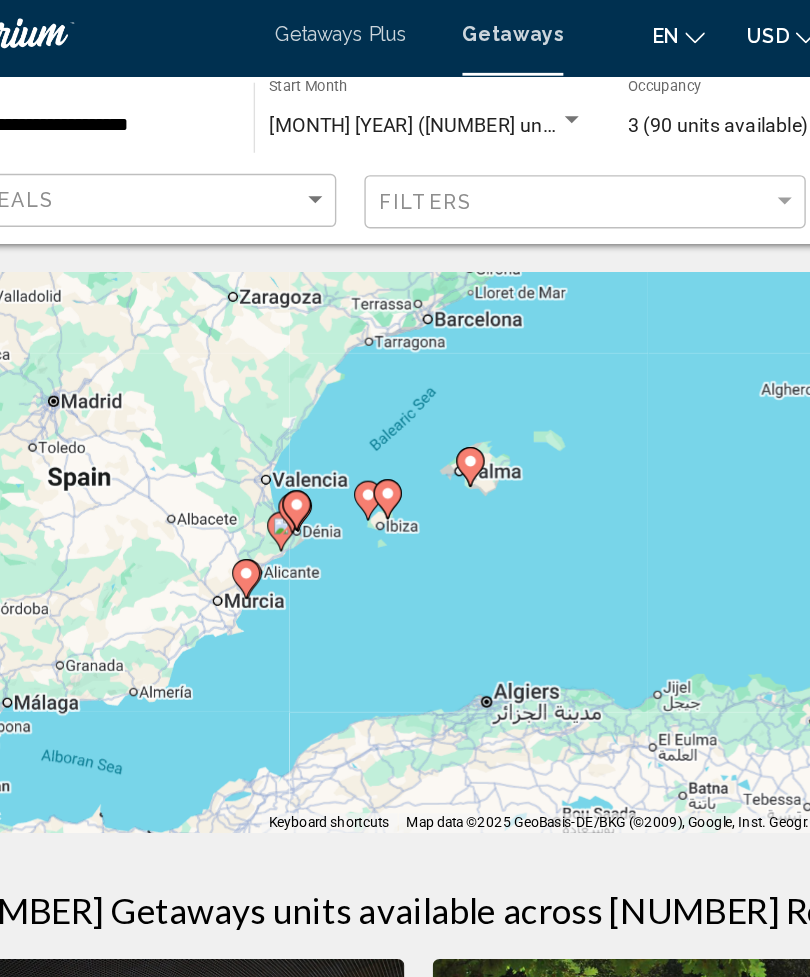 type on "**********" 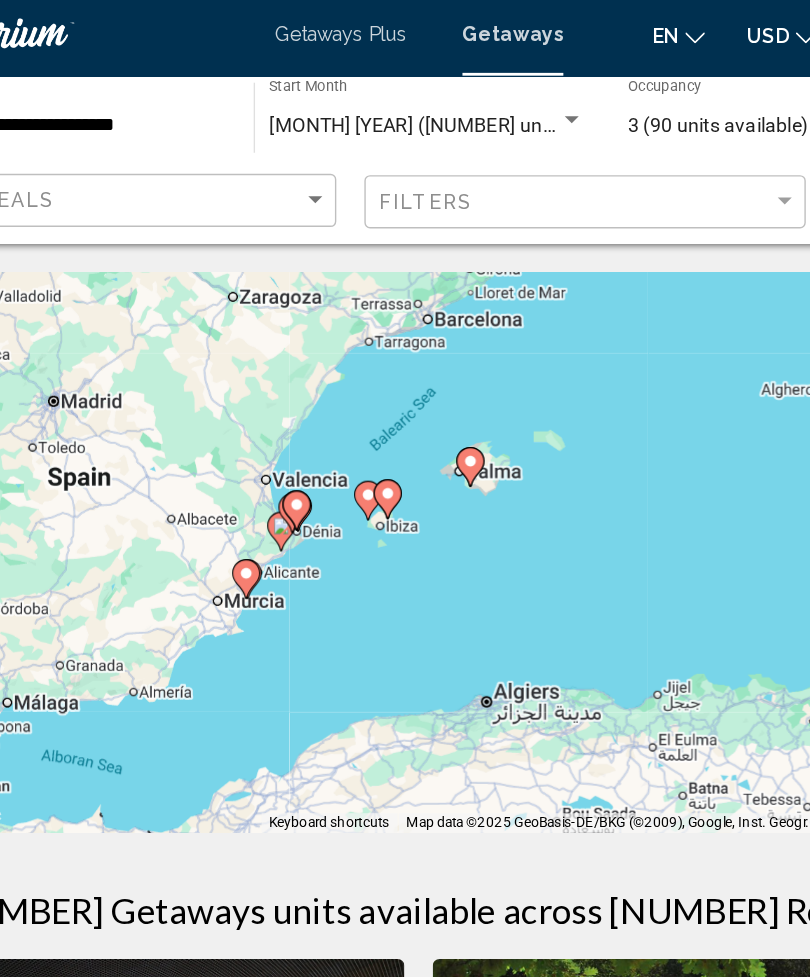click at bounding box center [315, 372] 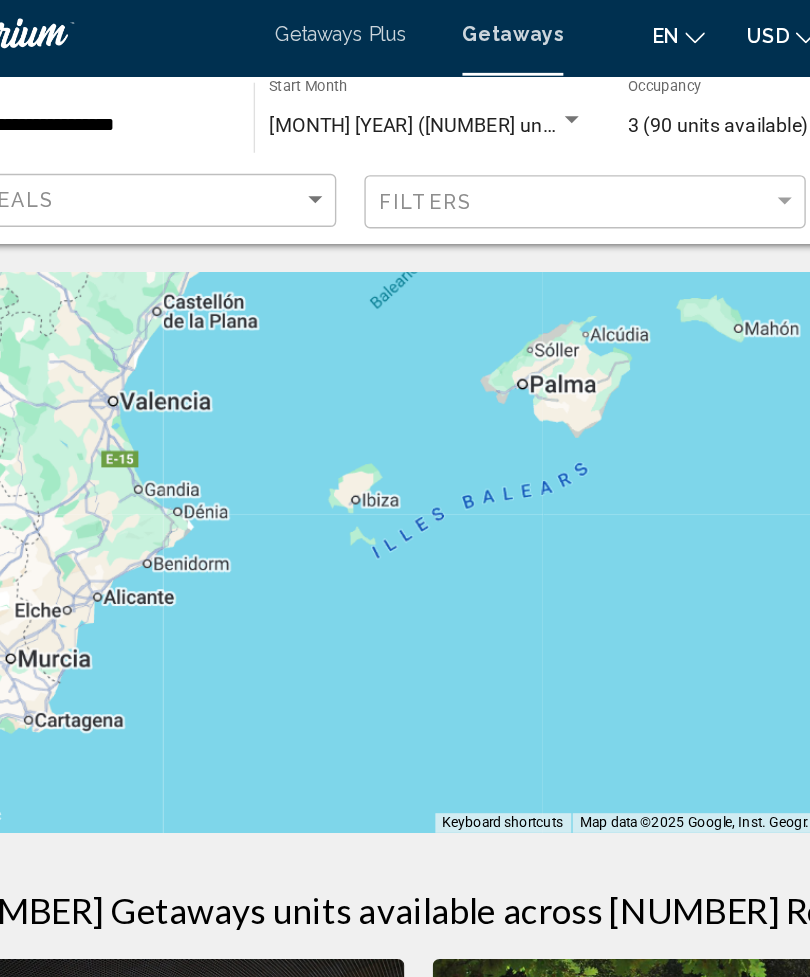 click on "To navigate, press the arrow keys." at bounding box center [405, 400] 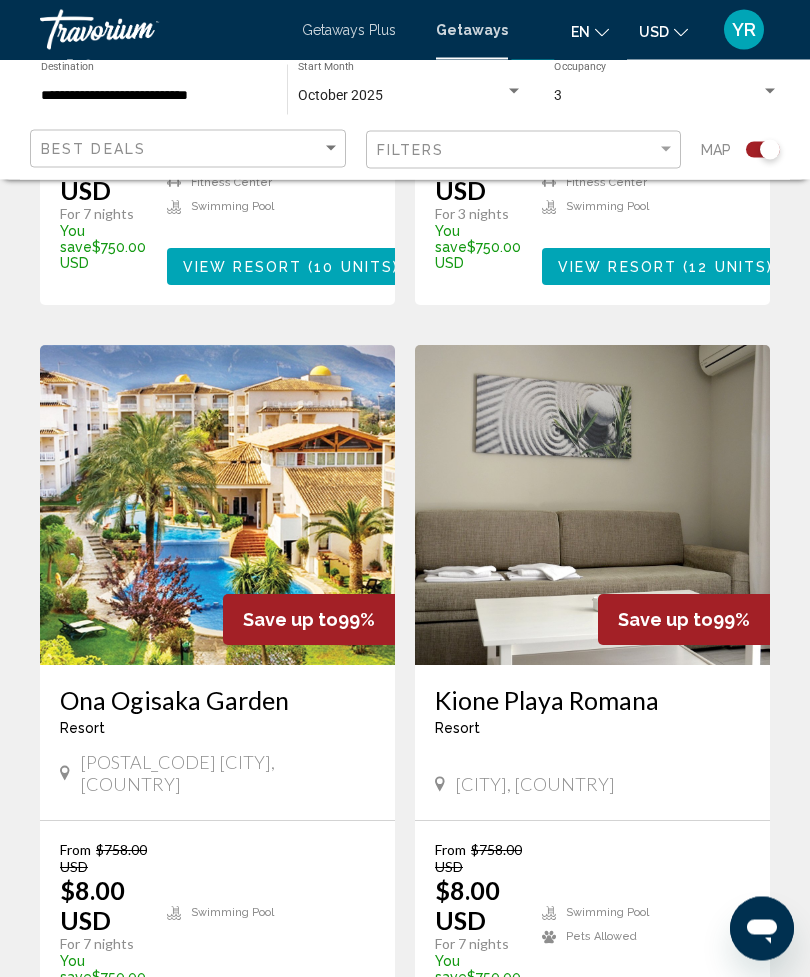 scroll, scrollTop: 3916, scrollLeft: 0, axis: vertical 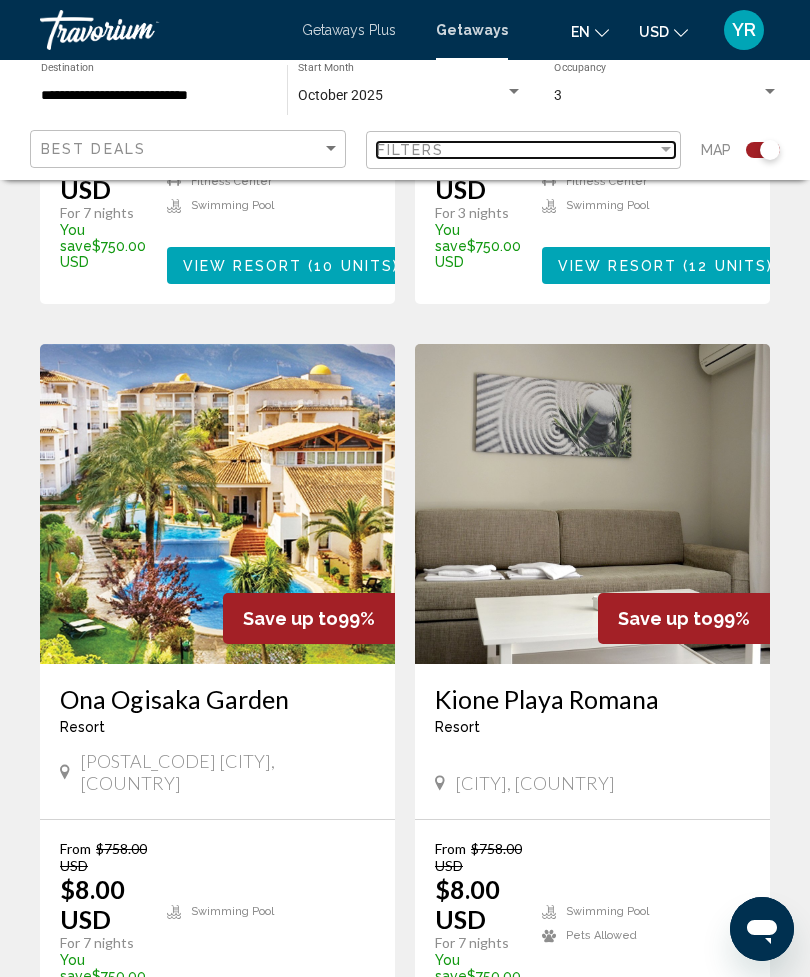 click on "Filters" at bounding box center [517, 150] 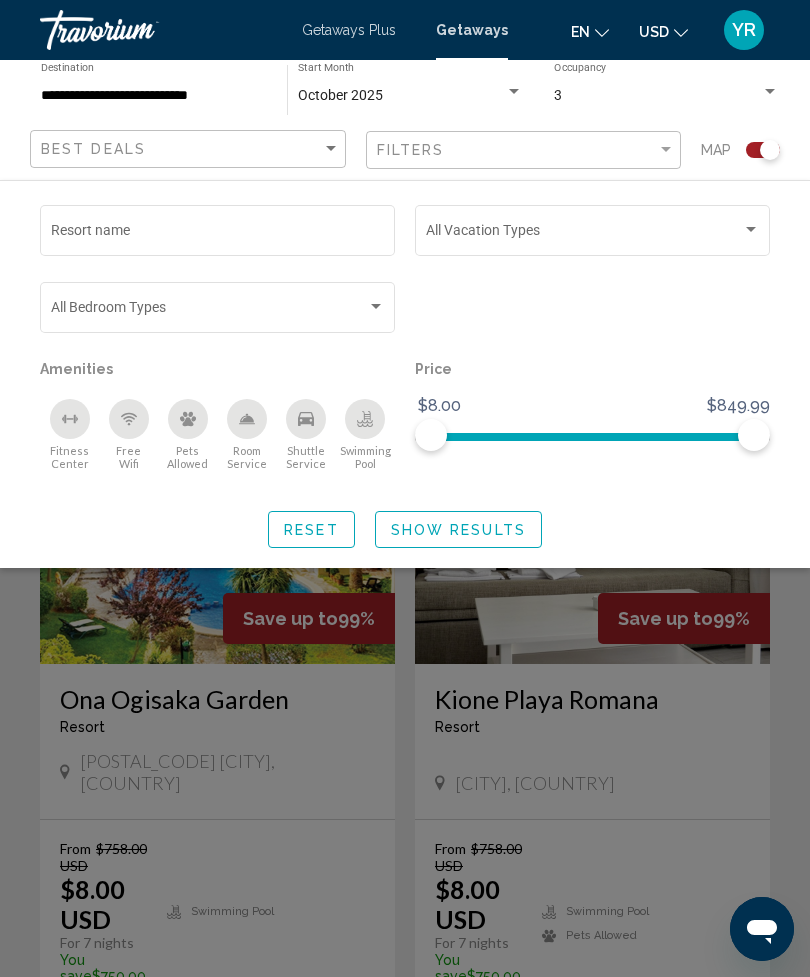 click 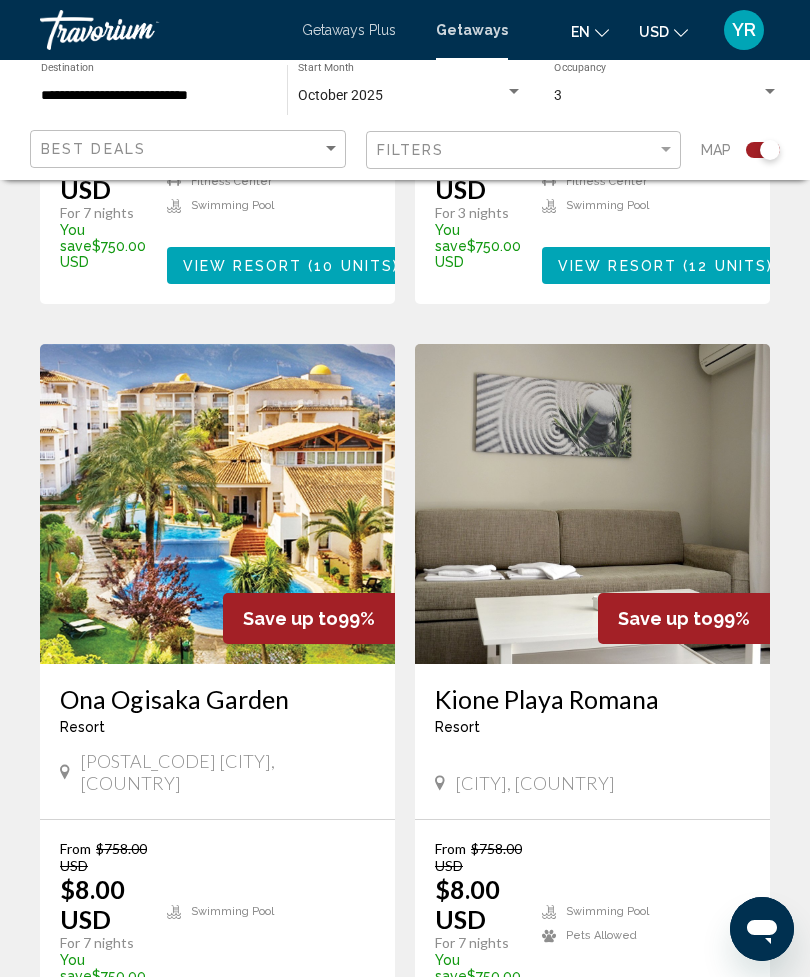 click on "page  2" at bounding box center (265, 1094) 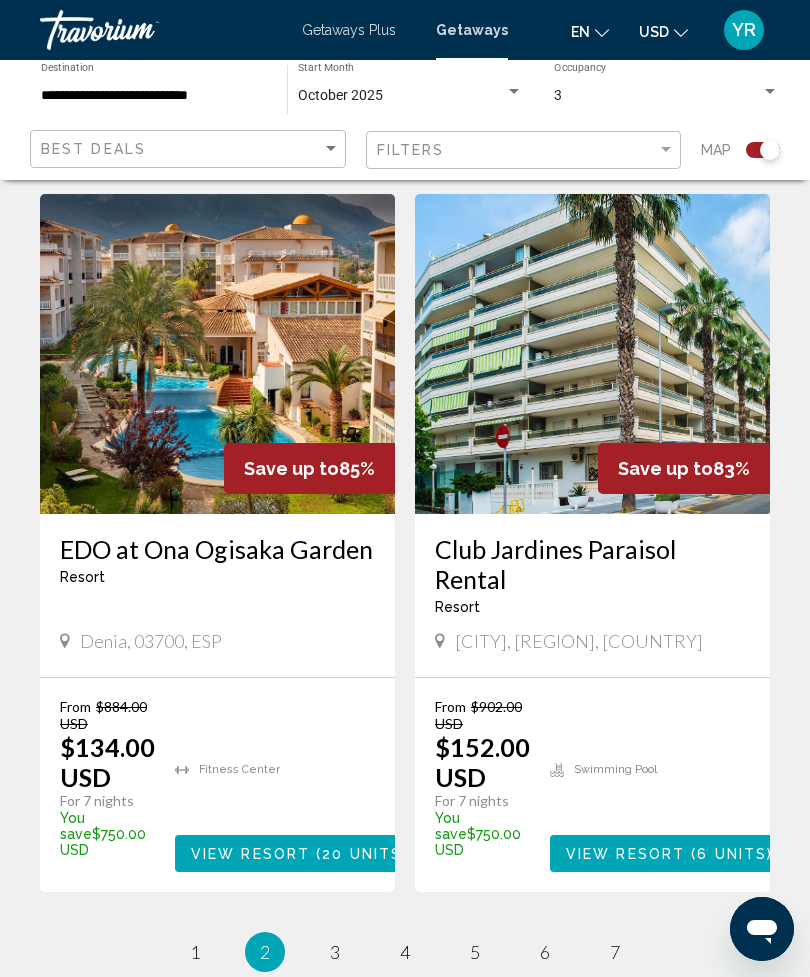 scroll, scrollTop: 4152, scrollLeft: 0, axis: vertical 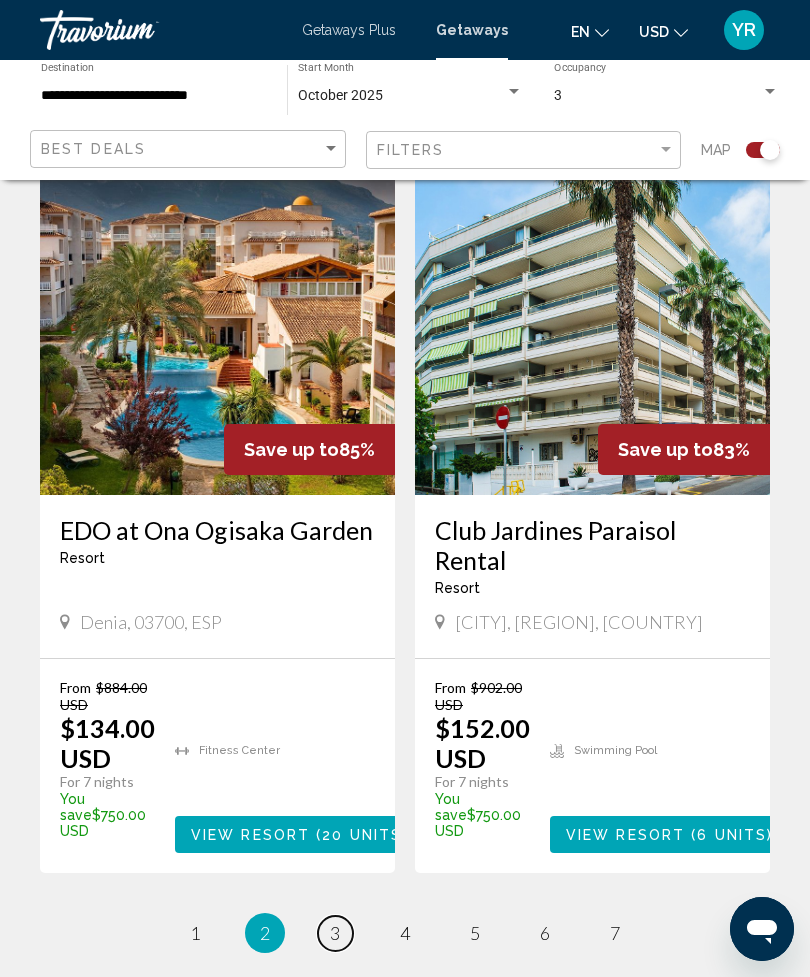 click on "3" at bounding box center [335, 933] 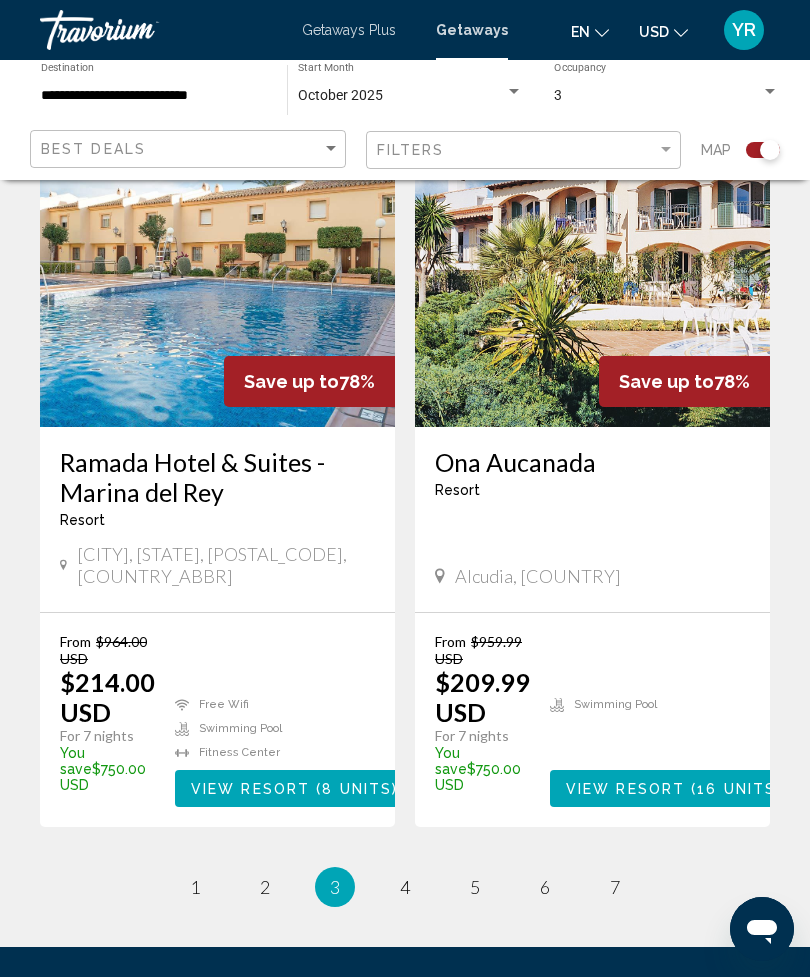 scroll, scrollTop: 4351, scrollLeft: 0, axis: vertical 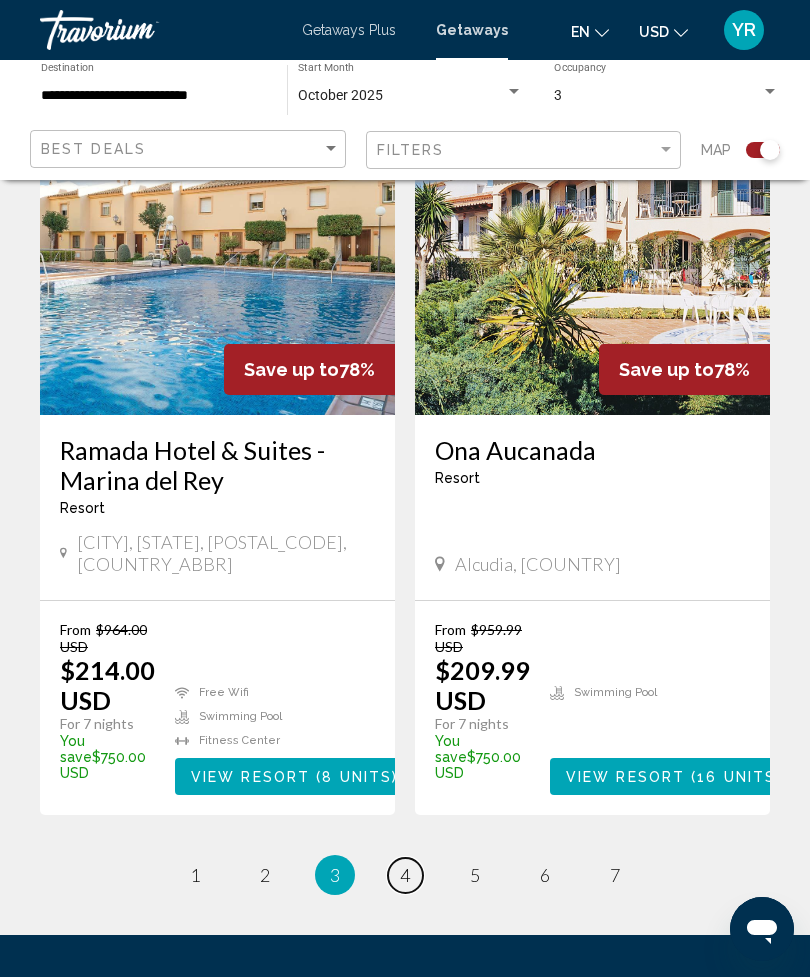 click on "4" at bounding box center (405, 875) 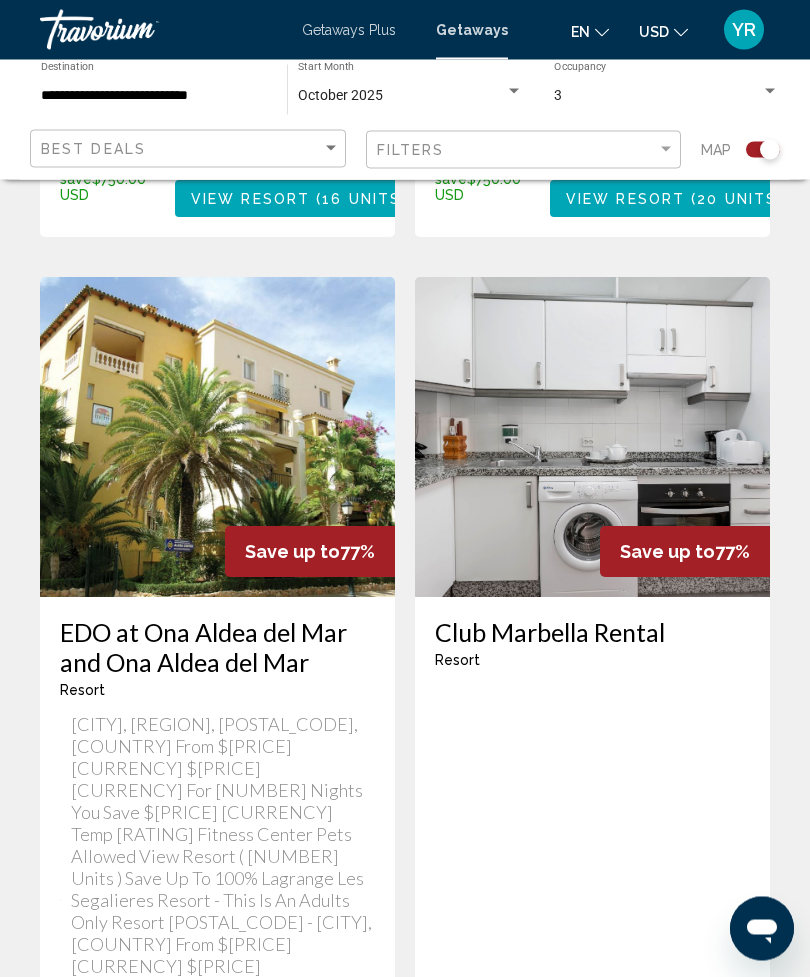 scroll, scrollTop: 1891, scrollLeft: 0, axis: vertical 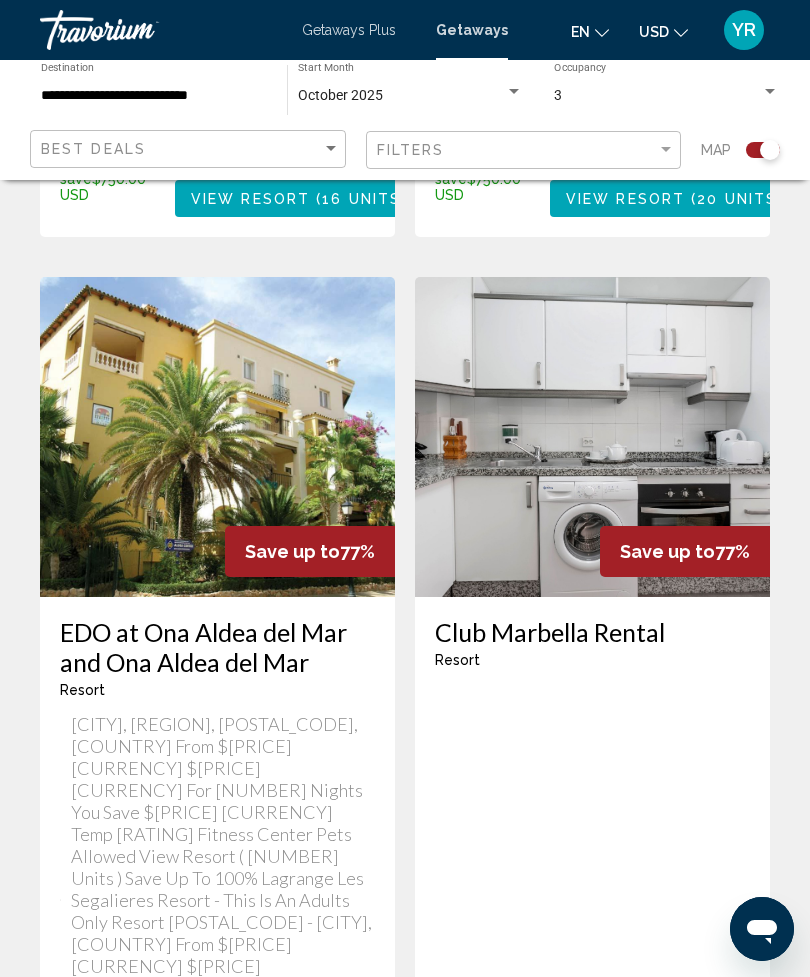 click at bounding box center [770, 92] 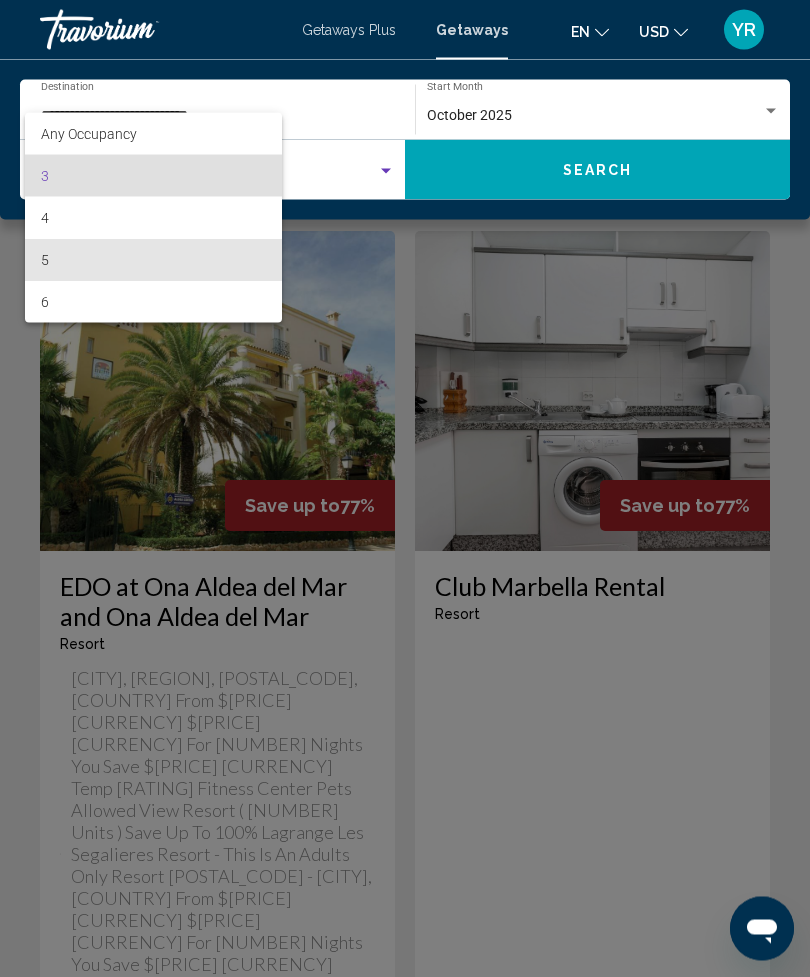 scroll, scrollTop: 1937, scrollLeft: 0, axis: vertical 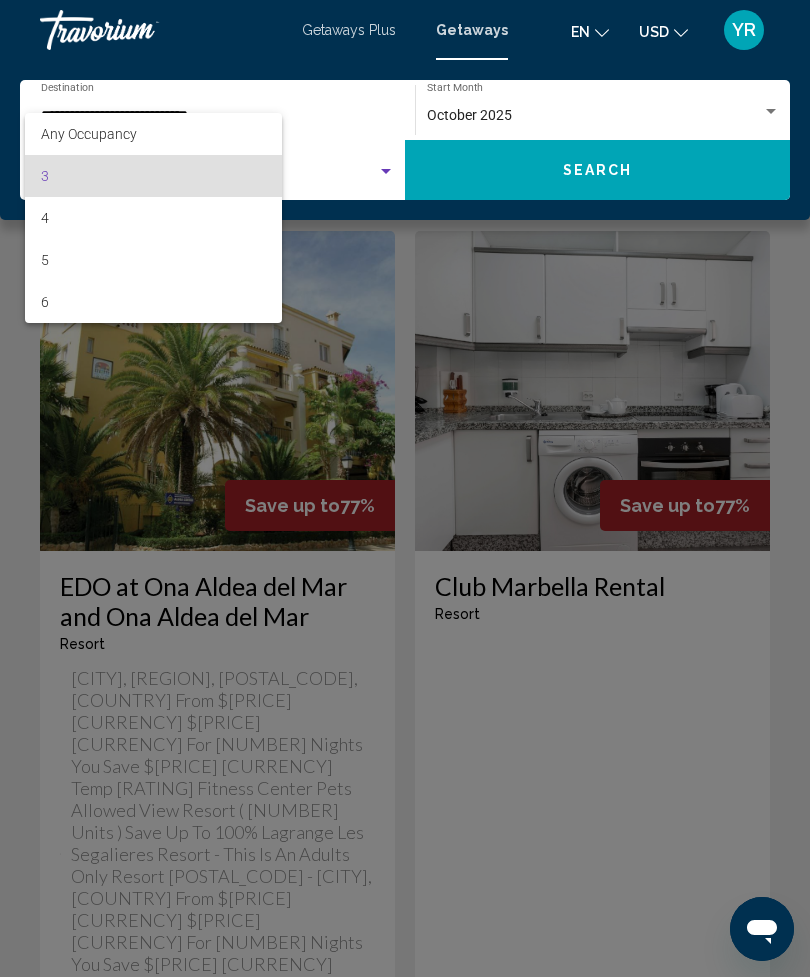click at bounding box center (405, 488) 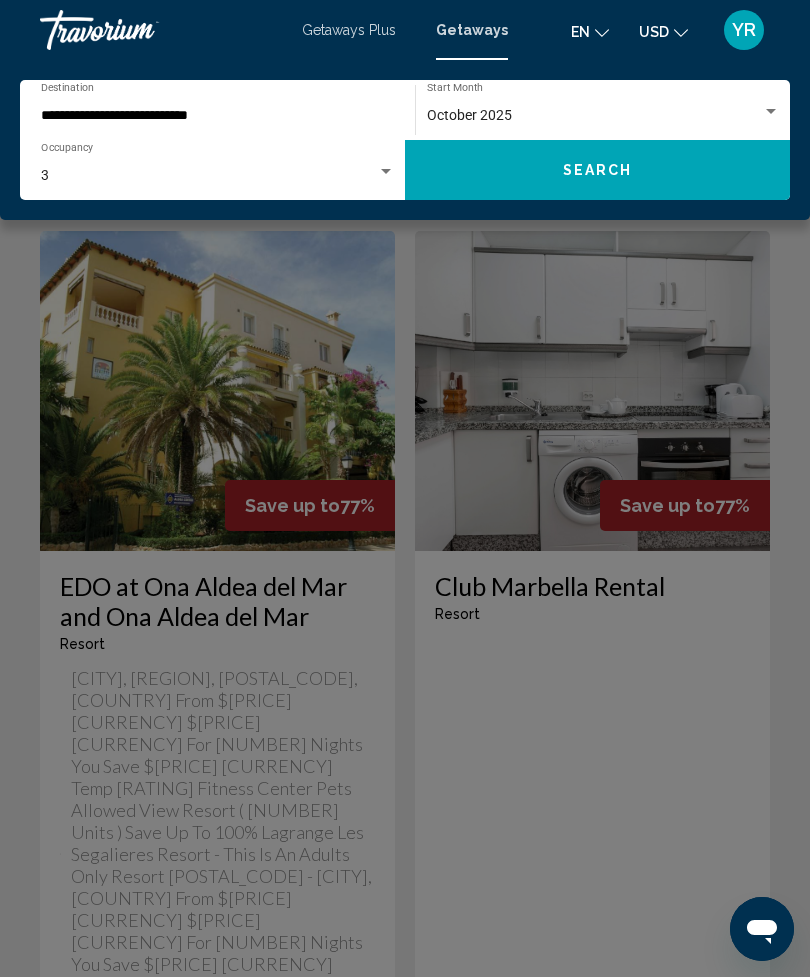 click on "3" at bounding box center (209, 176) 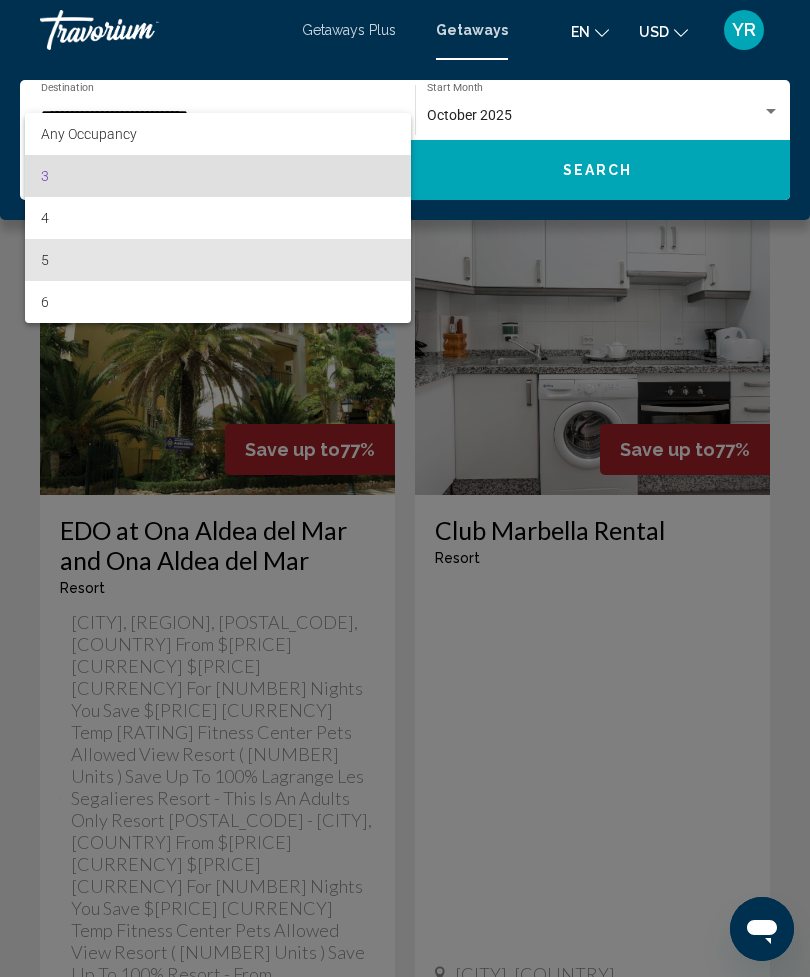scroll, scrollTop: 1991, scrollLeft: 0, axis: vertical 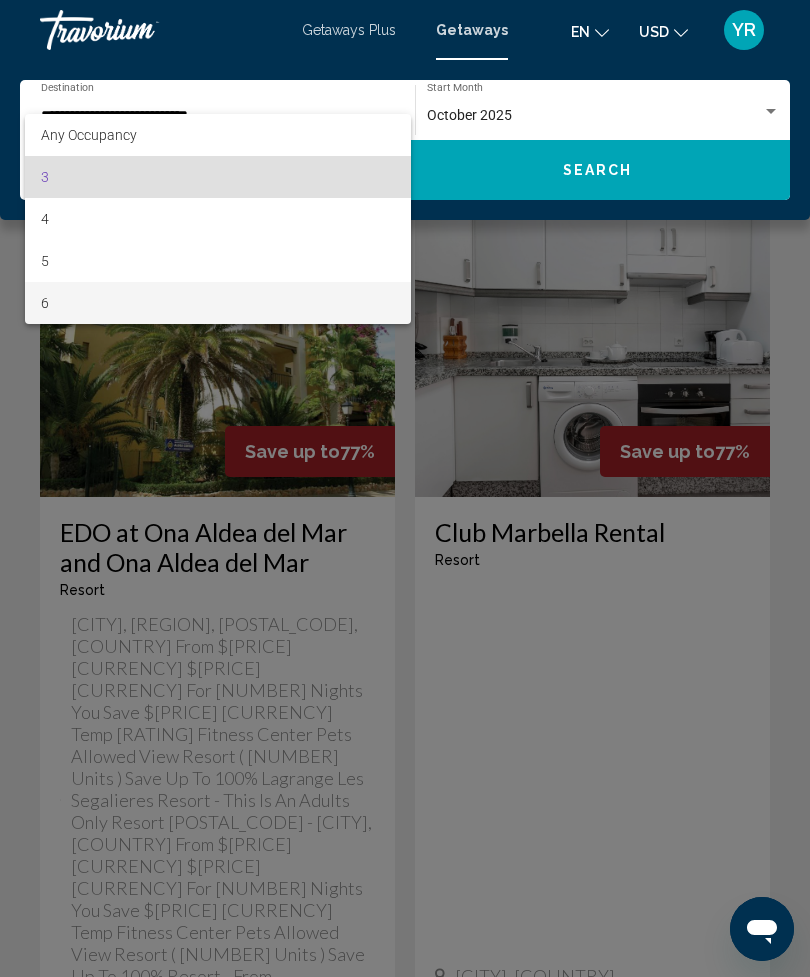 click on "6" at bounding box center [218, 303] 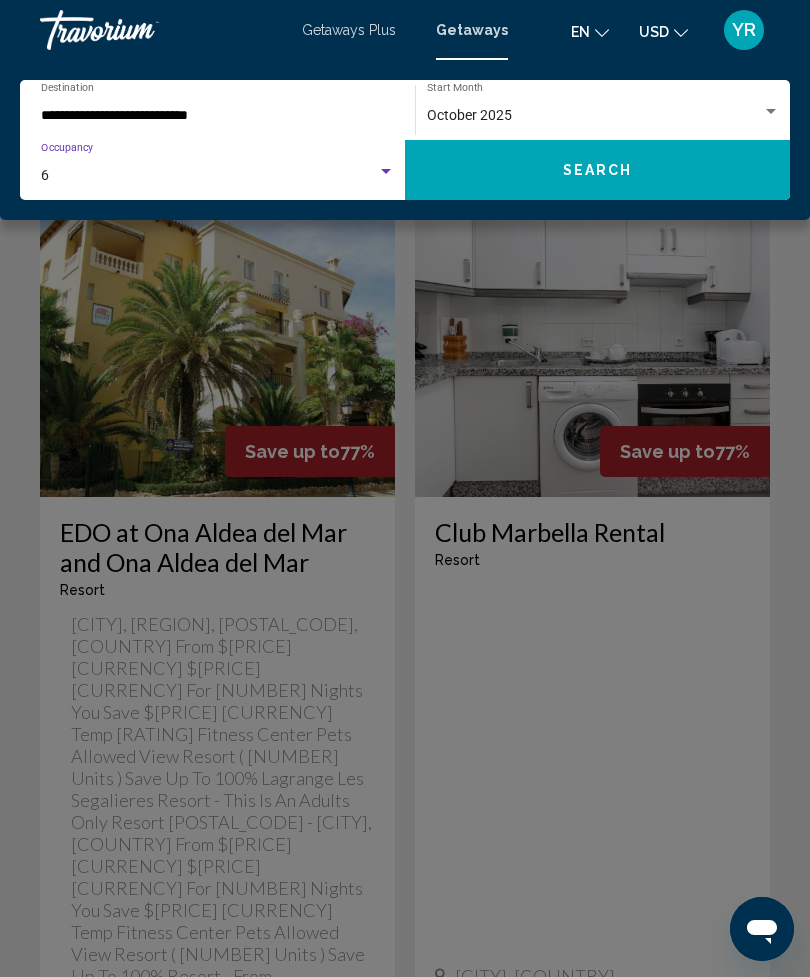 click on "6" at bounding box center (209, 176) 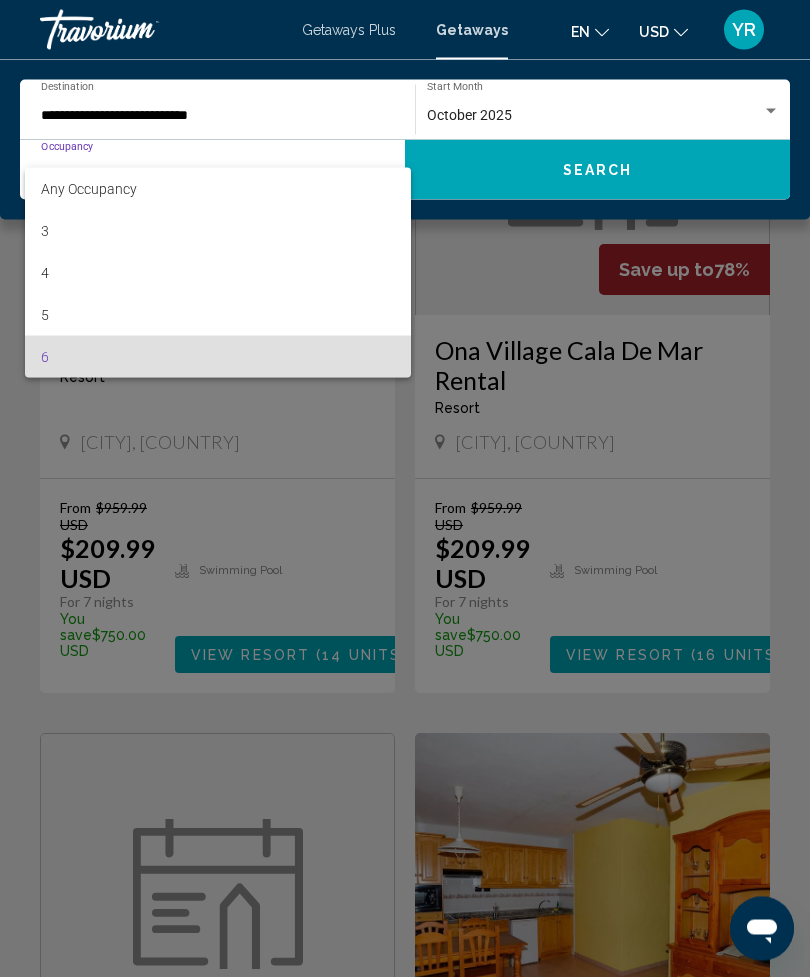 scroll, scrollTop: 681, scrollLeft: 0, axis: vertical 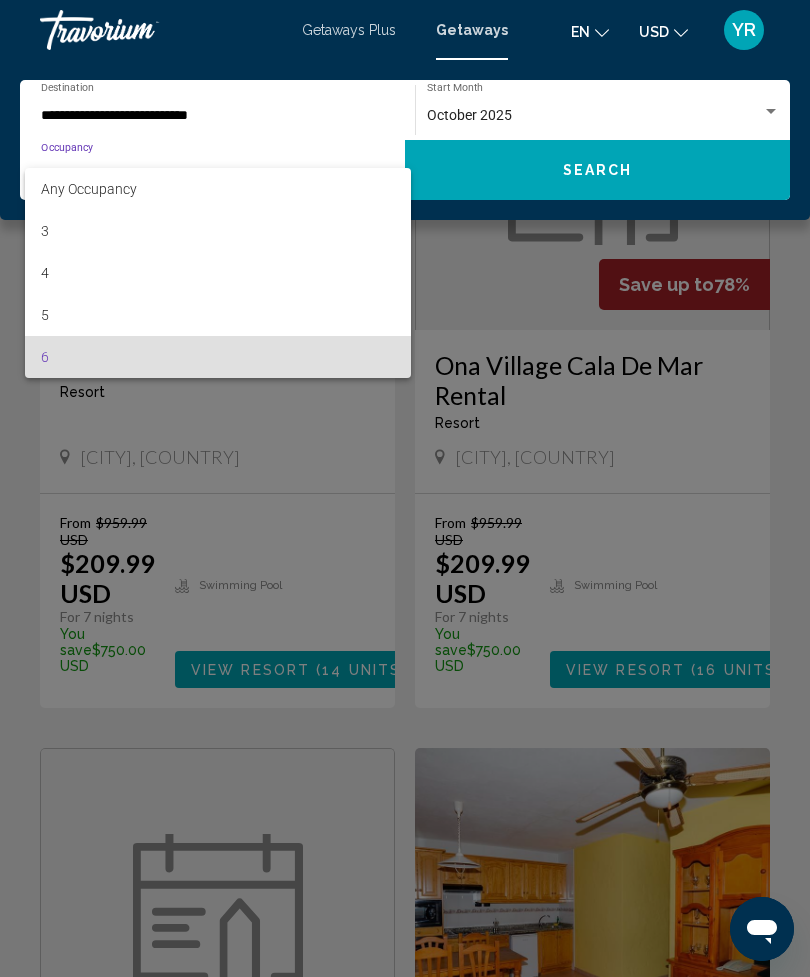 click at bounding box center [405, 488] 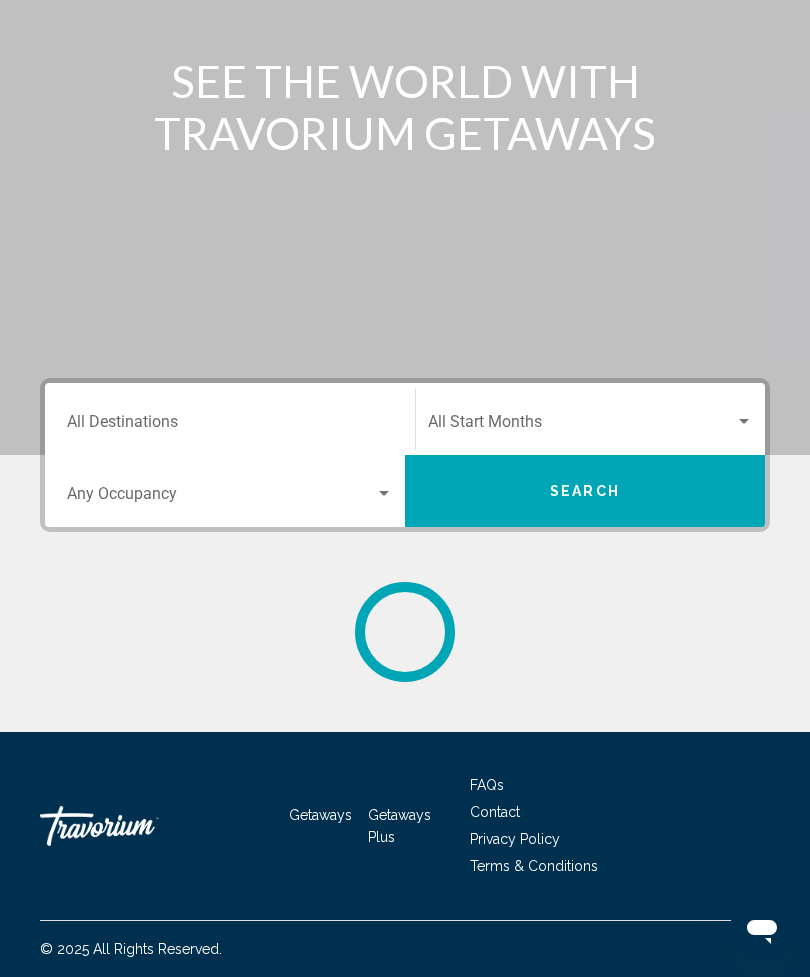 scroll, scrollTop: 0, scrollLeft: 0, axis: both 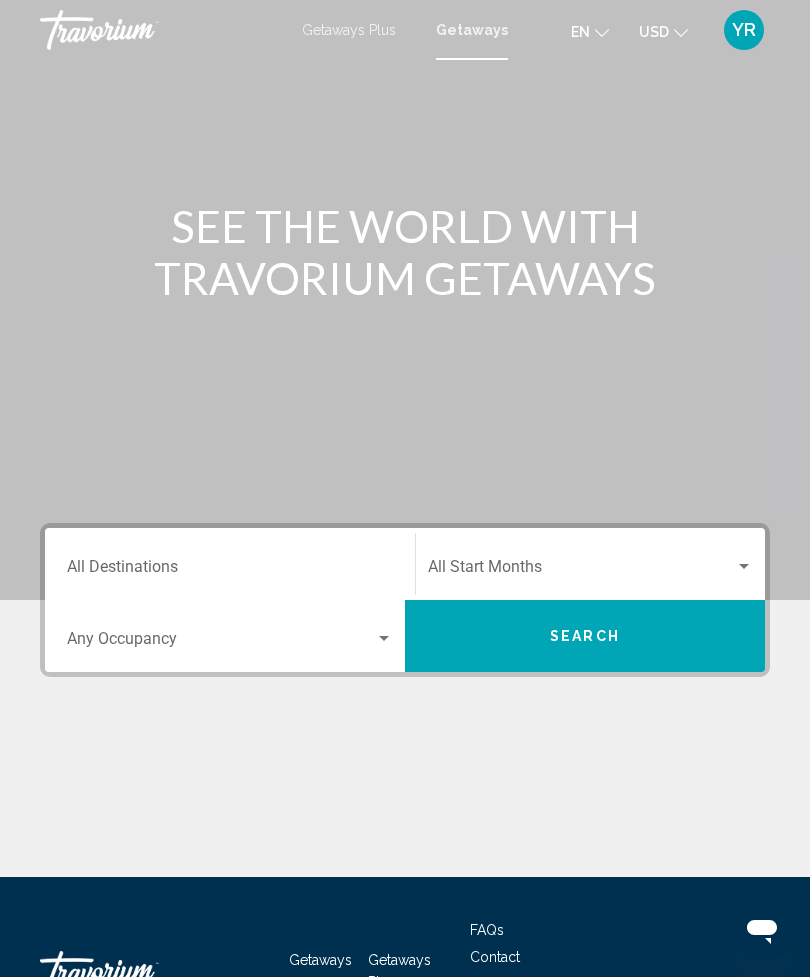 click at bounding box center [221, 643] 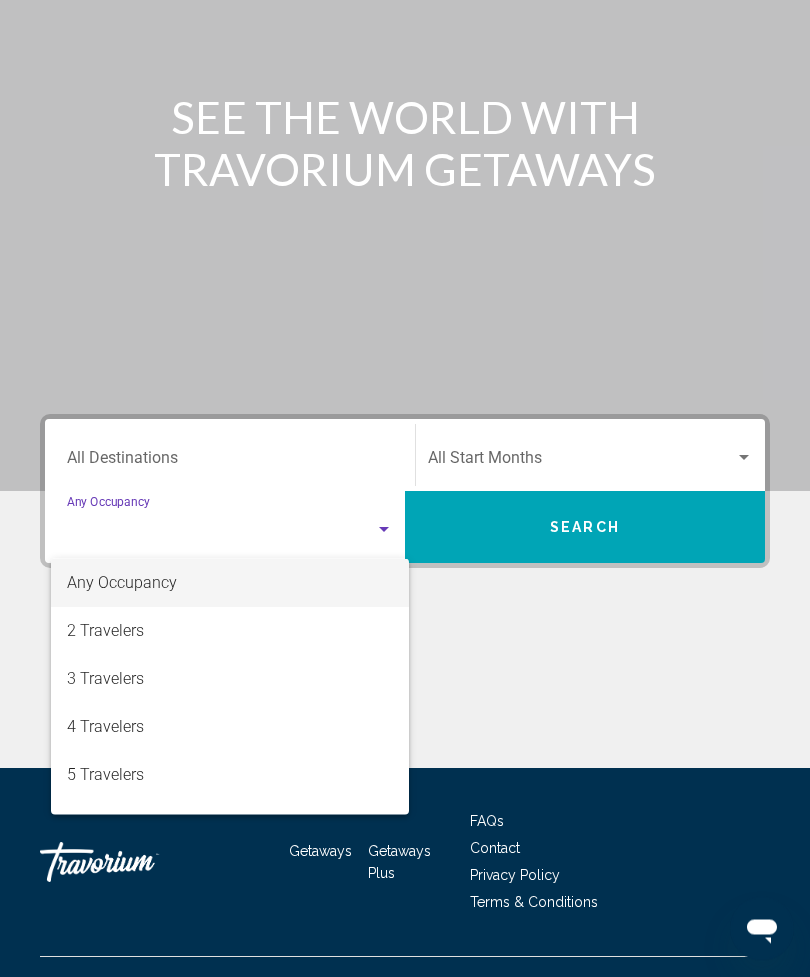 scroll, scrollTop: 145, scrollLeft: 0, axis: vertical 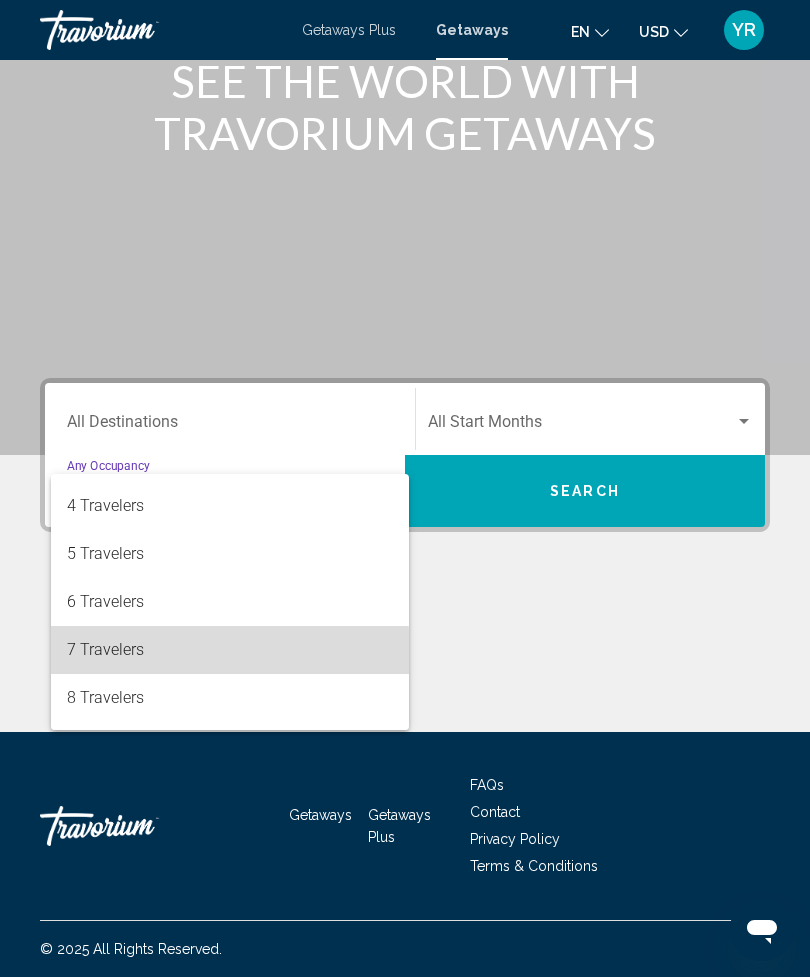 click on "7 Travelers" at bounding box center (230, 650) 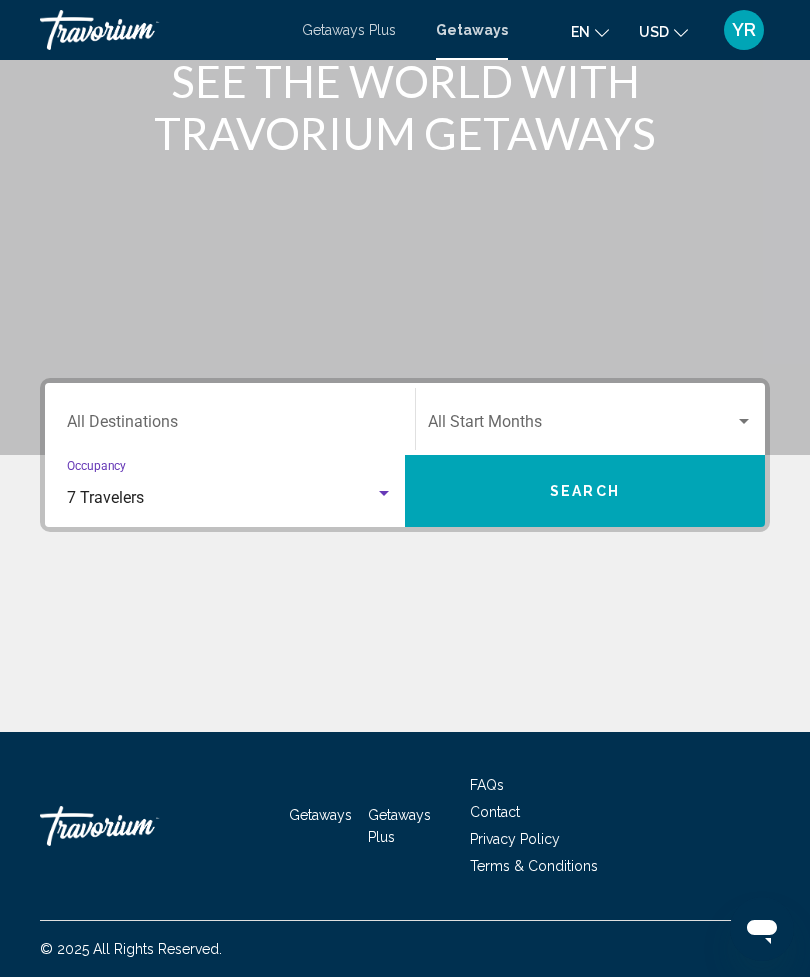 click at bounding box center (581, 426) 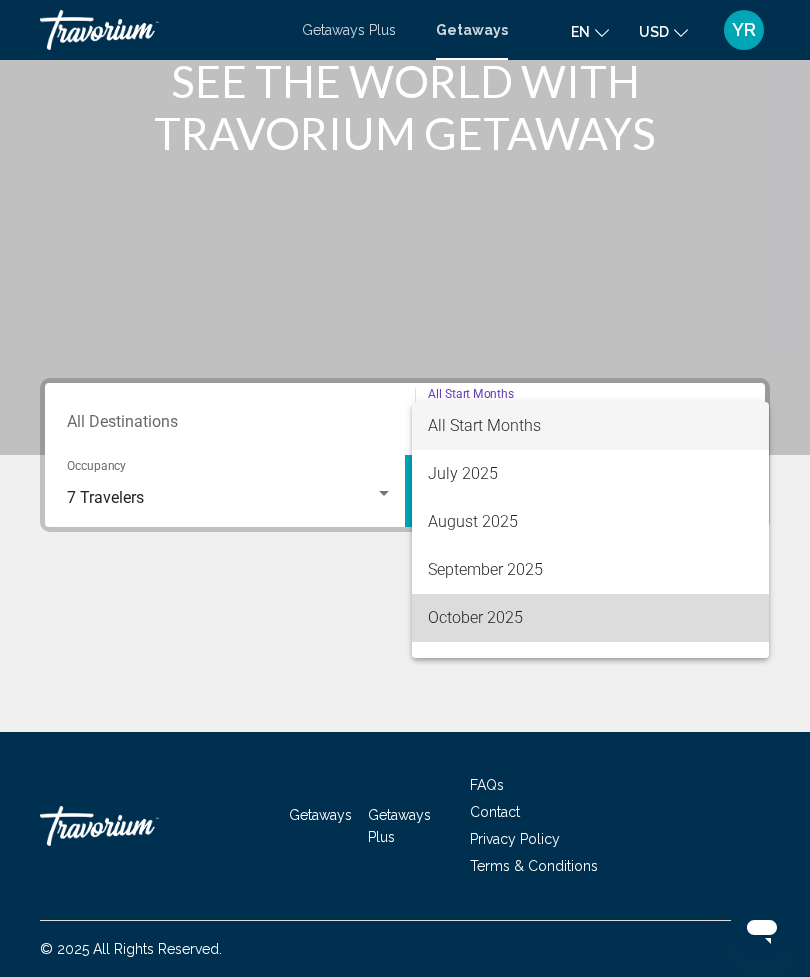 click on "October 2025" at bounding box center [590, 618] 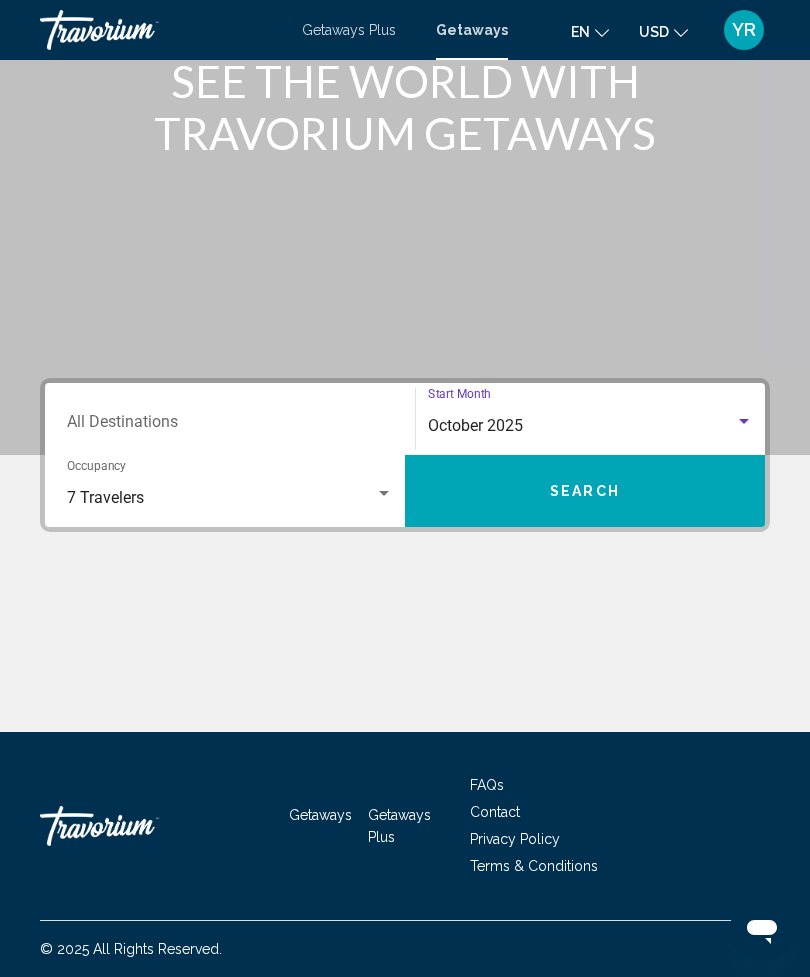 click on "Destination All Destinations" at bounding box center [230, 419] 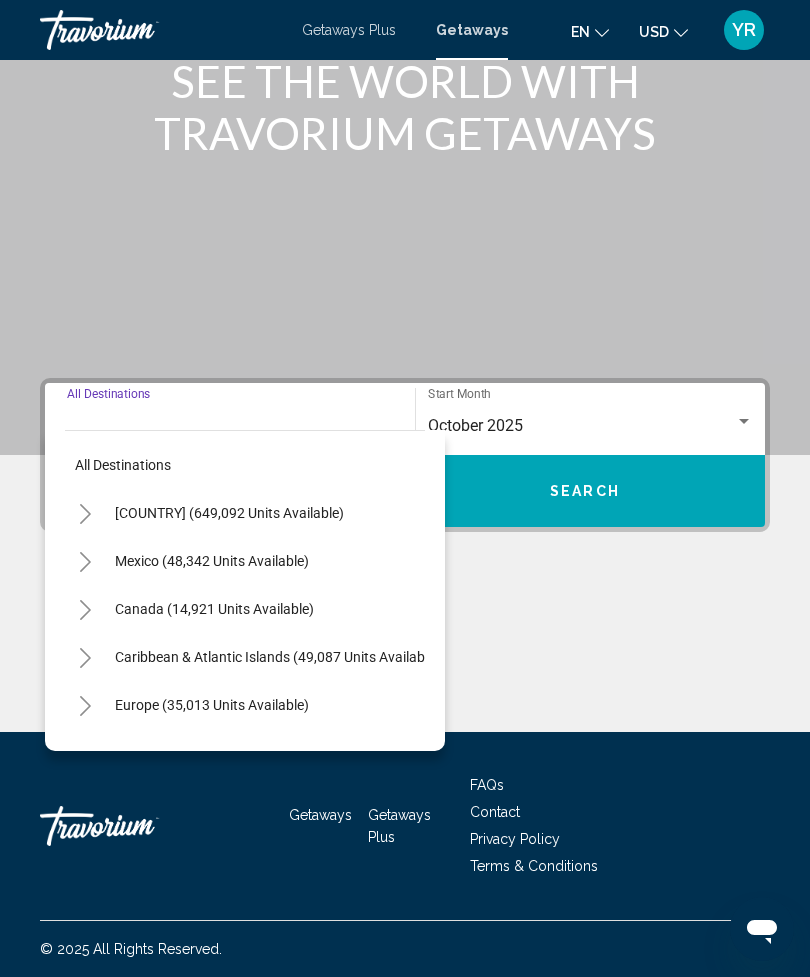 click on "Europe (35,013 units available)" at bounding box center [214, 753] 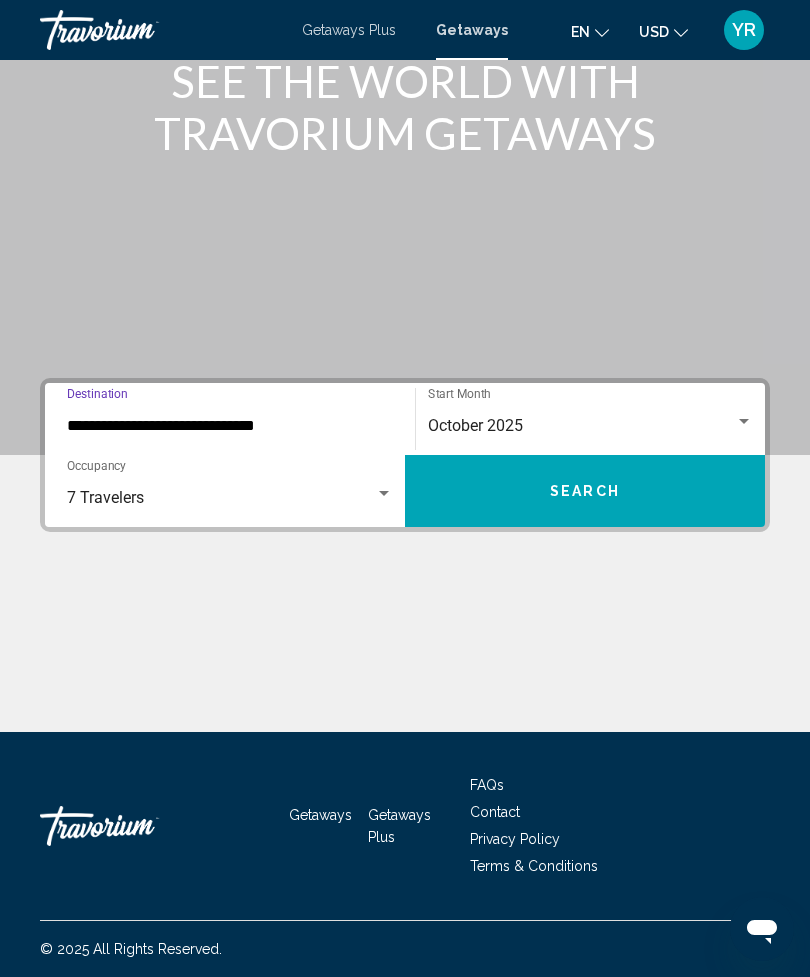 click on "Search" at bounding box center [585, 491] 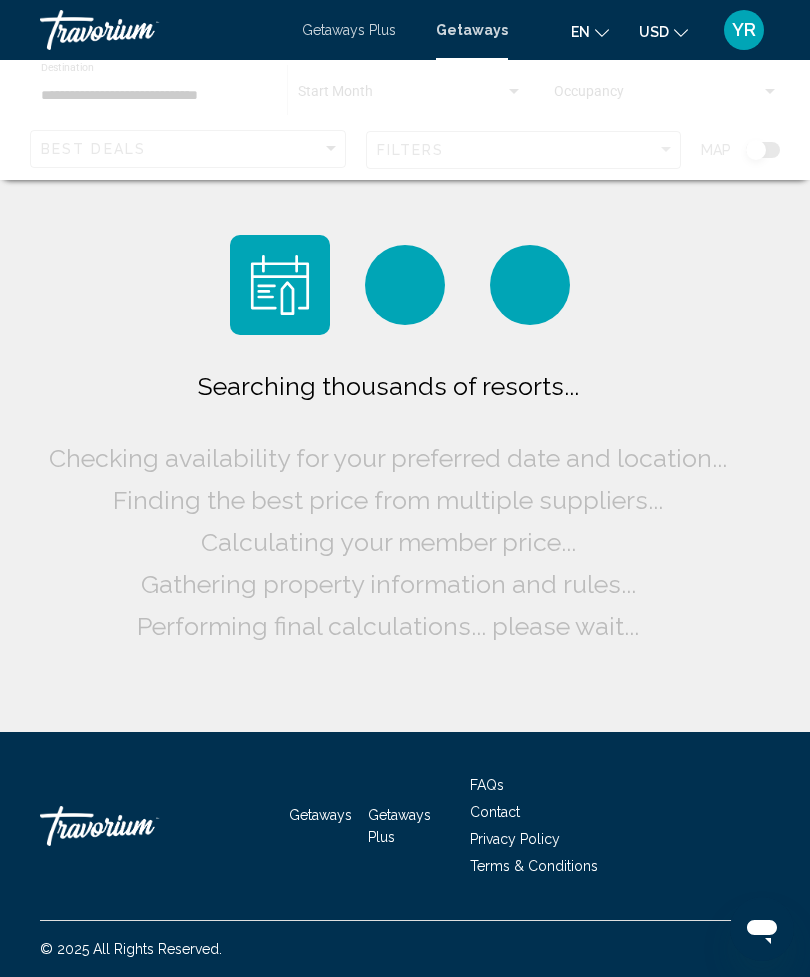 scroll, scrollTop: 64, scrollLeft: 0, axis: vertical 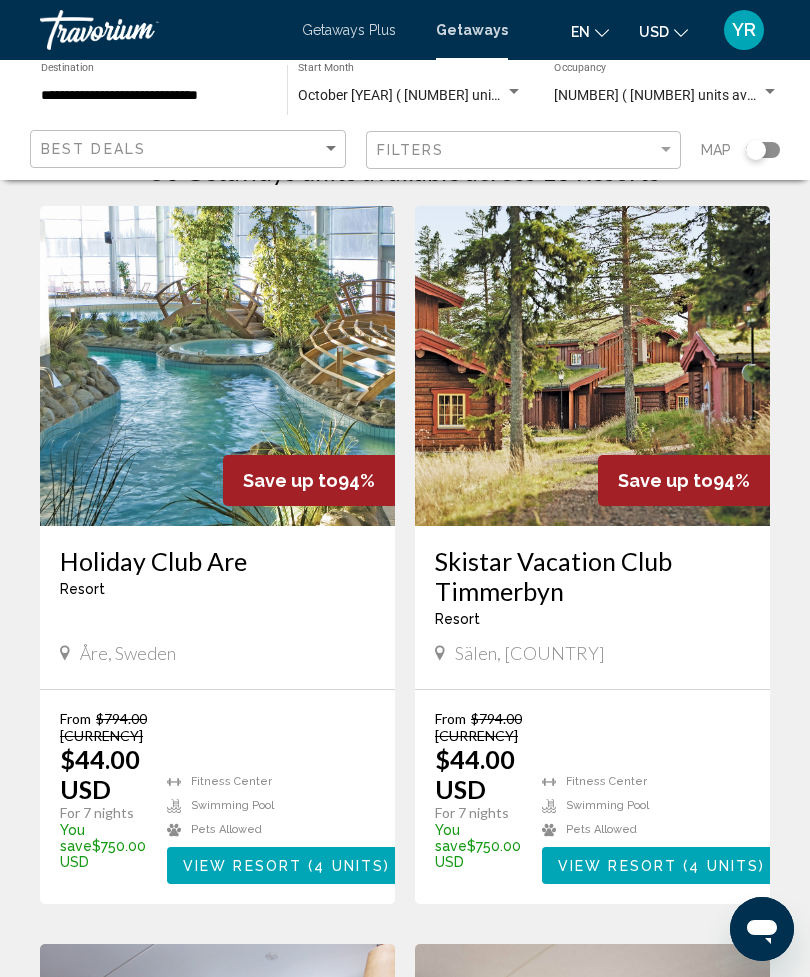 click 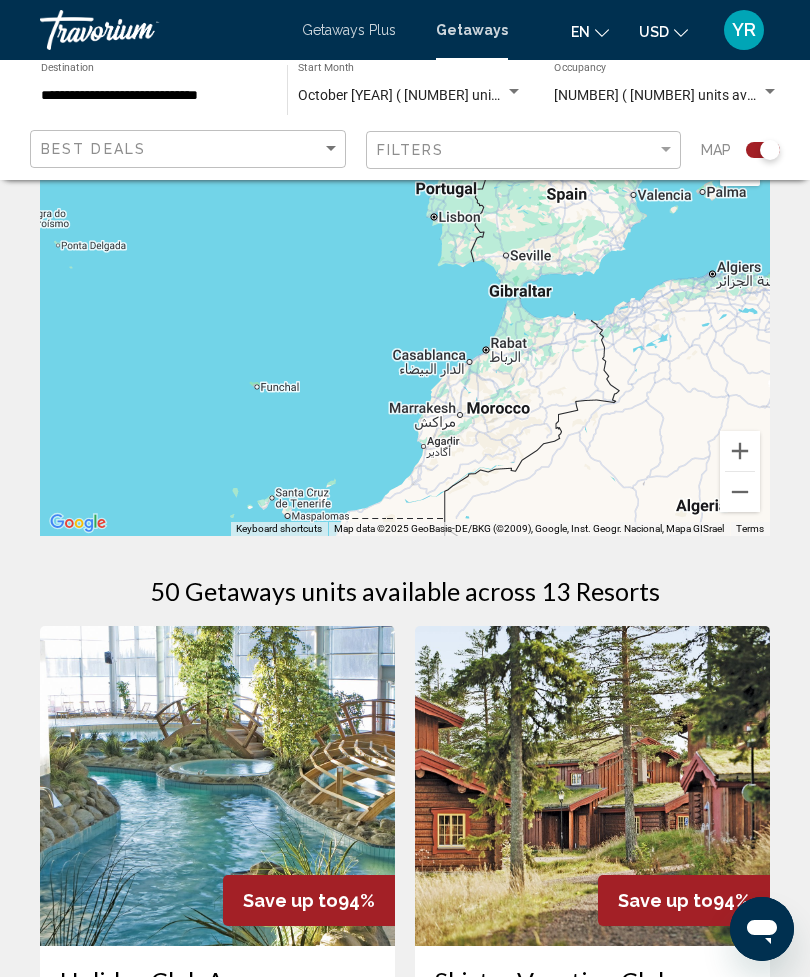click on "[NUMBER] ( [NUMBER] units available)" at bounding box center [658, 96] 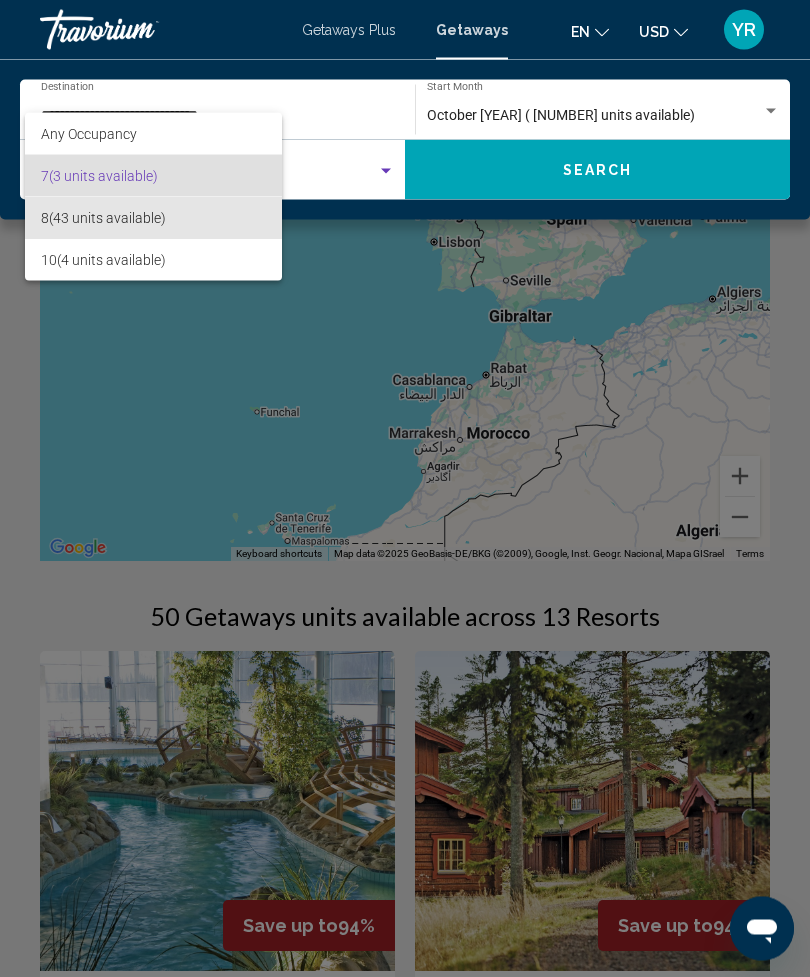 scroll, scrollTop: 35, scrollLeft: 0, axis: vertical 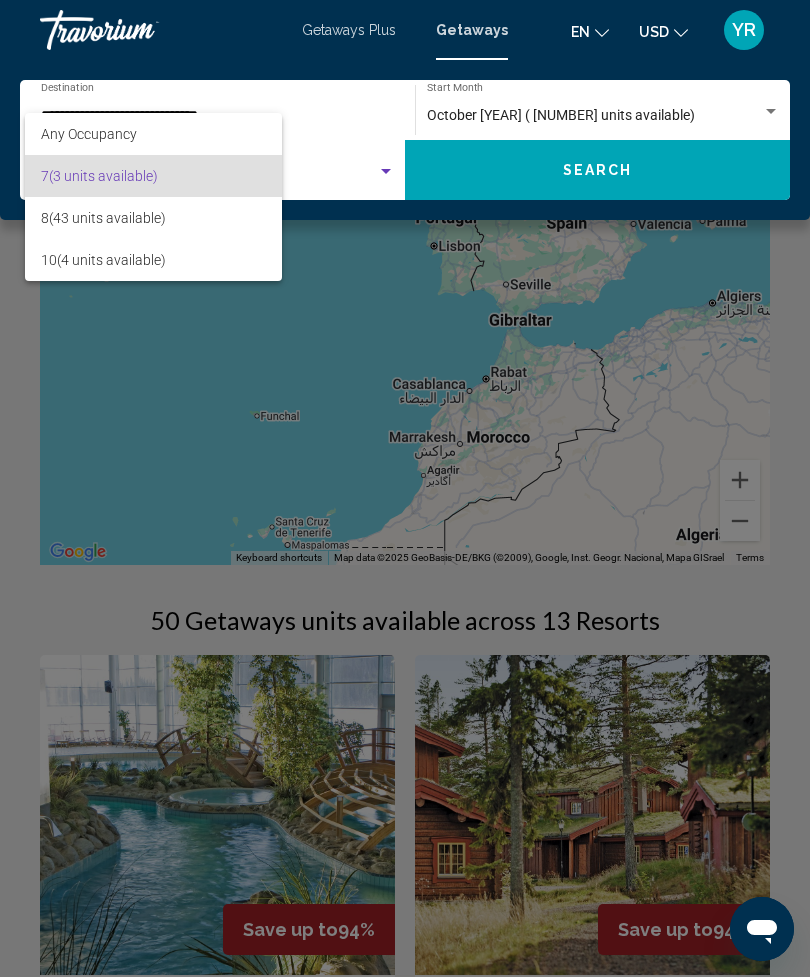 click at bounding box center [405, 488] 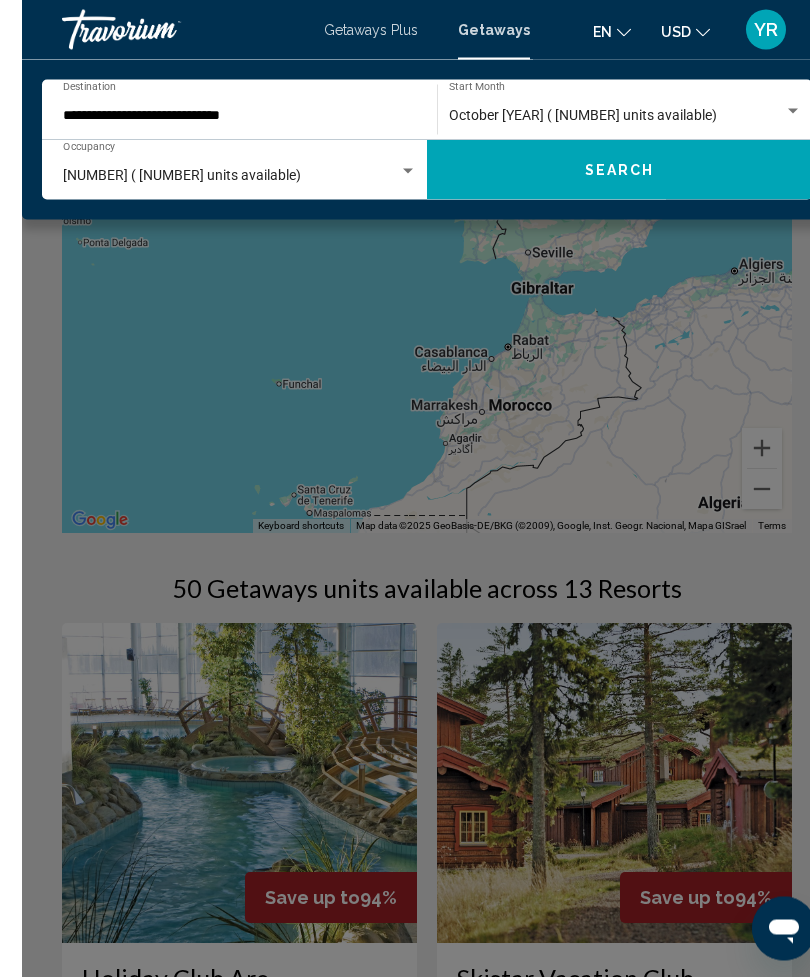 scroll, scrollTop: 19, scrollLeft: 0, axis: vertical 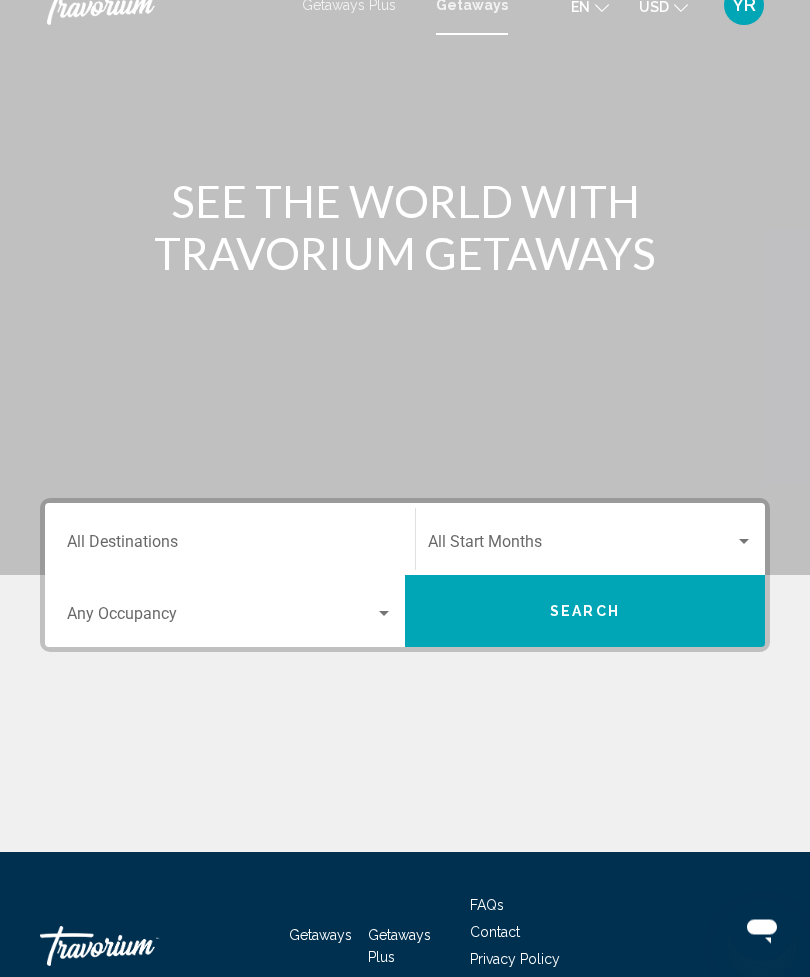 click on "Destination All Destinations" at bounding box center [230, 547] 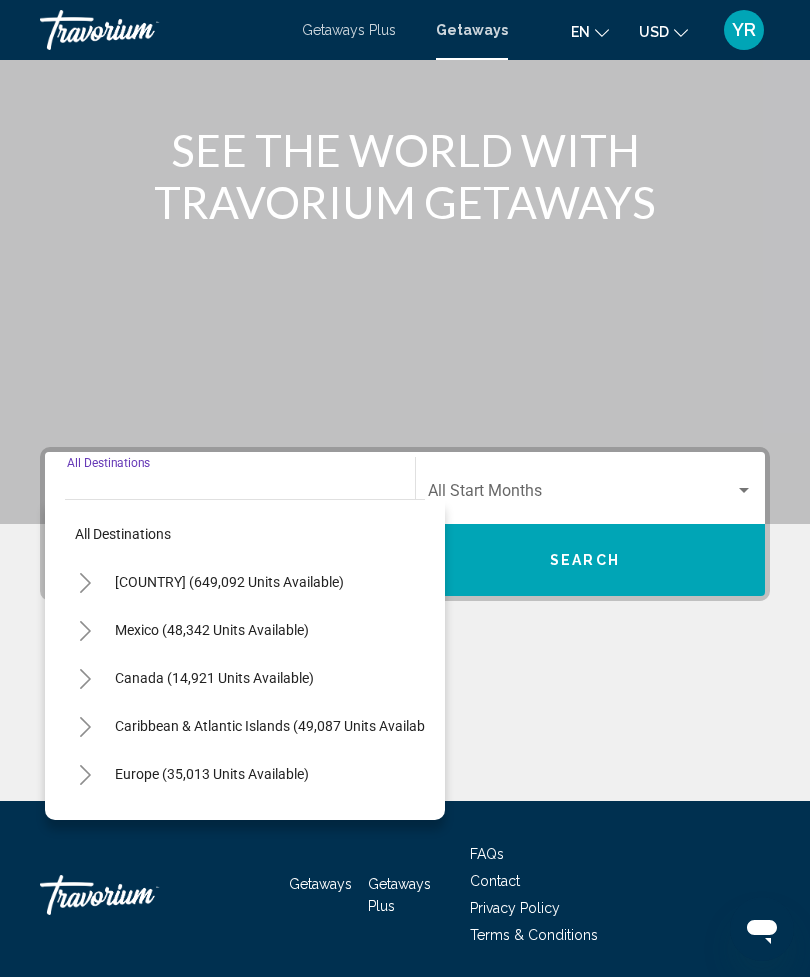 scroll, scrollTop: 81, scrollLeft: 0, axis: vertical 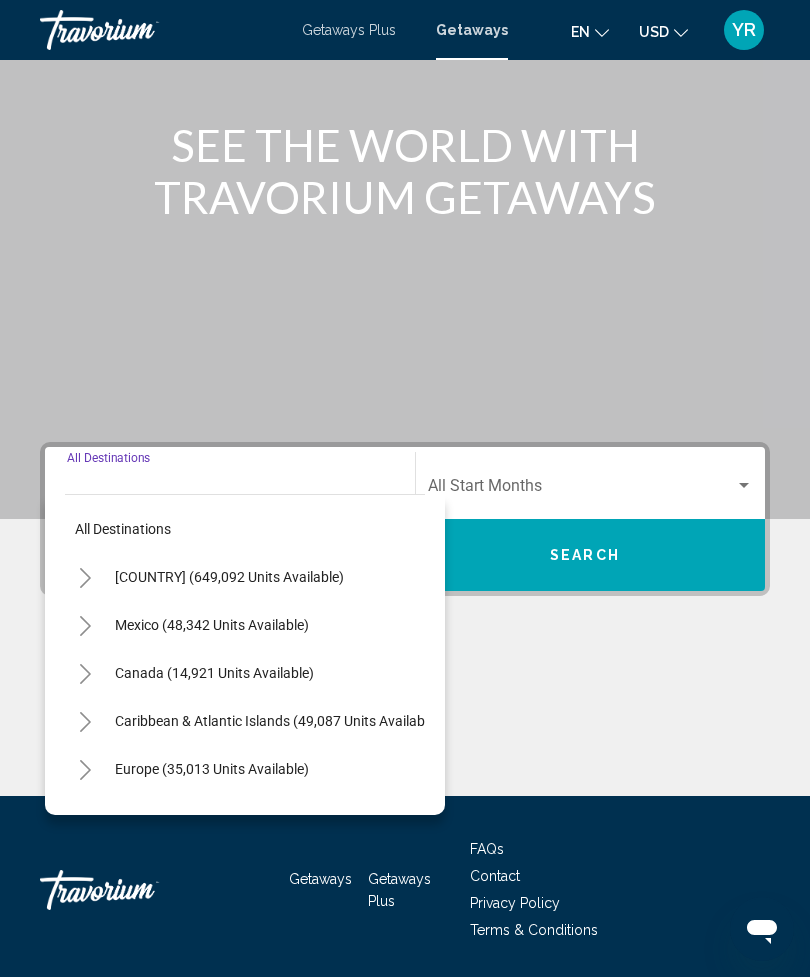 click on "Europe (35,013 units available)" at bounding box center [214, 817] 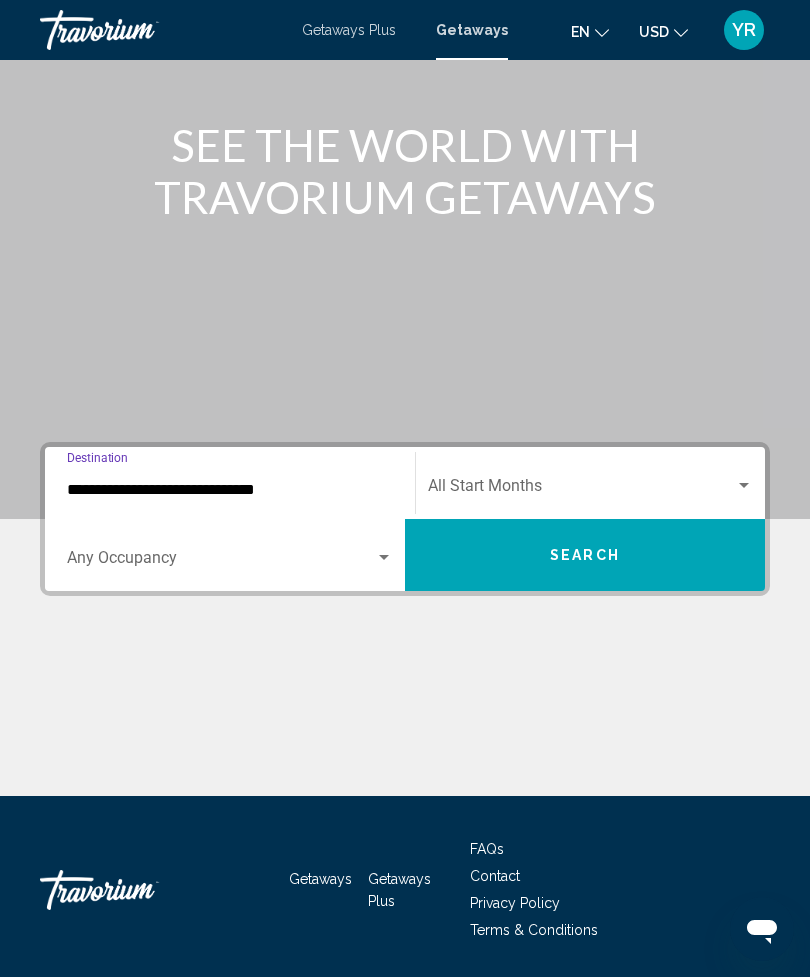 click at bounding box center [221, 562] 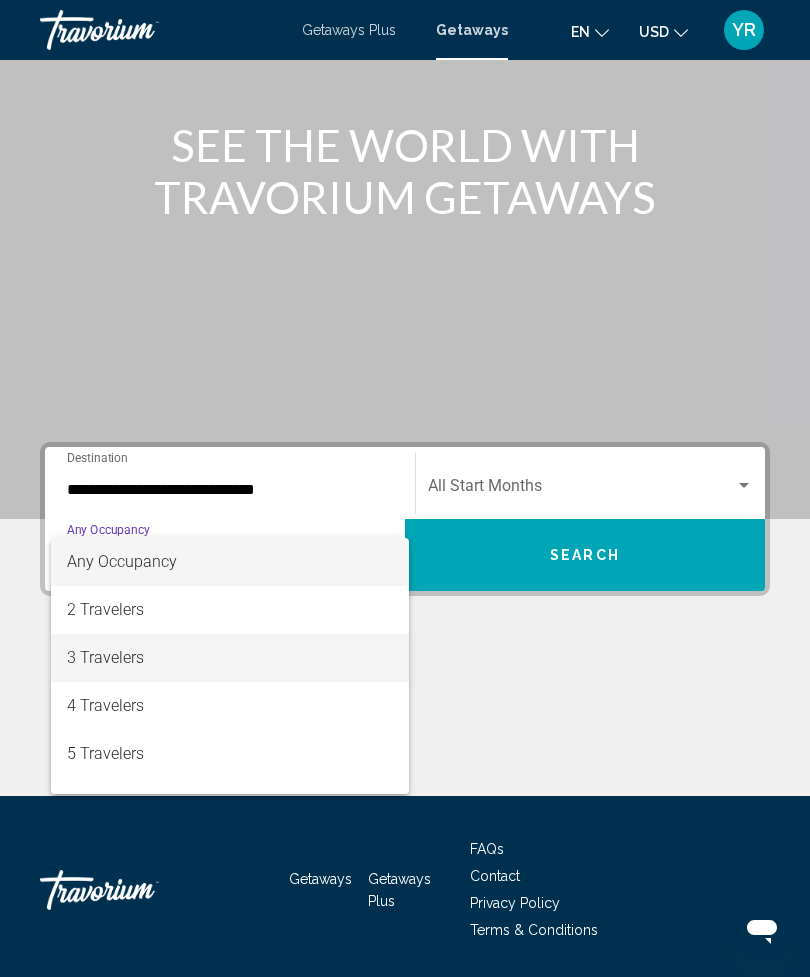 click on "3 Travelers" at bounding box center [230, 658] 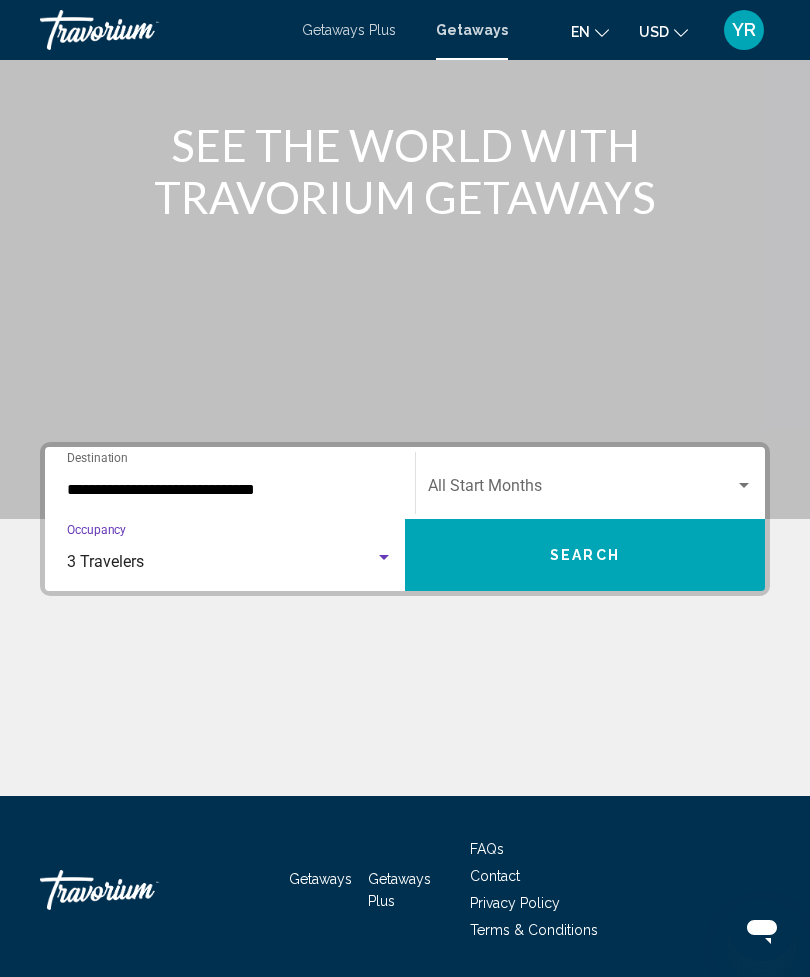 click on "Start Month All Start Months" 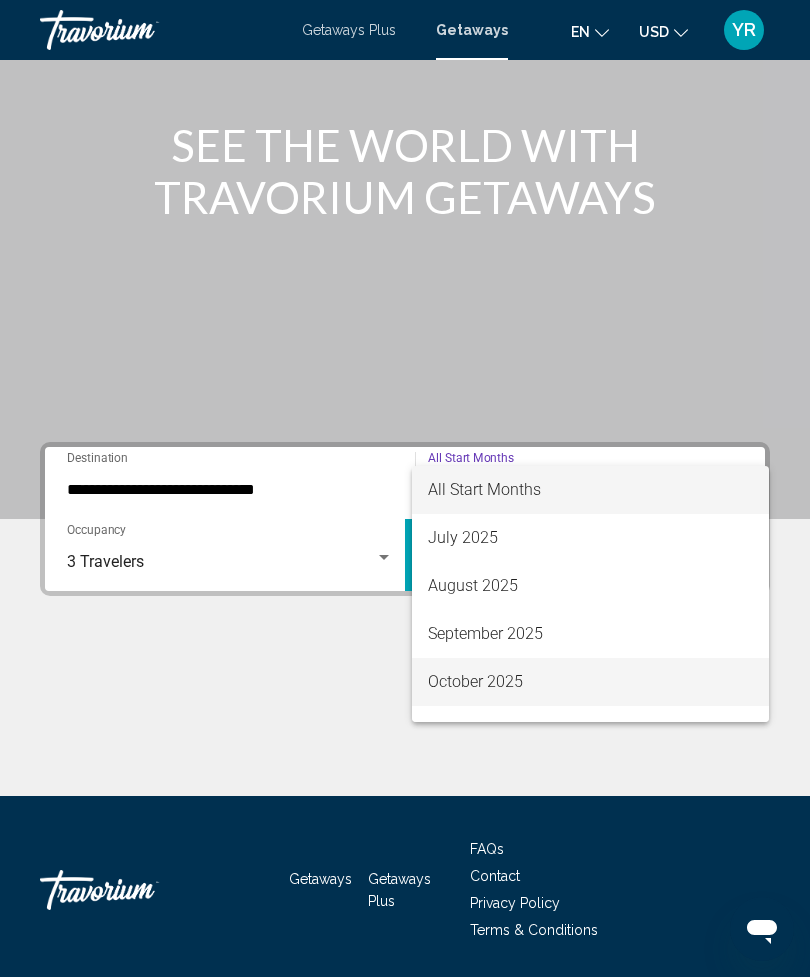 click on "October 2025" at bounding box center (590, 682) 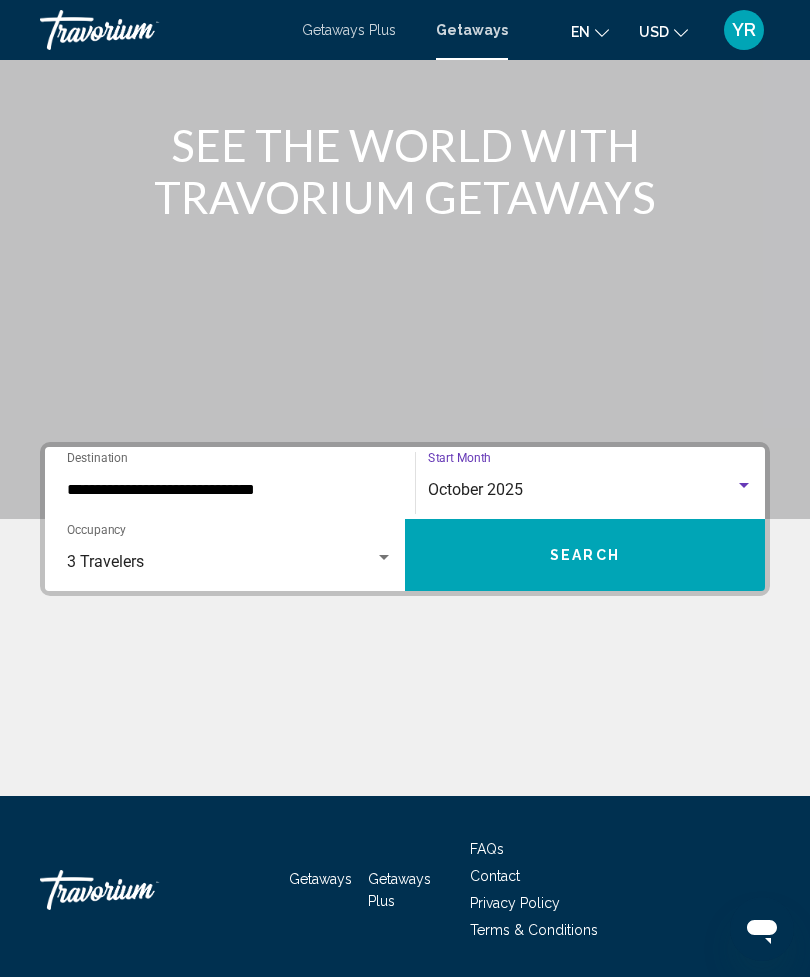 click on "Search" at bounding box center [585, 555] 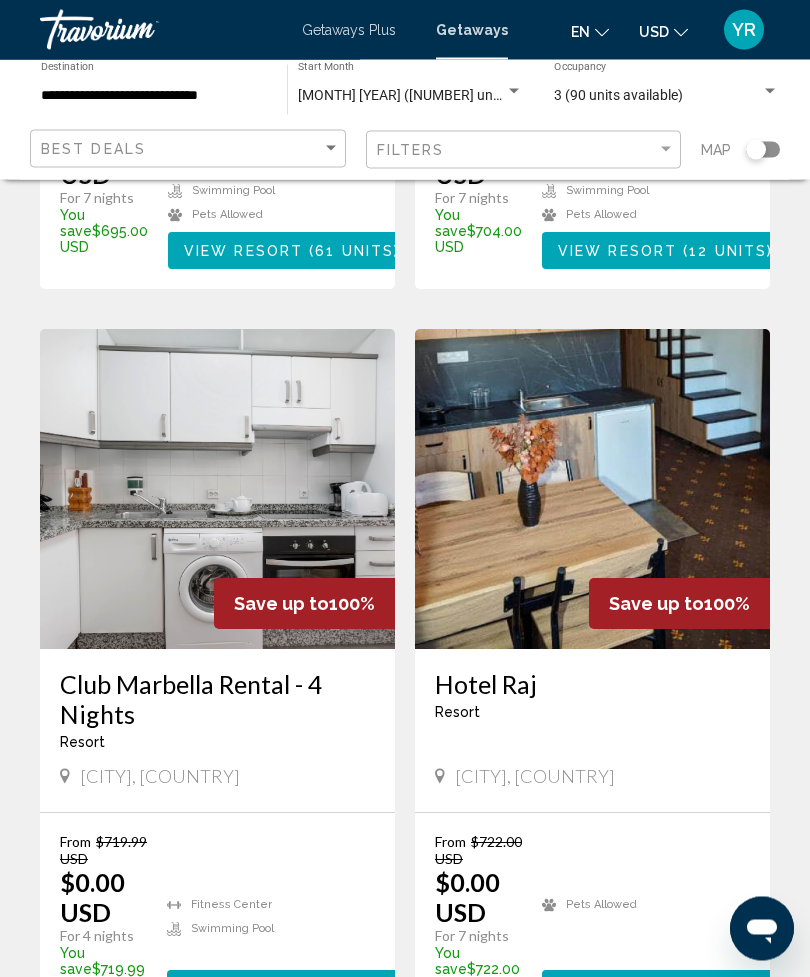 click on "Club Marbella Rental - 4 Nights" at bounding box center (217, 700) 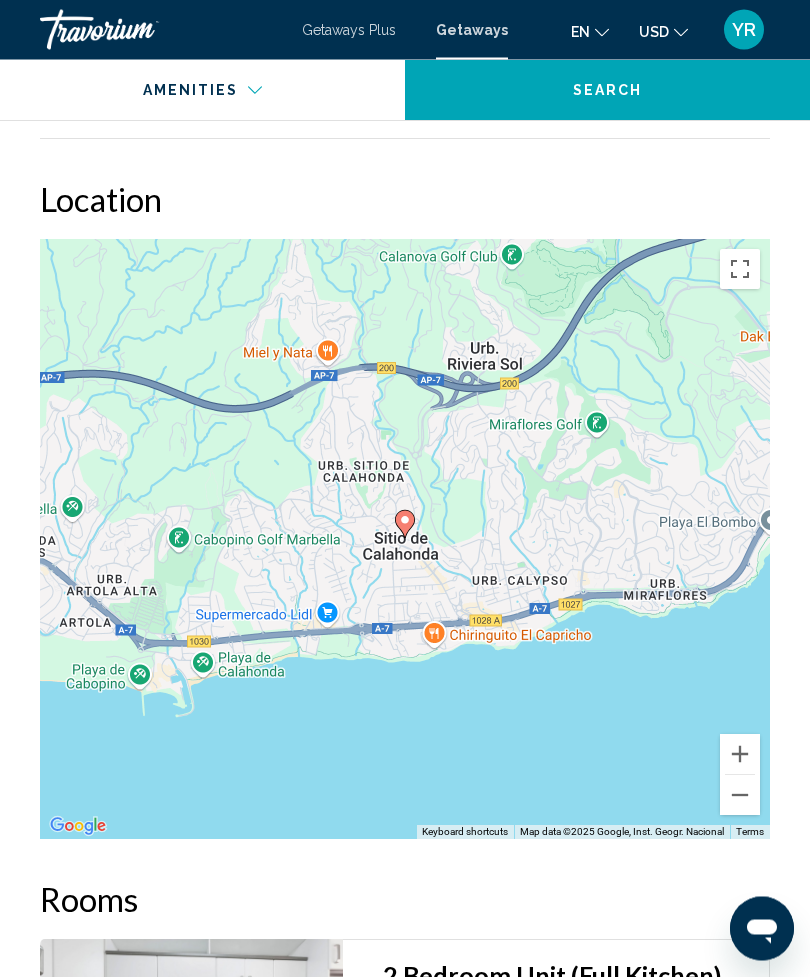 scroll, scrollTop: 2760, scrollLeft: 0, axis: vertical 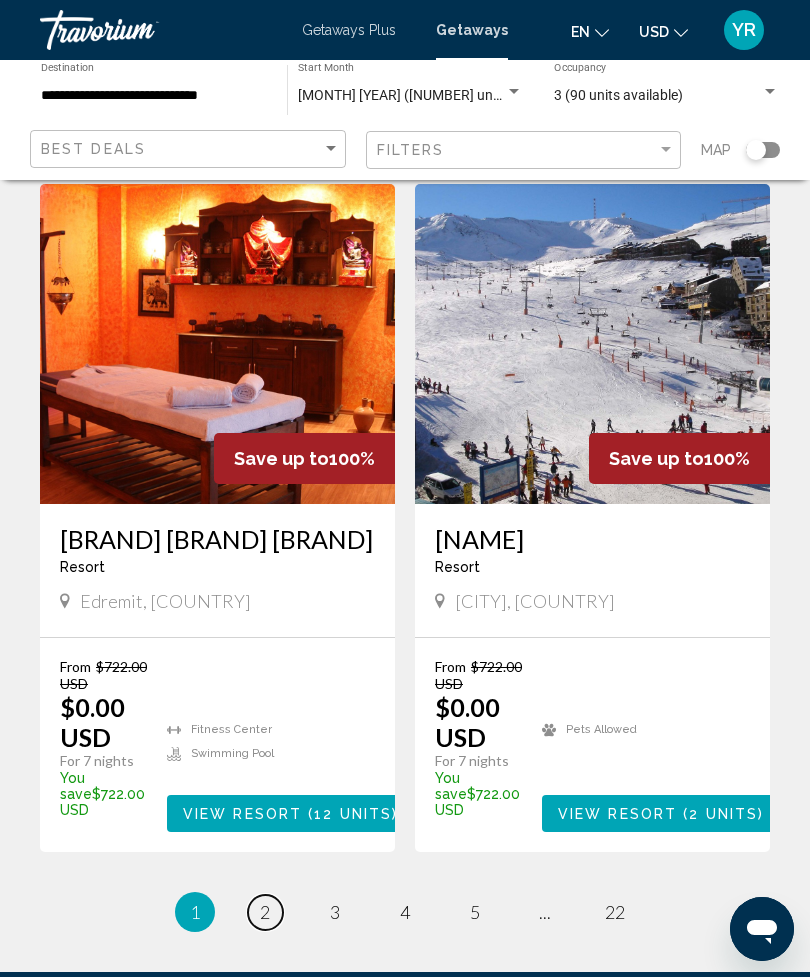click on "2" at bounding box center [265, 912] 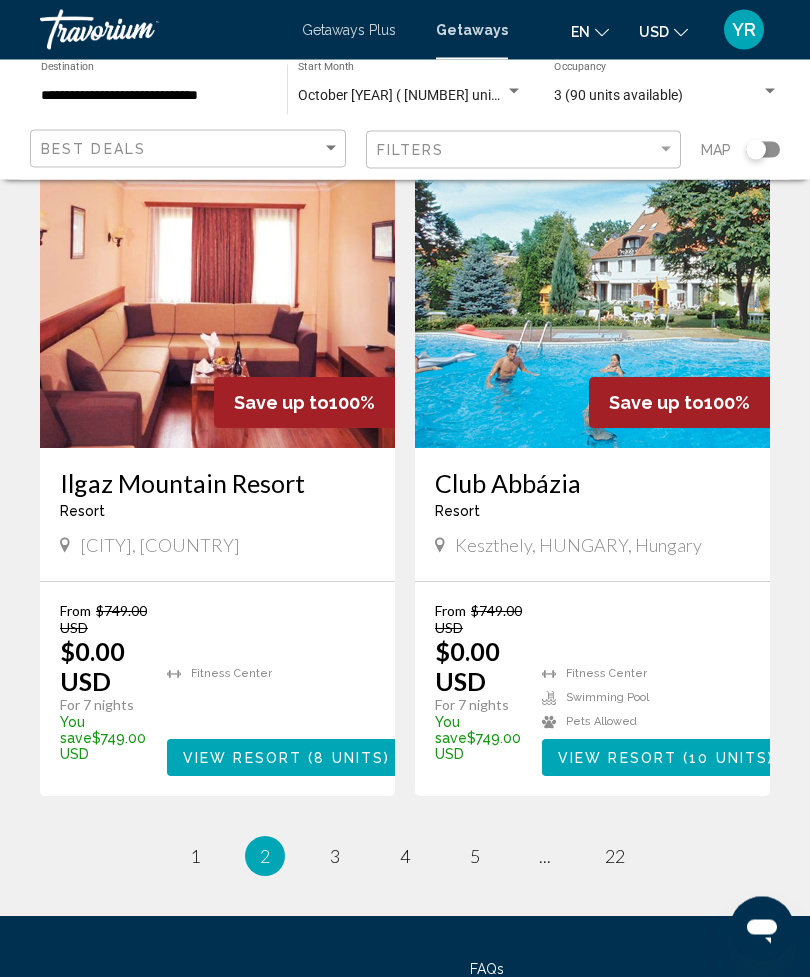 scroll, scrollTop: 3766, scrollLeft: 0, axis: vertical 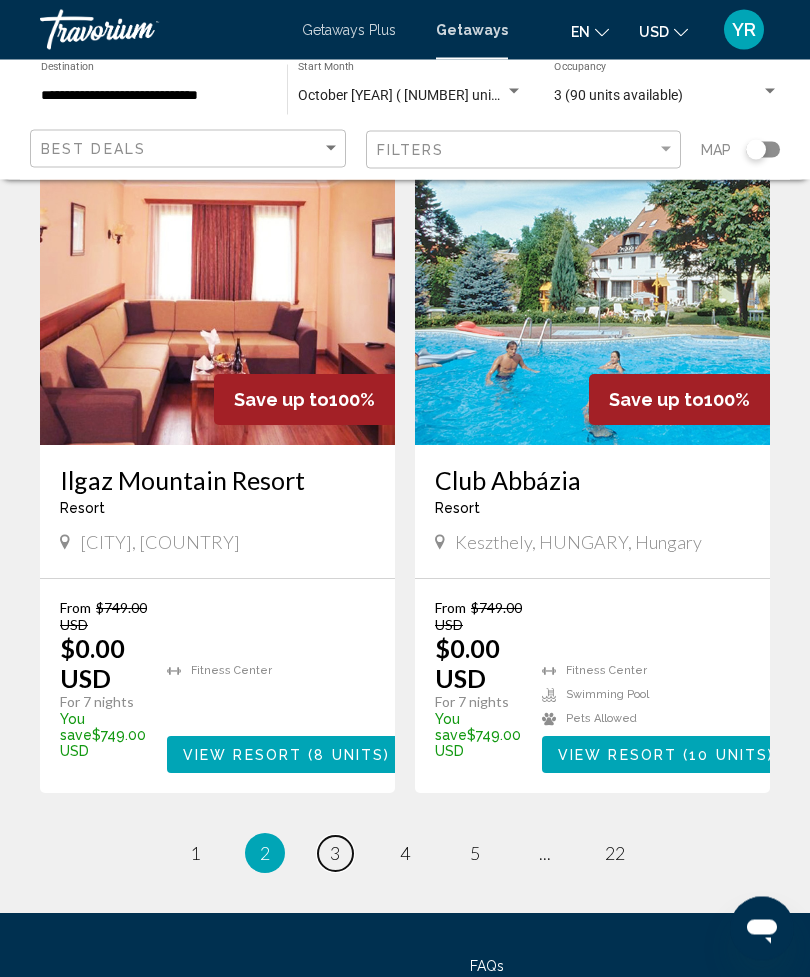click on "page  3" at bounding box center [335, 854] 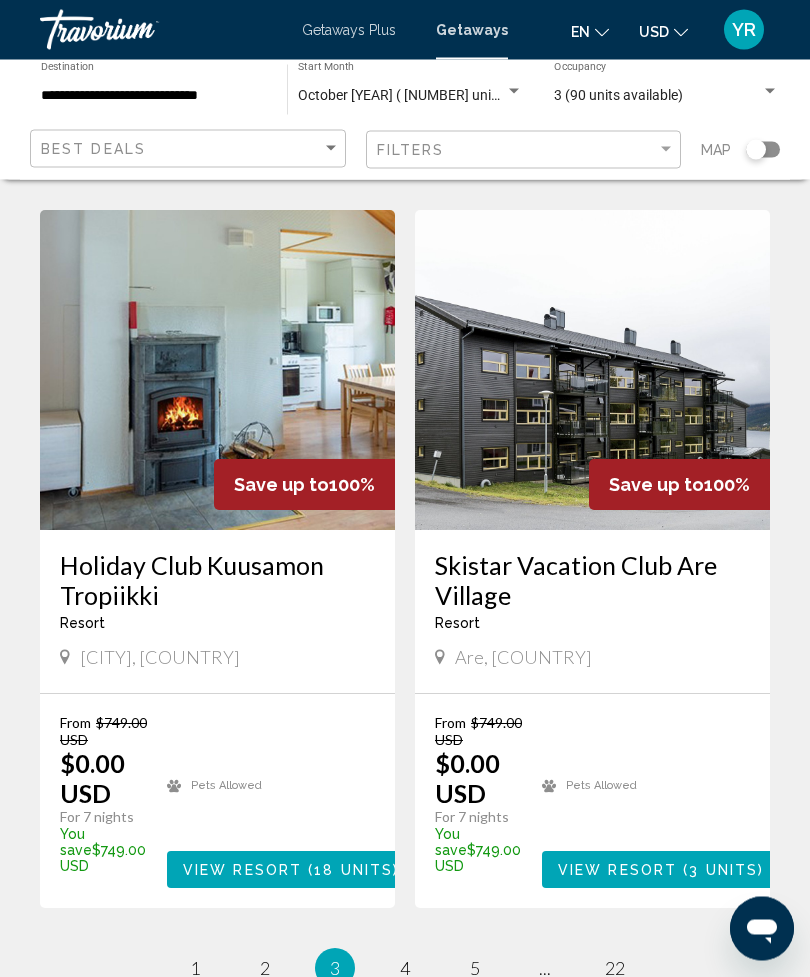 scroll, scrollTop: 3737, scrollLeft: 0, axis: vertical 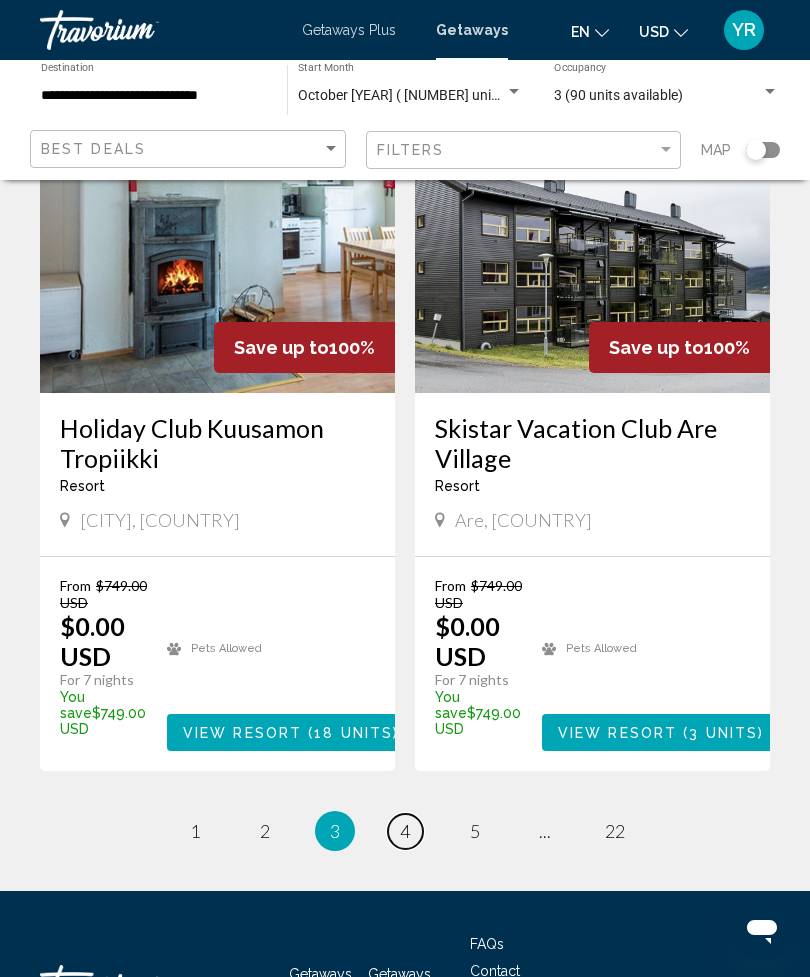 click on "page  4" at bounding box center (405, 831) 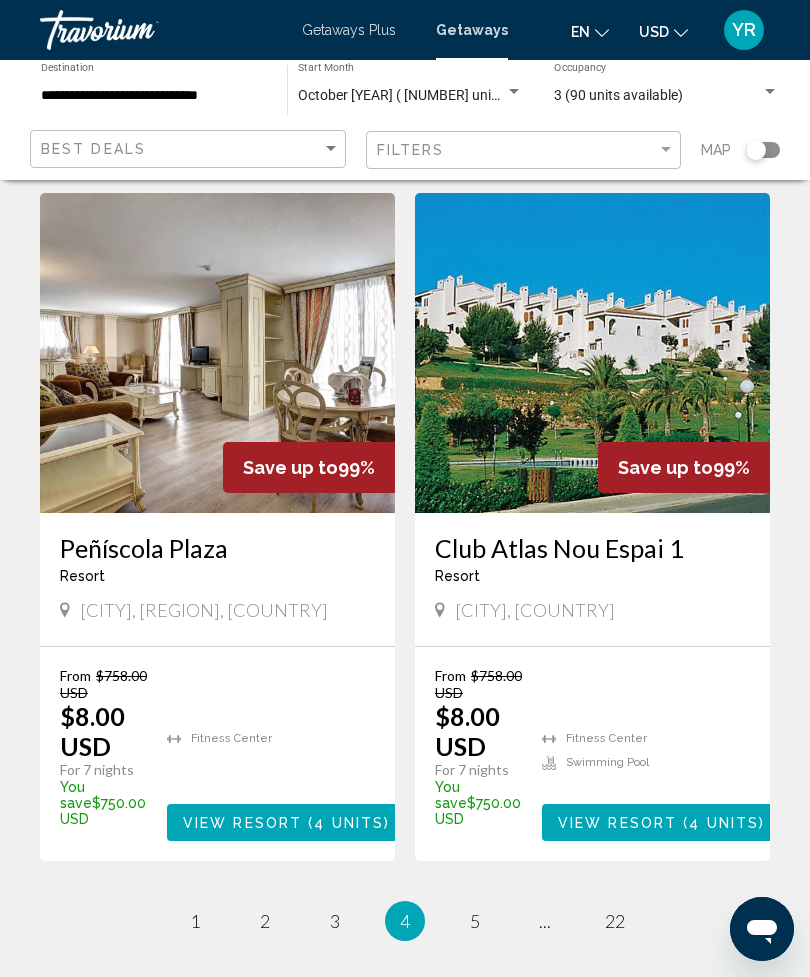 scroll, scrollTop: 3641, scrollLeft: 0, axis: vertical 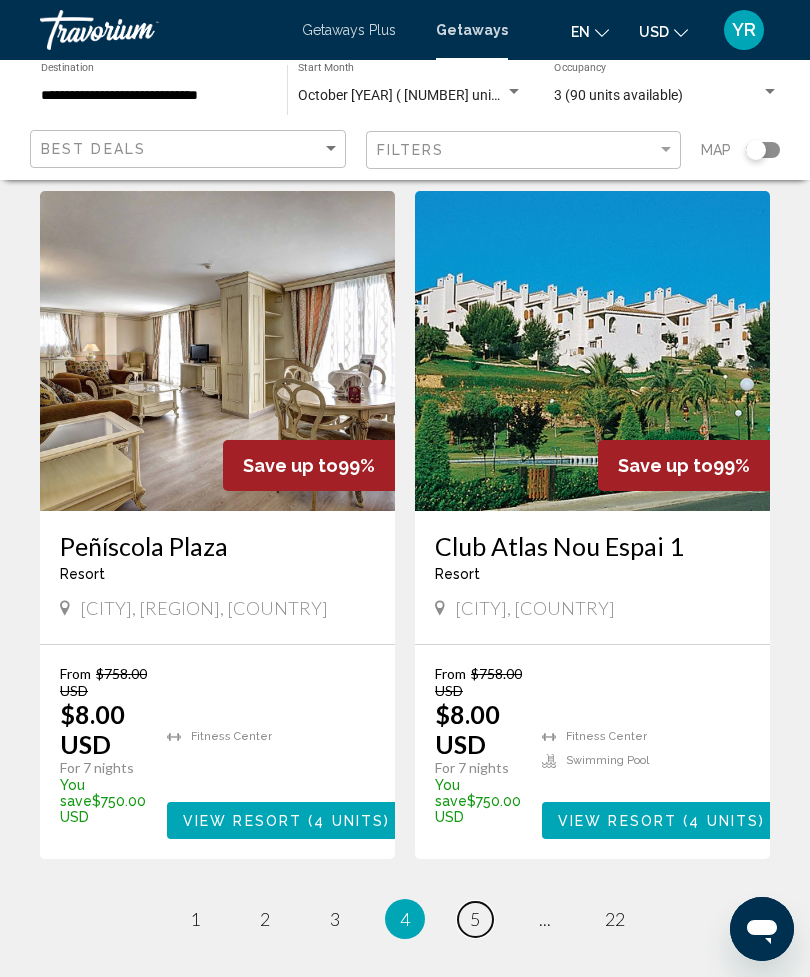 click on "5" at bounding box center [475, 919] 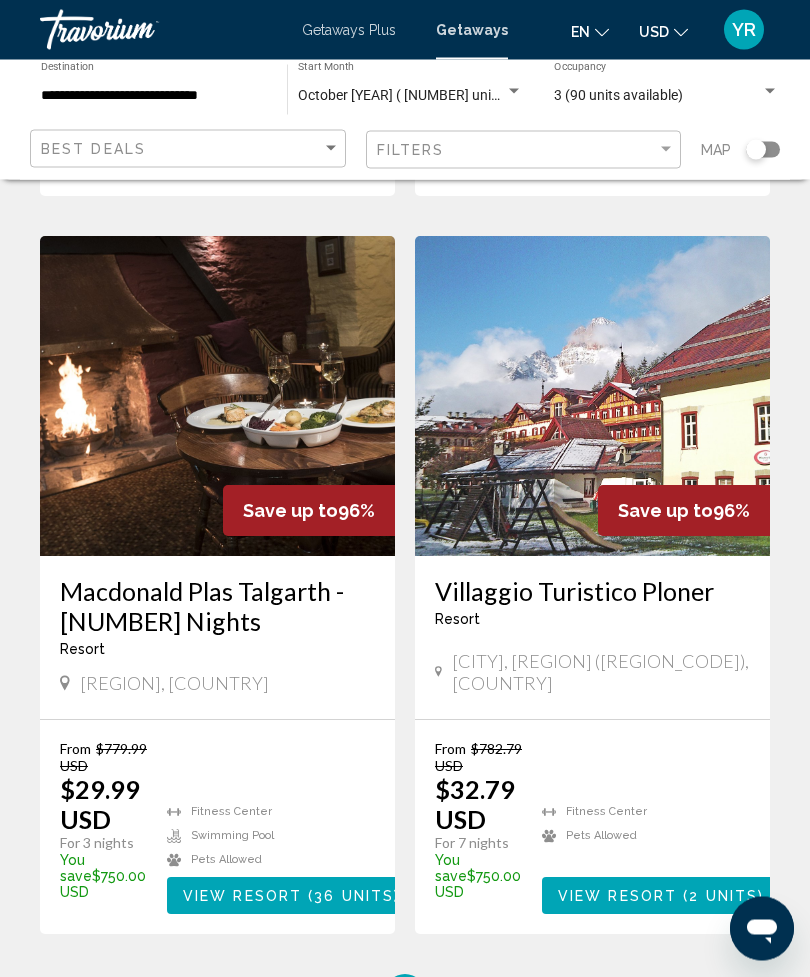 scroll, scrollTop: 3657, scrollLeft: 0, axis: vertical 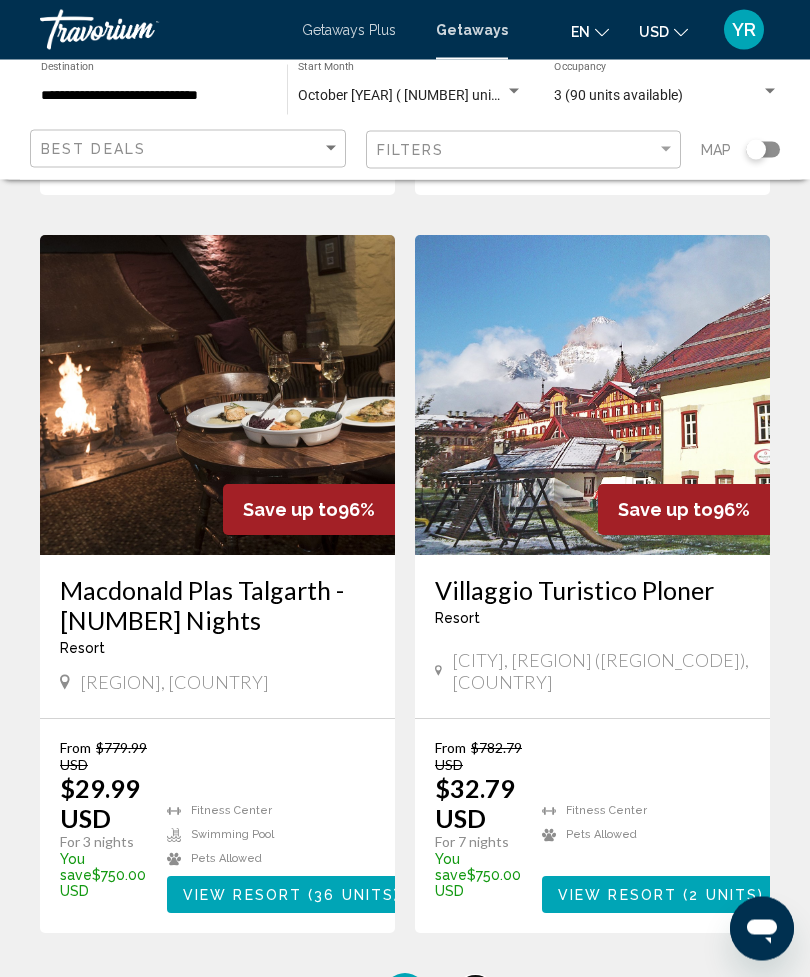 click on "page  6" at bounding box center (475, 994) 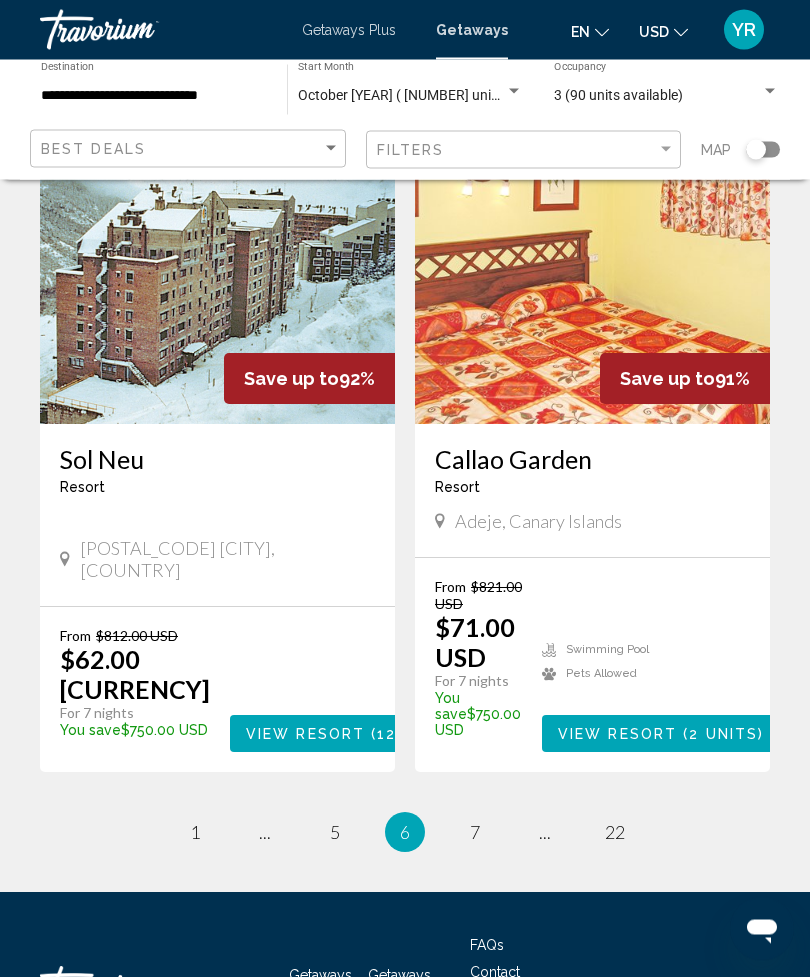 scroll, scrollTop: 3797, scrollLeft: 0, axis: vertical 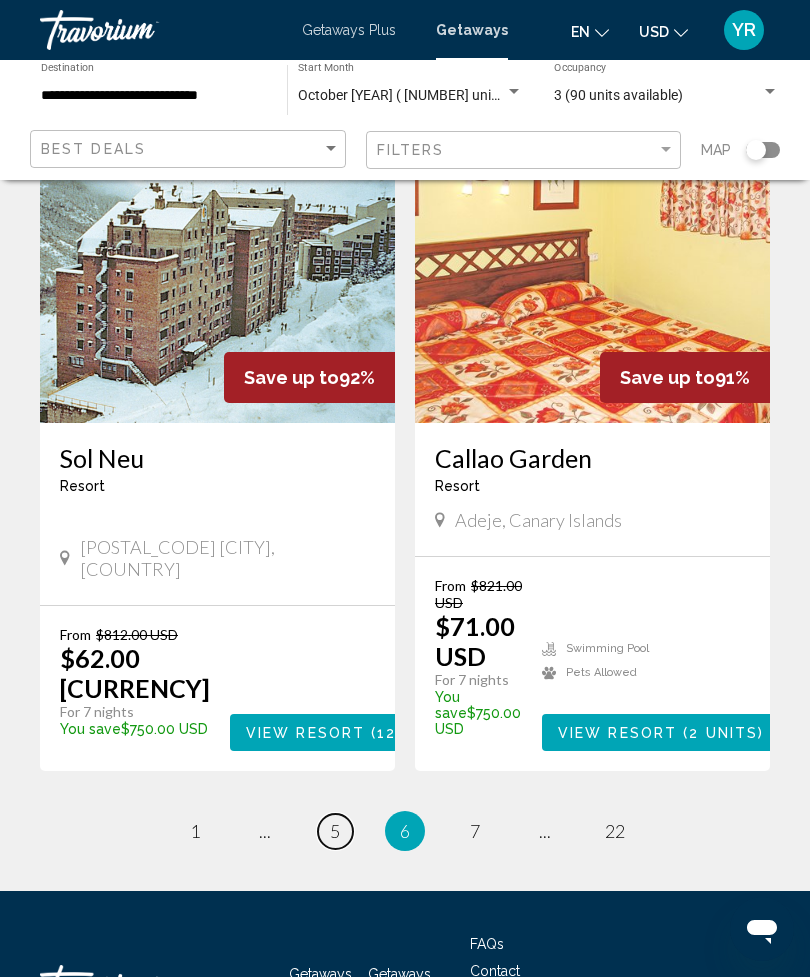 click on "page  5" at bounding box center (335, 831) 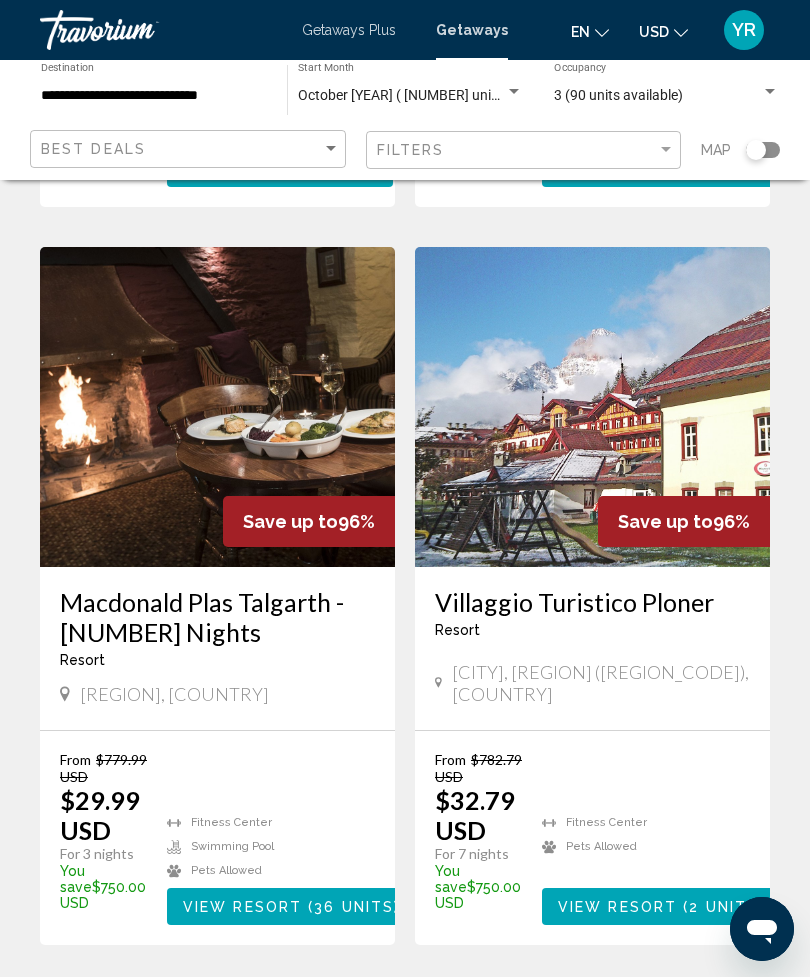 scroll, scrollTop: 3798, scrollLeft: 0, axis: vertical 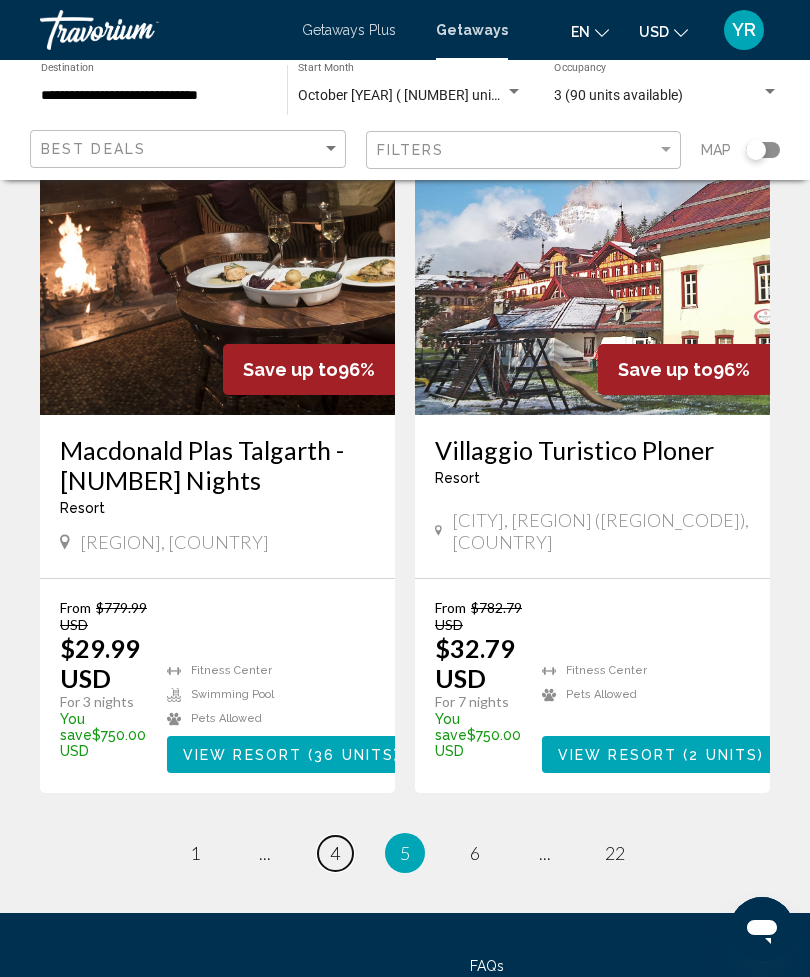 click on "page  4" at bounding box center [335, 853] 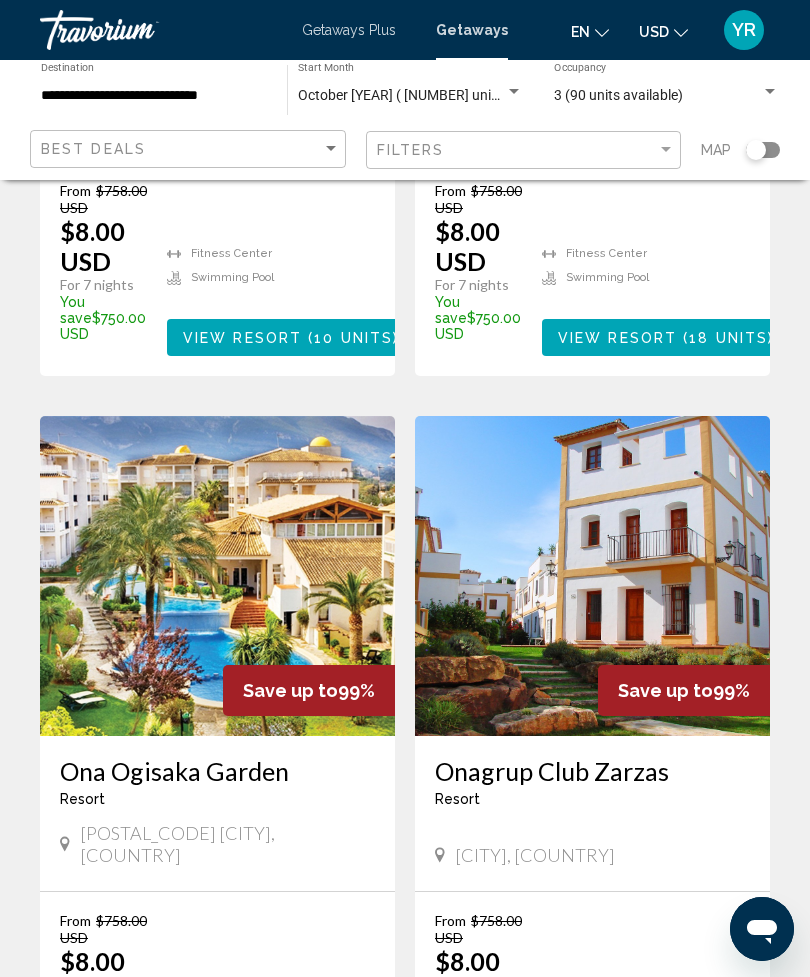 scroll, scrollTop: 2690, scrollLeft: 0, axis: vertical 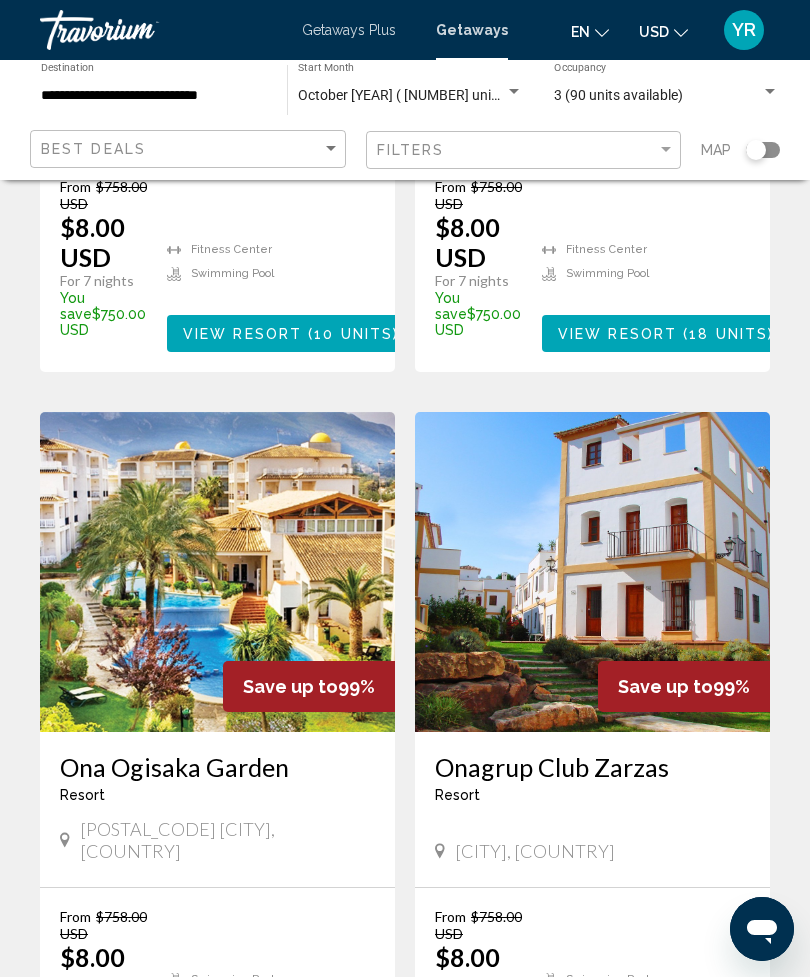 click on "Onagrup Club Zarzas" at bounding box center [592, 767] 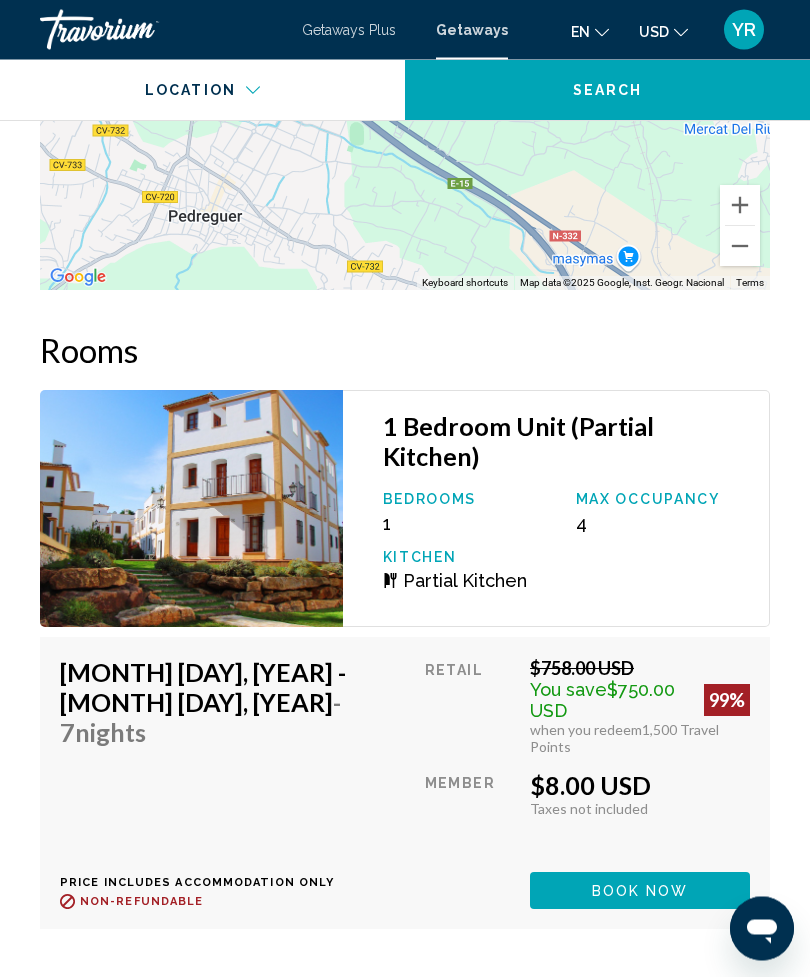 scroll, scrollTop: 3461, scrollLeft: 0, axis: vertical 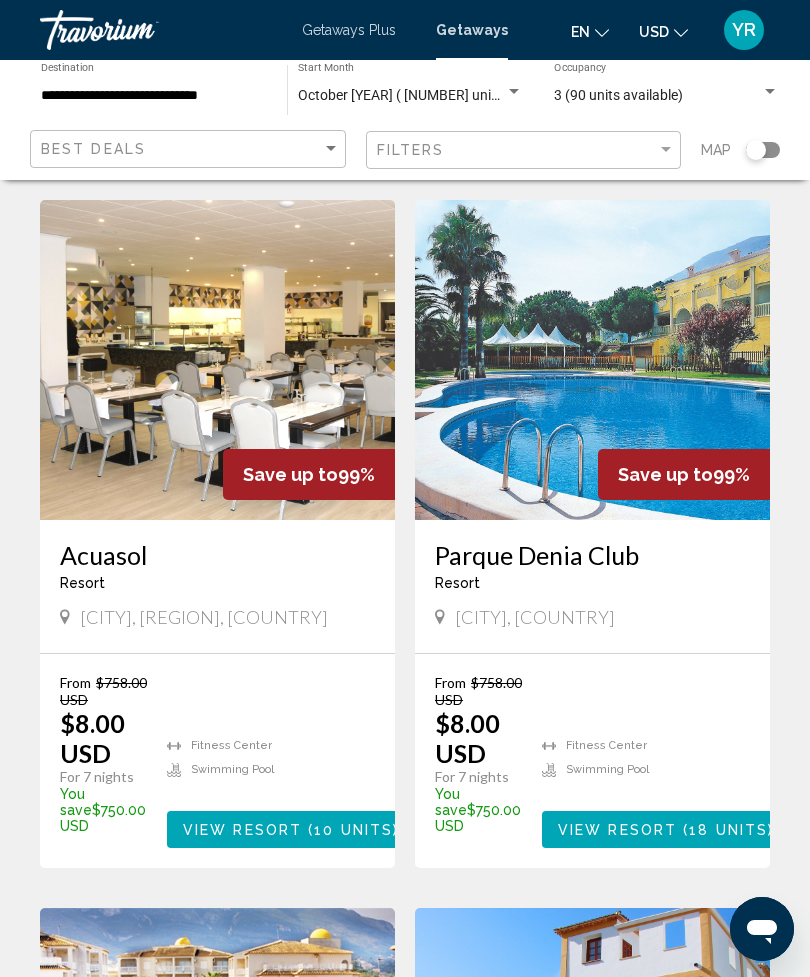 click on "Parque Denia Club" at bounding box center [592, 555] 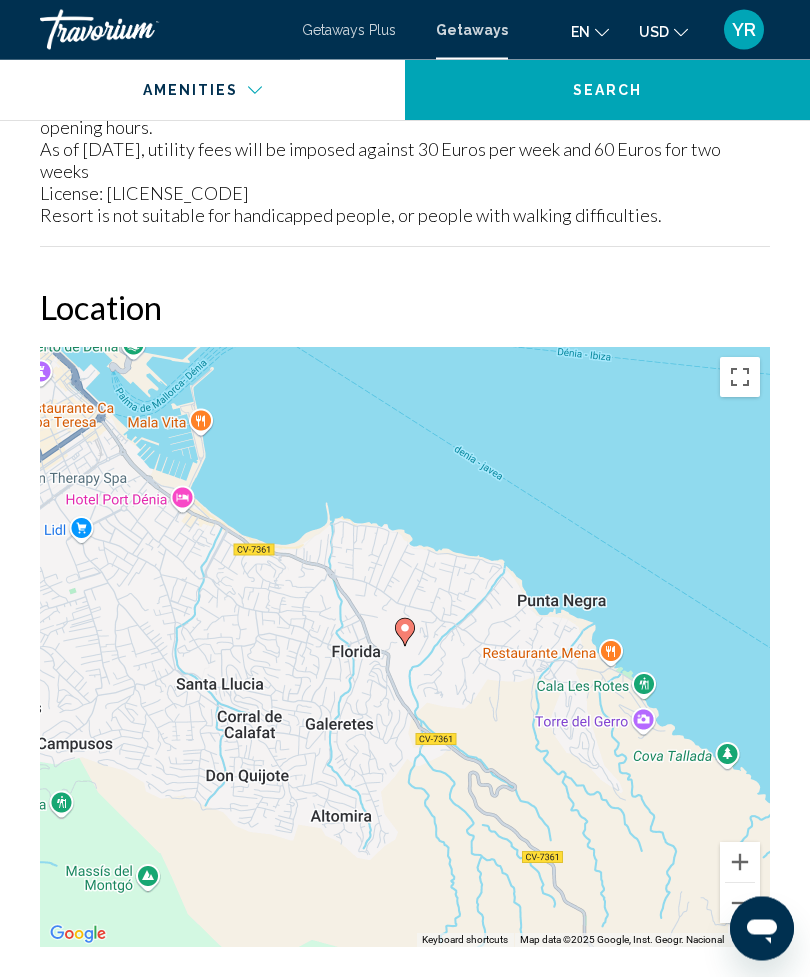 scroll, scrollTop: 2501, scrollLeft: 0, axis: vertical 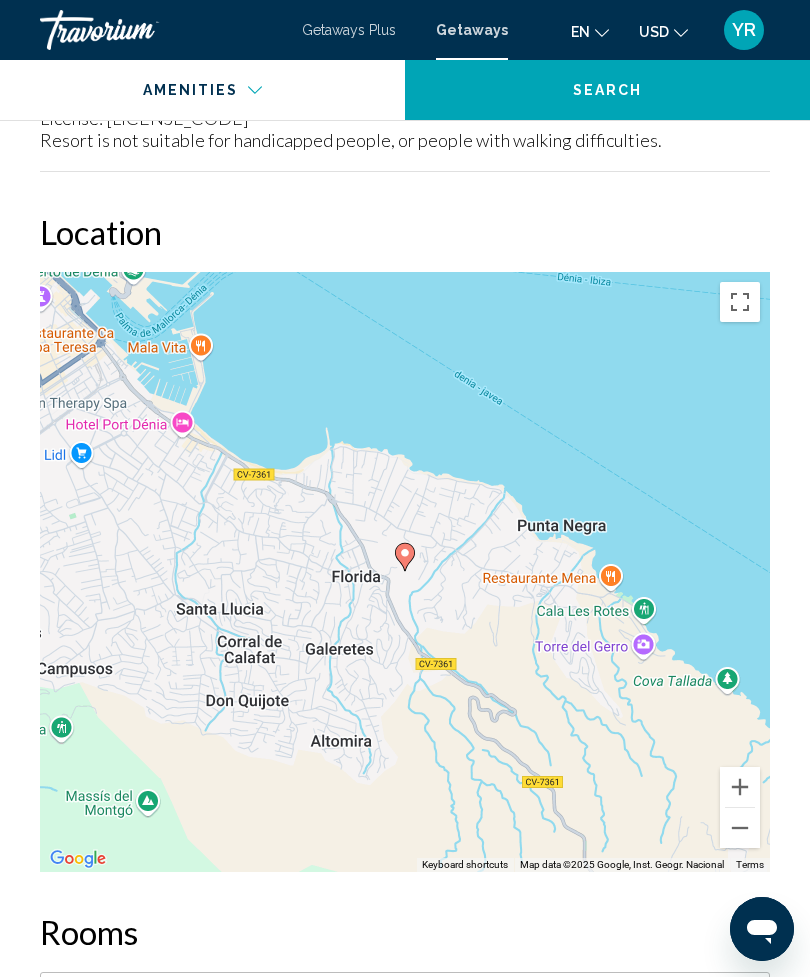 click at bounding box center (740, 828) 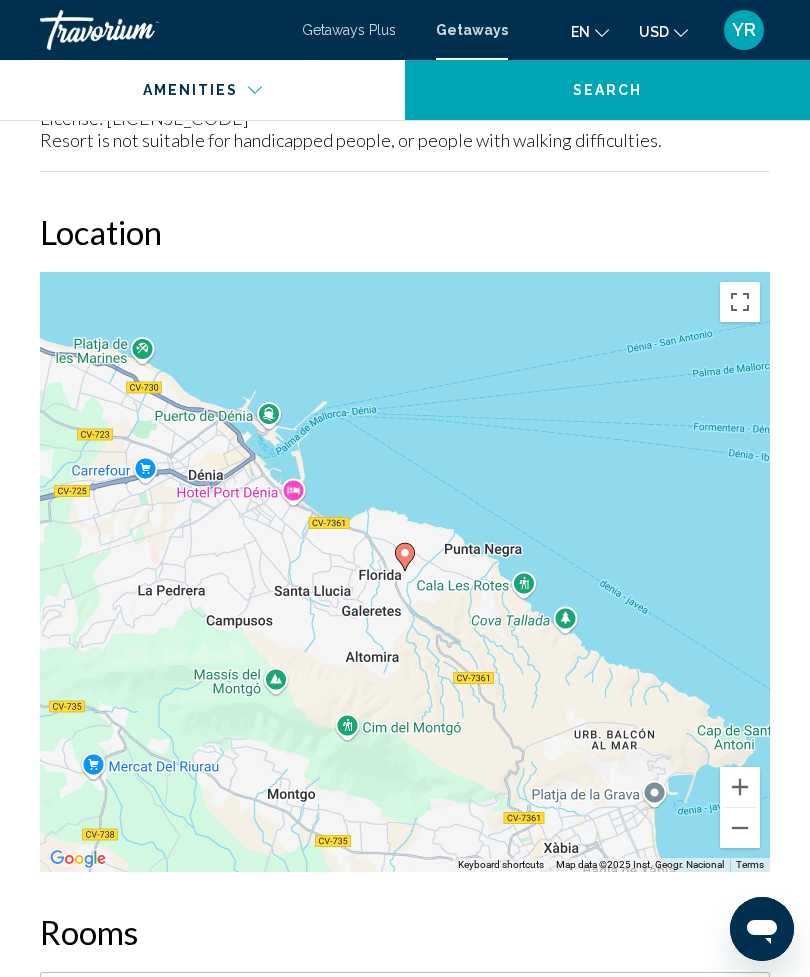 click at bounding box center (740, 828) 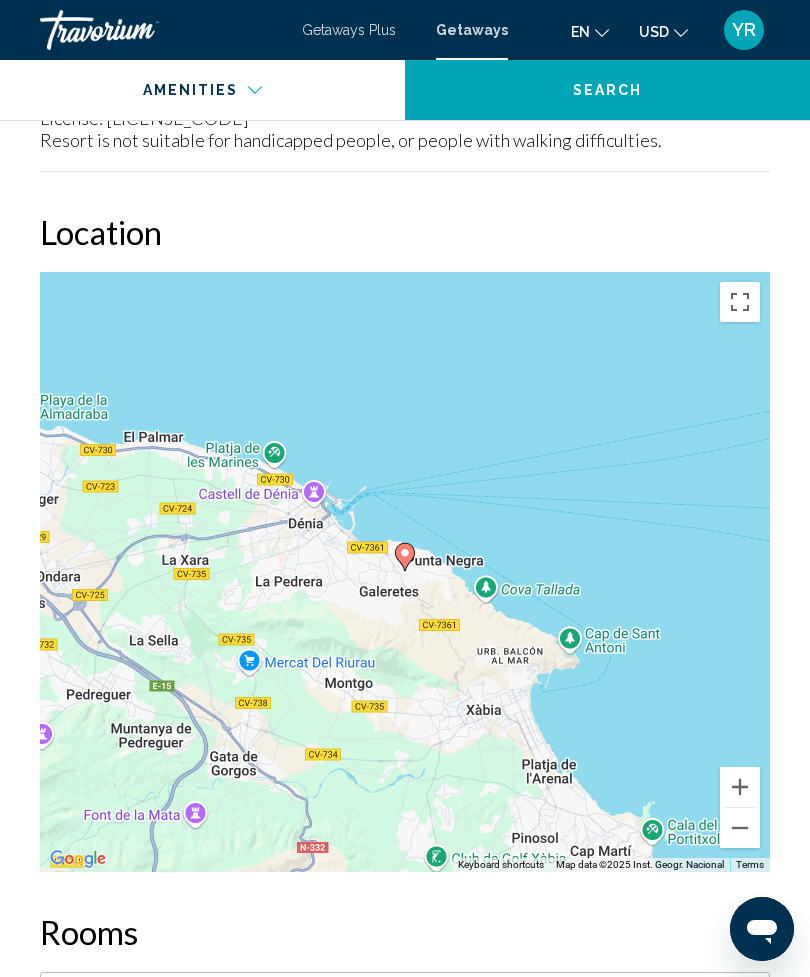 click at bounding box center [740, 828] 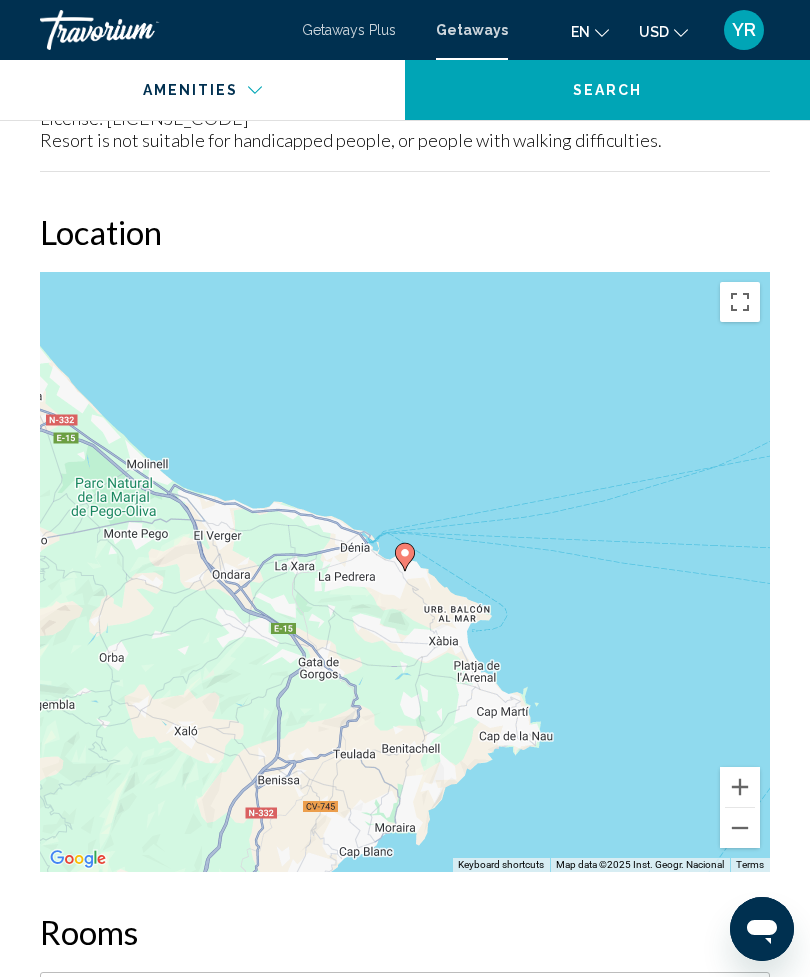 click at bounding box center [740, 828] 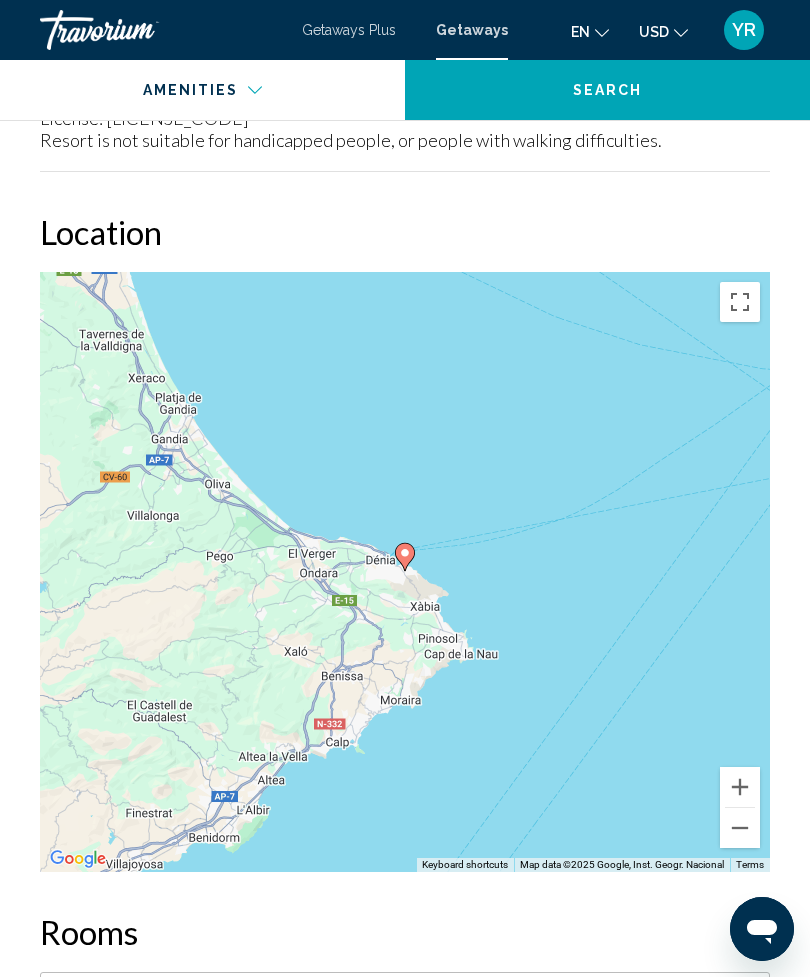 click at bounding box center [740, 828] 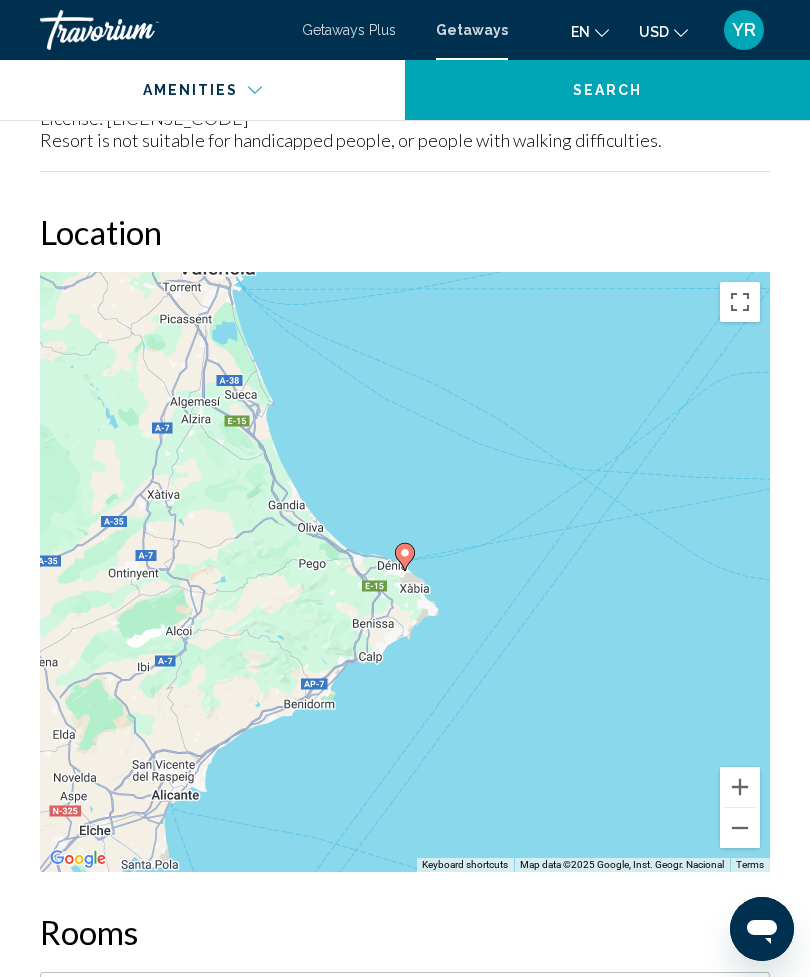 click at bounding box center [740, 828] 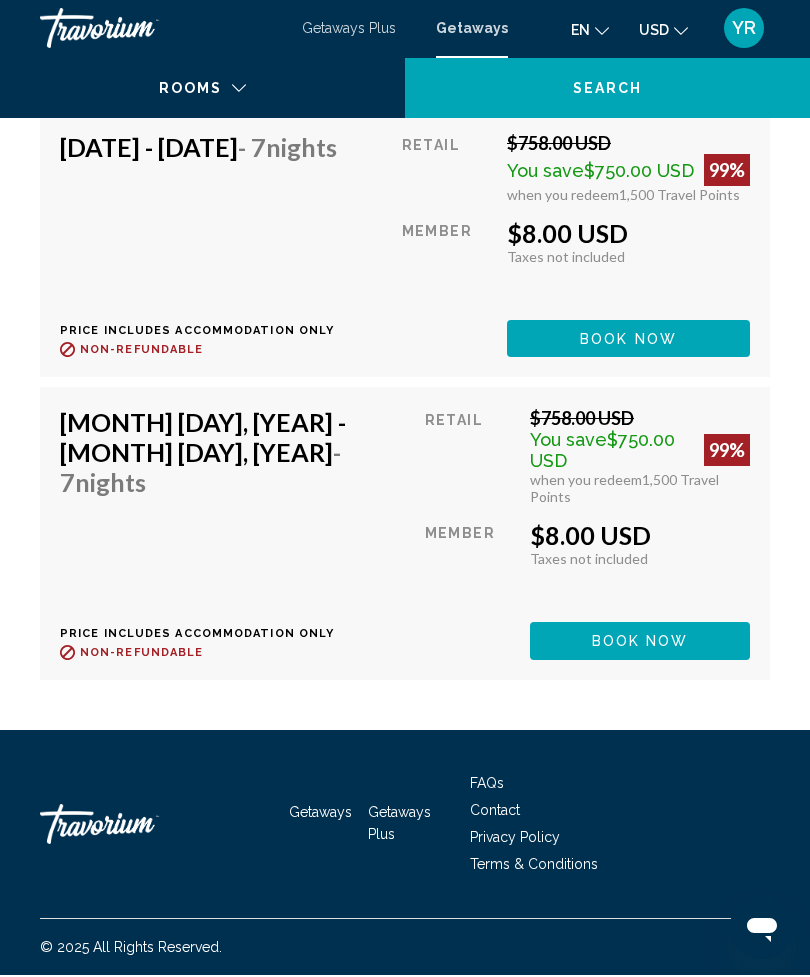 scroll, scrollTop: 5277, scrollLeft: 0, axis: vertical 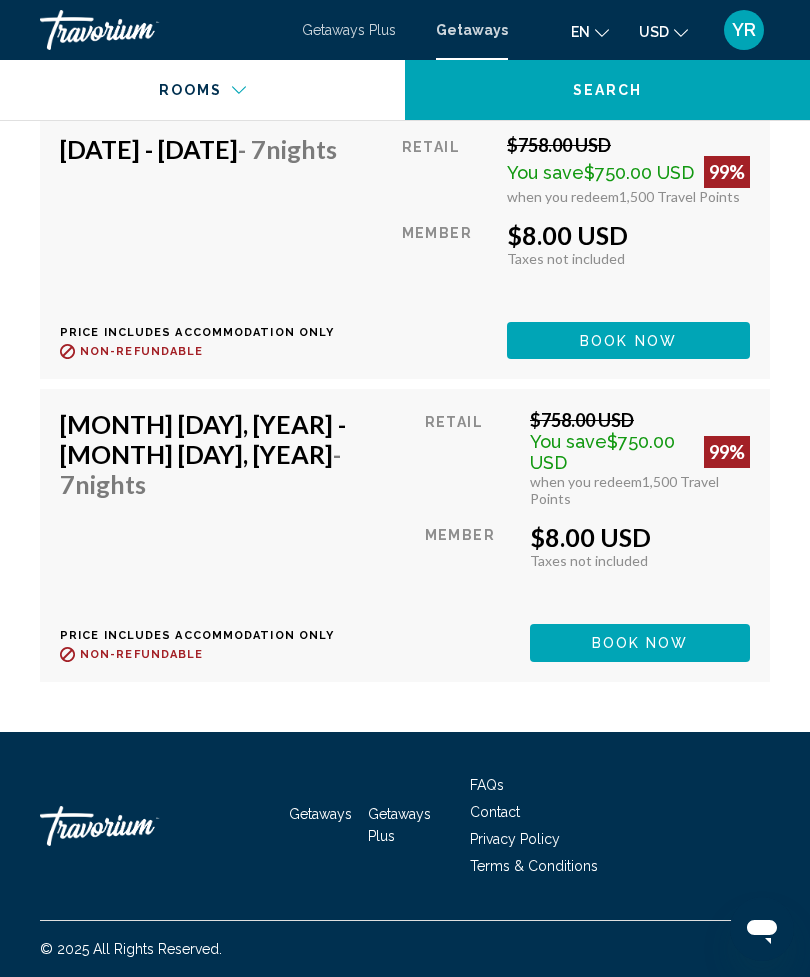 click on "Book now" at bounding box center (640, -1069) 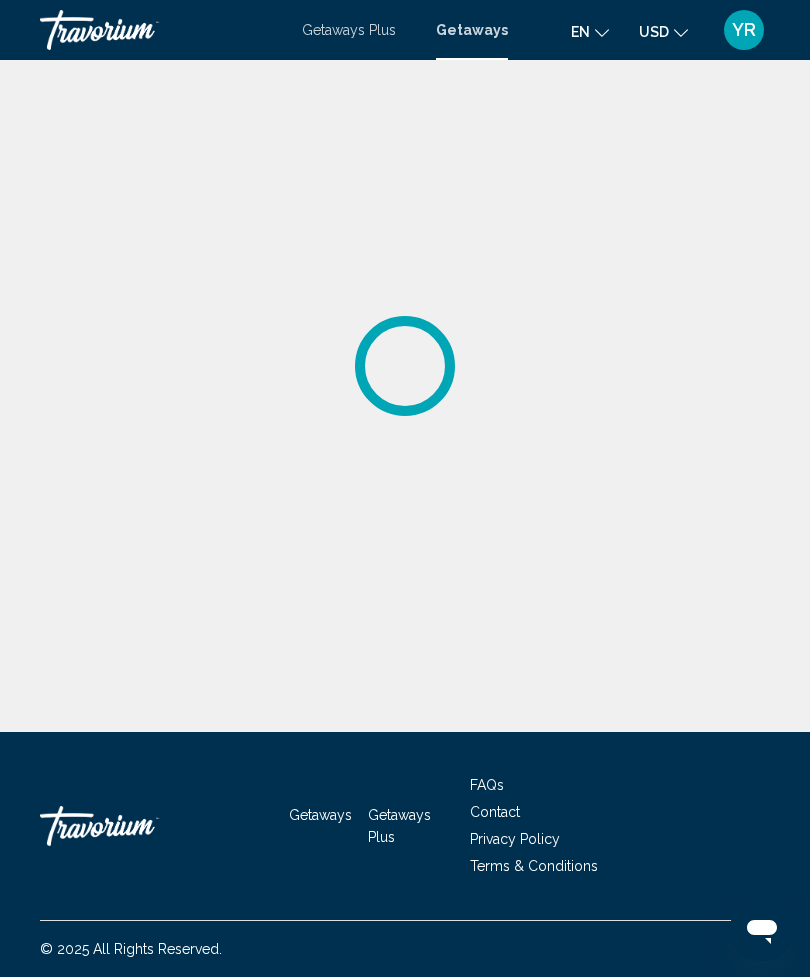 scroll, scrollTop: 0, scrollLeft: 0, axis: both 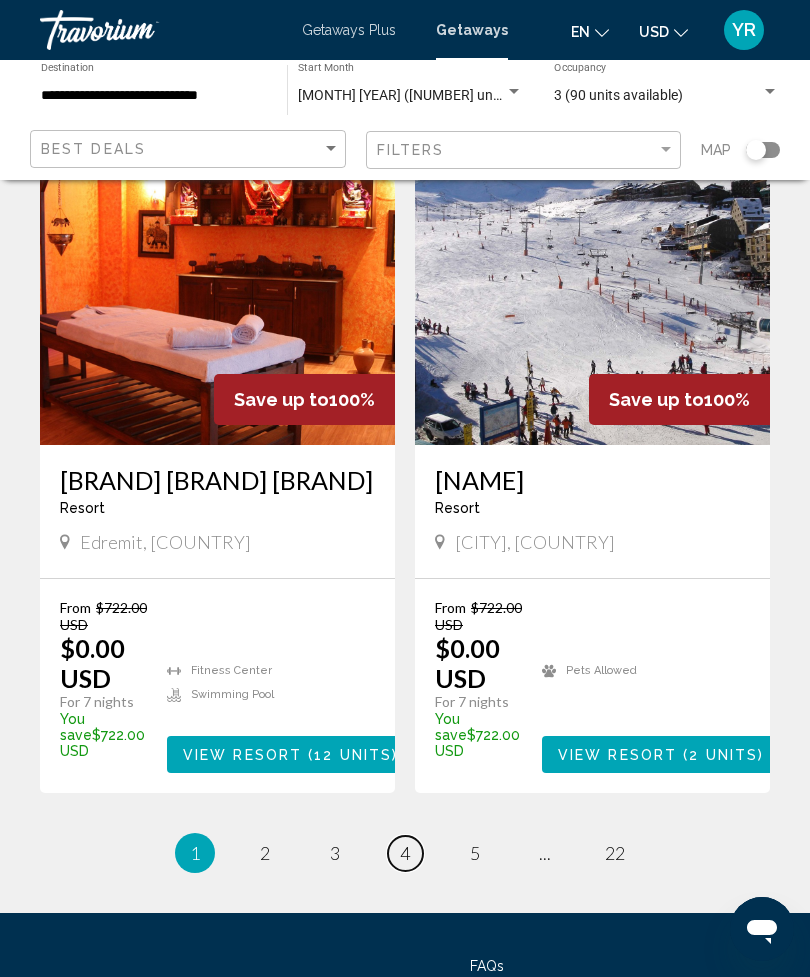 click on "page  4" at bounding box center [405, 853] 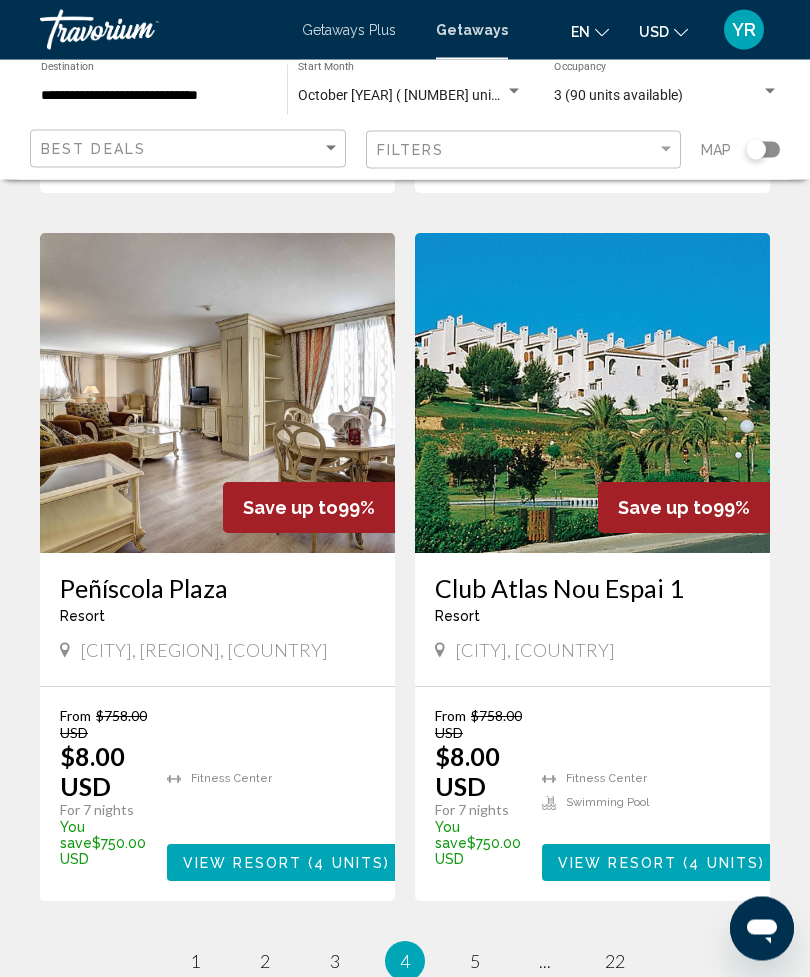 scroll, scrollTop: 3635, scrollLeft: 0, axis: vertical 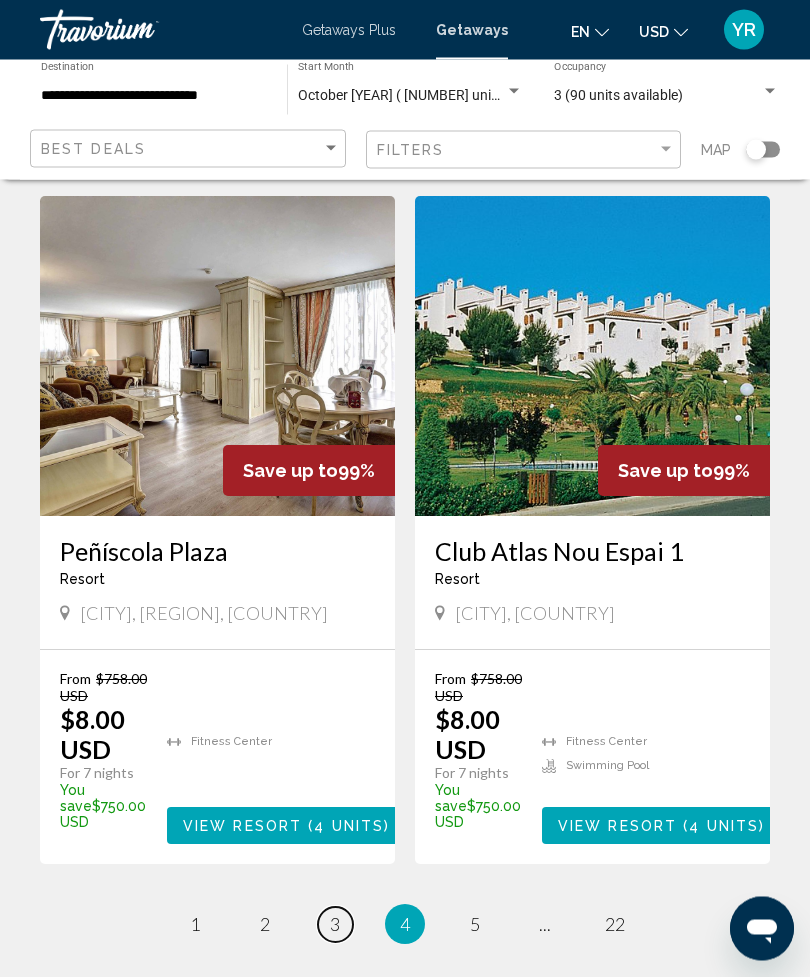 click on "page  3" at bounding box center (335, 925) 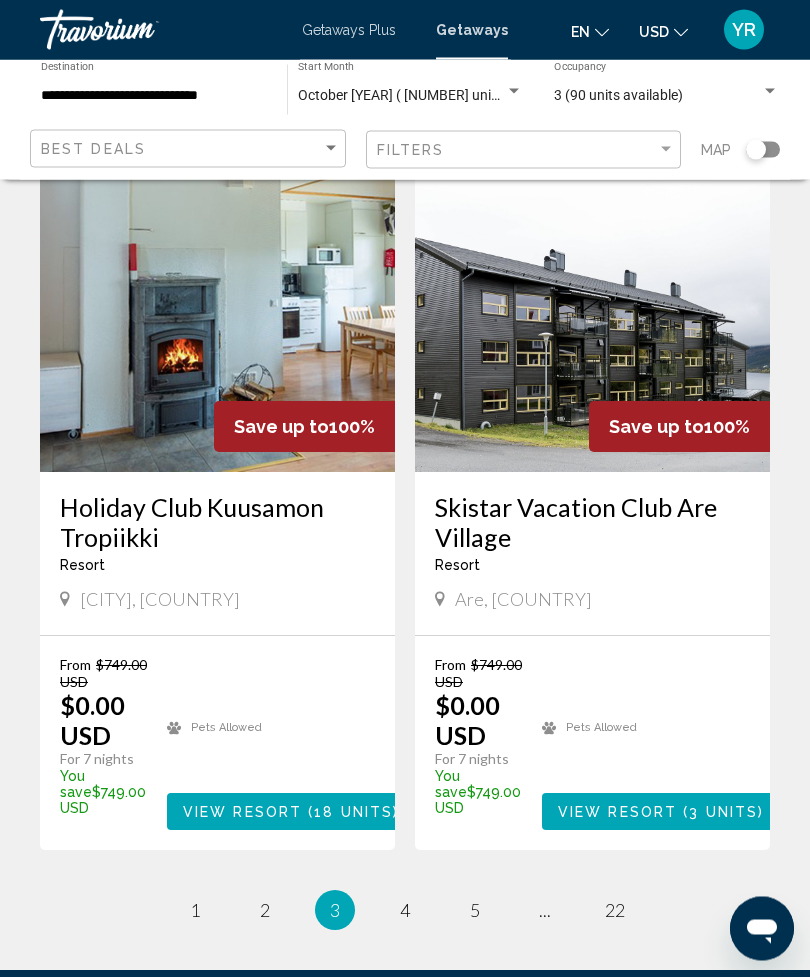 scroll, scrollTop: 3737, scrollLeft: 0, axis: vertical 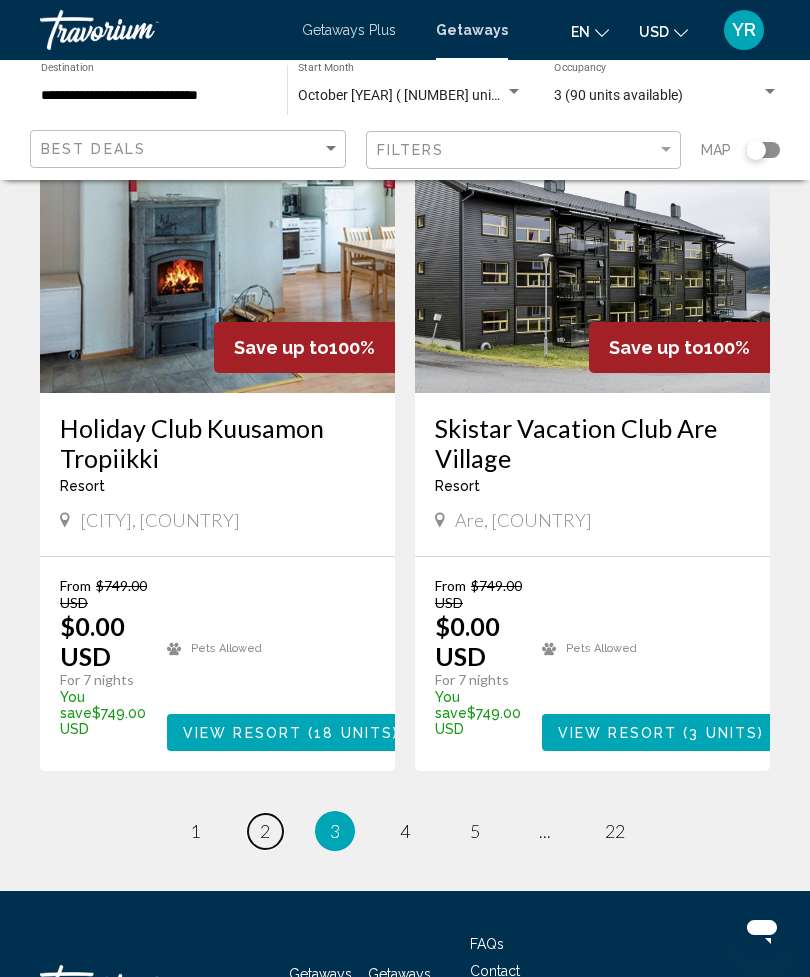 click on "page  2" at bounding box center (265, 831) 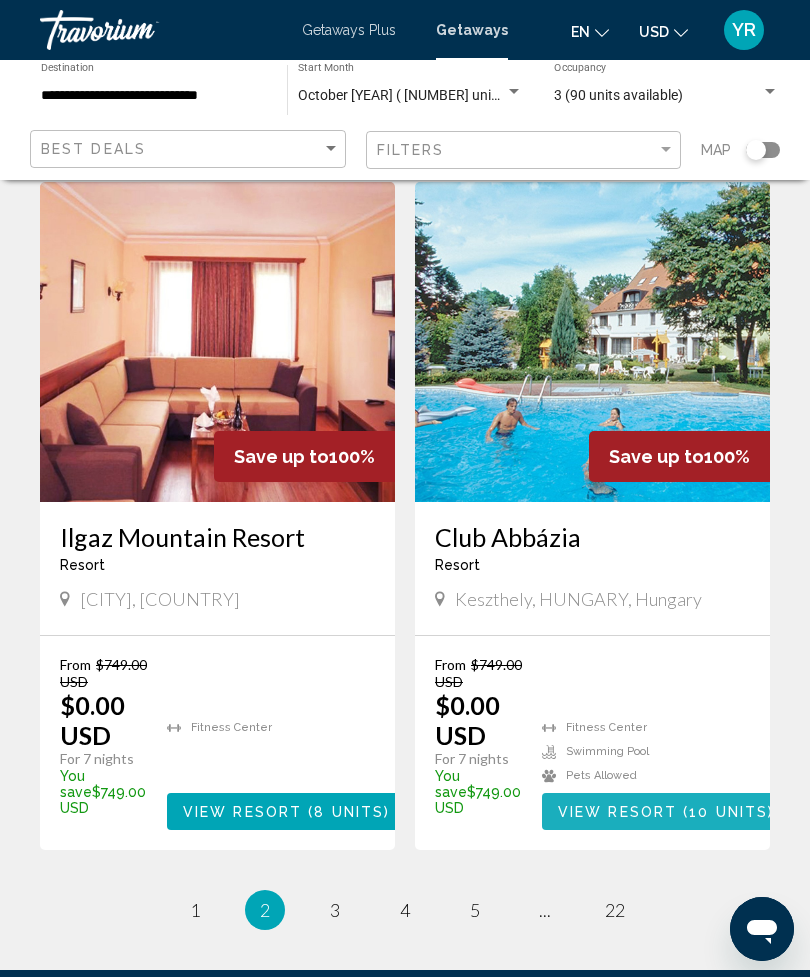 scroll, scrollTop: 3707, scrollLeft: 0, axis: vertical 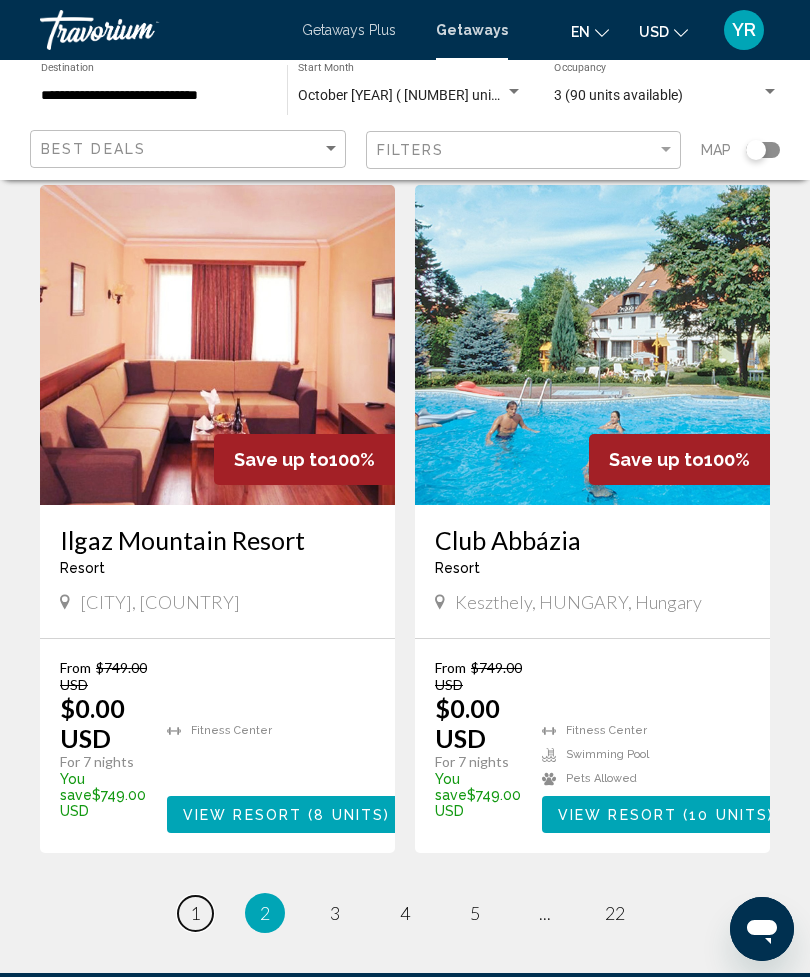 click on "page  1" at bounding box center [195, 913] 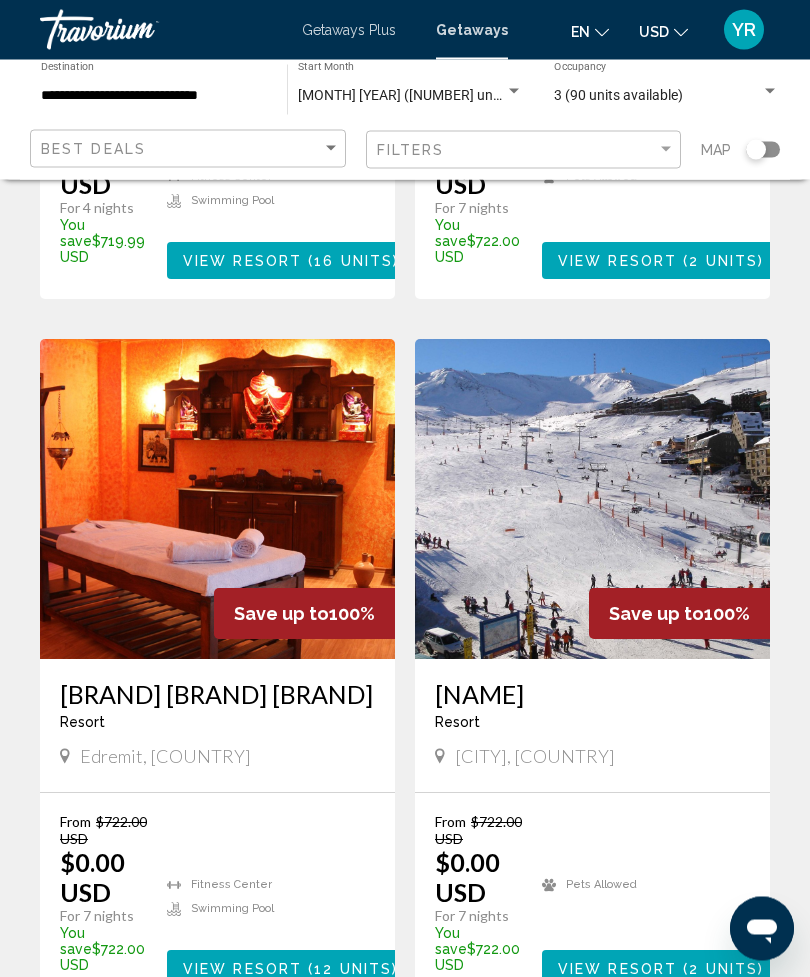 scroll, scrollTop: 3614, scrollLeft: 0, axis: vertical 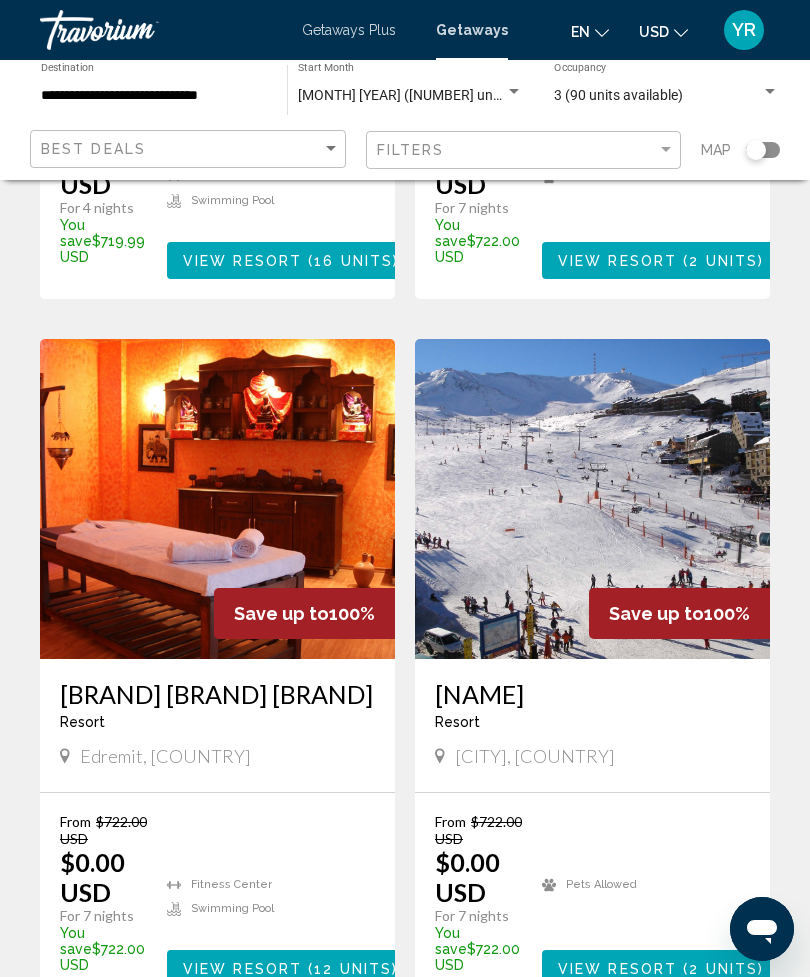 click on "5" at bounding box center [475, 1067] 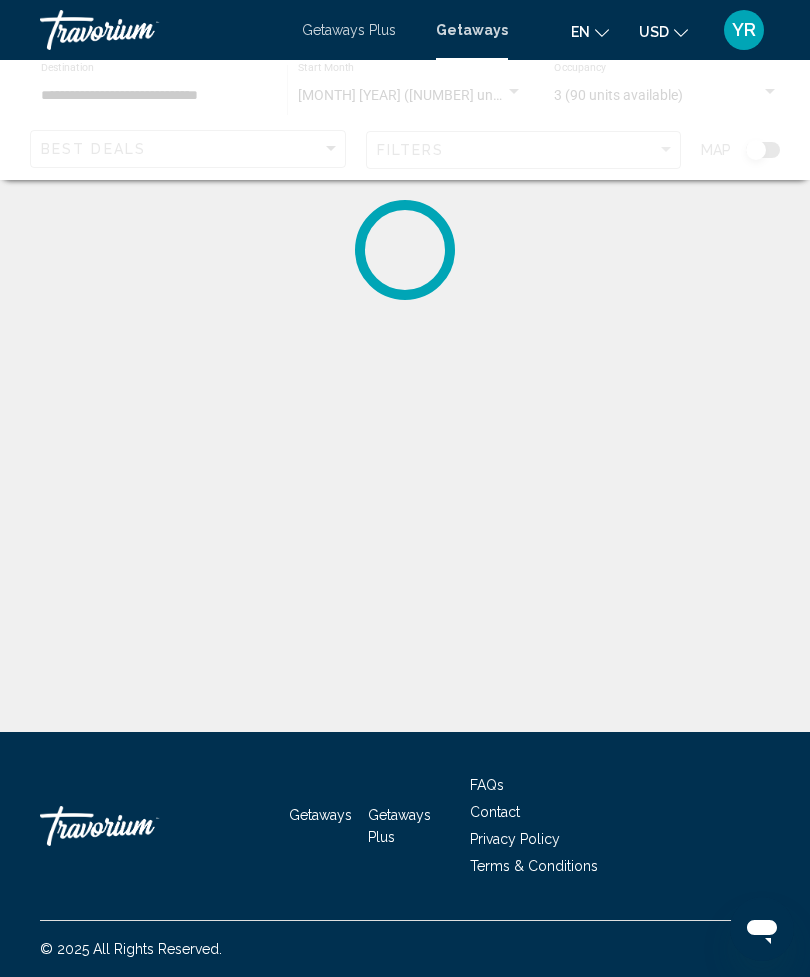 scroll, scrollTop: 0, scrollLeft: 0, axis: both 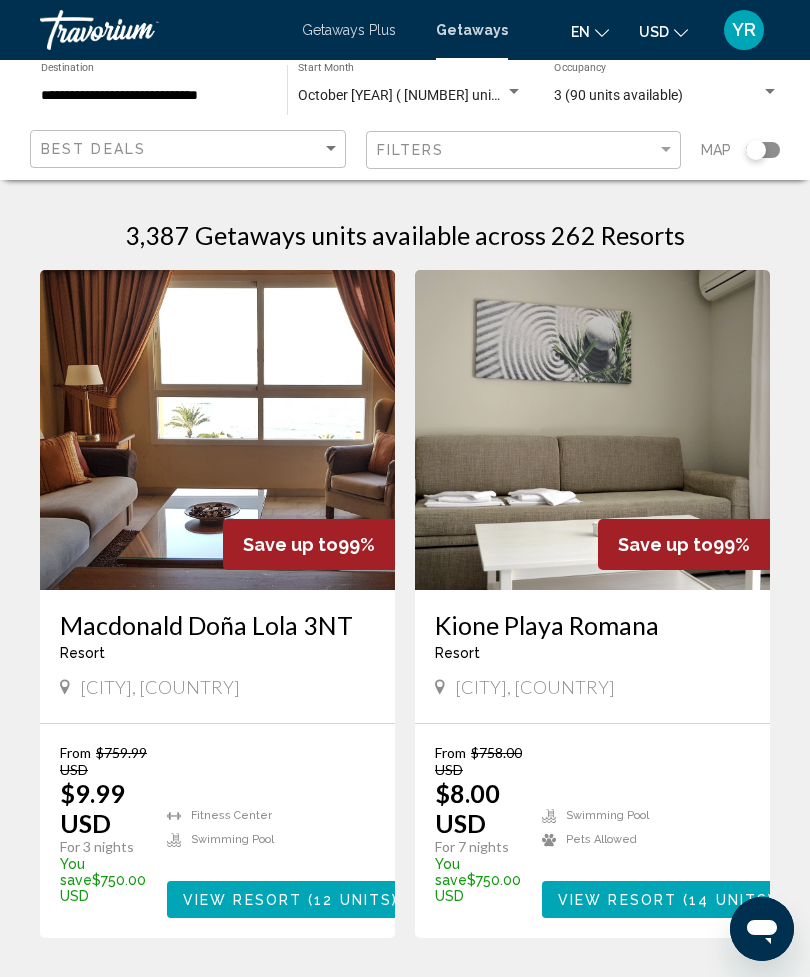 click on "YR" at bounding box center [744, 30] 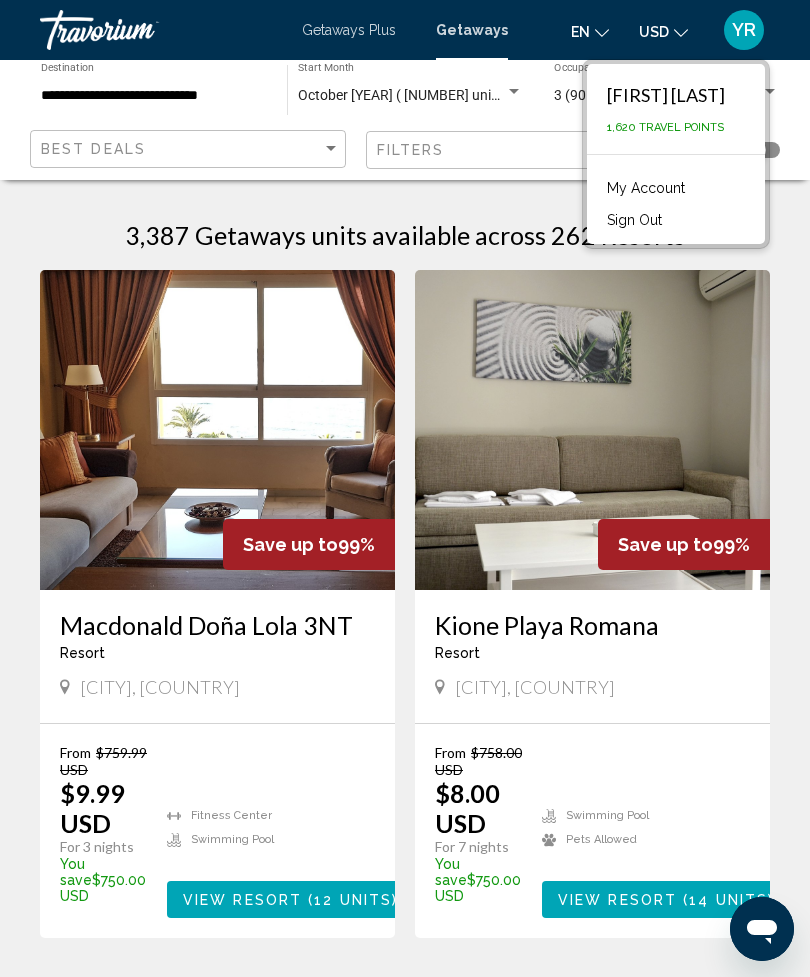 click at bounding box center (161, 30) 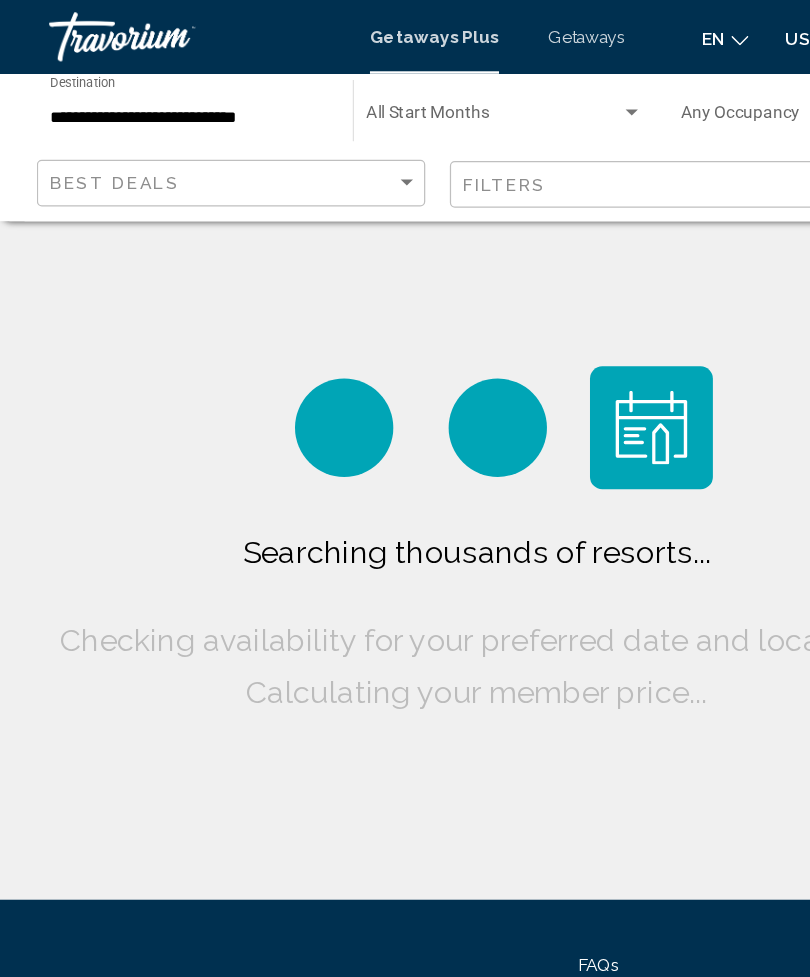 scroll, scrollTop: 19, scrollLeft: 0, axis: vertical 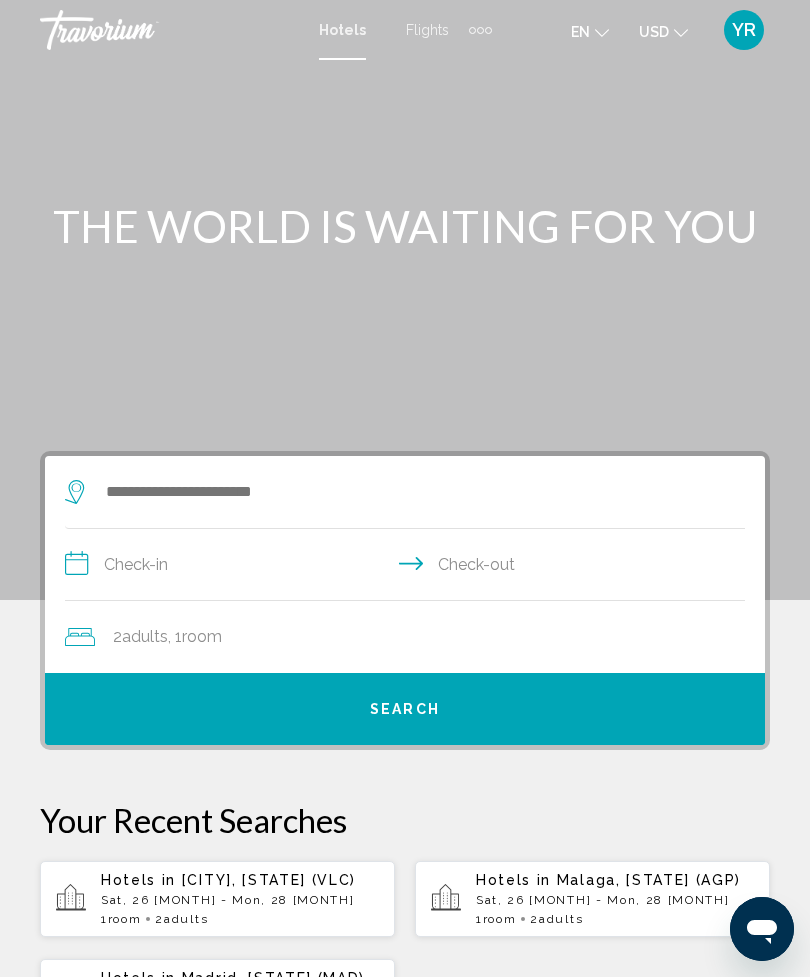 click on "**********" at bounding box center [409, 567] 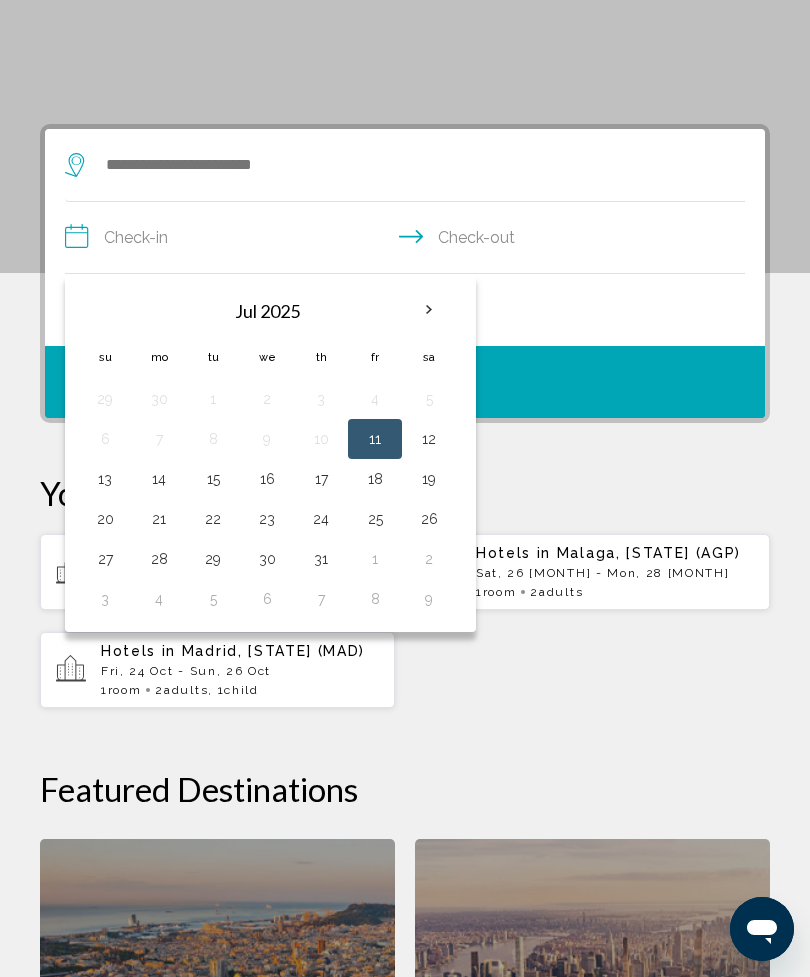 scroll, scrollTop: 386, scrollLeft: 0, axis: vertical 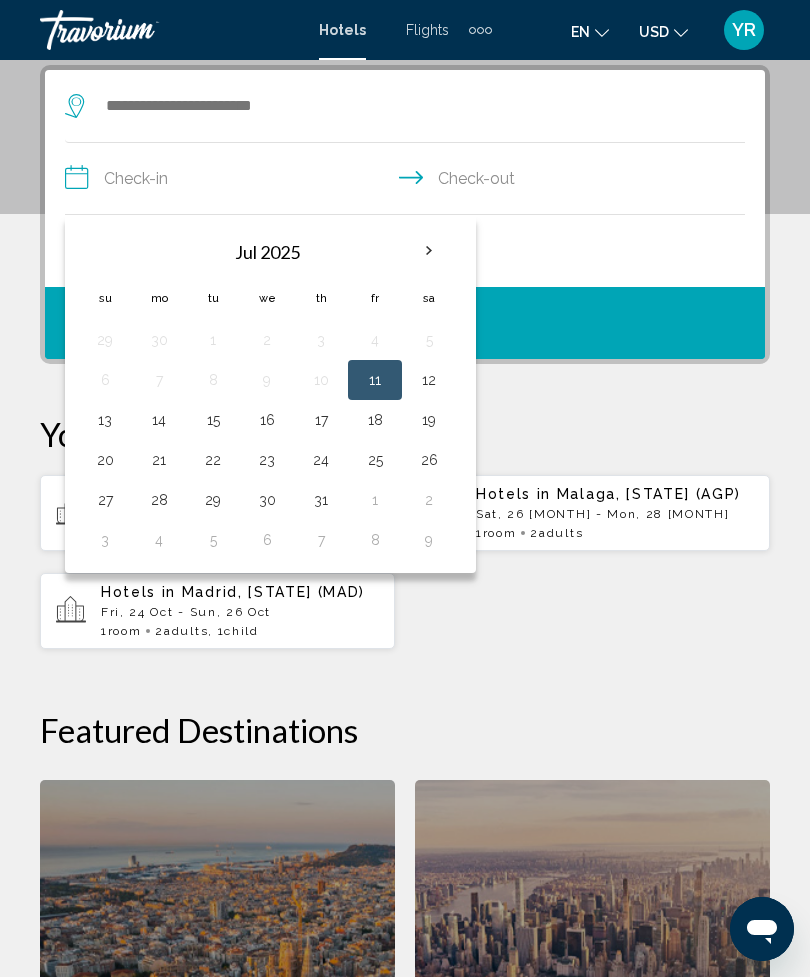 click on "27" at bounding box center (105, 500) 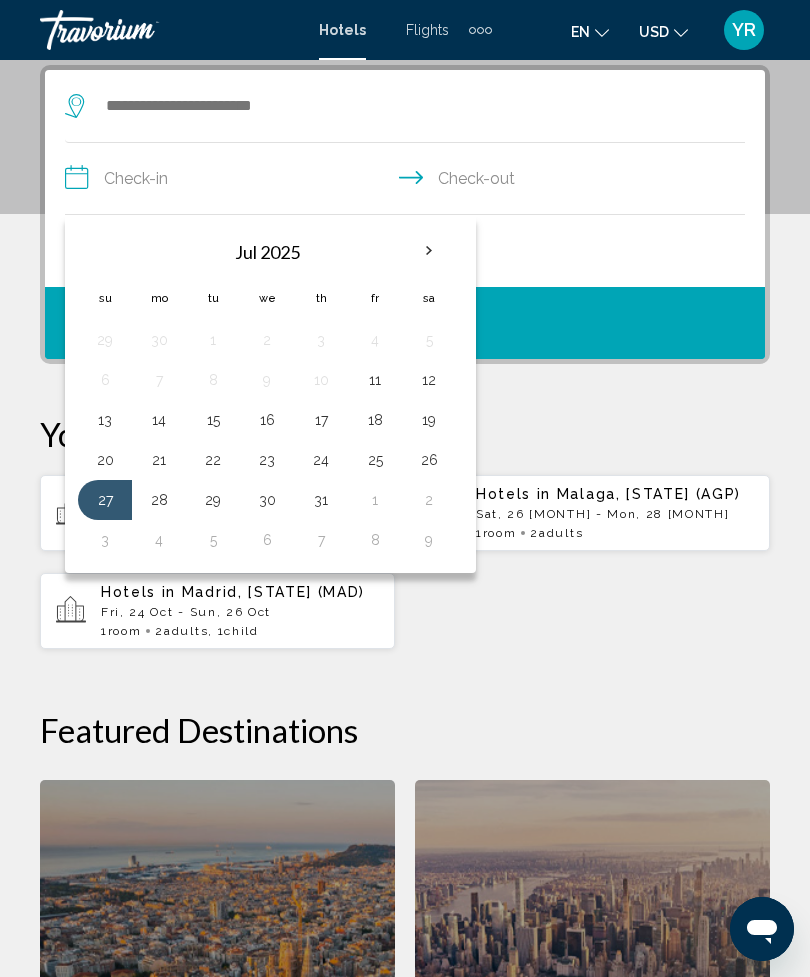 click on "31" at bounding box center (321, 500) 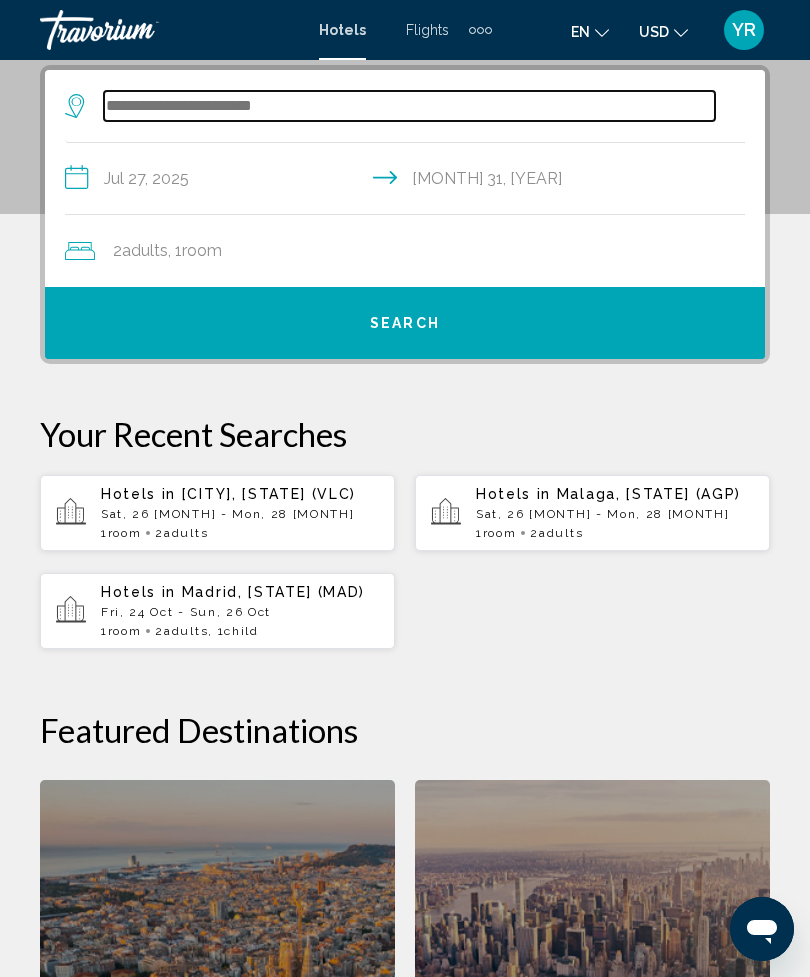 click at bounding box center (409, 106) 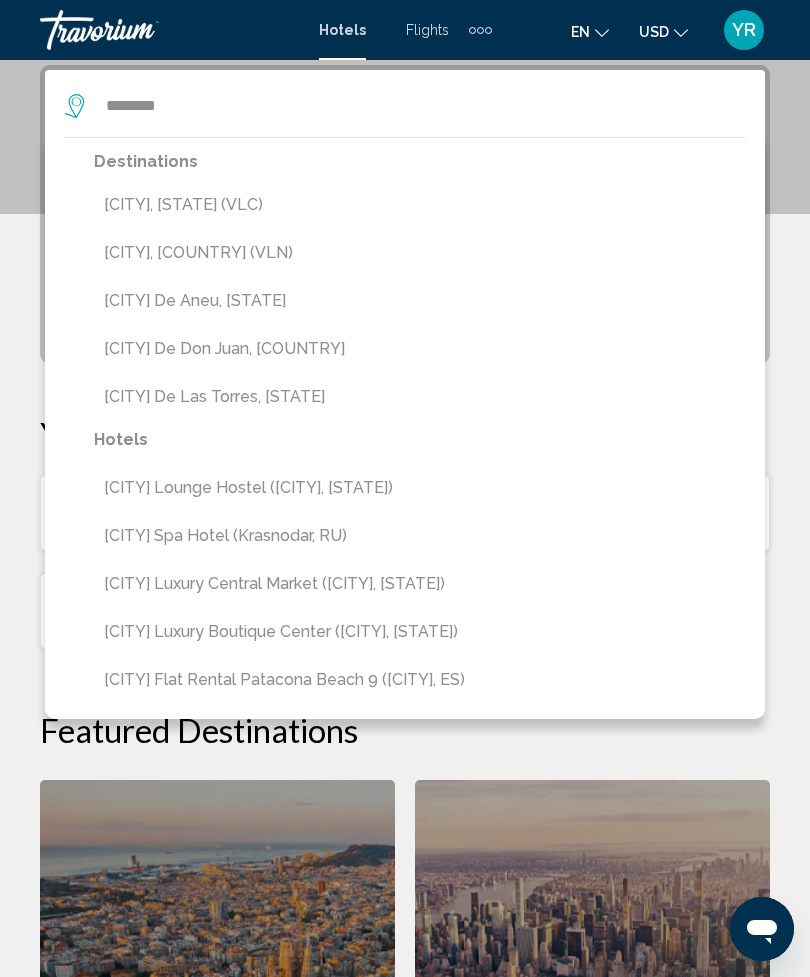 click on "Valencia, Spain (VLC)" at bounding box center [419, 205] 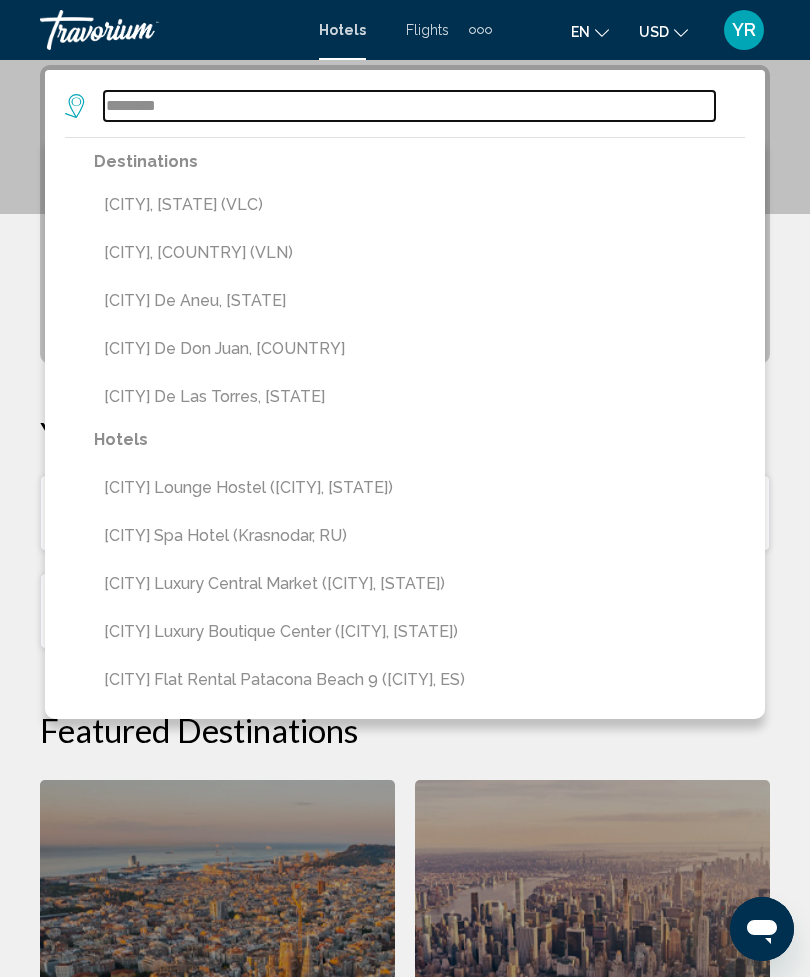type on "**********" 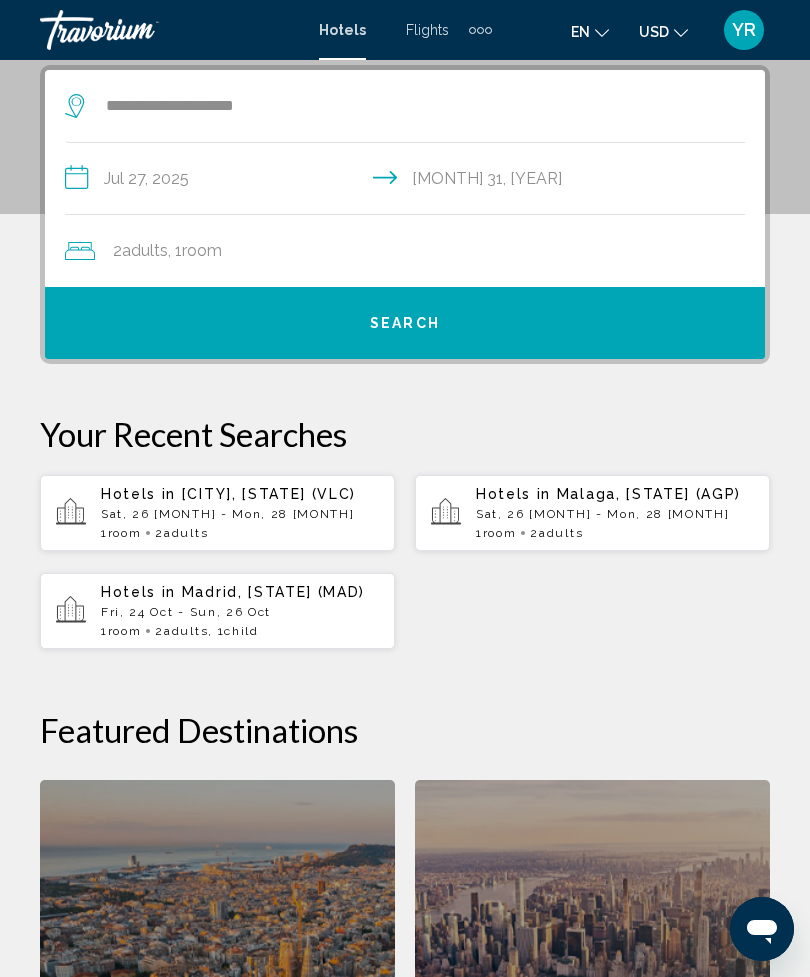 click on "2  Adult Adults" 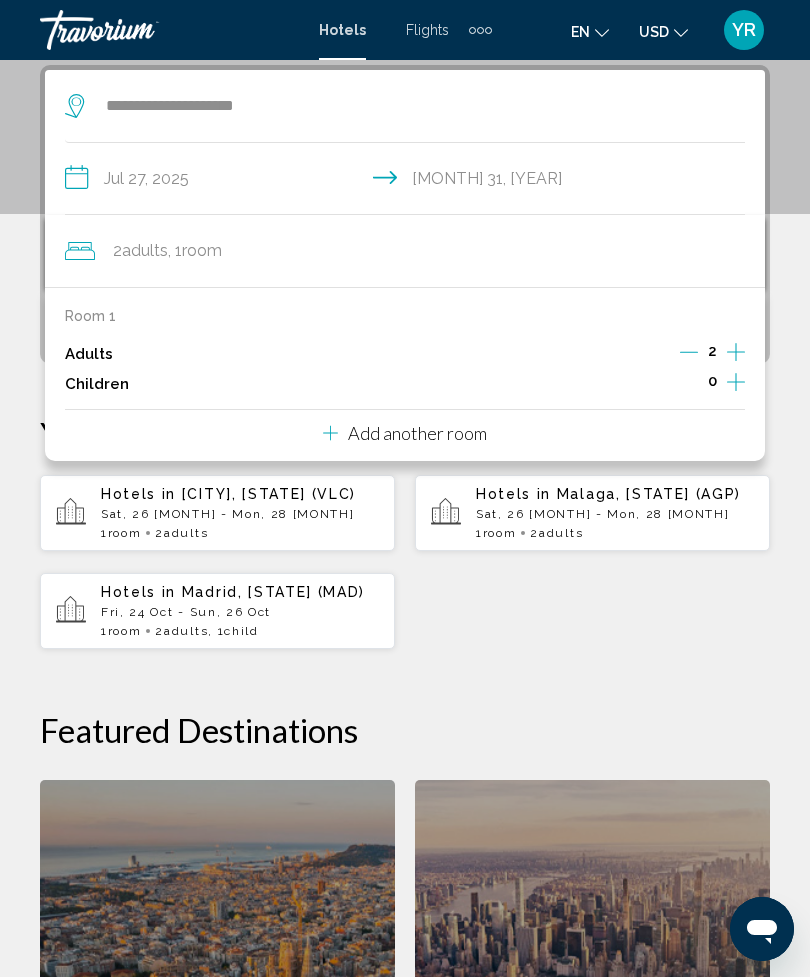 click 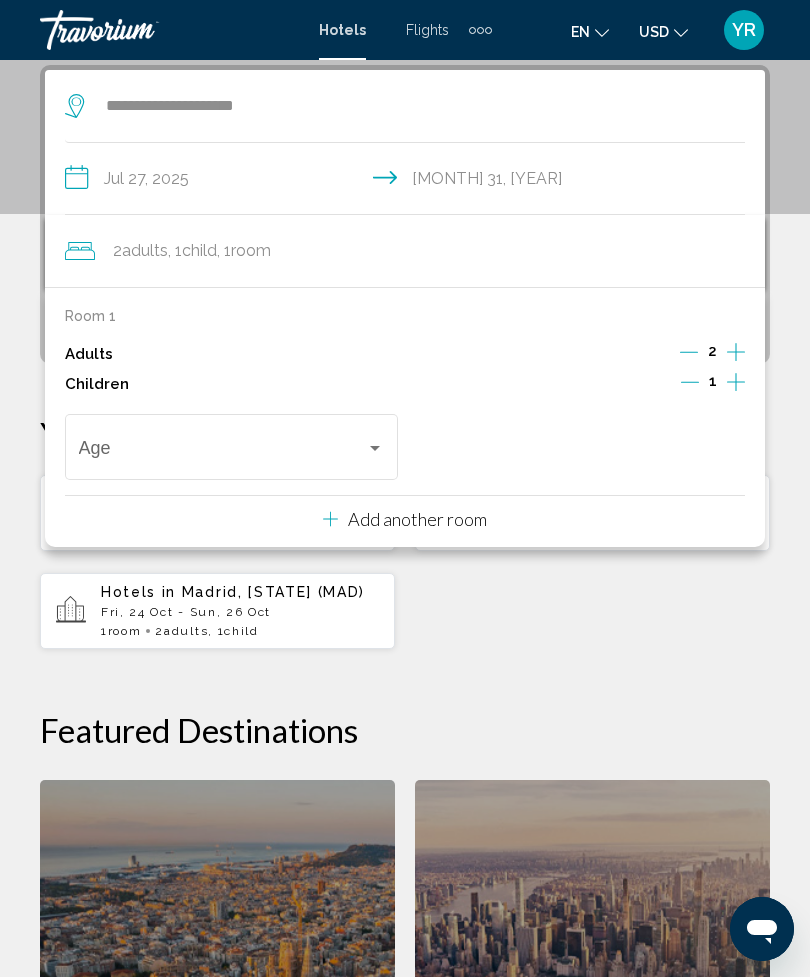 click at bounding box center [223, 452] 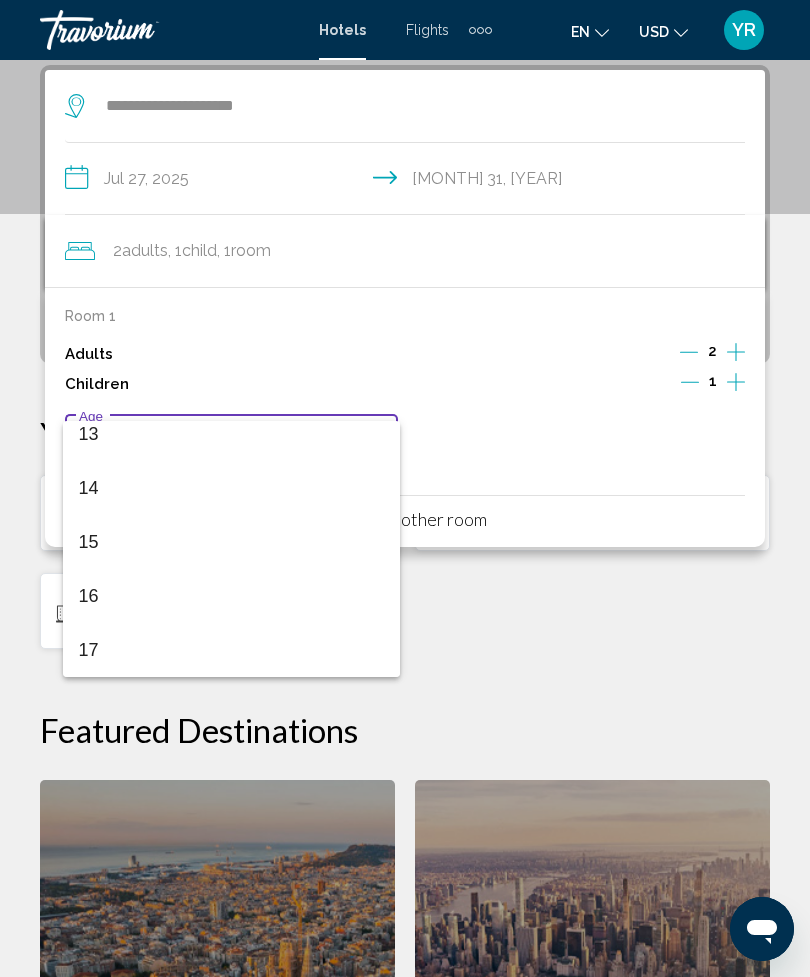 scroll, scrollTop: 716, scrollLeft: 0, axis: vertical 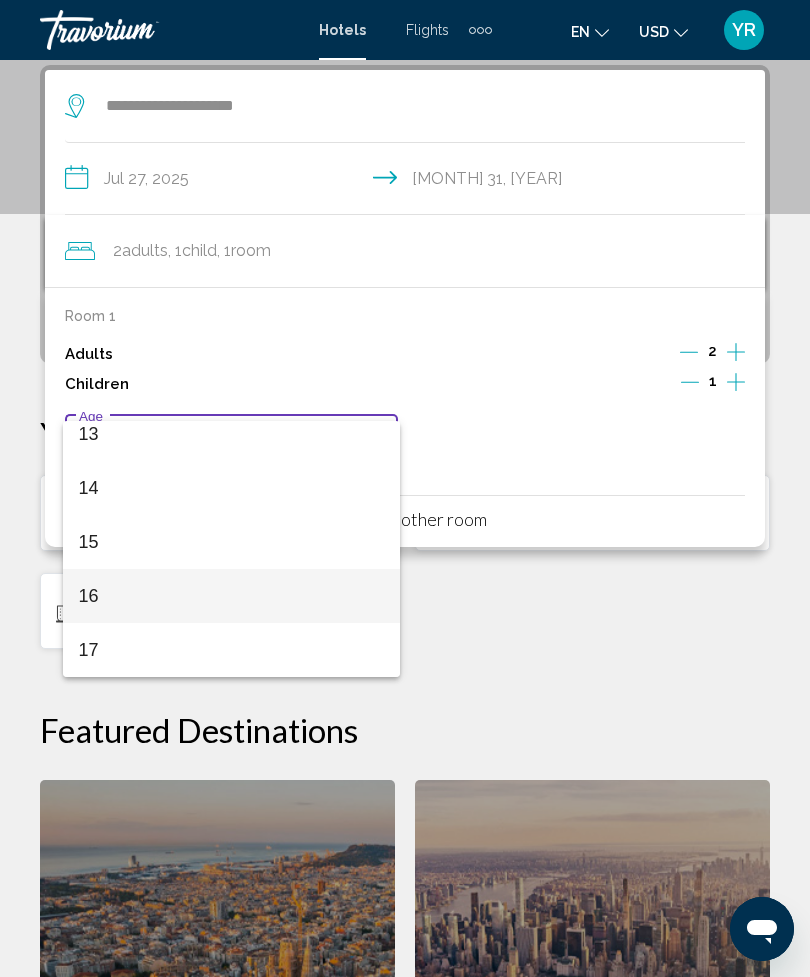 click on "16" at bounding box center [232, 596] 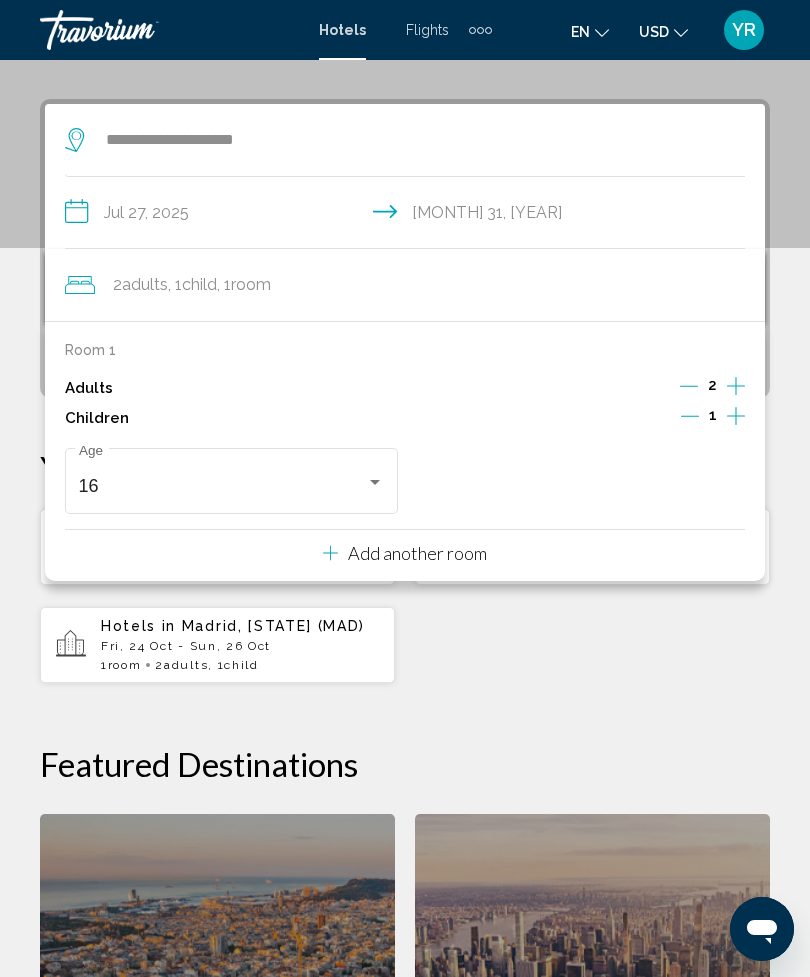 scroll, scrollTop: 351, scrollLeft: 0, axis: vertical 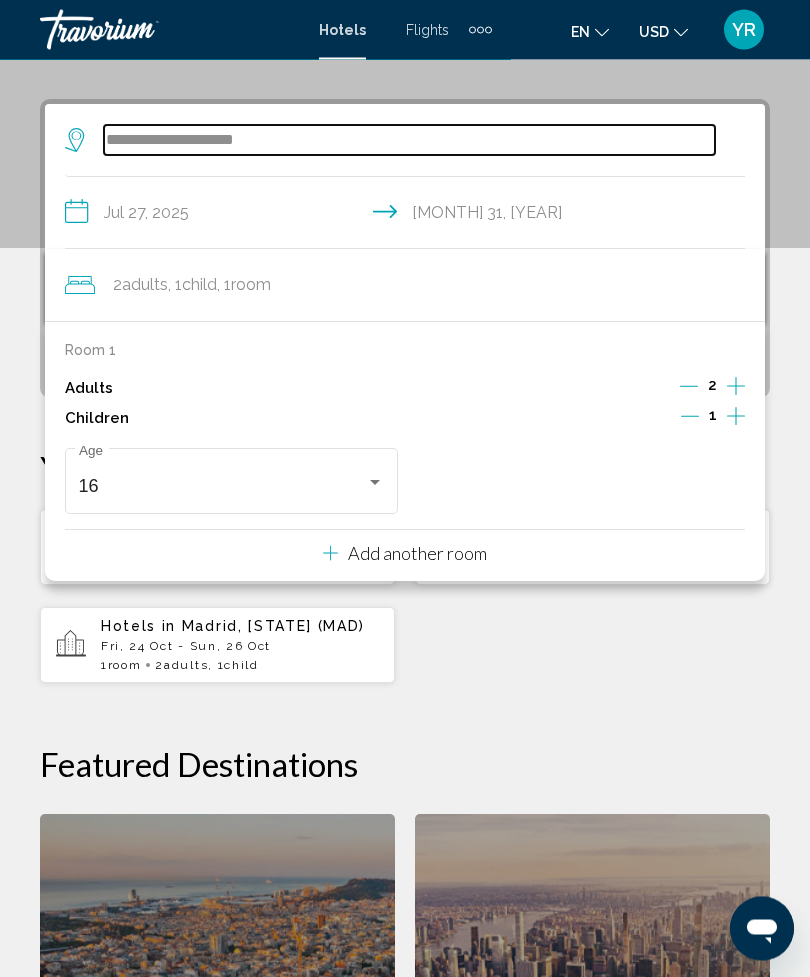click on "**********" at bounding box center [409, 141] 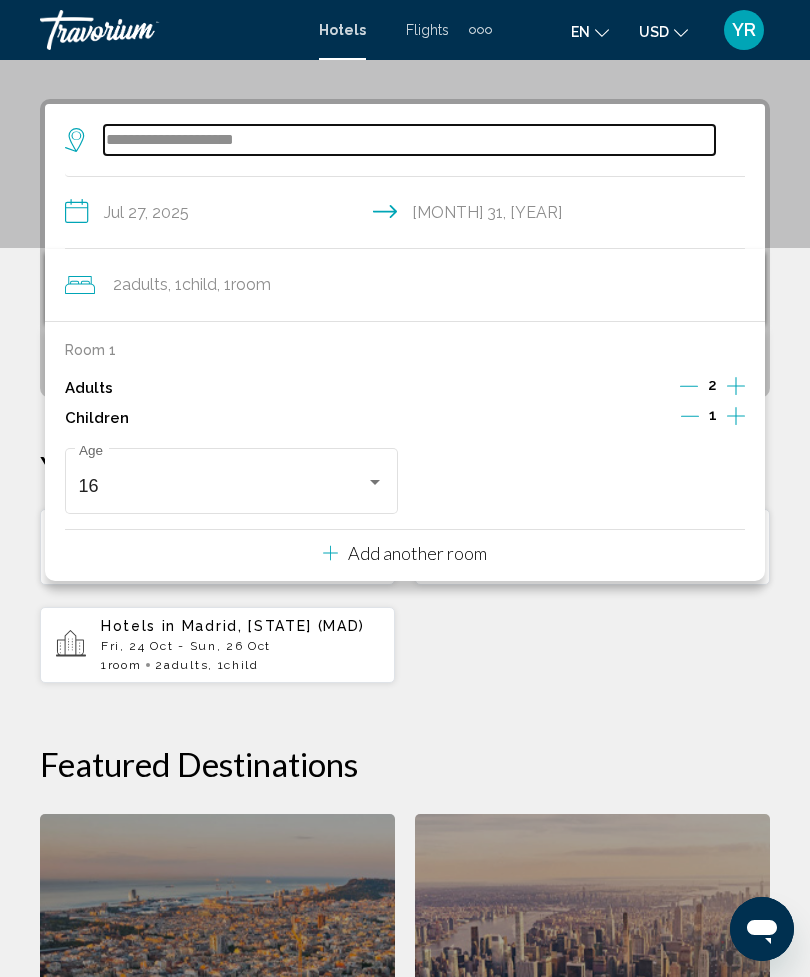 scroll, scrollTop: 351, scrollLeft: 0, axis: vertical 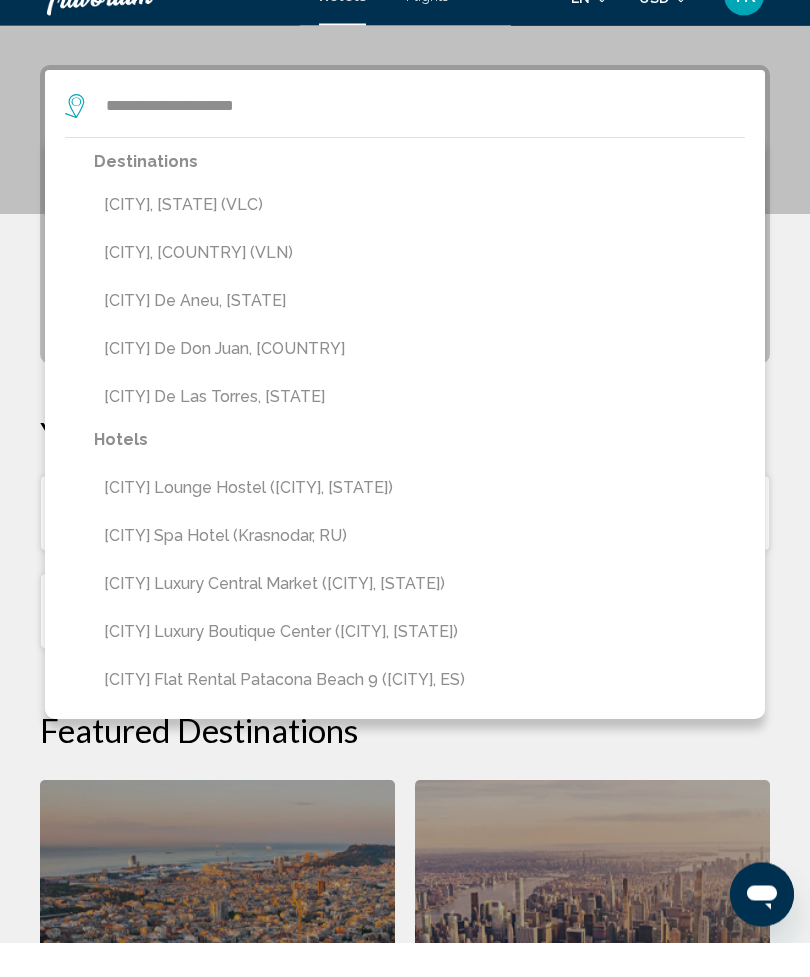 click on "Valencia, Spain (VLC)" at bounding box center (419, 240) 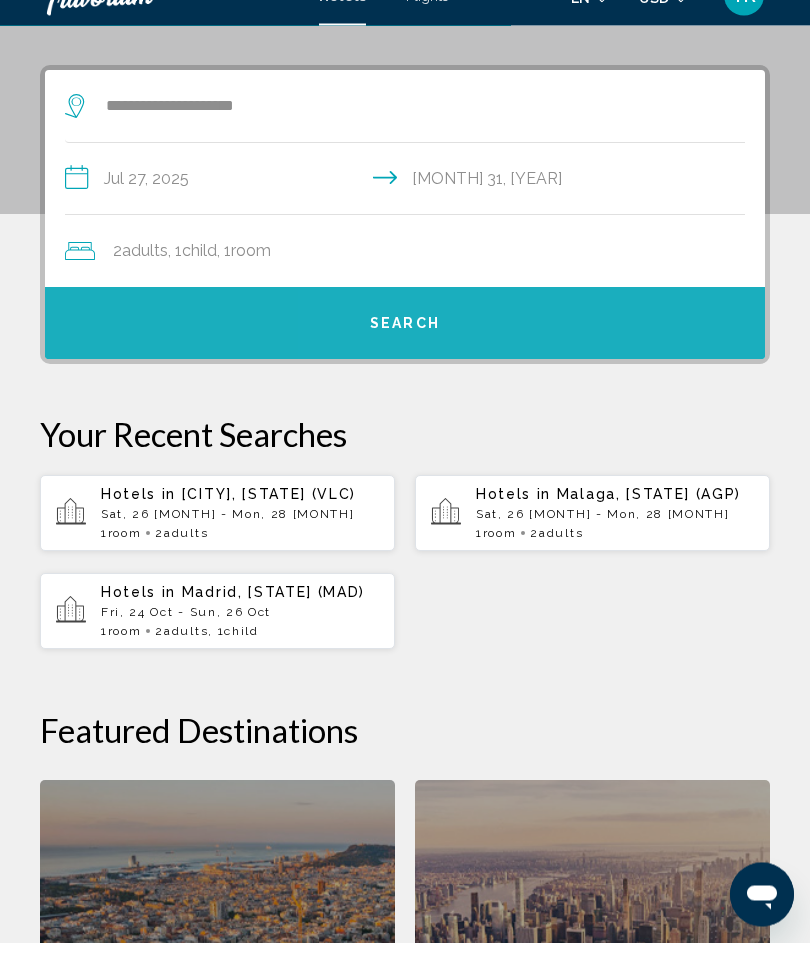click on "Search" at bounding box center (405, 358) 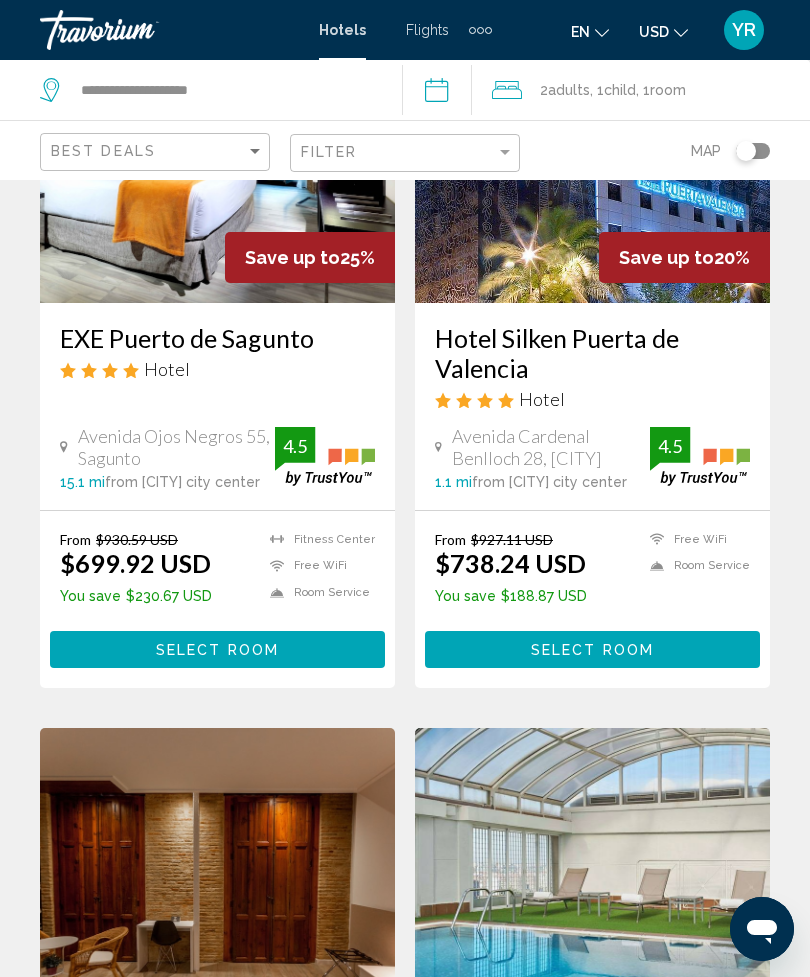 scroll, scrollTop: 0, scrollLeft: 0, axis: both 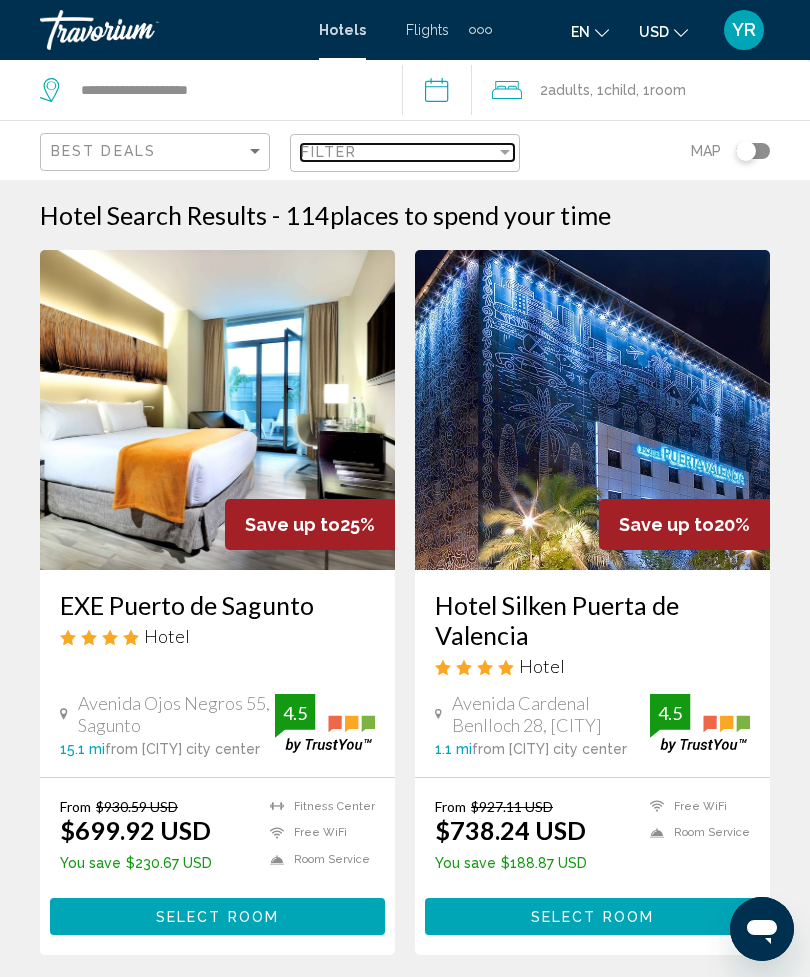 click on "Filter" at bounding box center (329, 152) 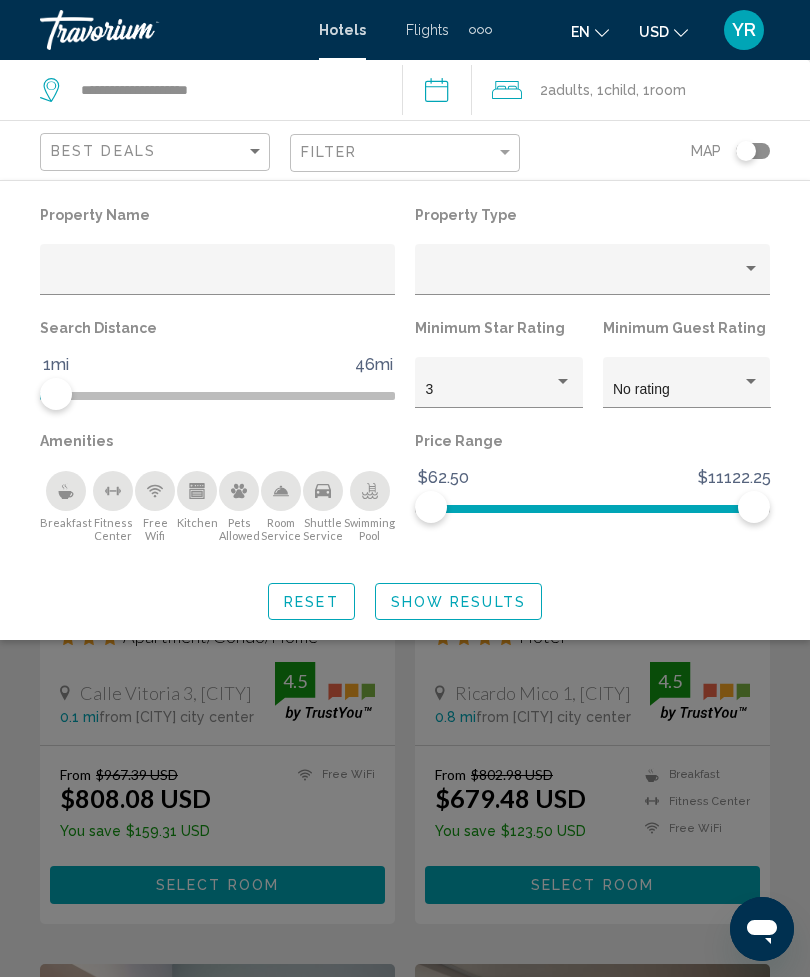 click on "Show Results" 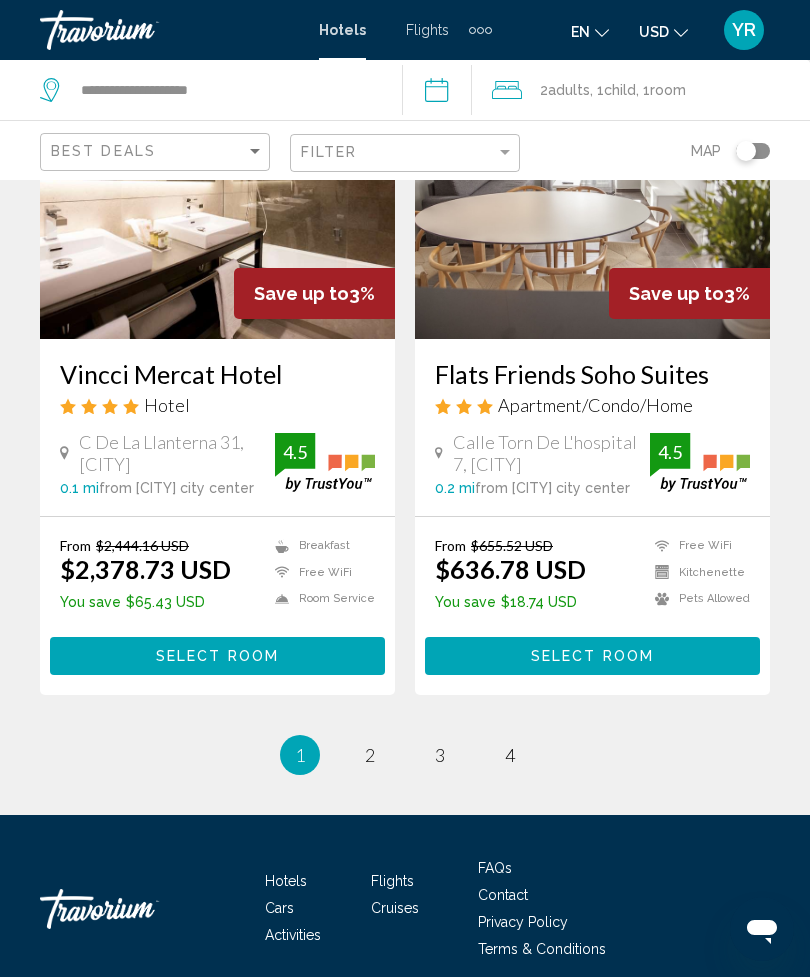 scroll, scrollTop: 3921, scrollLeft: 0, axis: vertical 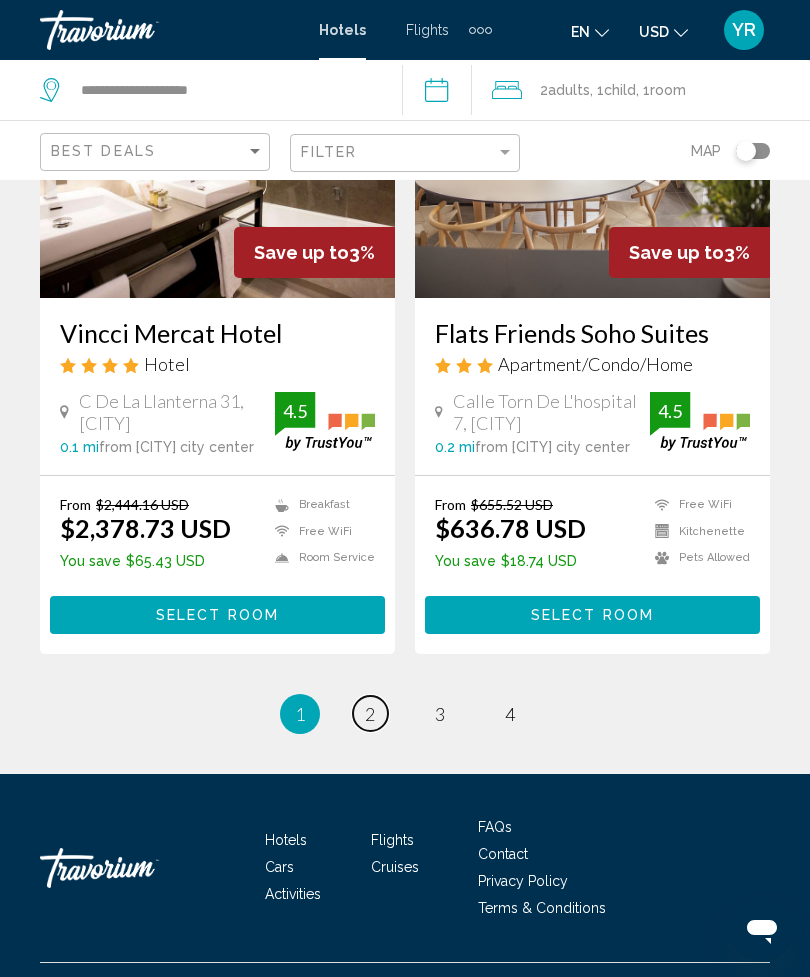 click on "2" at bounding box center (370, 714) 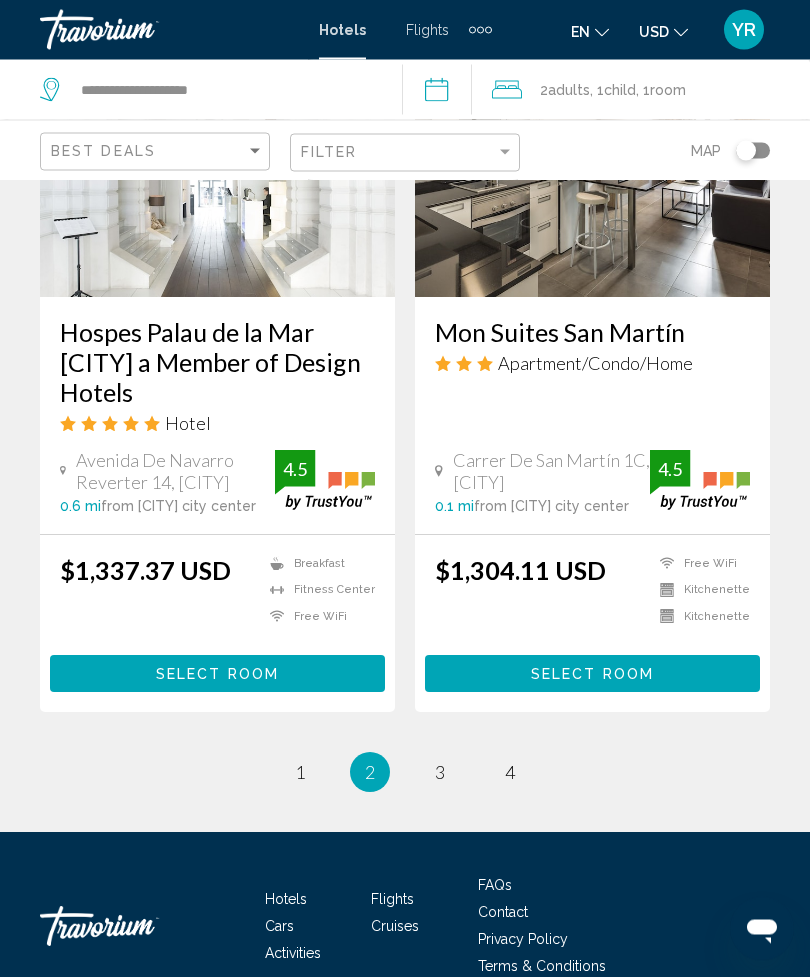 scroll, scrollTop: 3977, scrollLeft: 0, axis: vertical 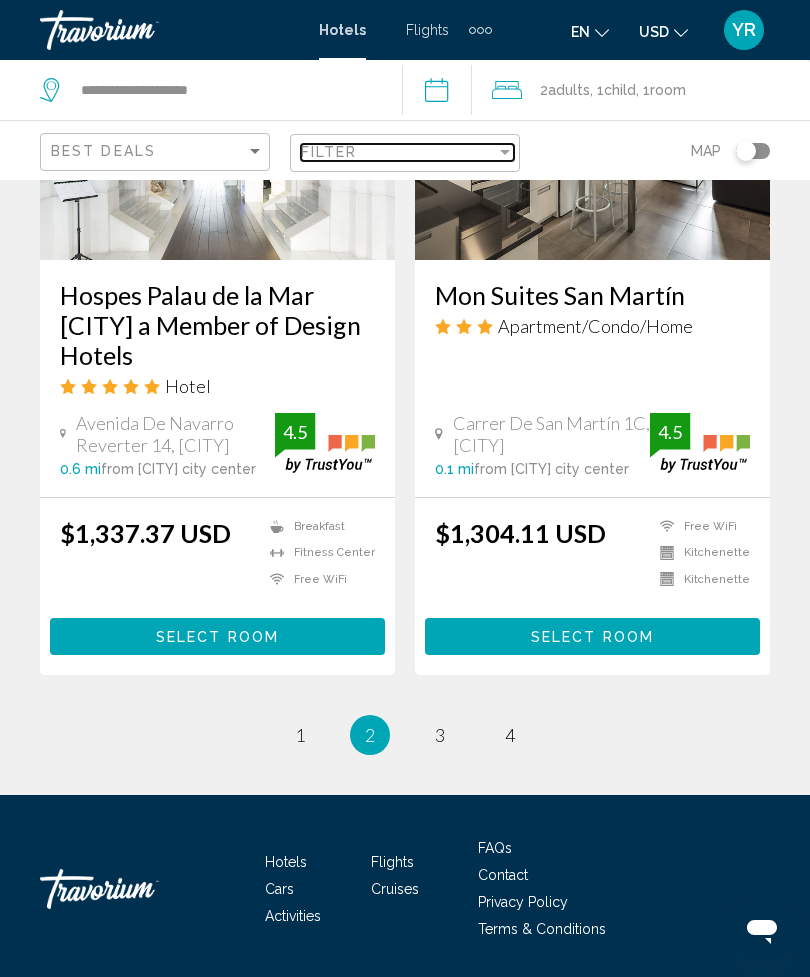 click on "Filter" at bounding box center (329, 152) 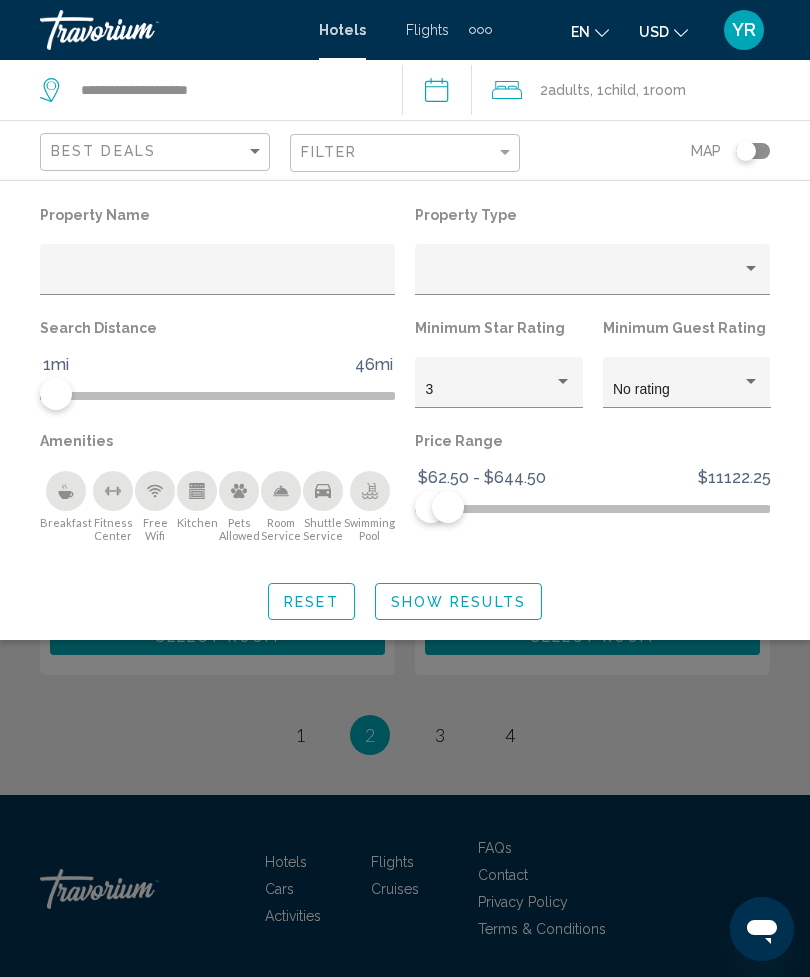 click on "Show Results" 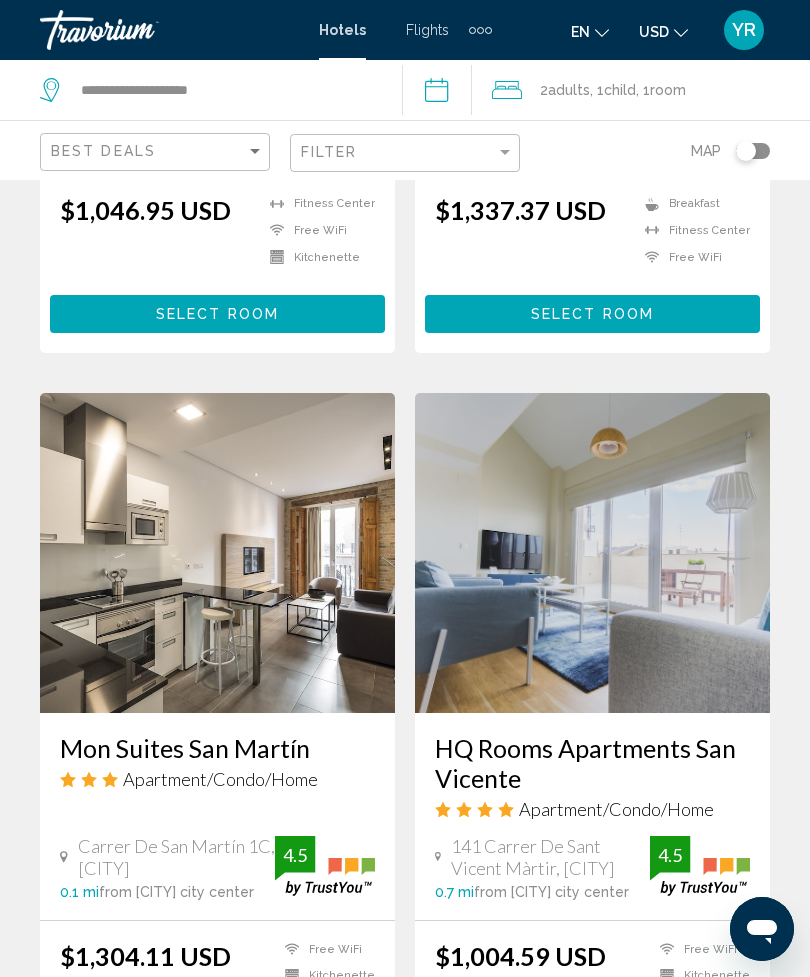scroll, scrollTop: 3585, scrollLeft: 0, axis: vertical 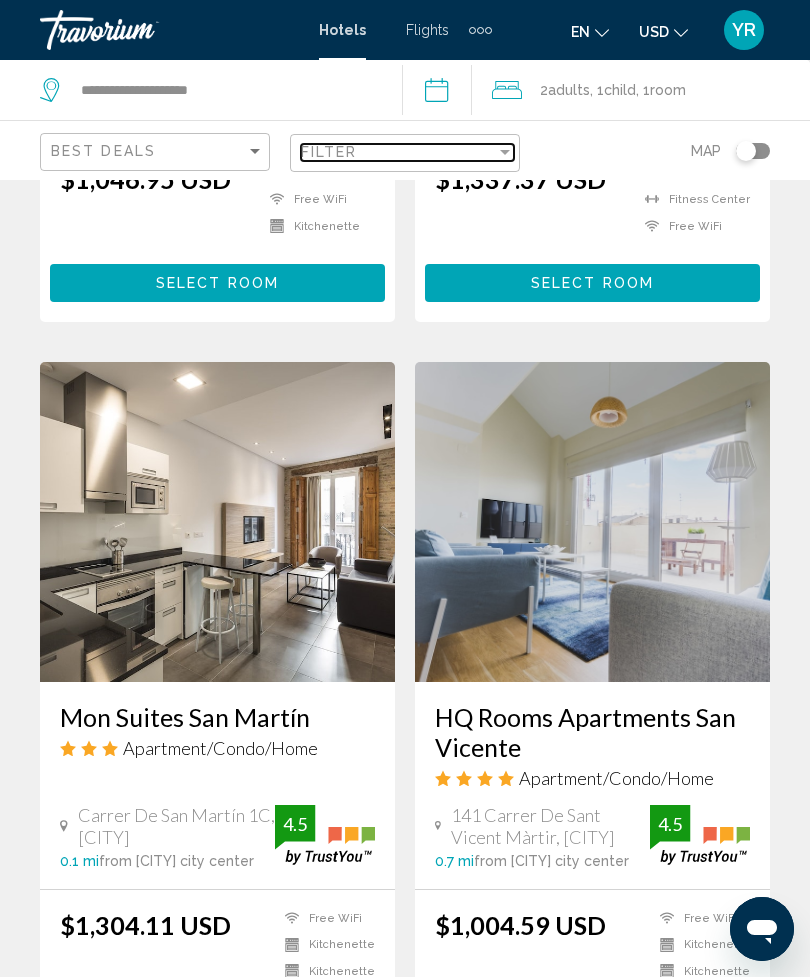 click on "Filter" at bounding box center [398, 152] 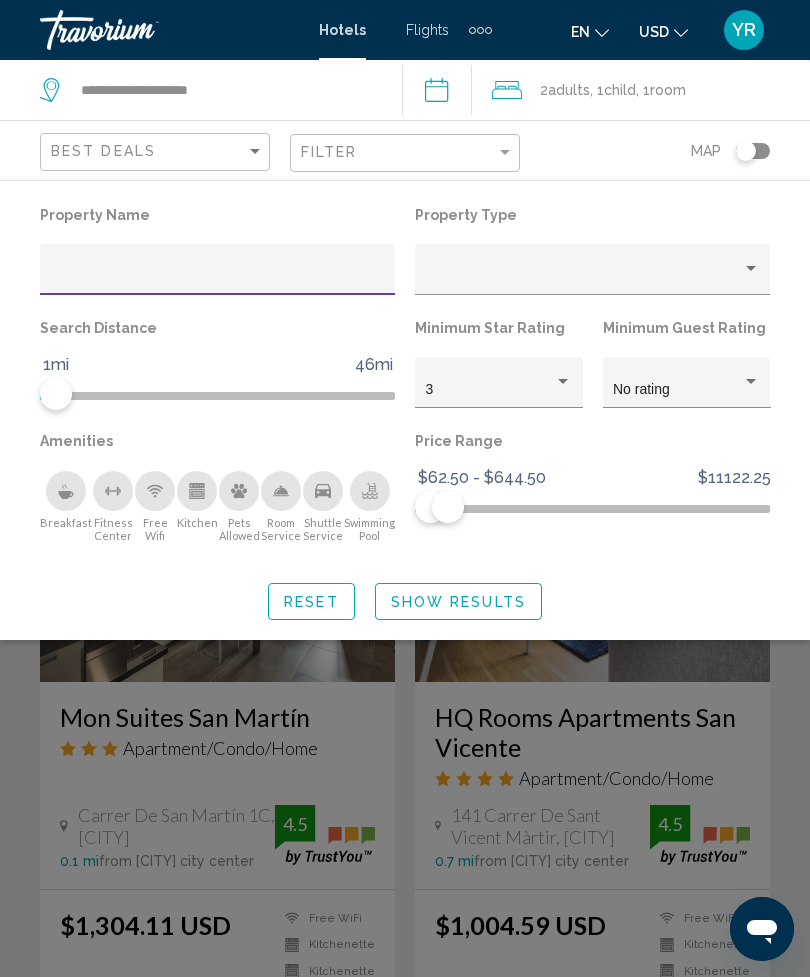 click on "Show Results" 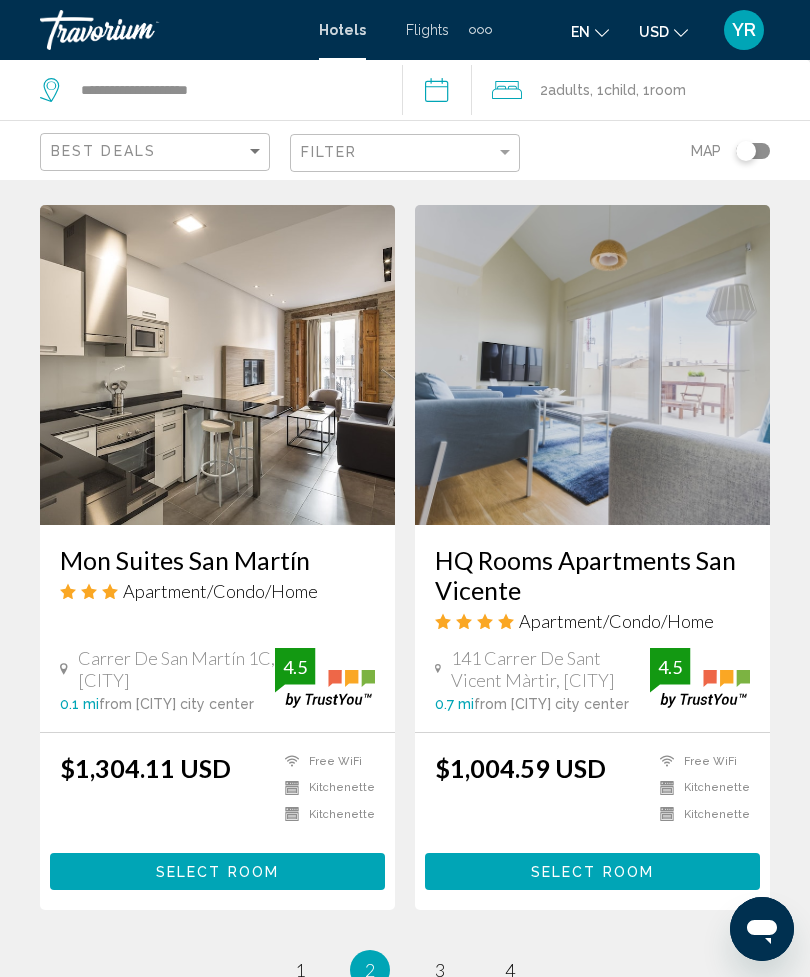 scroll, scrollTop: 3750, scrollLeft: 0, axis: vertical 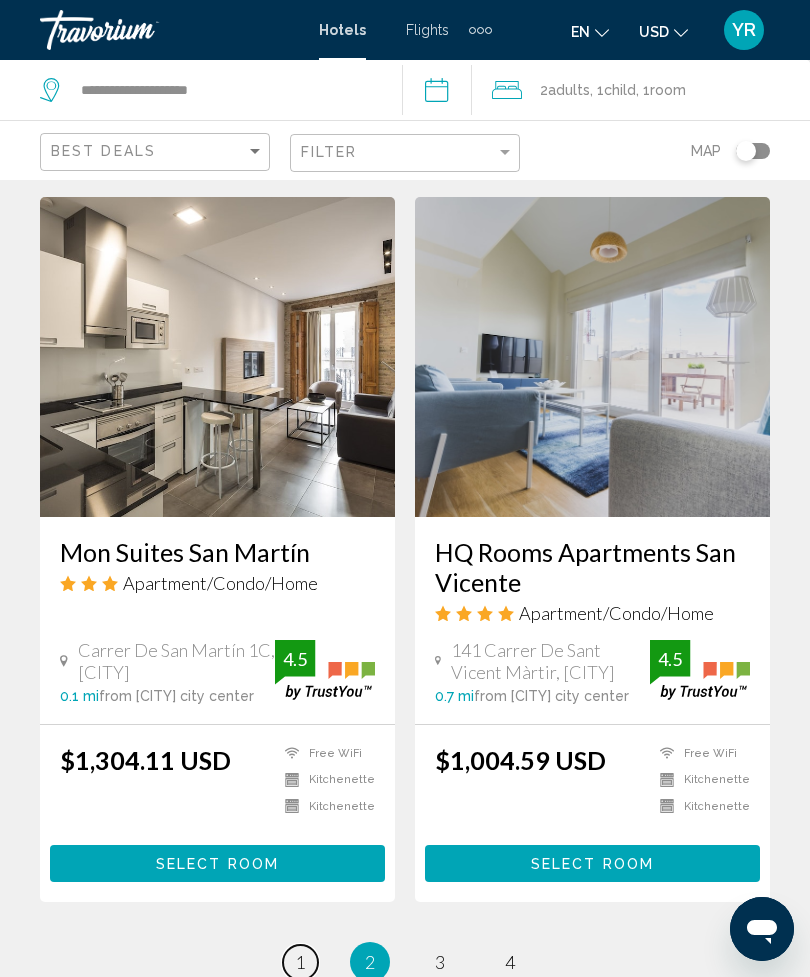 click on "1" at bounding box center (300, 962) 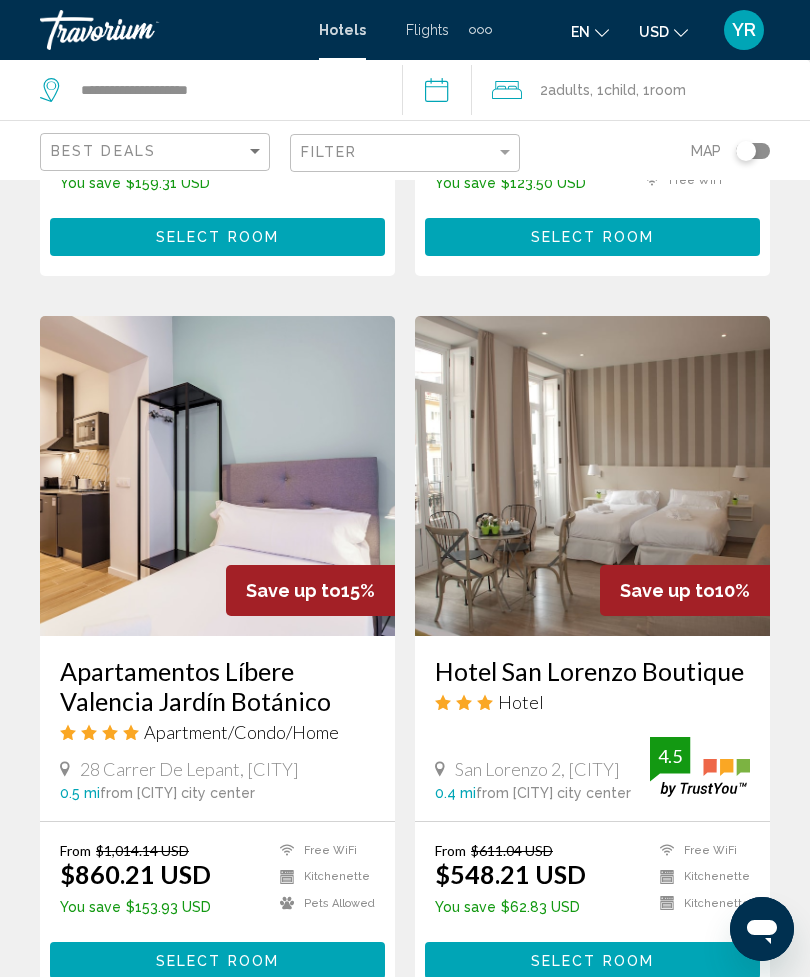 scroll, scrollTop: 647, scrollLeft: 0, axis: vertical 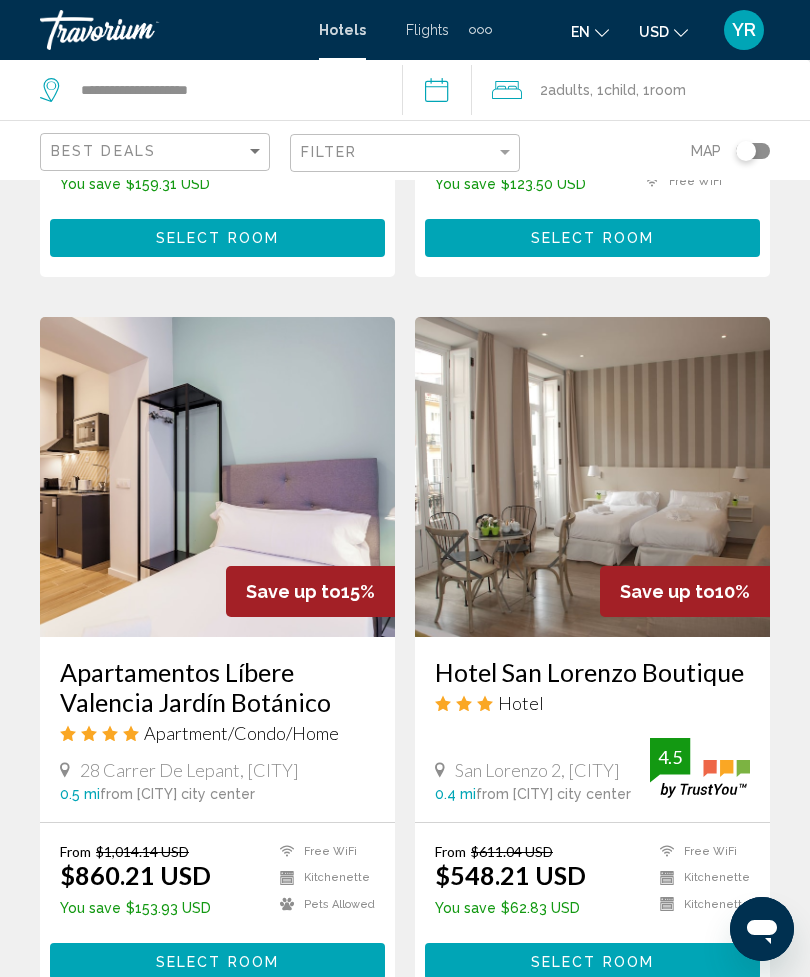 click at bounding box center [592, 477] 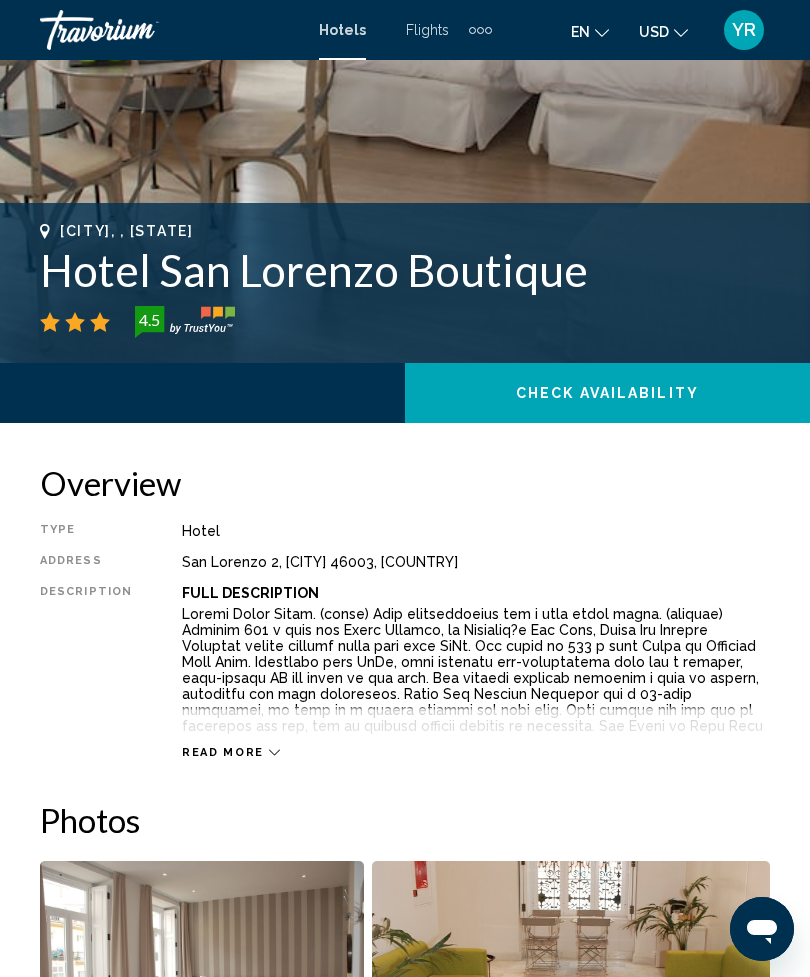 scroll, scrollTop: 0, scrollLeft: 0, axis: both 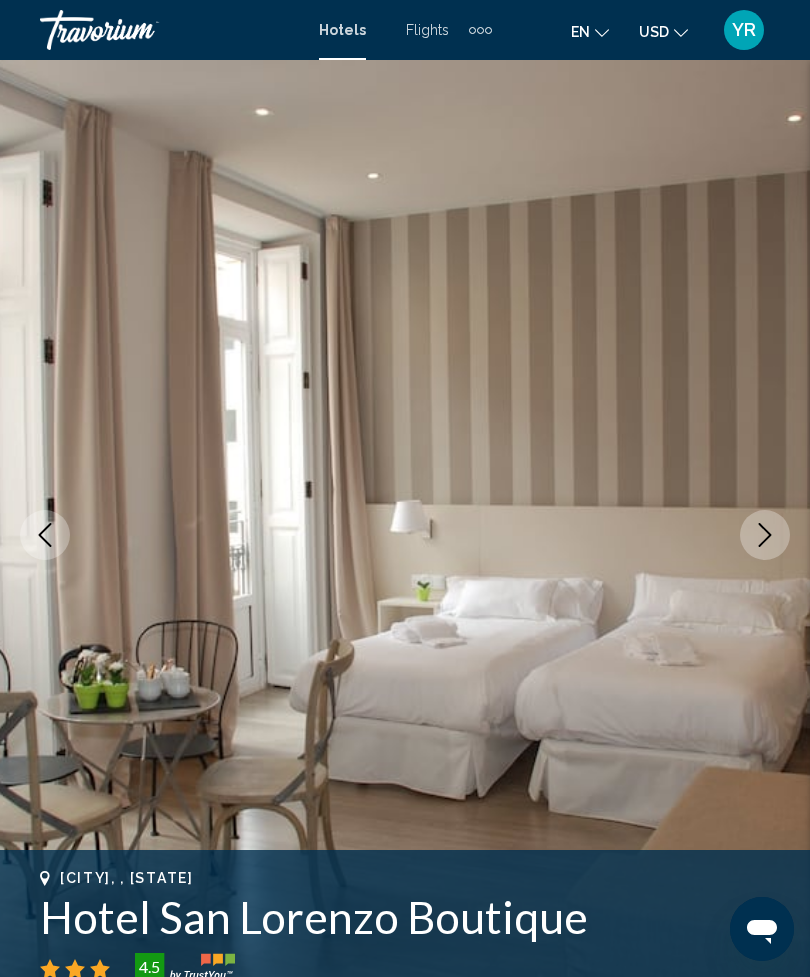 click at bounding box center (405, 535) 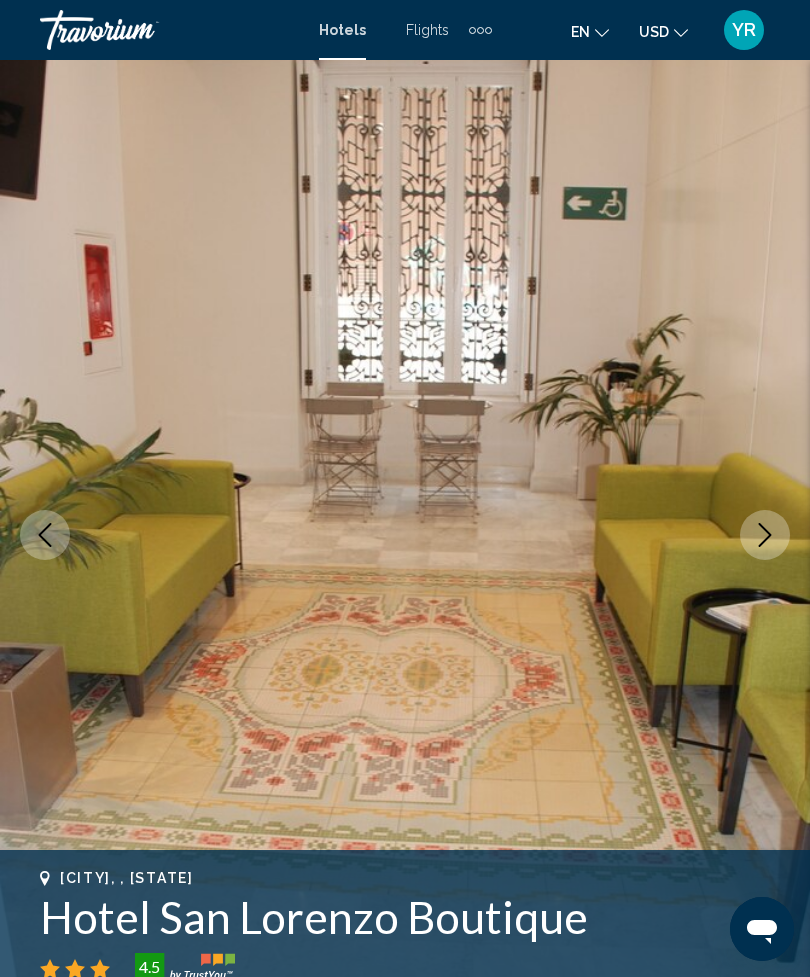 click at bounding box center [765, 535] 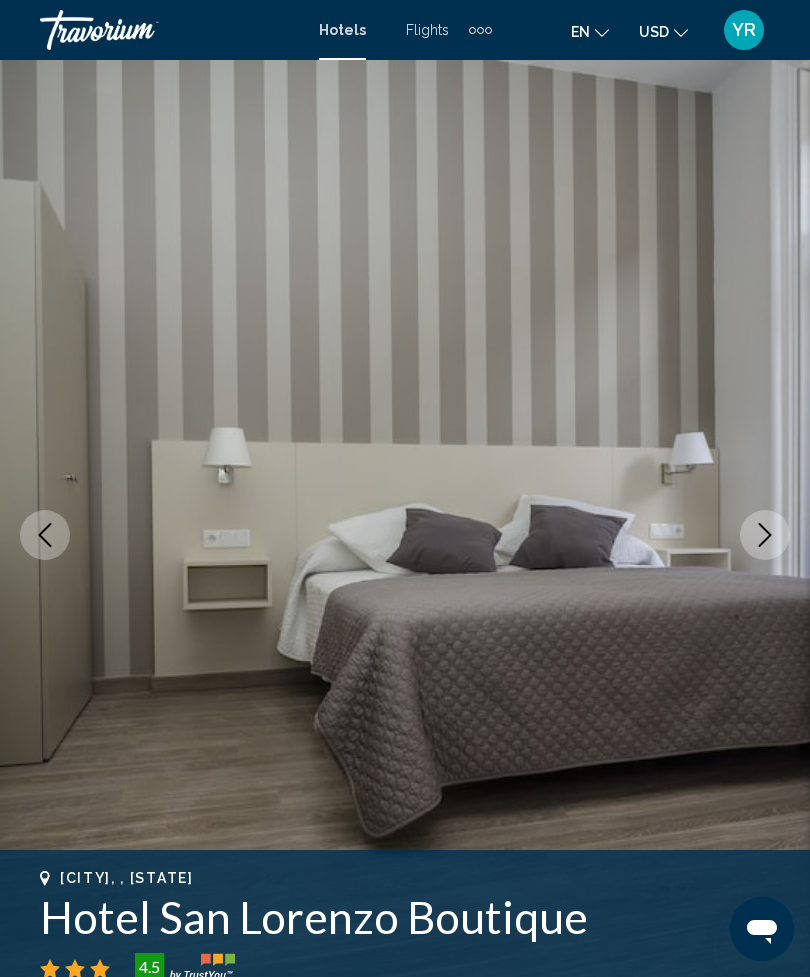click 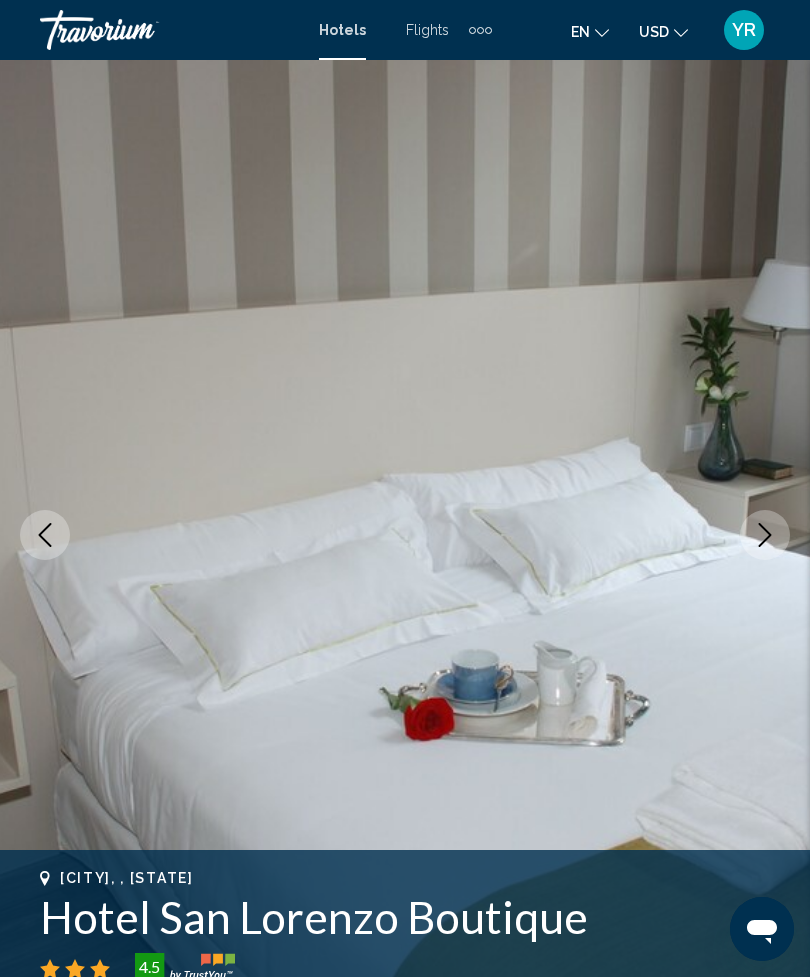 click 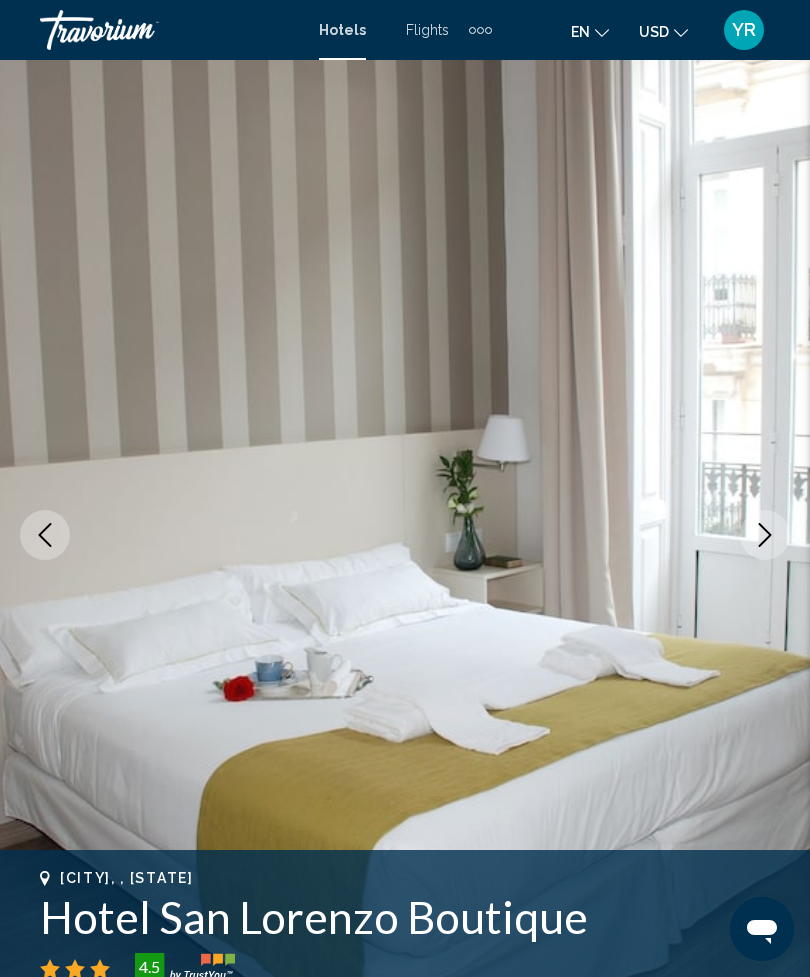 click 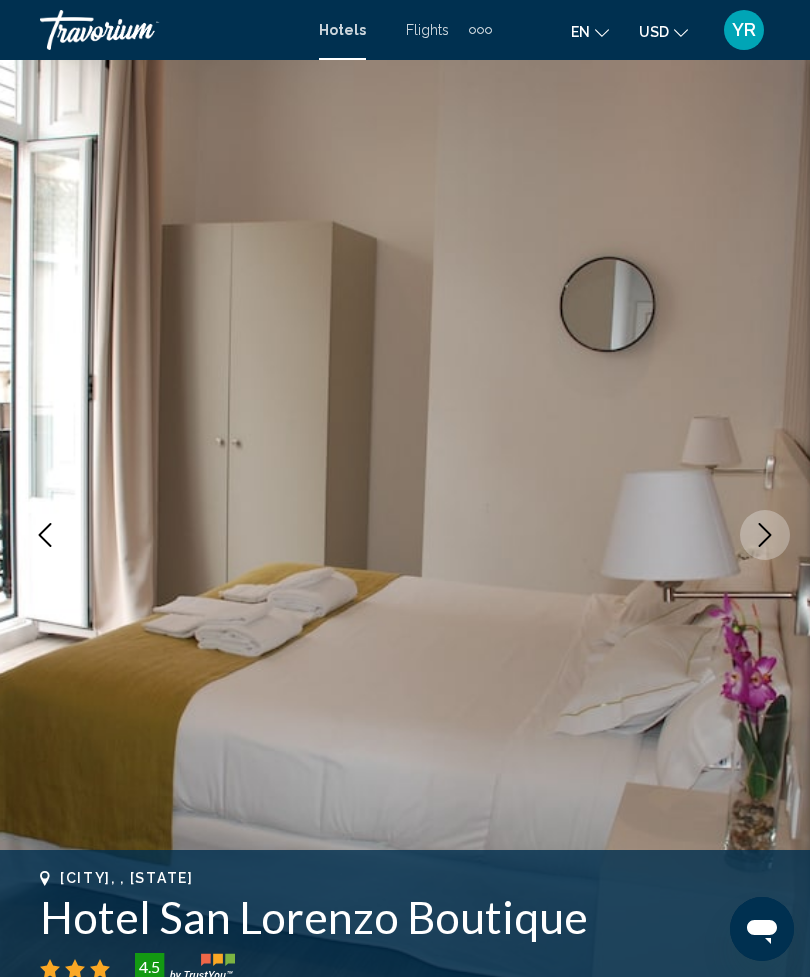 click 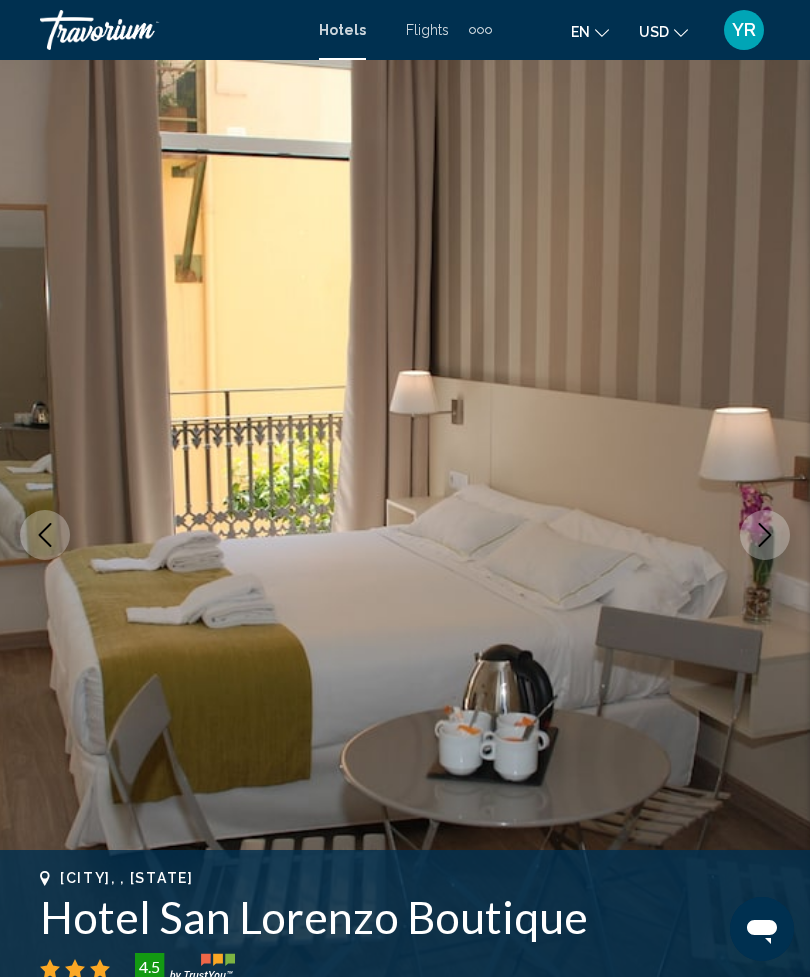 click at bounding box center (765, 535) 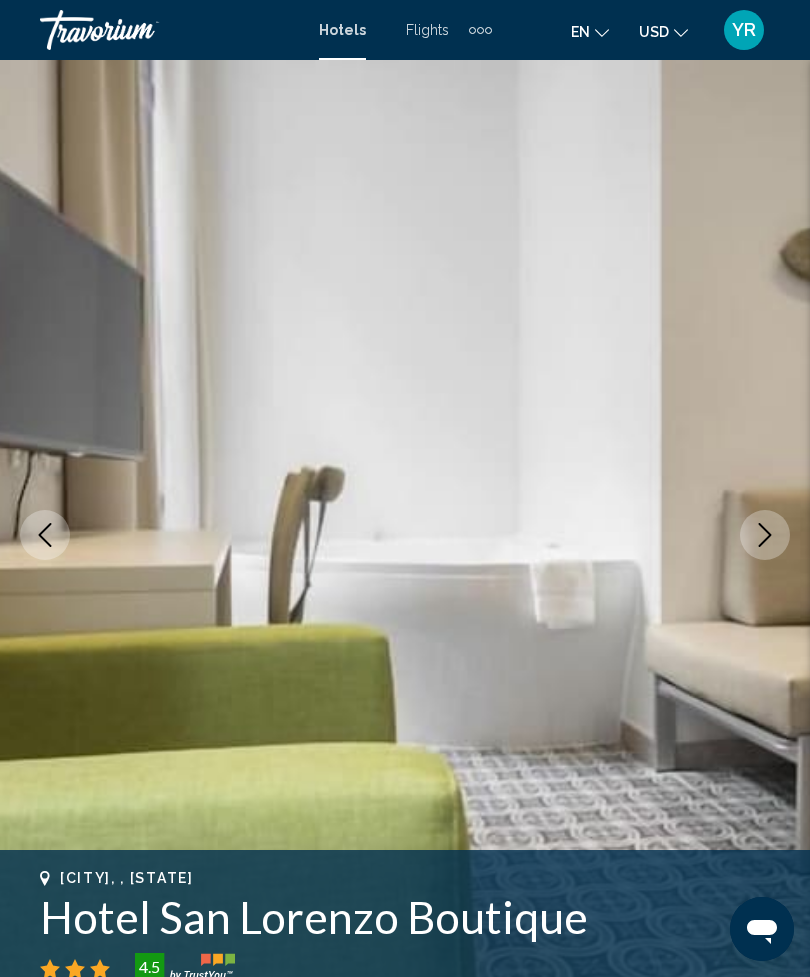 click at bounding box center [765, 535] 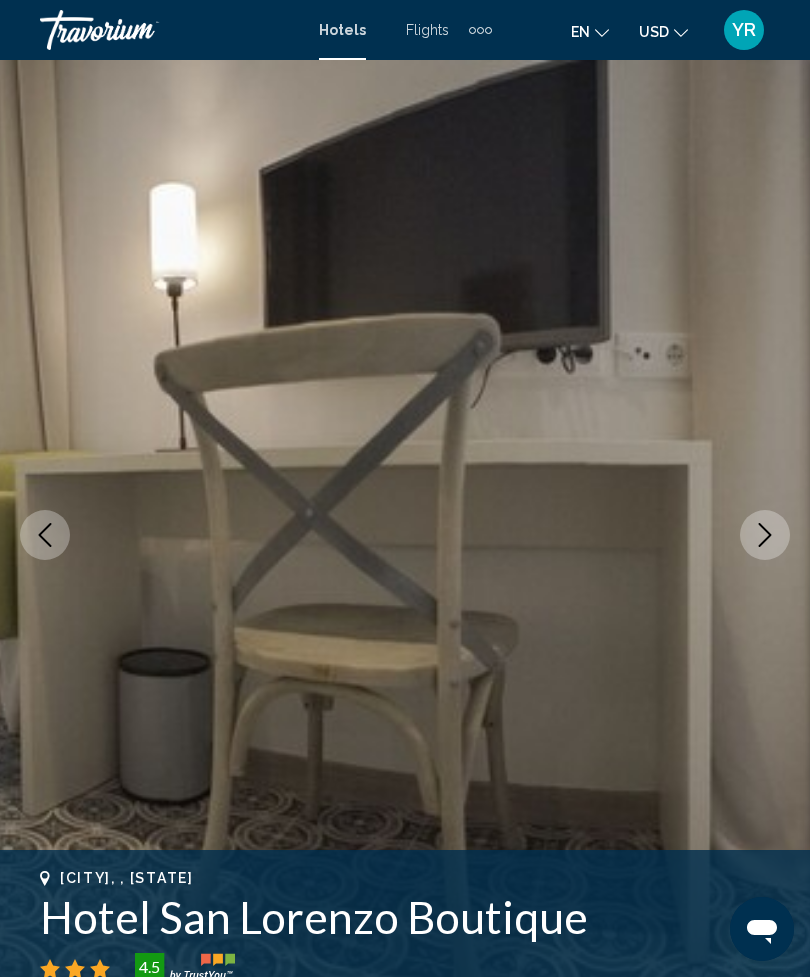 click 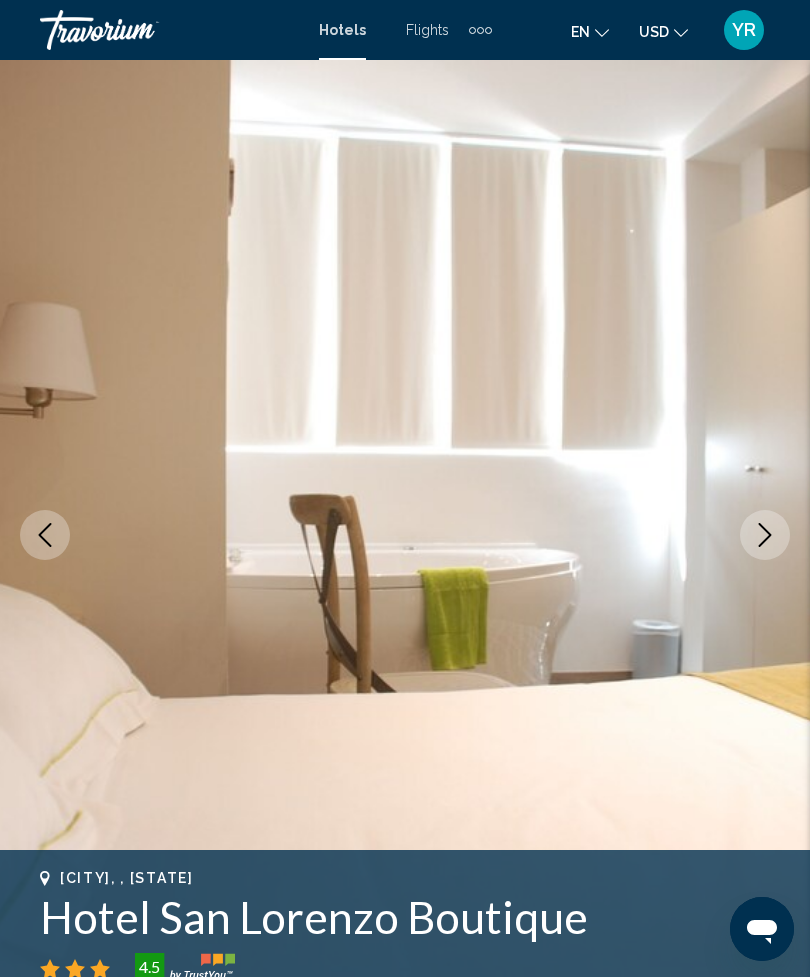 click 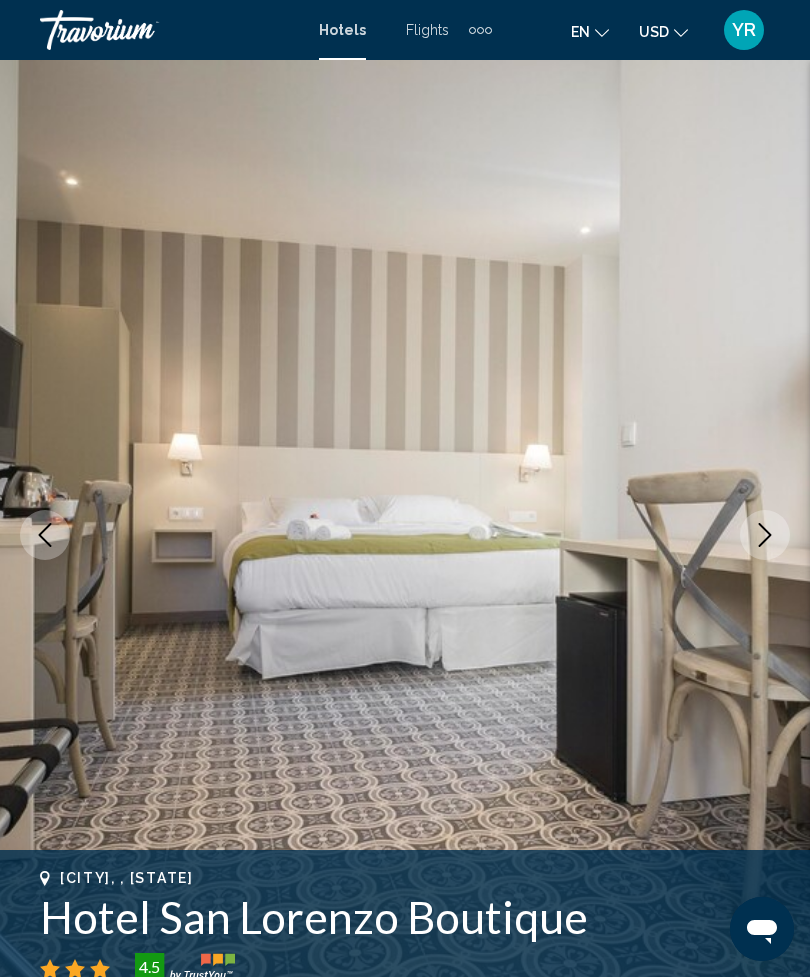 click 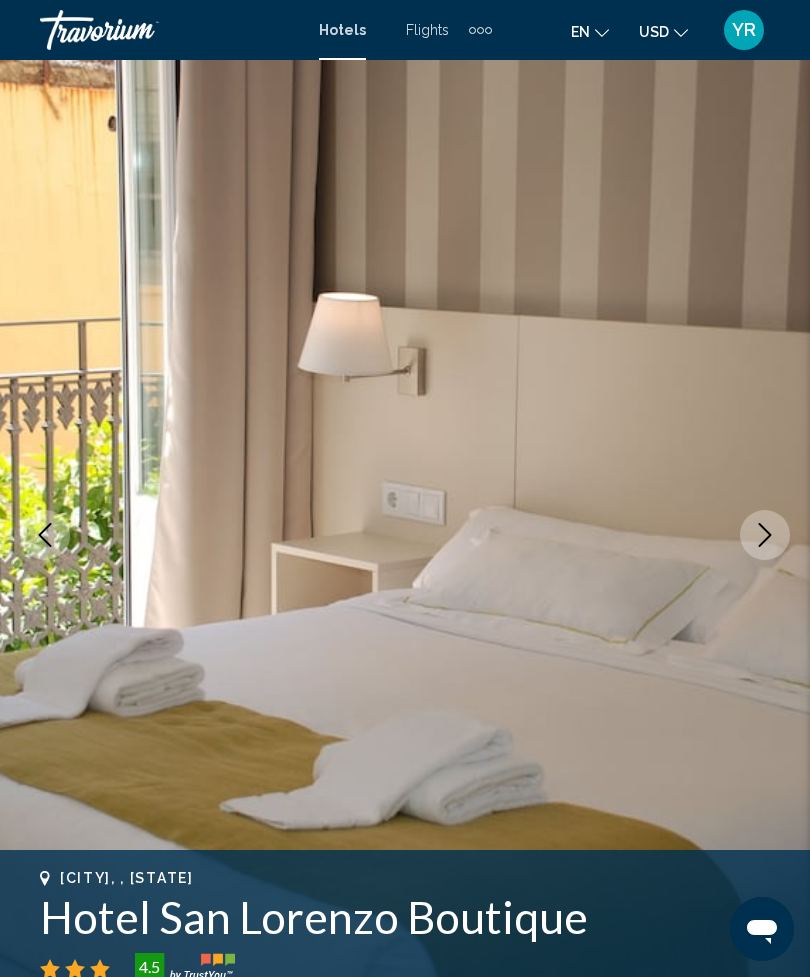 click at bounding box center [765, 535] 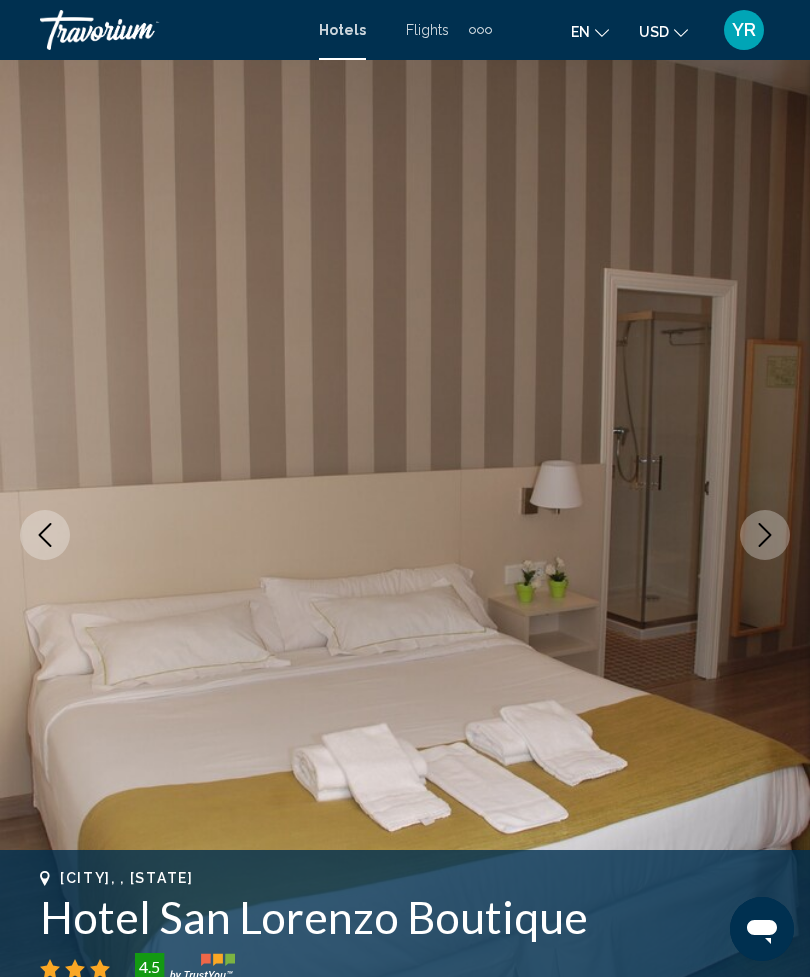click at bounding box center [765, 535] 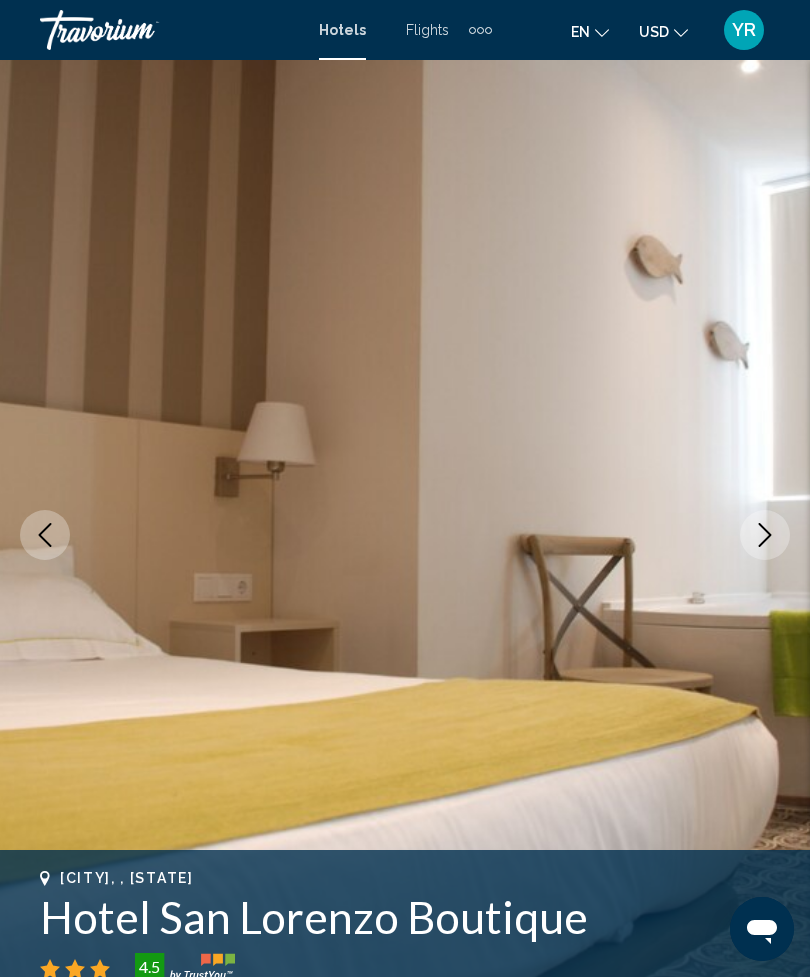 click 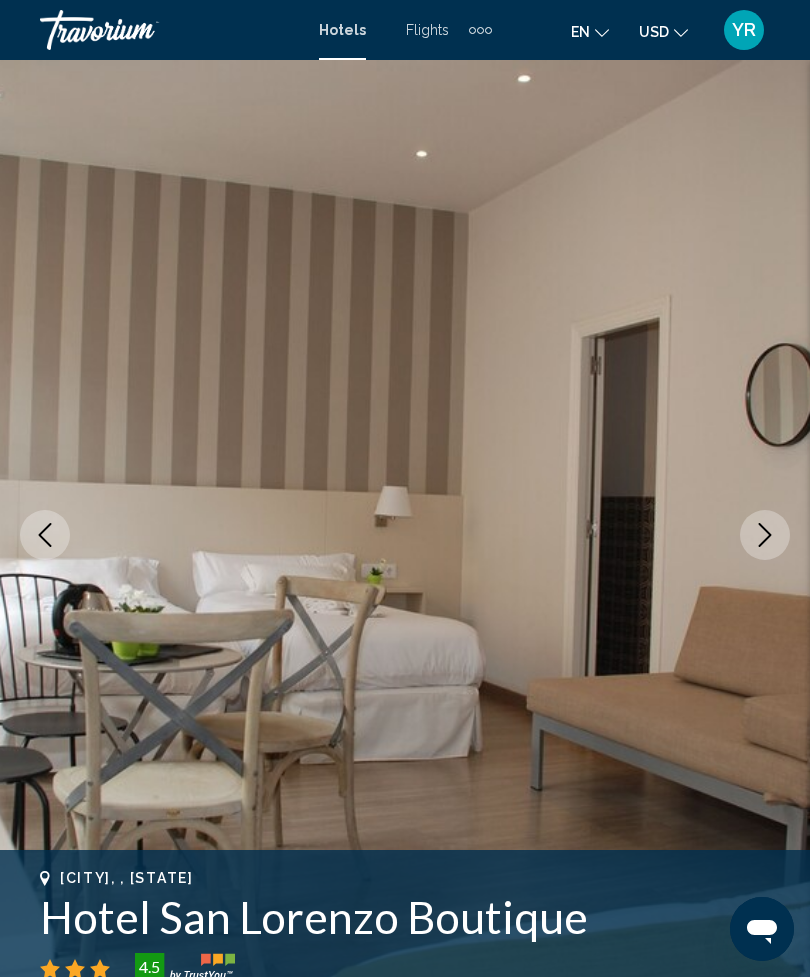 click at bounding box center [765, 535] 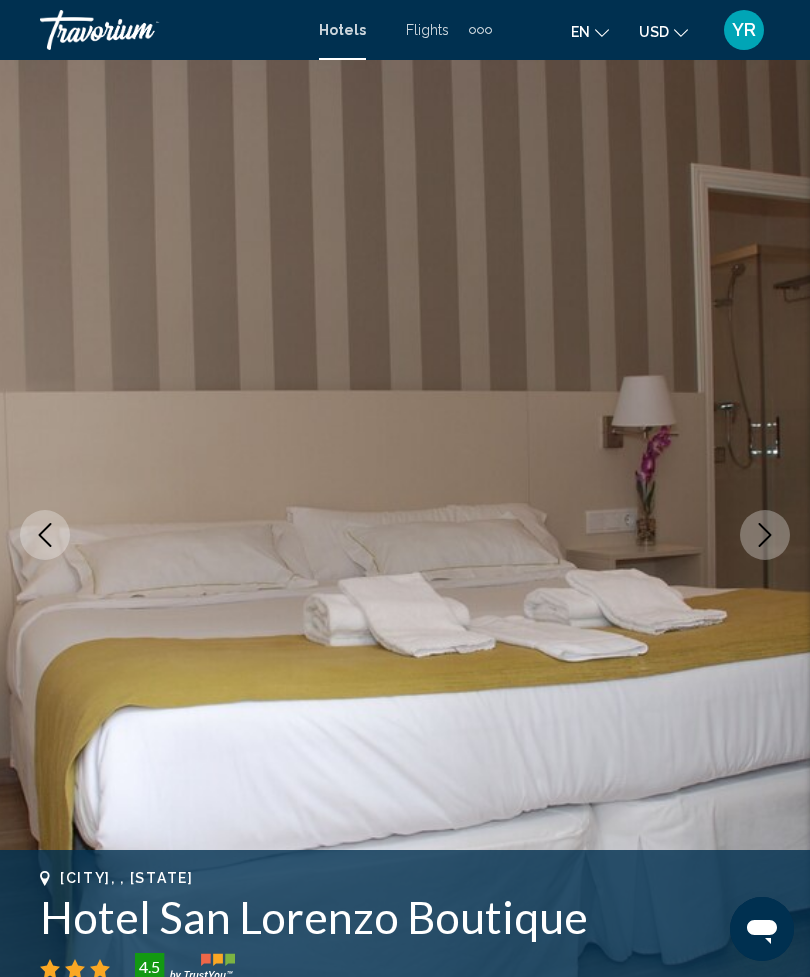 click at bounding box center (765, 535) 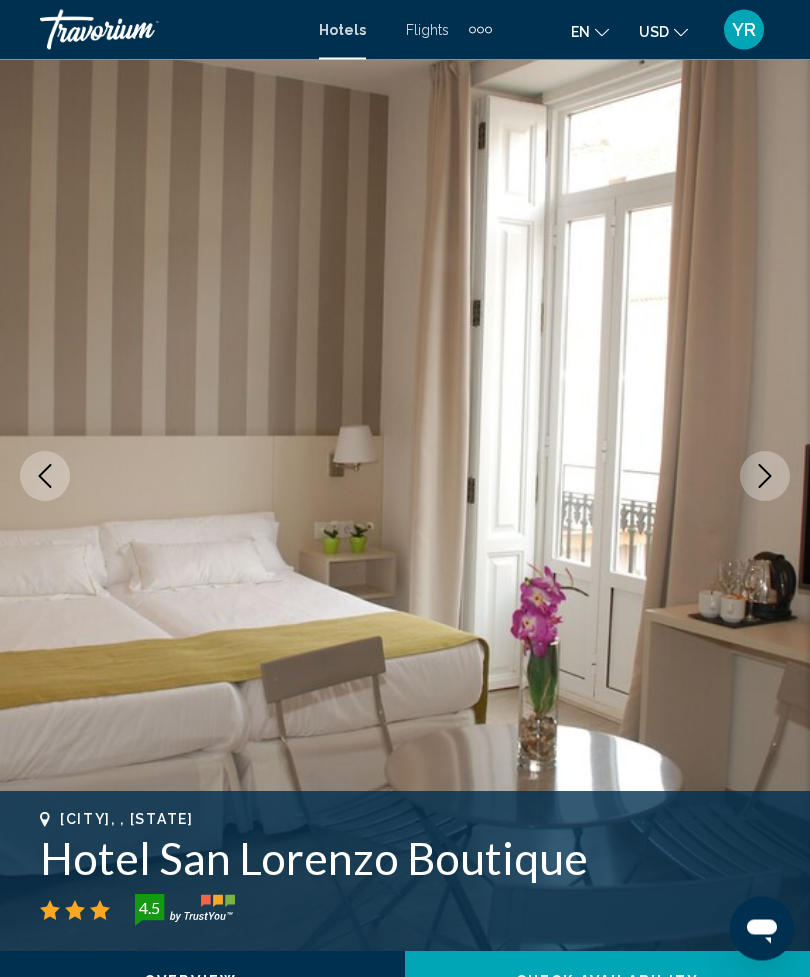 scroll, scrollTop: 63, scrollLeft: 0, axis: vertical 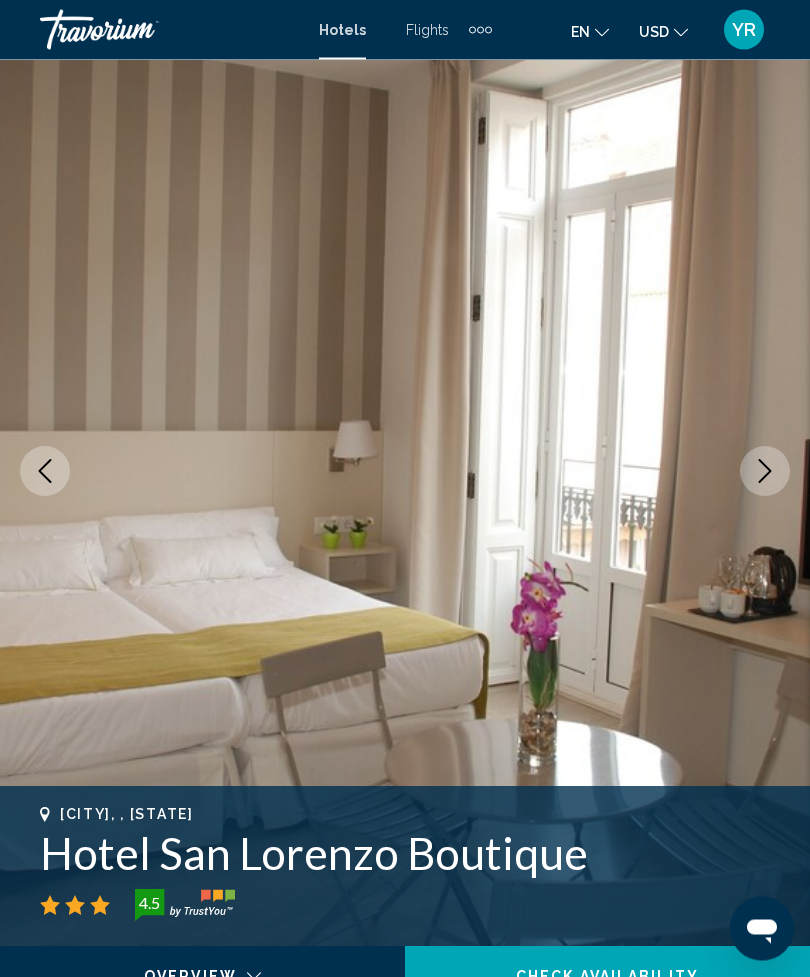 click 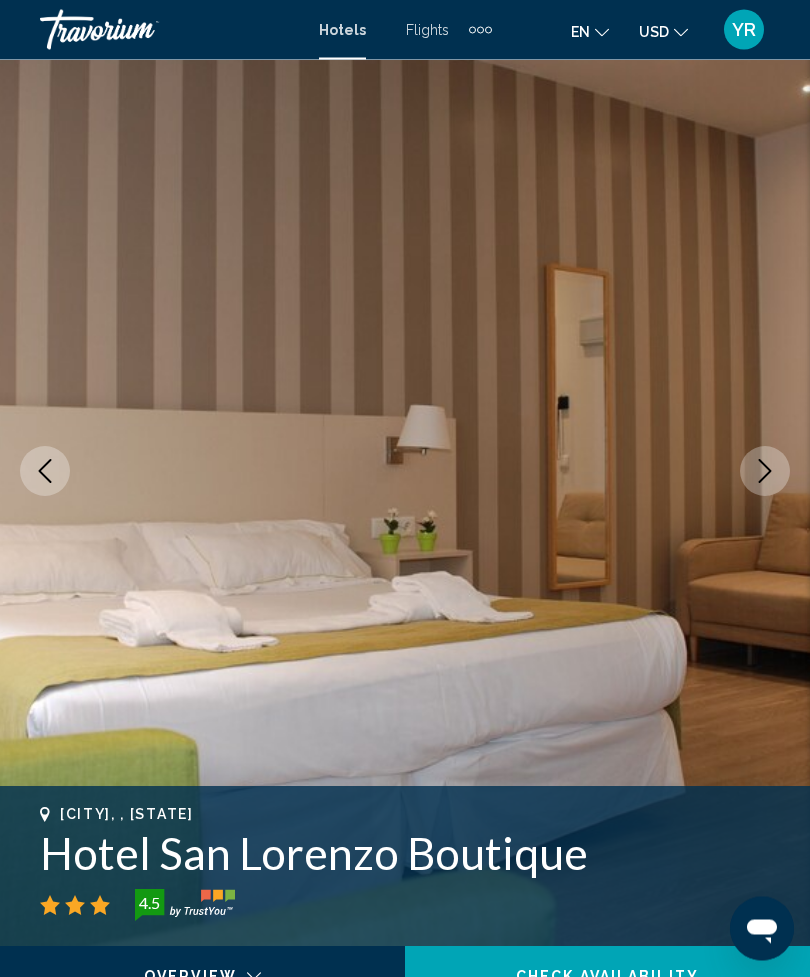 scroll, scrollTop: 64, scrollLeft: 0, axis: vertical 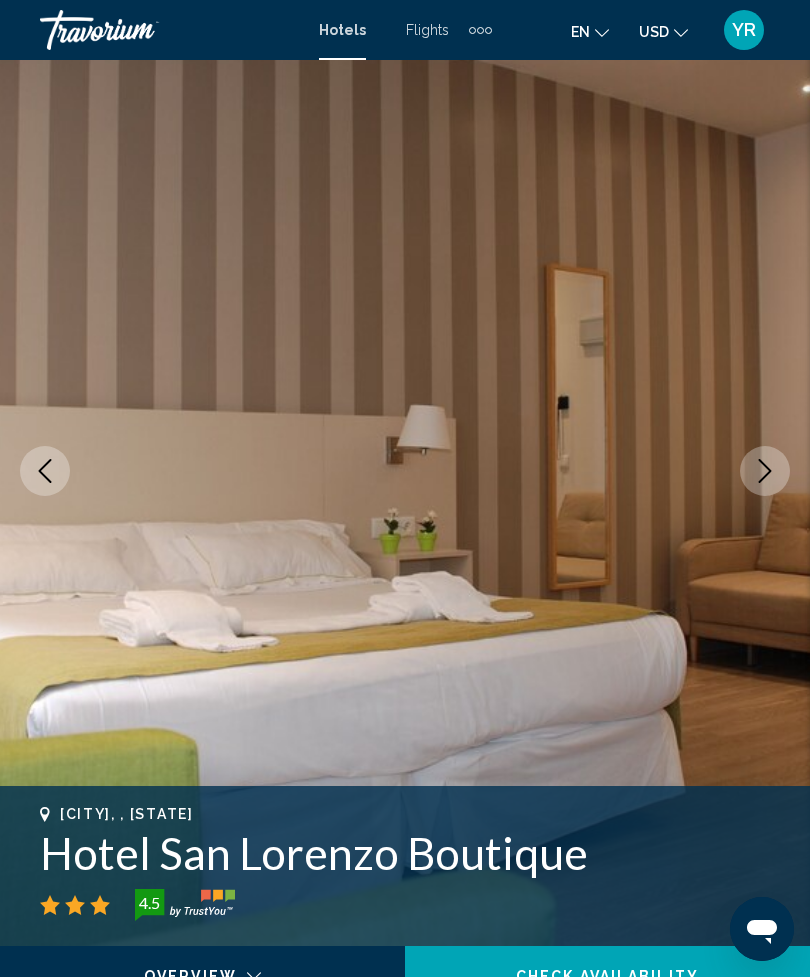 click at bounding box center (765, 471) 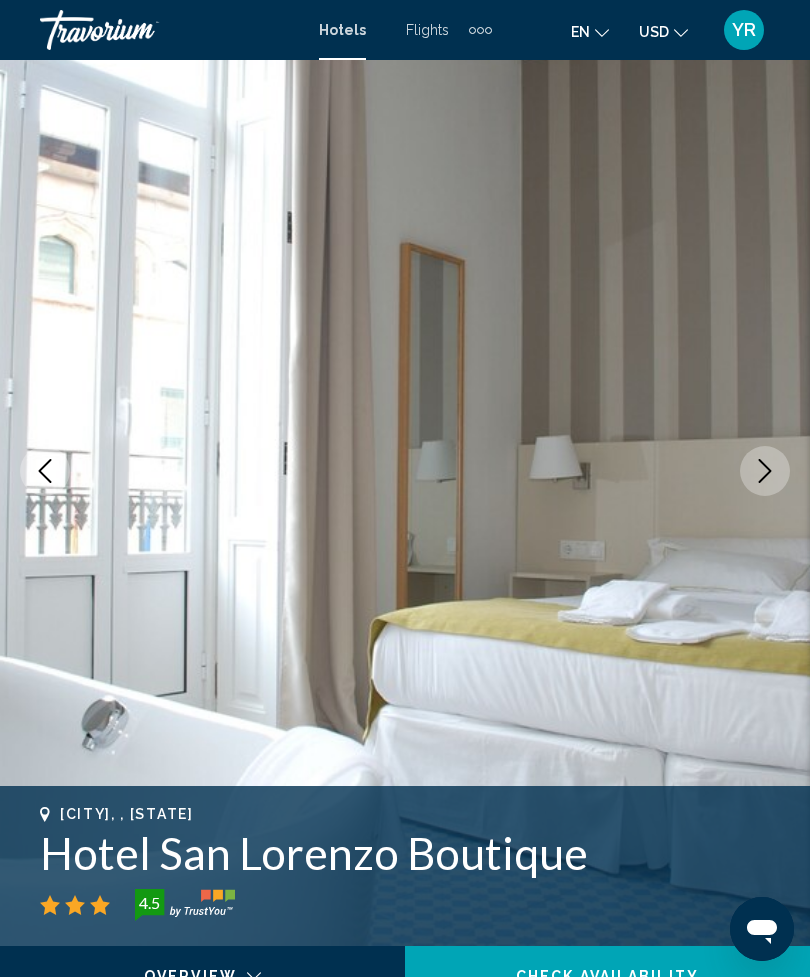 click at bounding box center [765, 471] 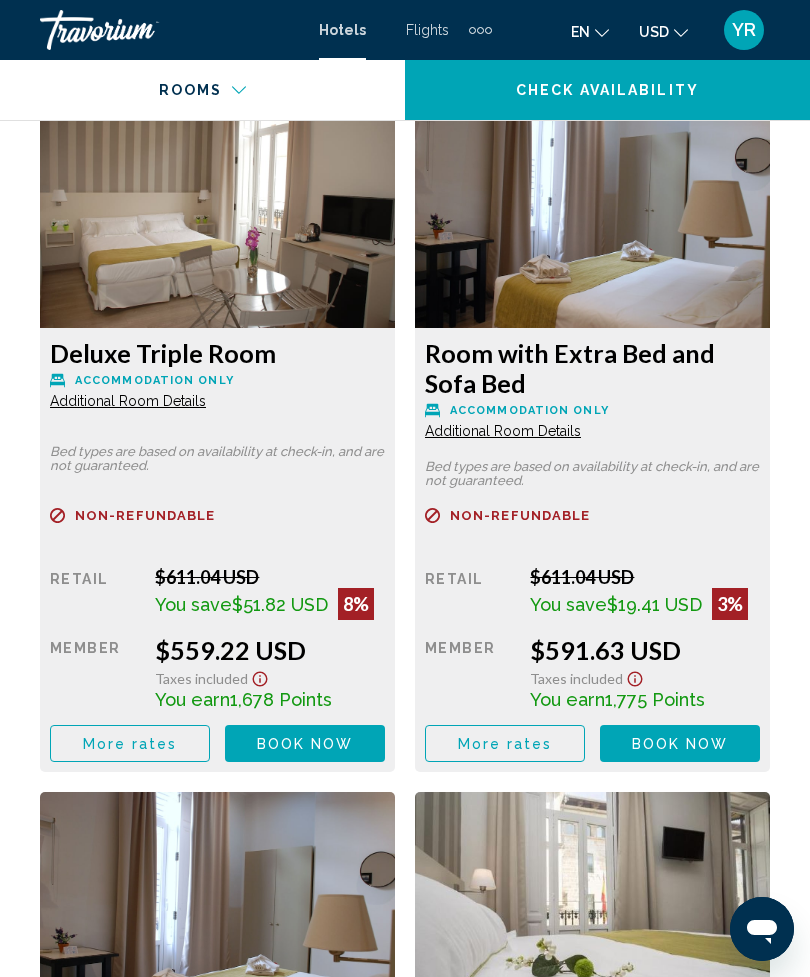 scroll, scrollTop: 3470, scrollLeft: 0, axis: vertical 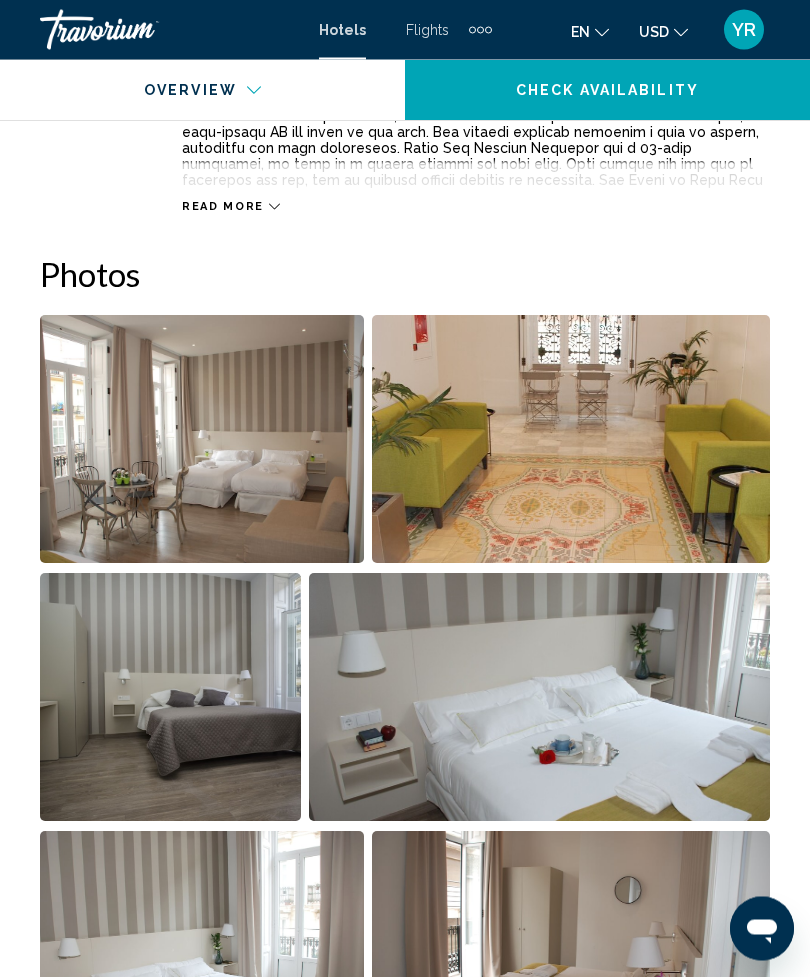 click at bounding box center [202, 440] 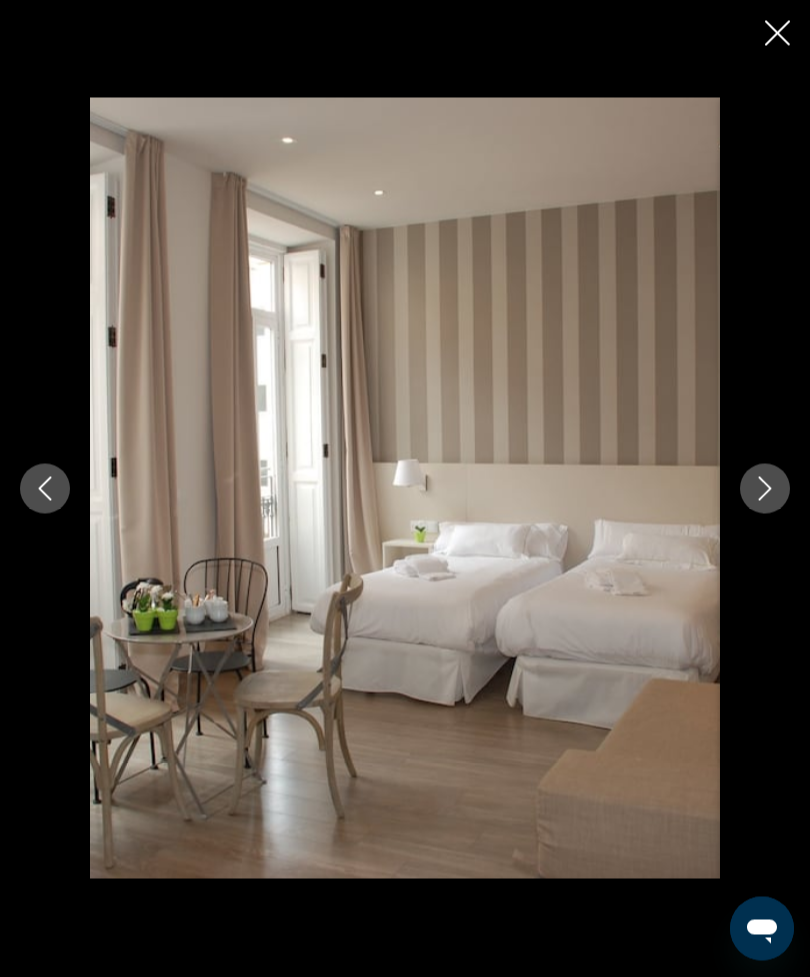 scroll, scrollTop: 1194, scrollLeft: 0, axis: vertical 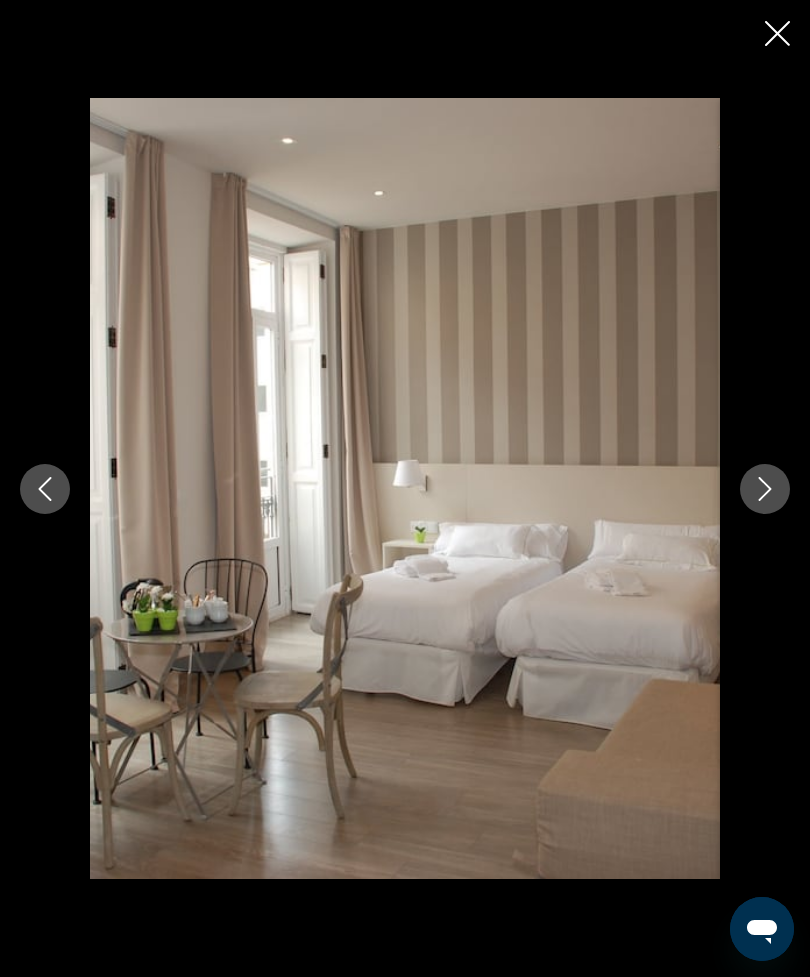 click at bounding box center [765, 489] 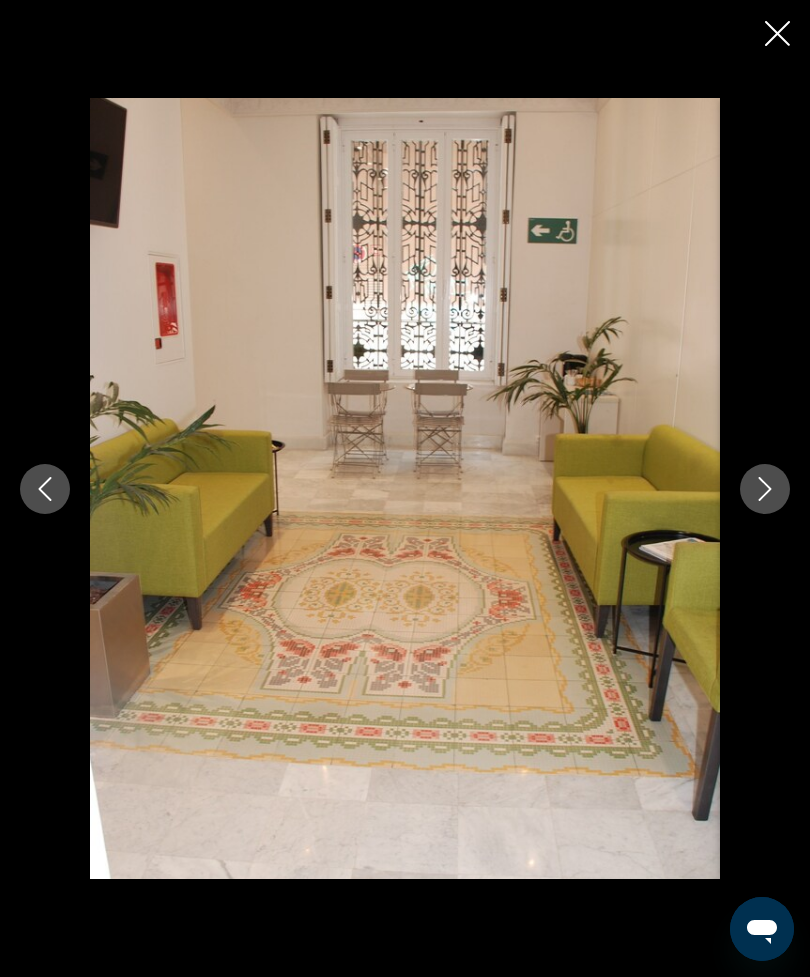 click at bounding box center [765, 489] 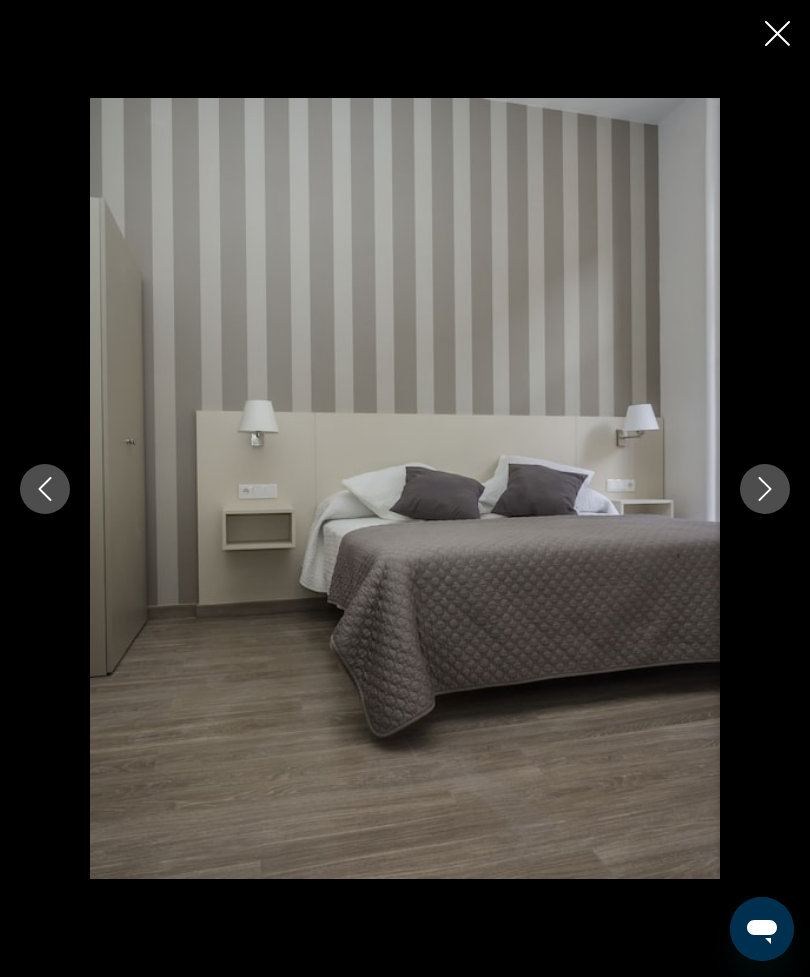 click at bounding box center [777, 35] 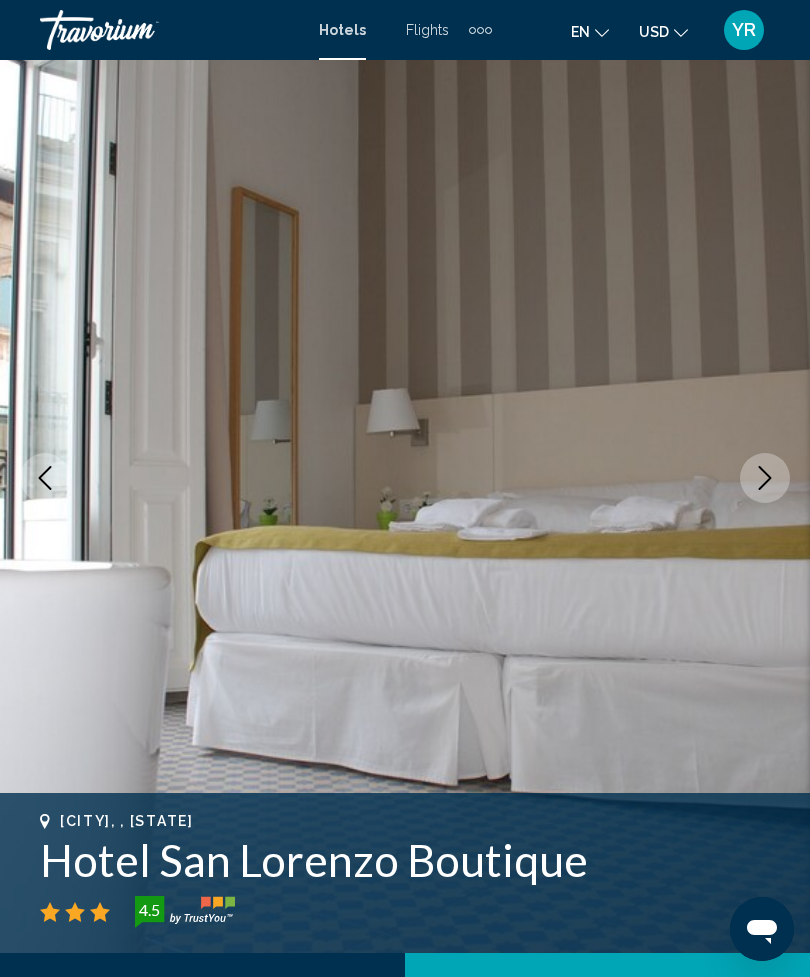 scroll, scrollTop: 0, scrollLeft: 0, axis: both 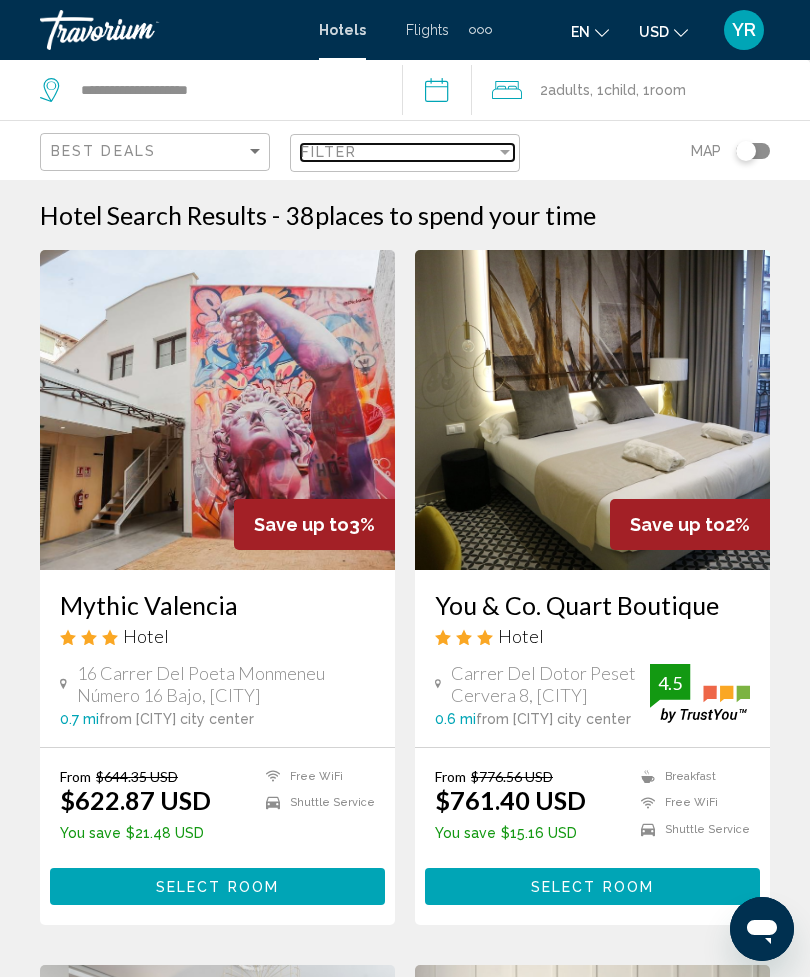 click on "Filter" at bounding box center [329, 152] 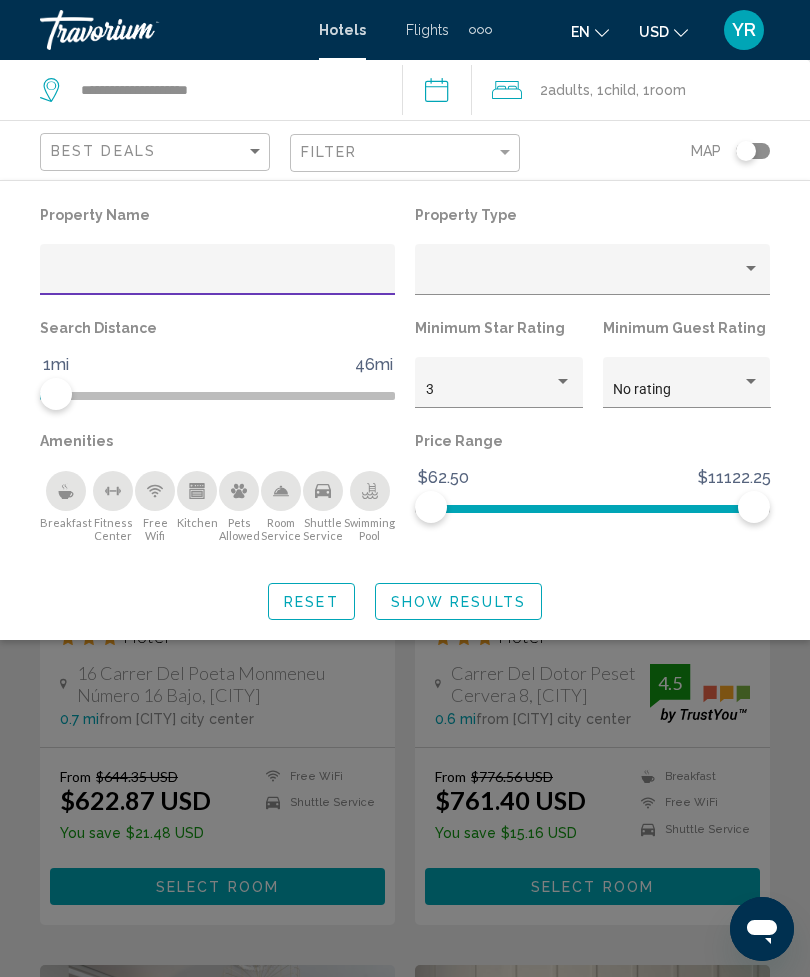 click 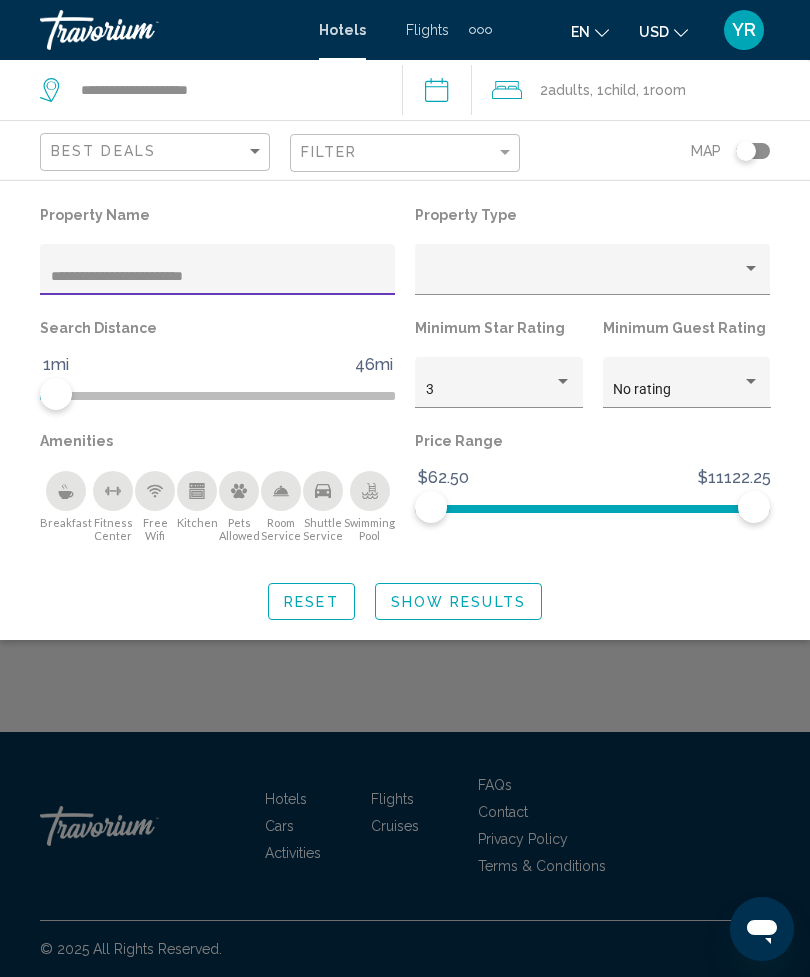 type on "**********" 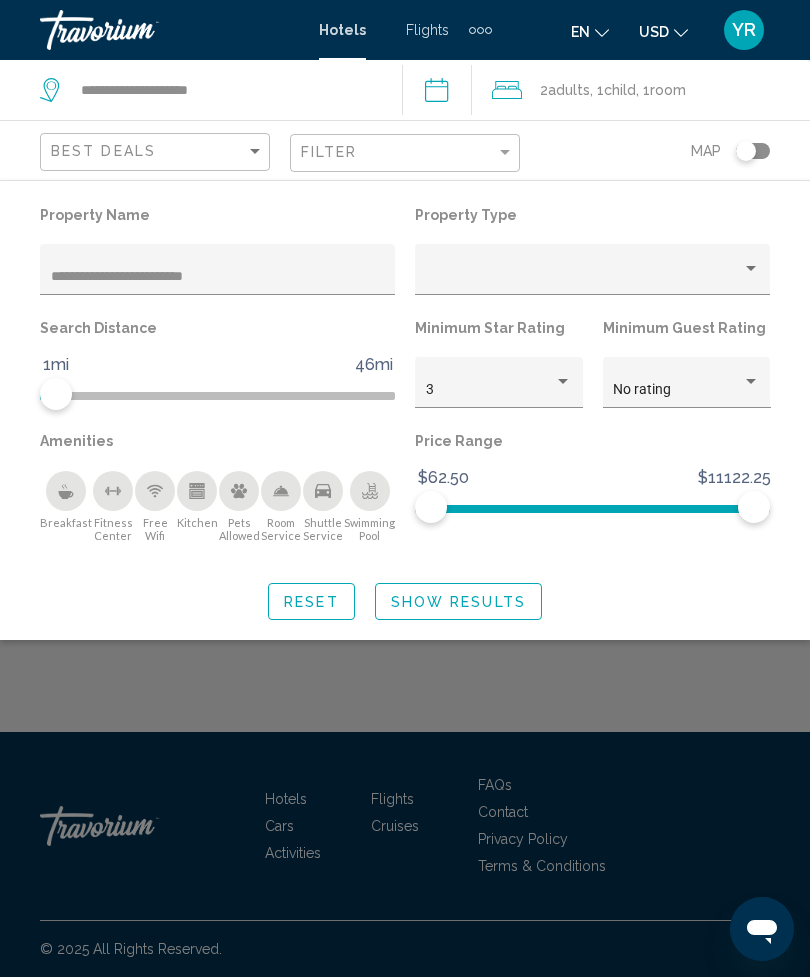 click on "Show Results" 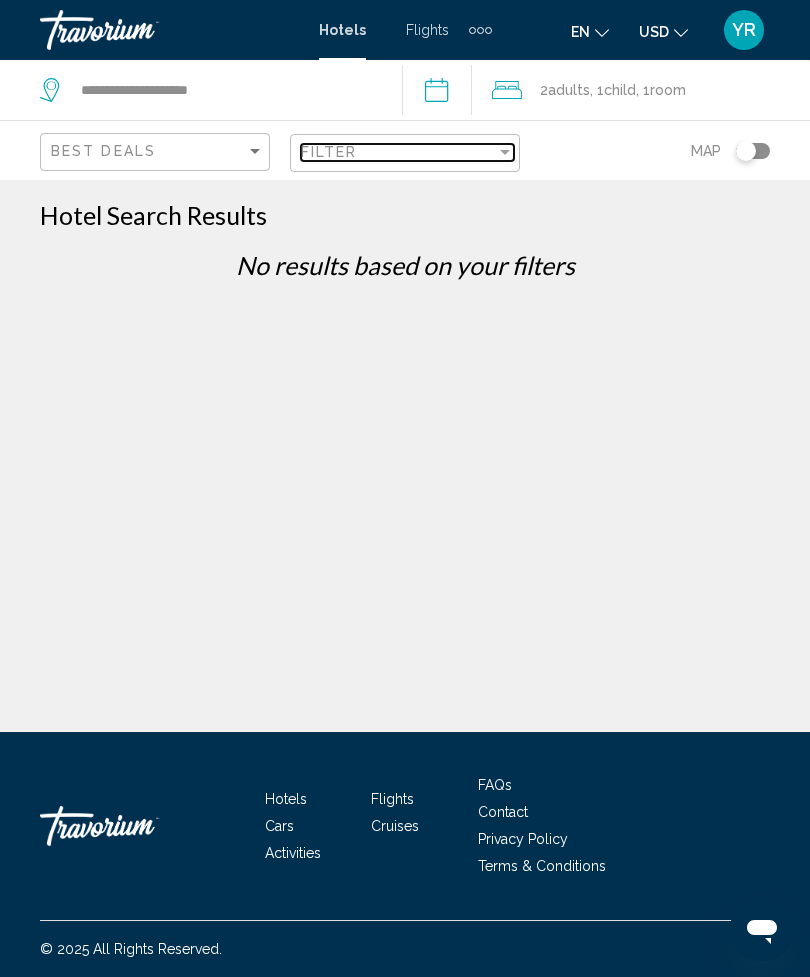 click on "Filter" at bounding box center (398, 152) 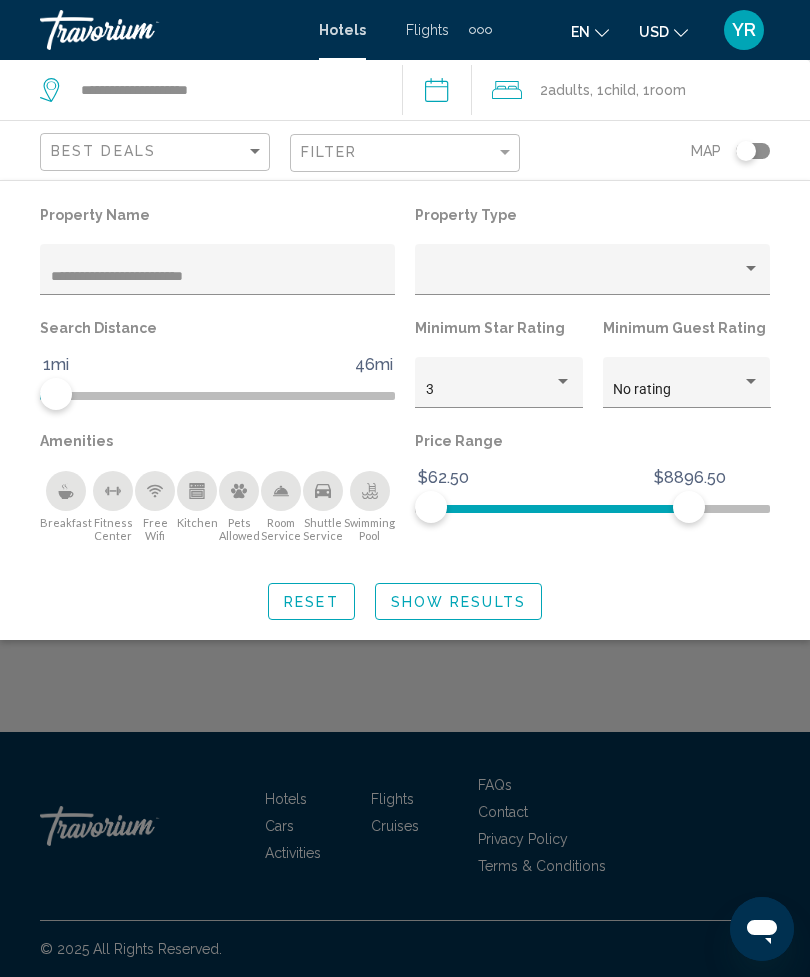 click on "**********" at bounding box center (218, 277) 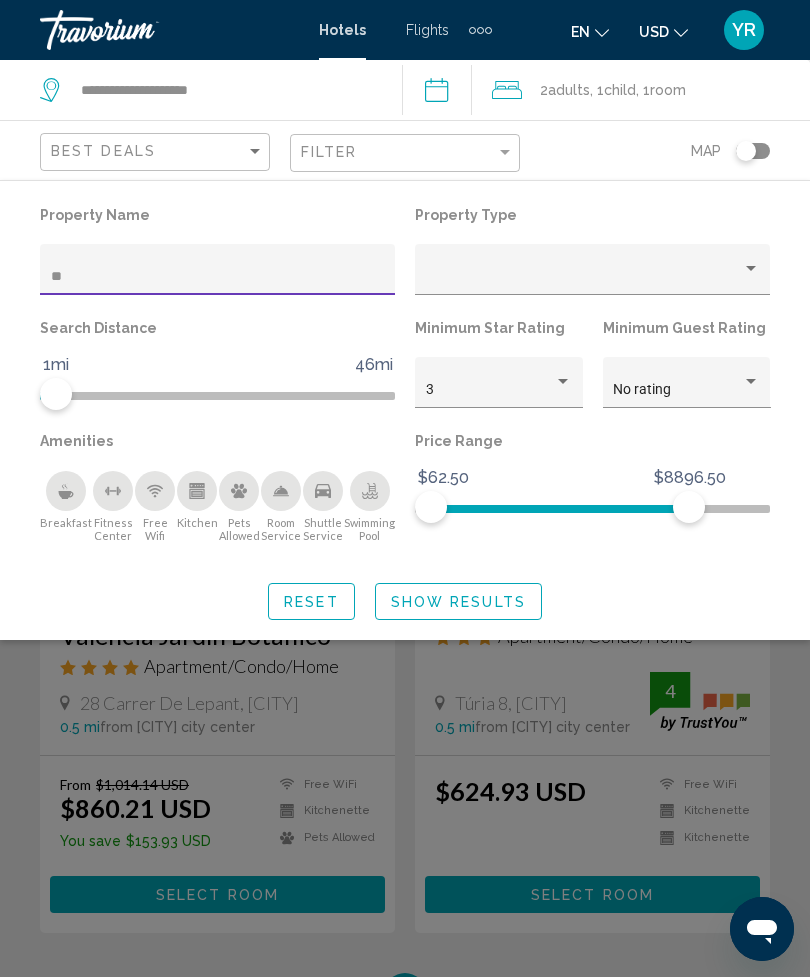 type on "*" 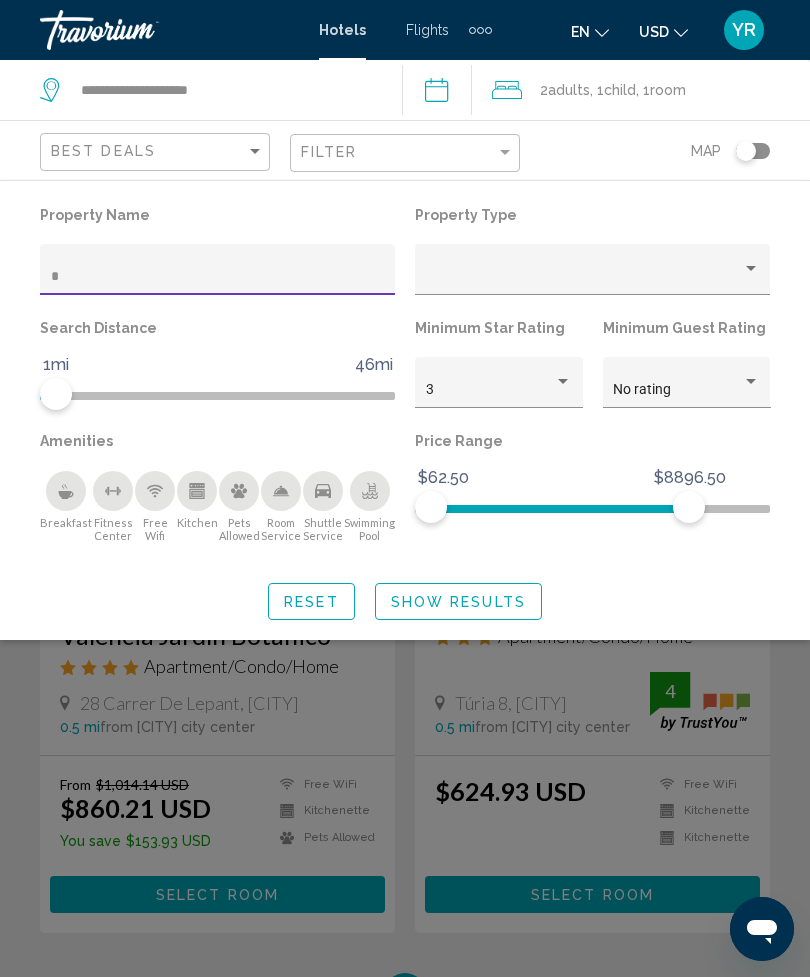 type 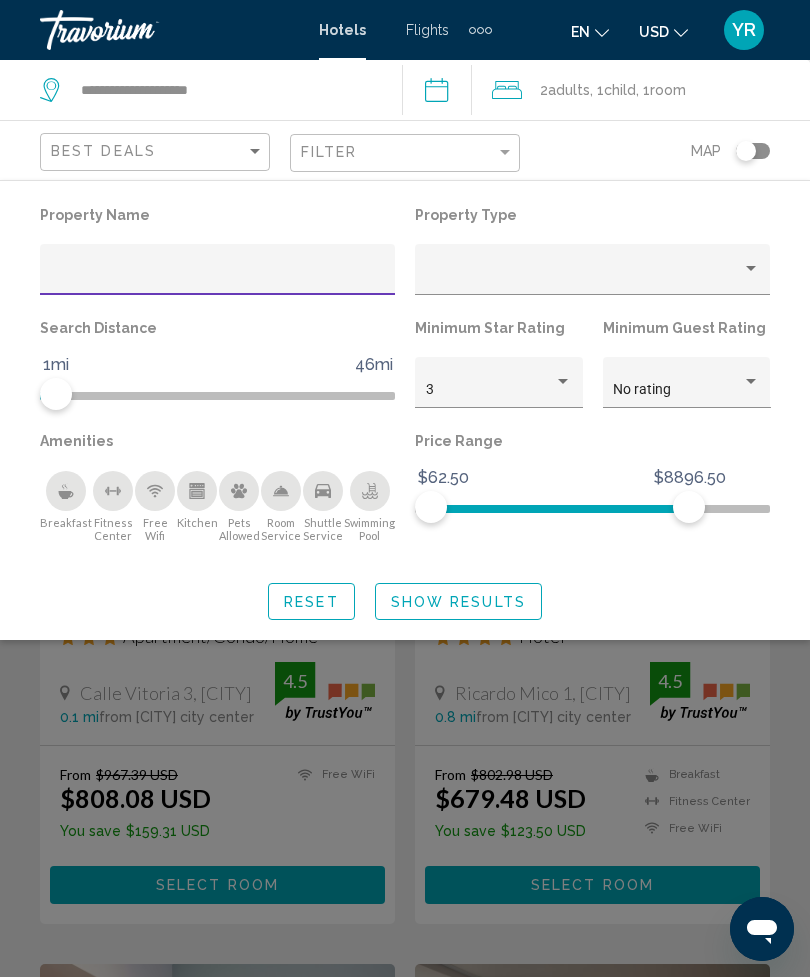 click on "Show Results" 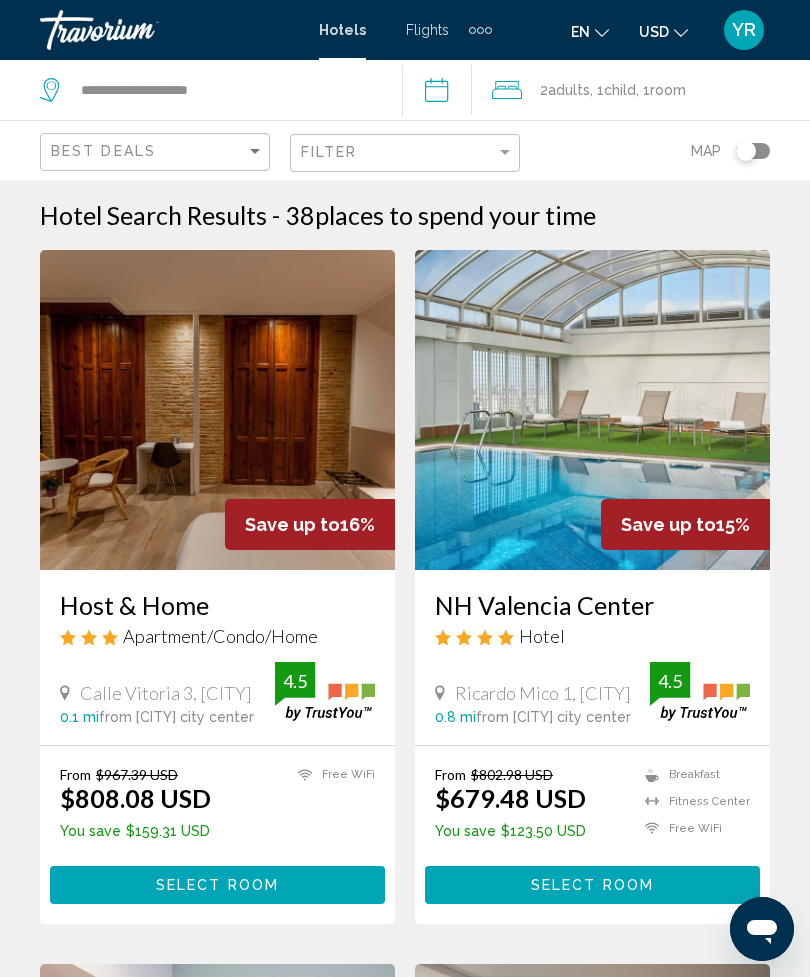 click on "Room" 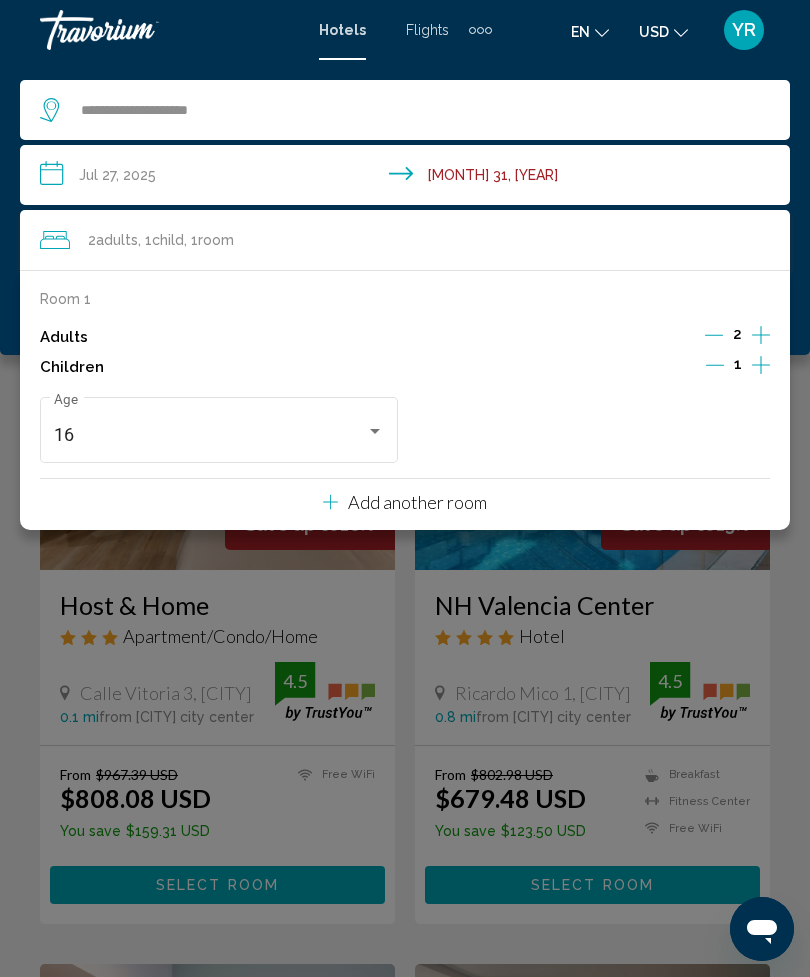 click on "**********" at bounding box center [409, 178] 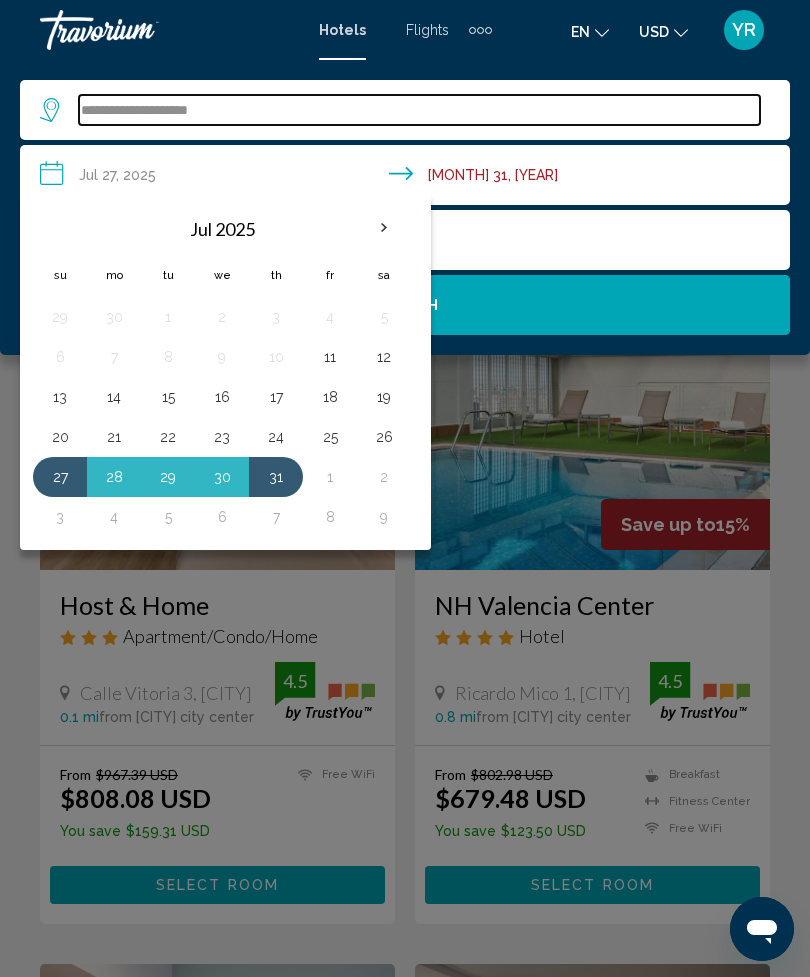 click on "**********" at bounding box center [419, 110] 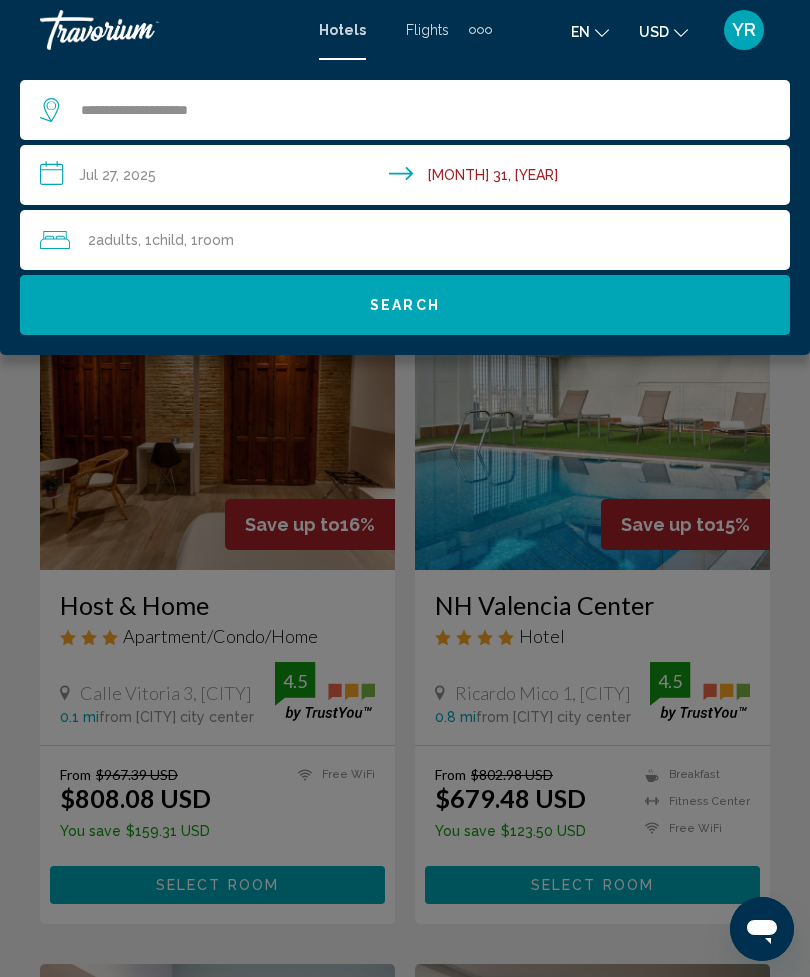click on "**********" at bounding box center (409, 178) 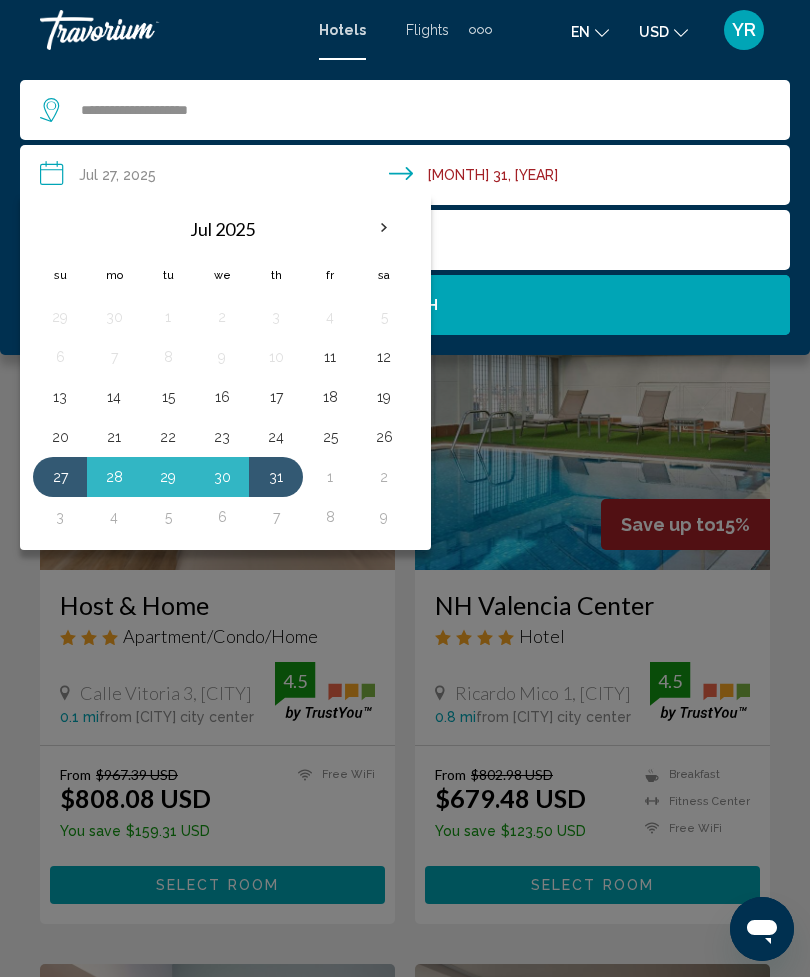 click at bounding box center [384, 228] 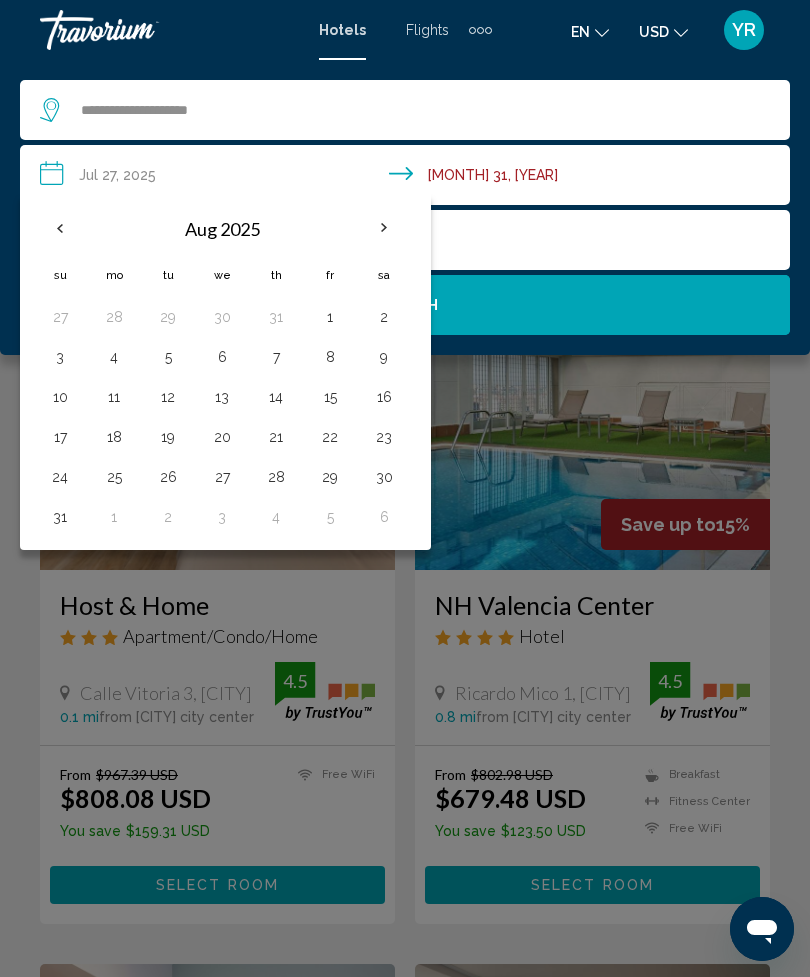 click at bounding box center (384, 228) 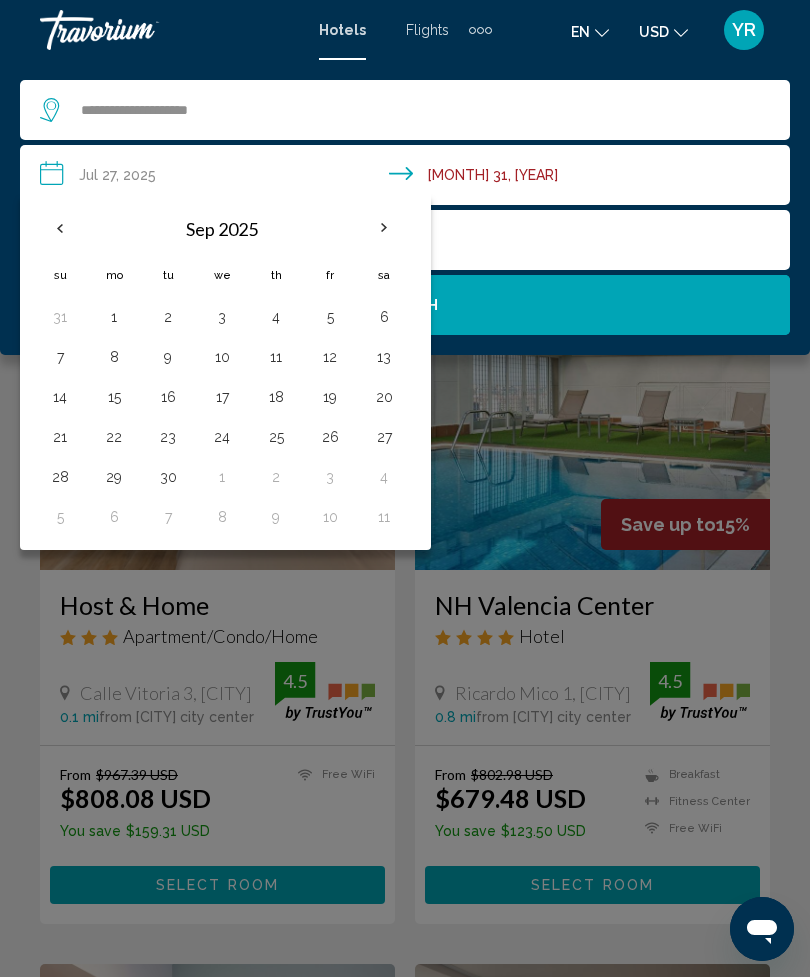 click at bounding box center [384, 228] 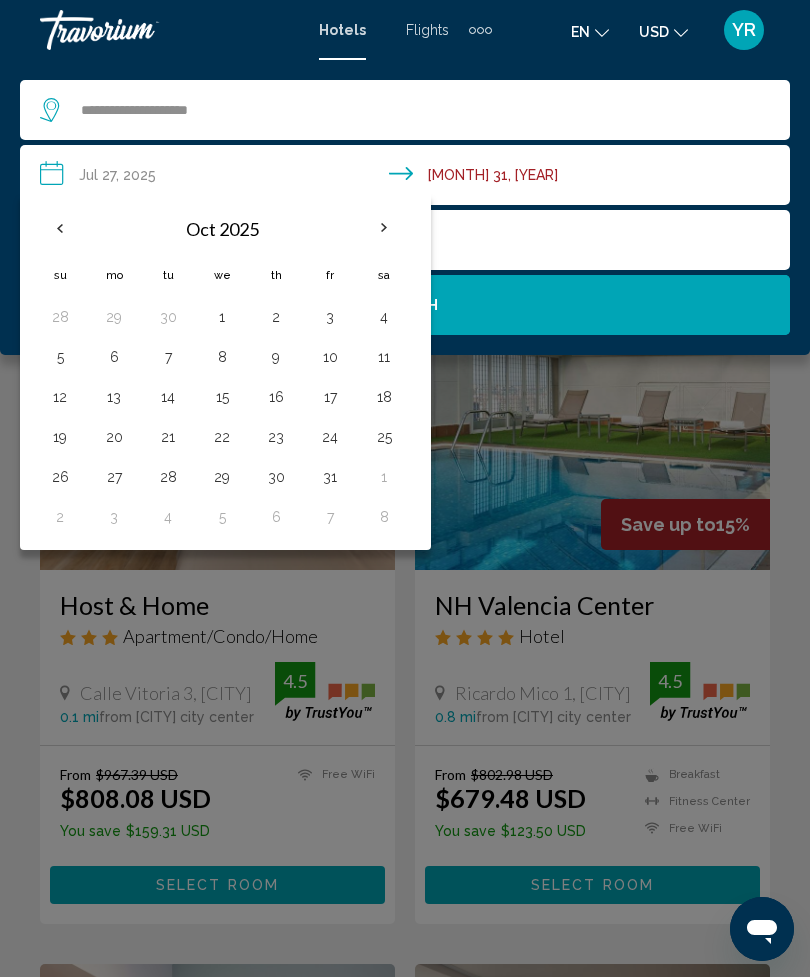 click on "27" at bounding box center [114, 477] 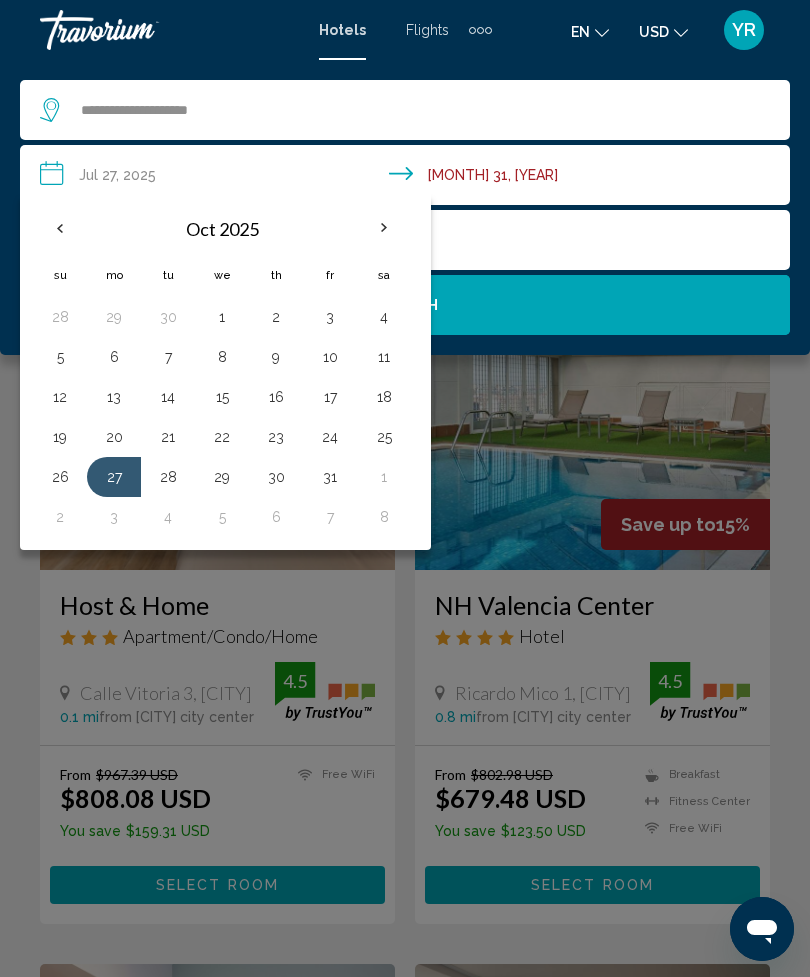 click on "30" at bounding box center (276, 477) 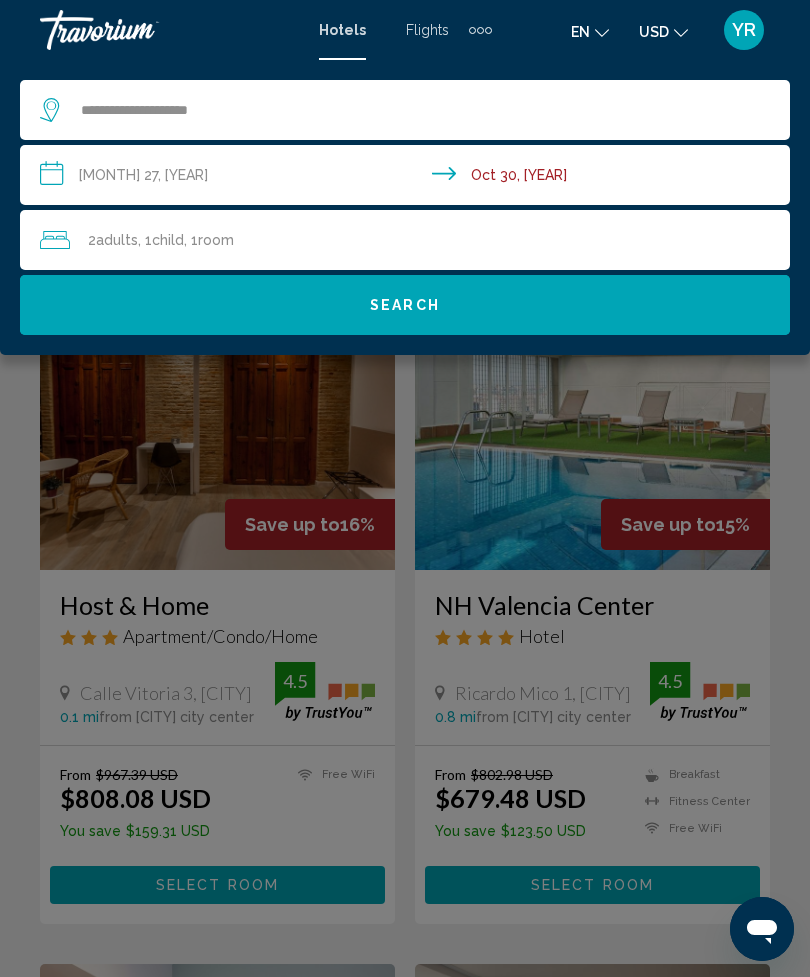 click on "2  Adult Adults , 1  Child Children , 1  Room rooms" 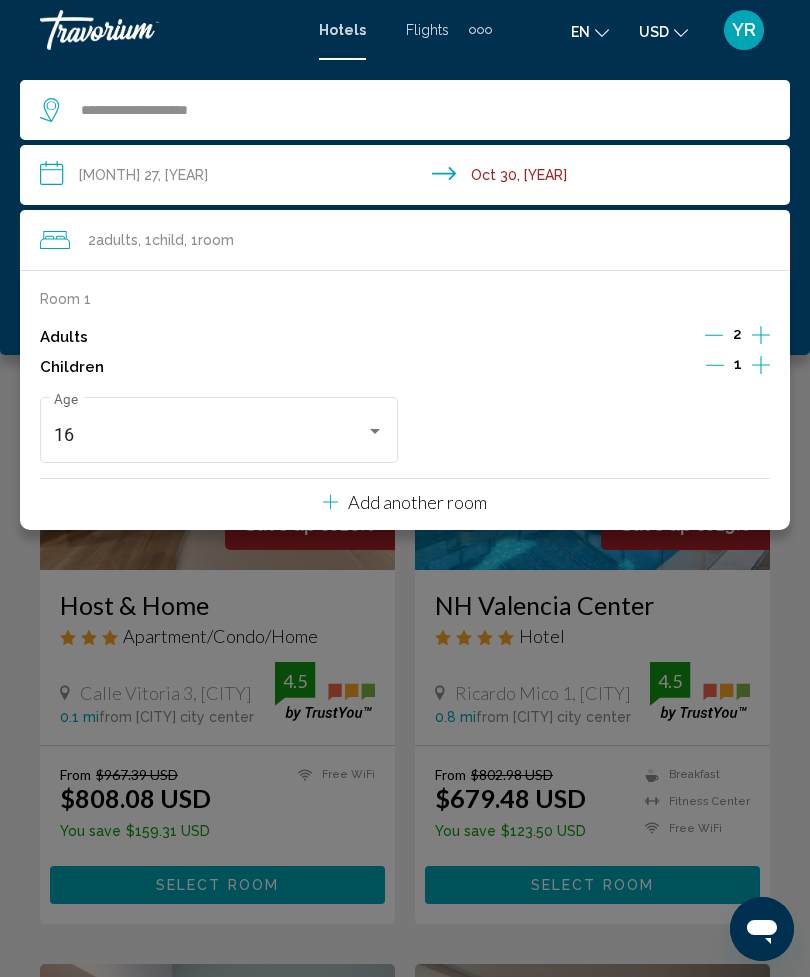 click 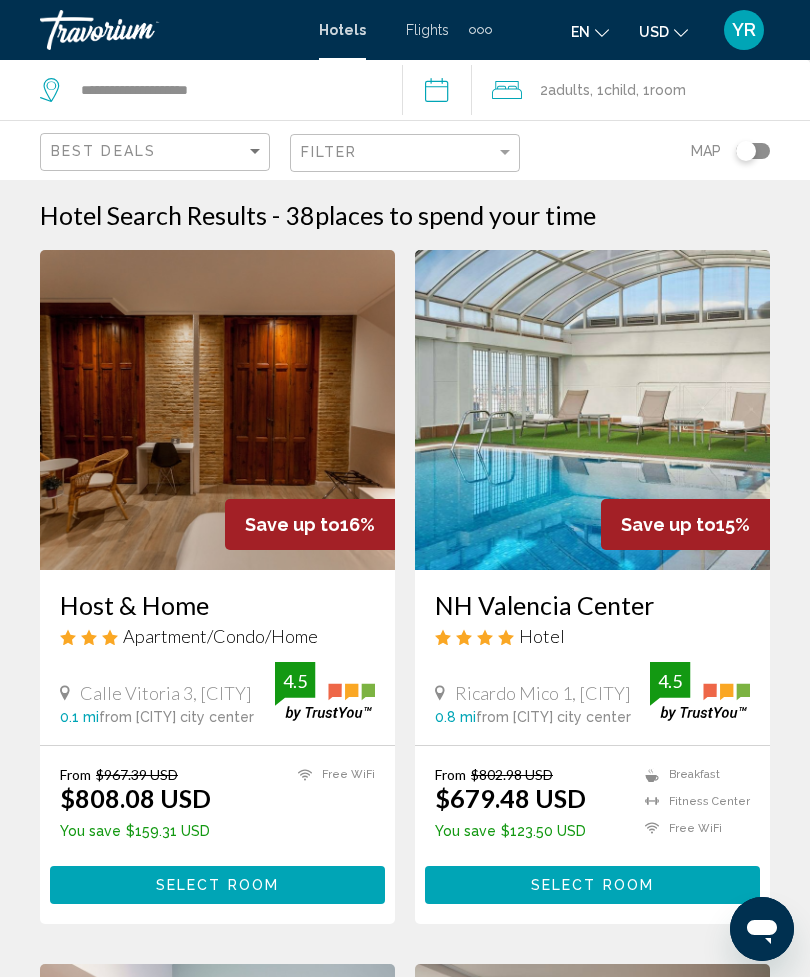 click on "Room" 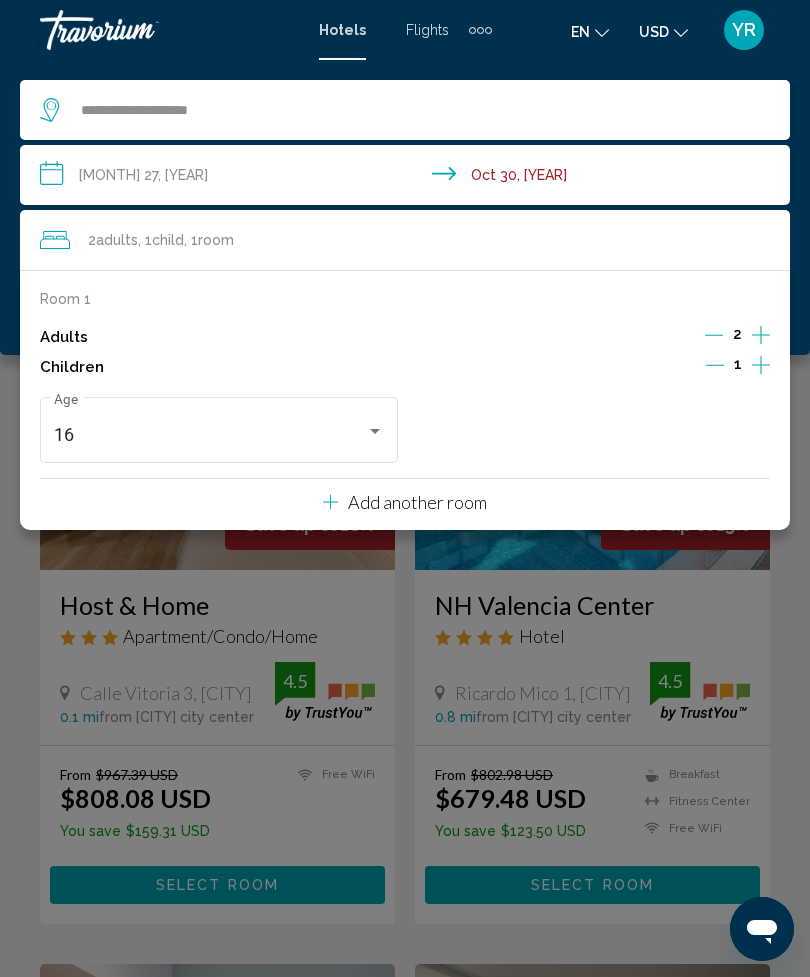 click 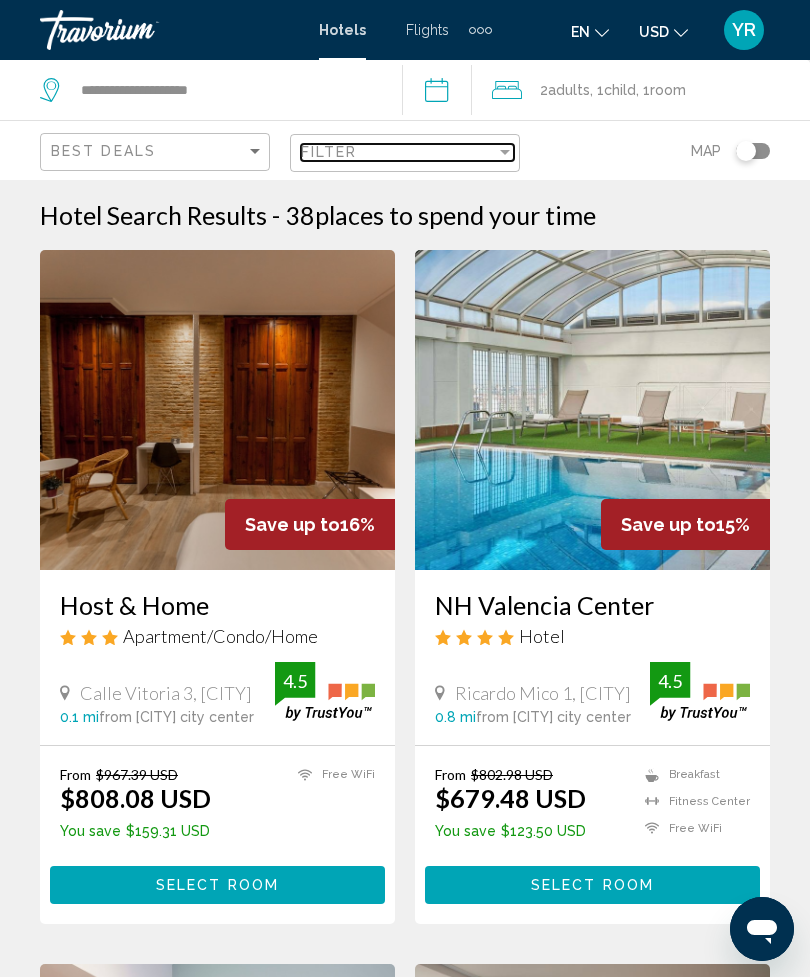 click on "Filter" at bounding box center [398, 152] 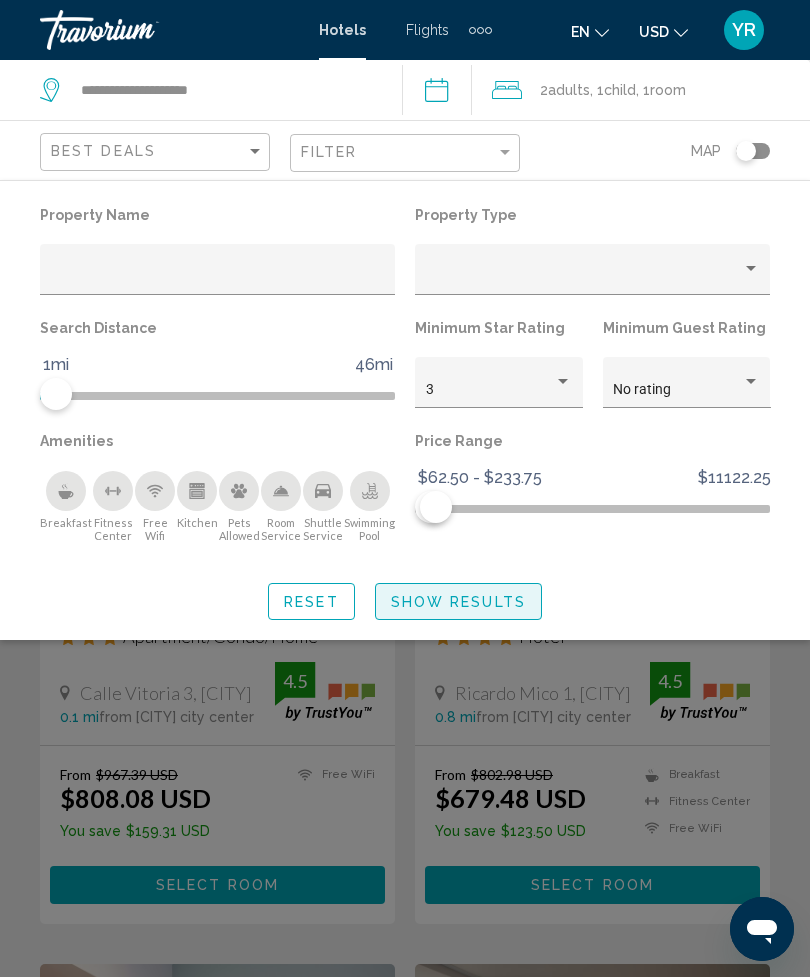 click on "Show Results" 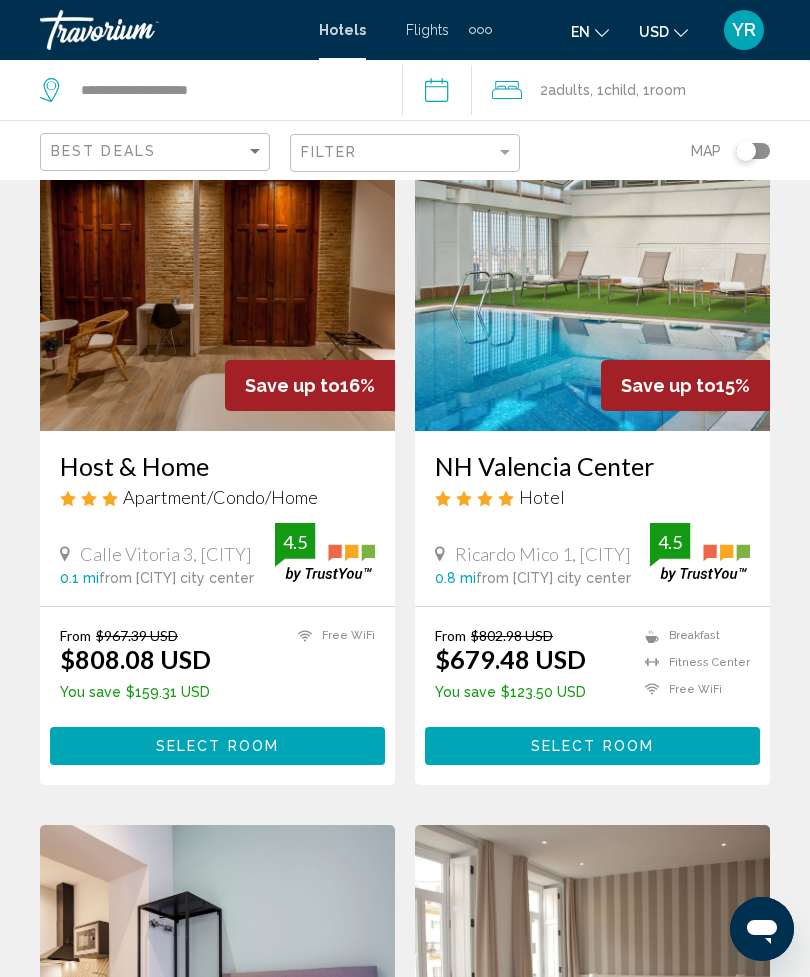 scroll, scrollTop: 0, scrollLeft: 0, axis: both 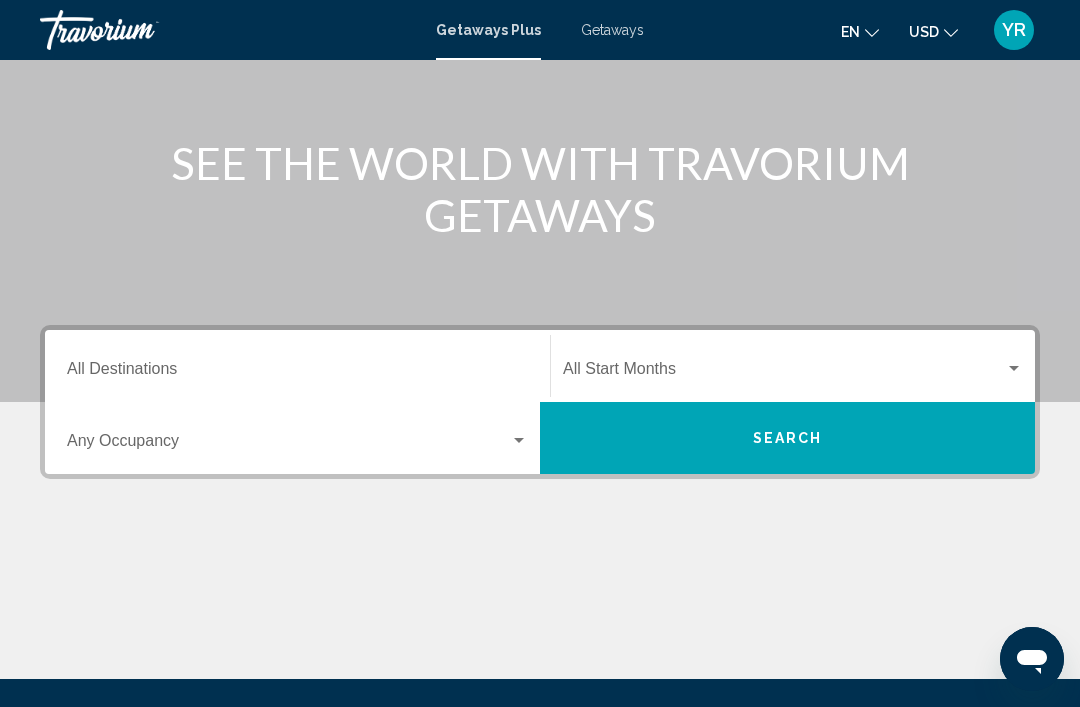 click on "Destination All Destinations" at bounding box center [297, 373] 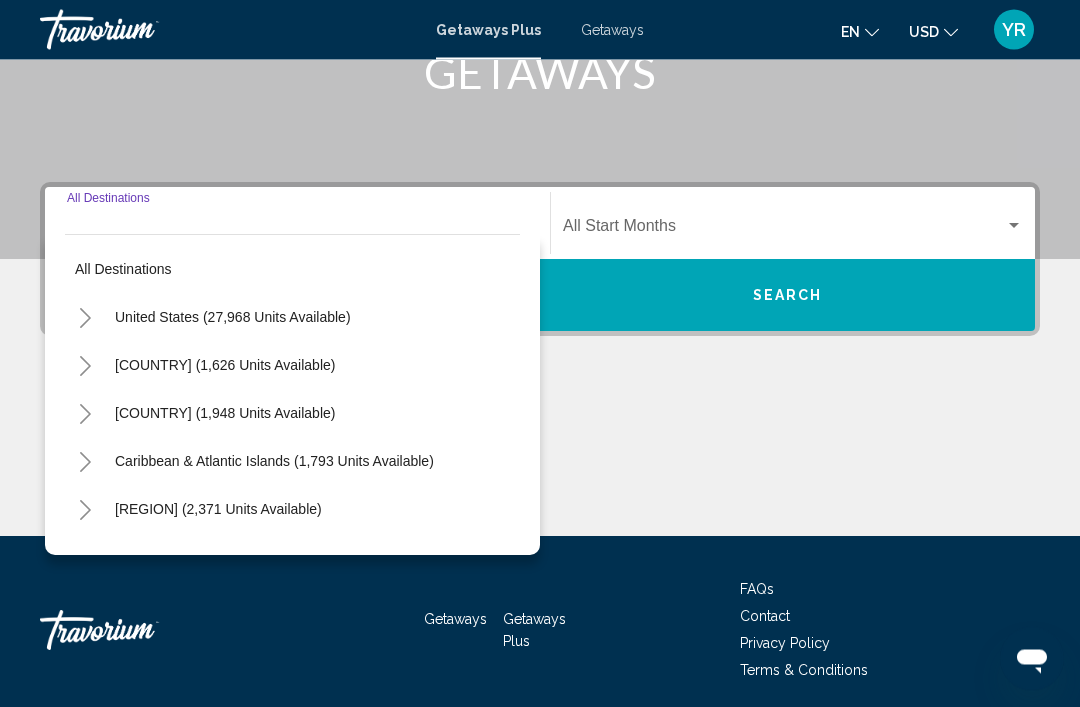 scroll, scrollTop: 351, scrollLeft: 0, axis: vertical 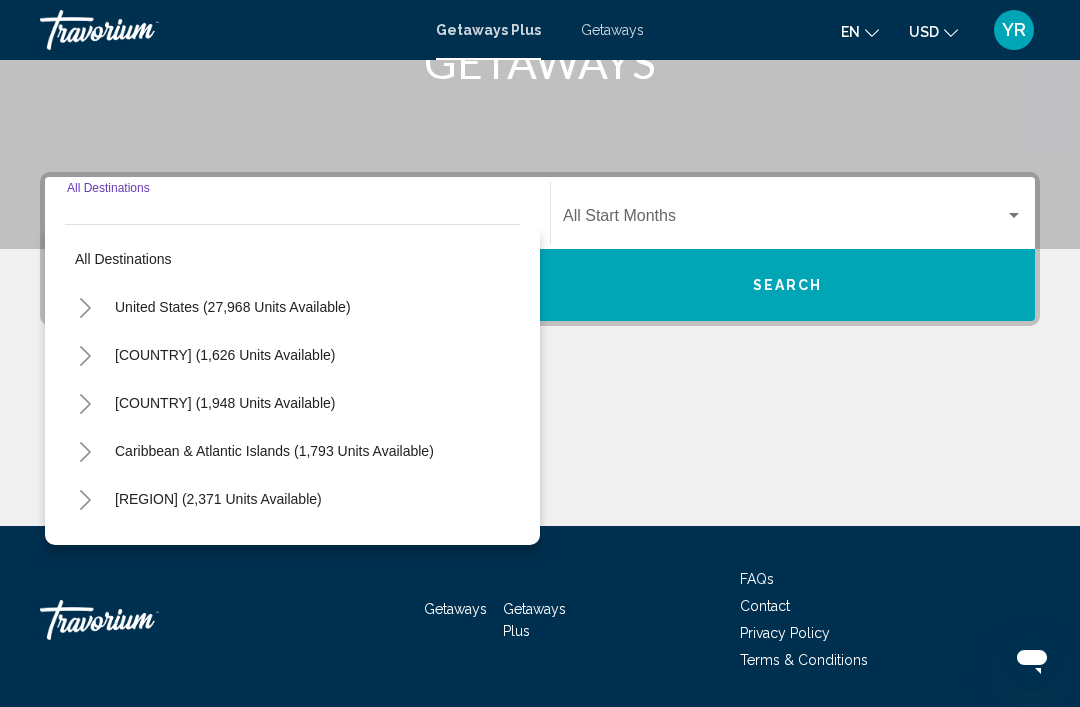 click on "Europe (2,371 units available)" at bounding box center (219, 547) 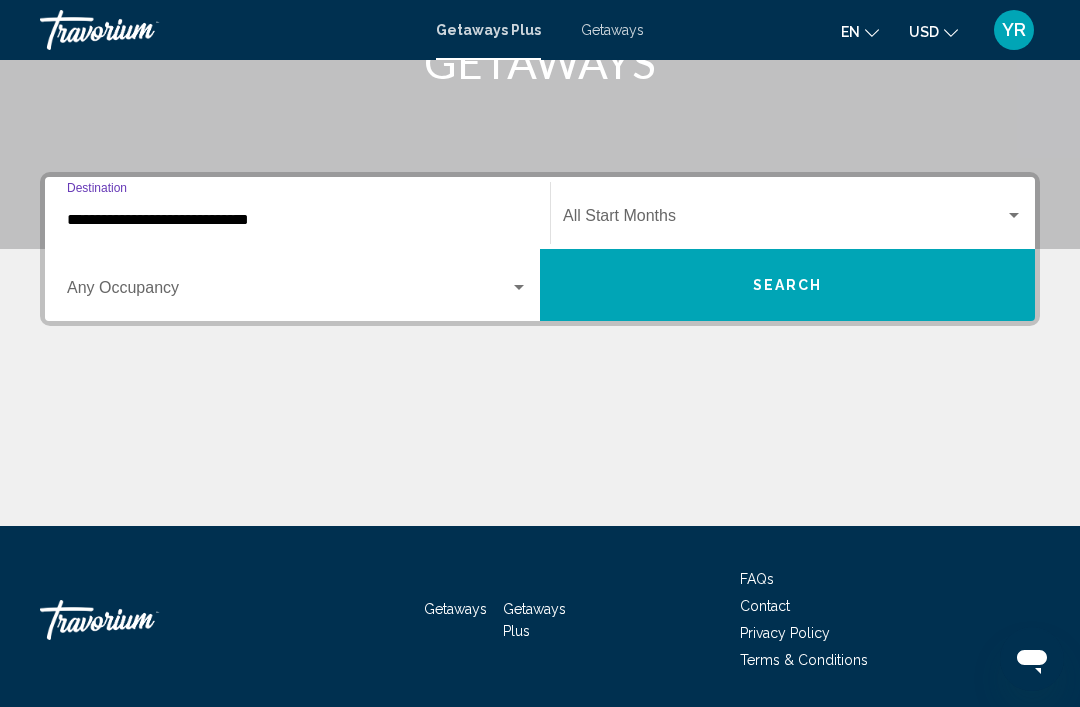 click at bounding box center (288, 292) 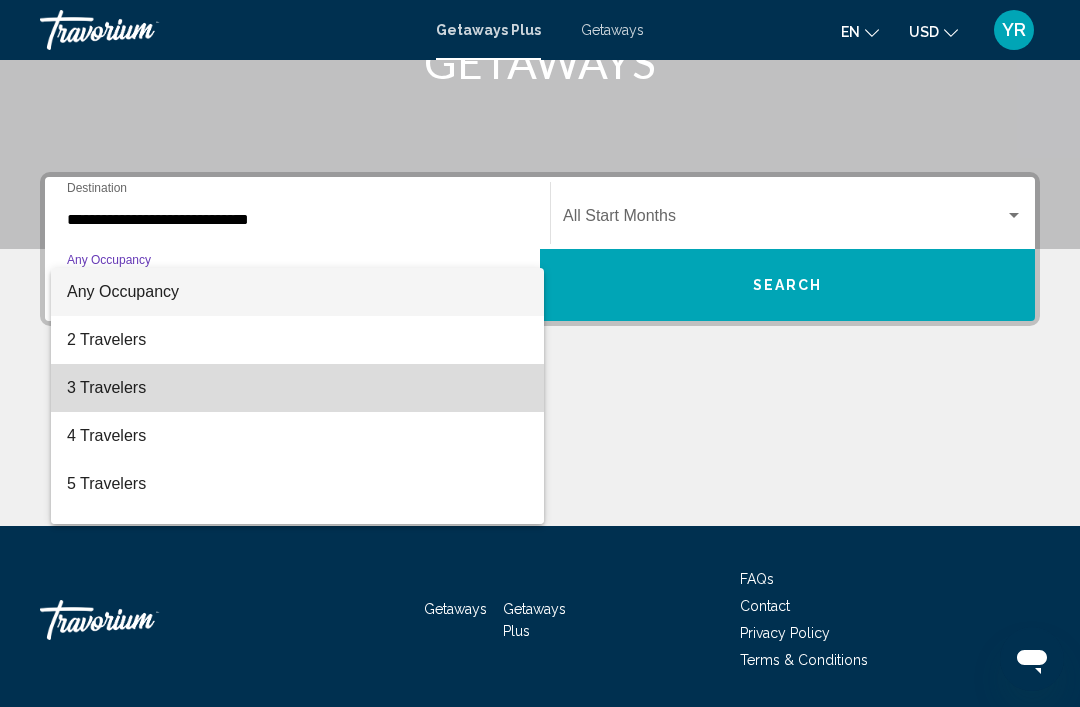 click on "3 Travelers" at bounding box center [297, 388] 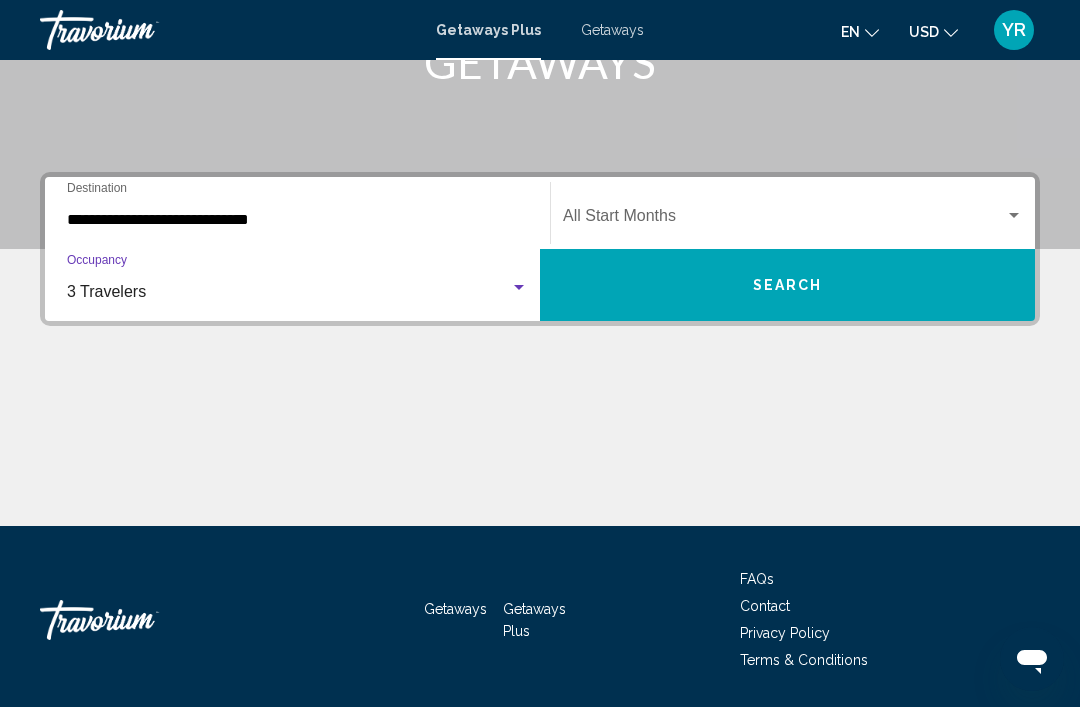 click at bounding box center [784, 220] 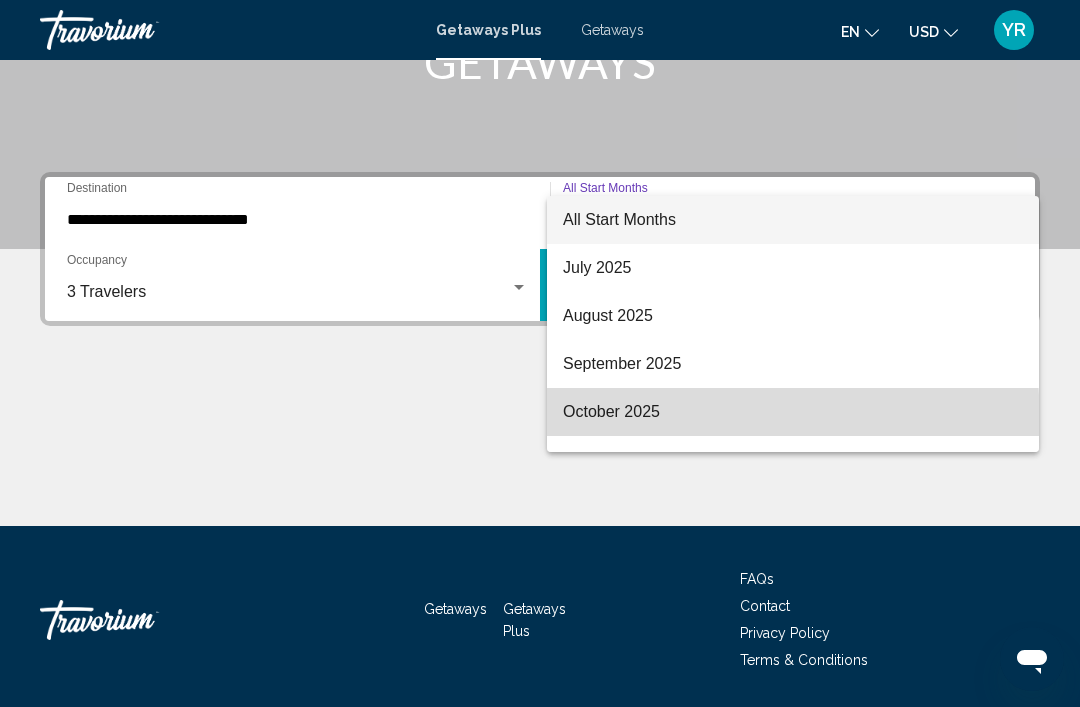 click on "October 2025" at bounding box center [793, 412] 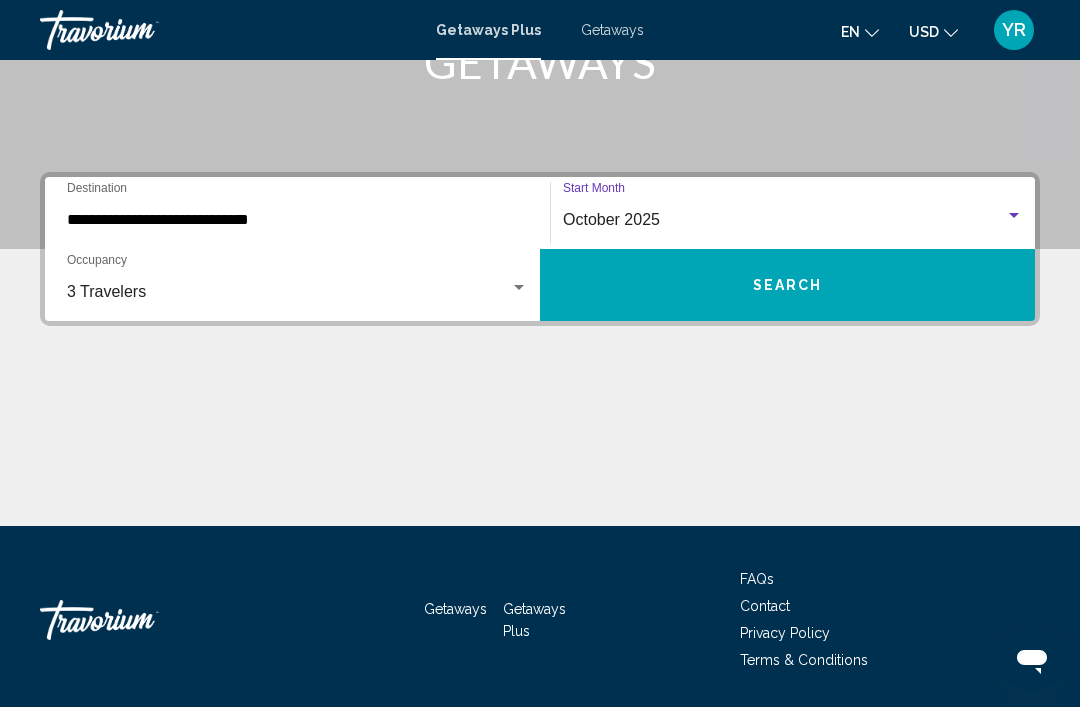click on "Search" at bounding box center (787, 285) 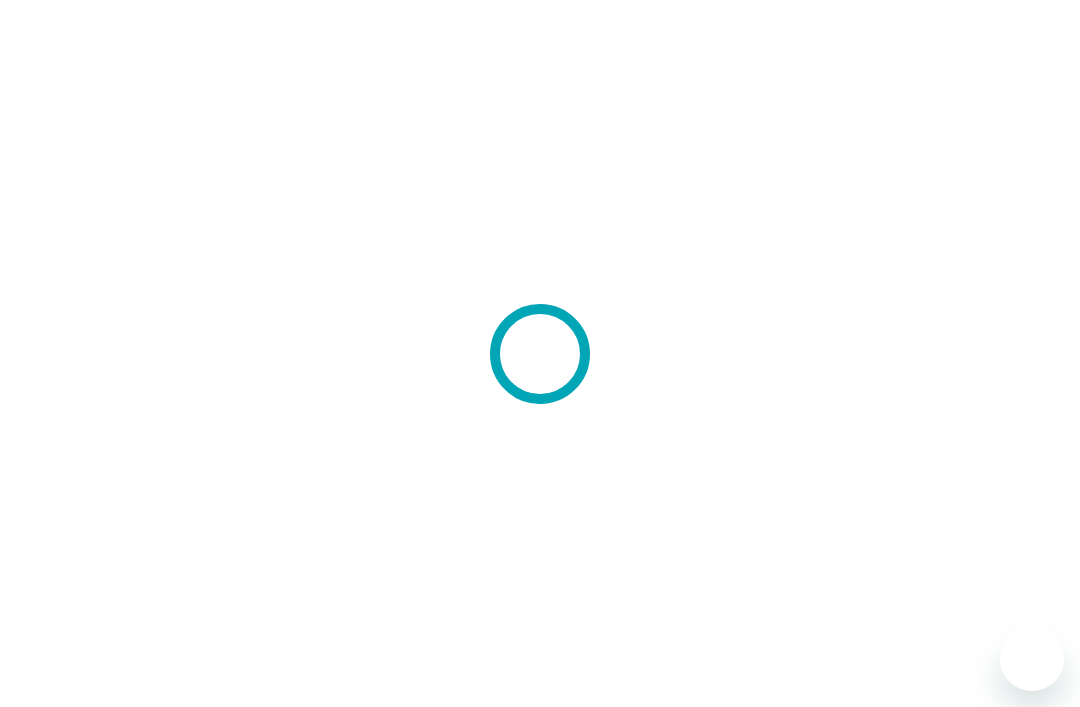 scroll, scrollTop: 0, scrollLeft: 0, axis: both 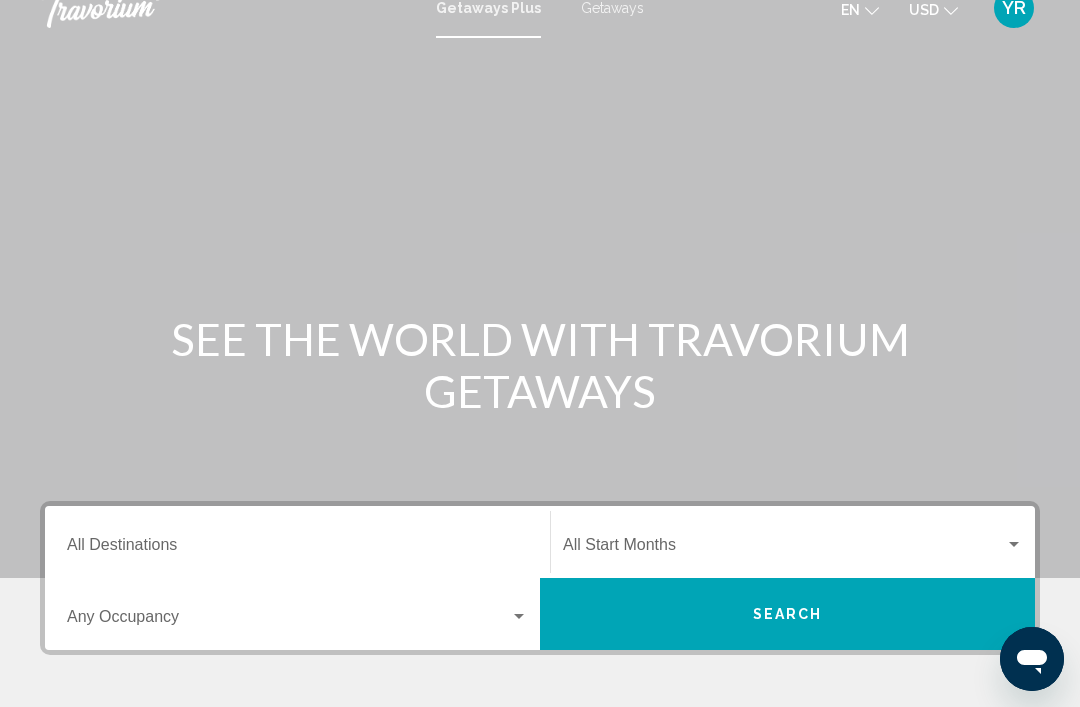 click on "Destination All Destinations" at bounding box center [297, 549] 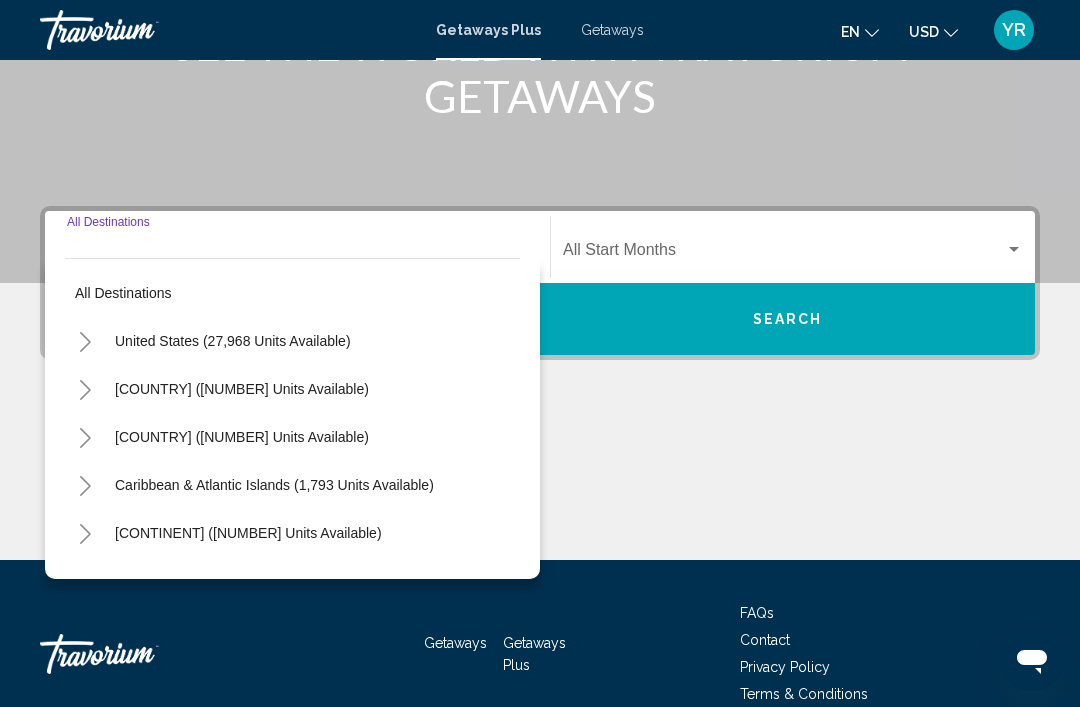 scroll, scrollTop: 351, scrollLeft: 0, axis: vertical 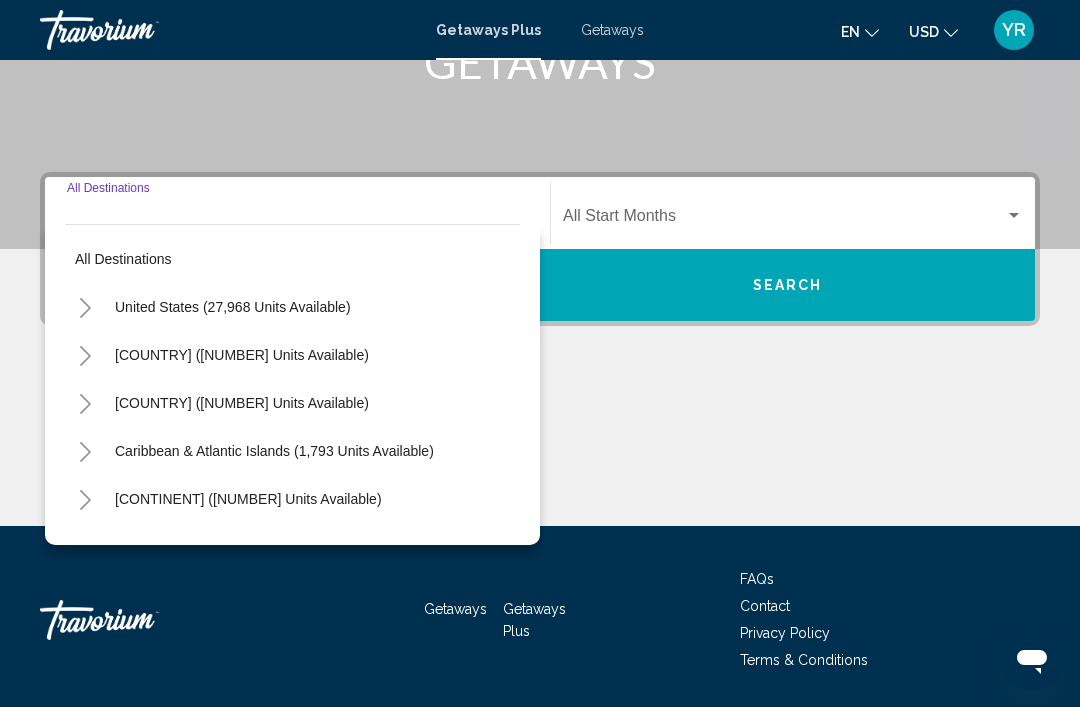 click on "Europe (2,371 units available)" at bounding box center [242, 547] 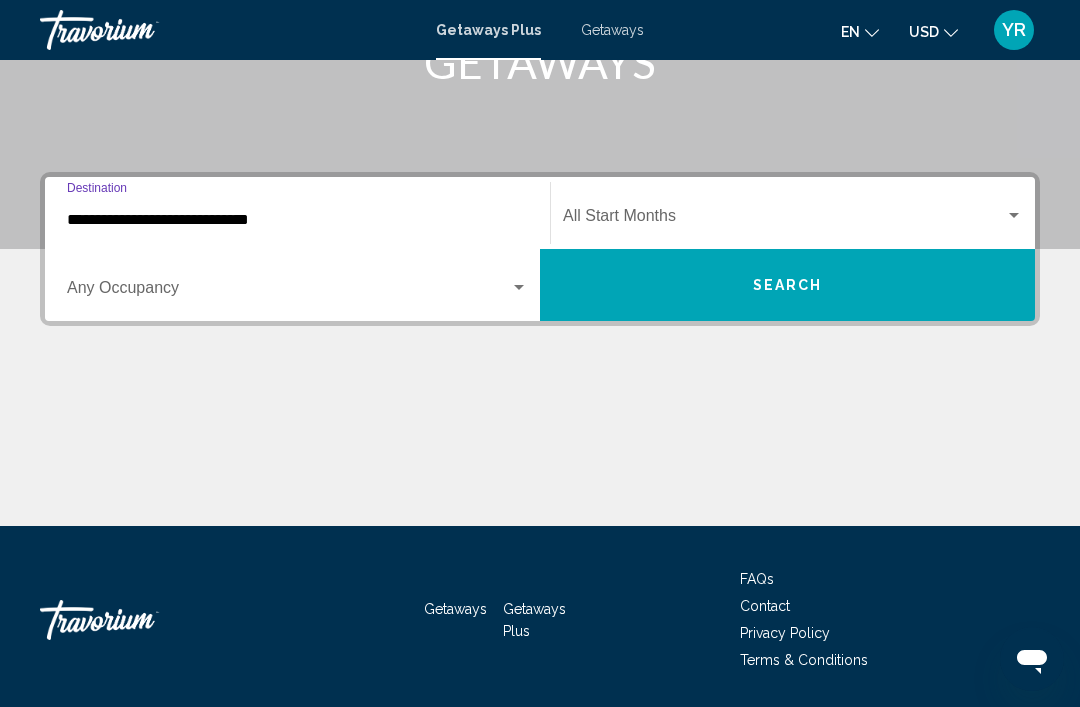click at bounding box center [288, 292] 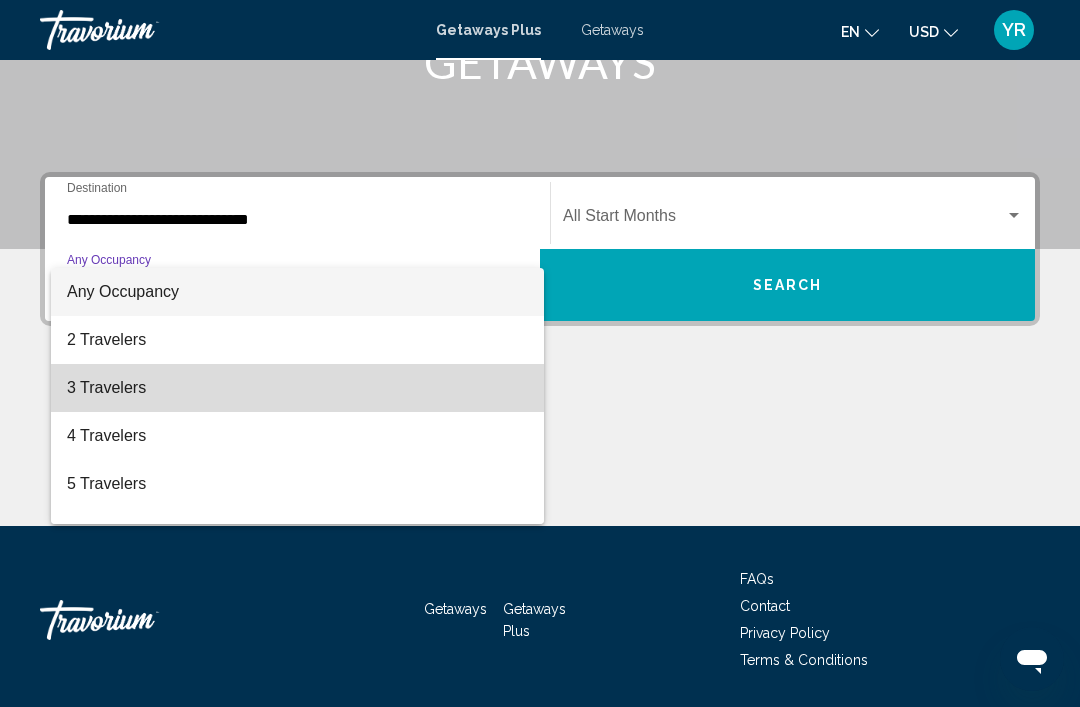 click on "3 Travelers" at bounding box center (297, 388) 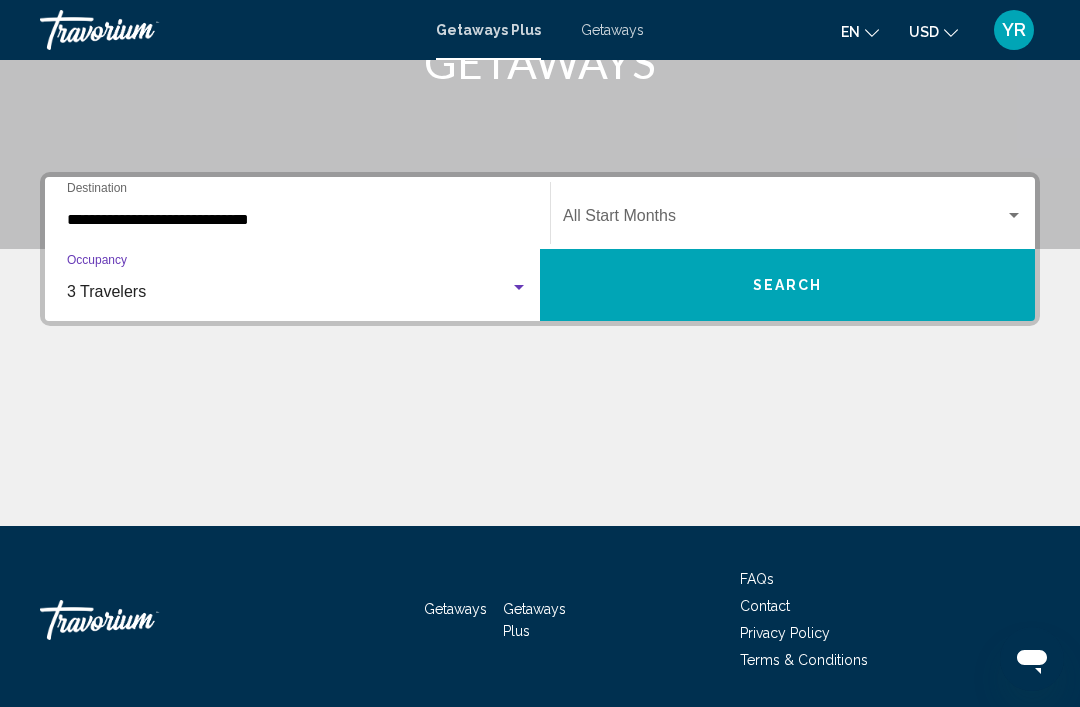 click at bounding box center (784, 220) 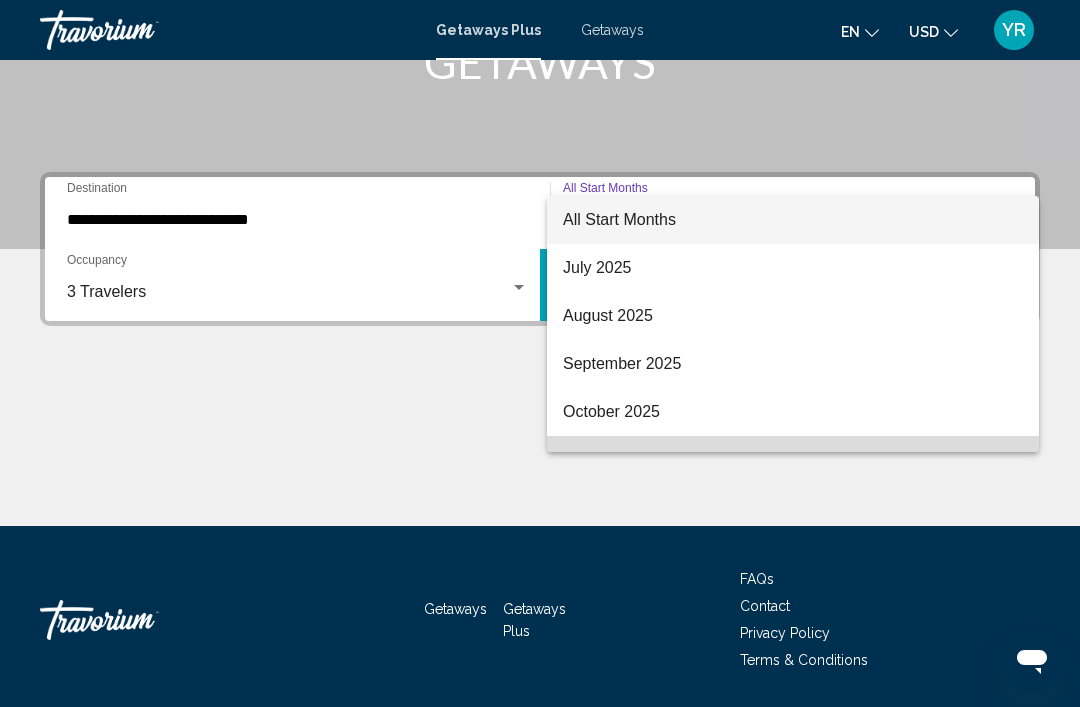 click on "November 2025" at bounding box center (793, 460) 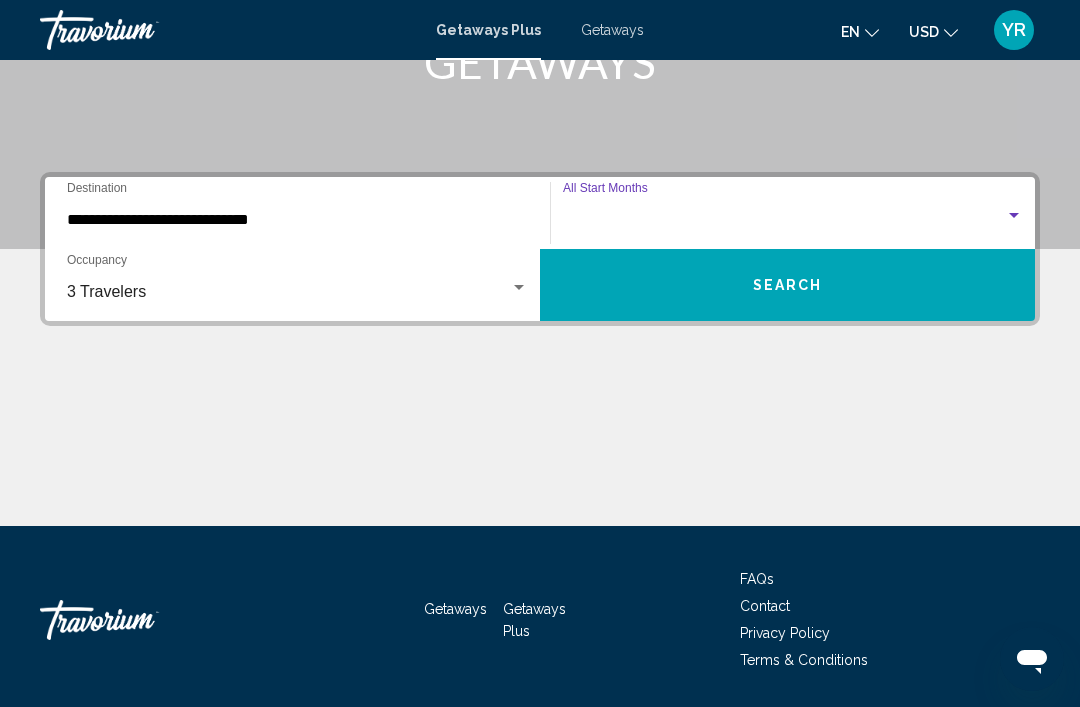 scroll, scrollTop: 32, scrollLeft: 0, axis: vertical 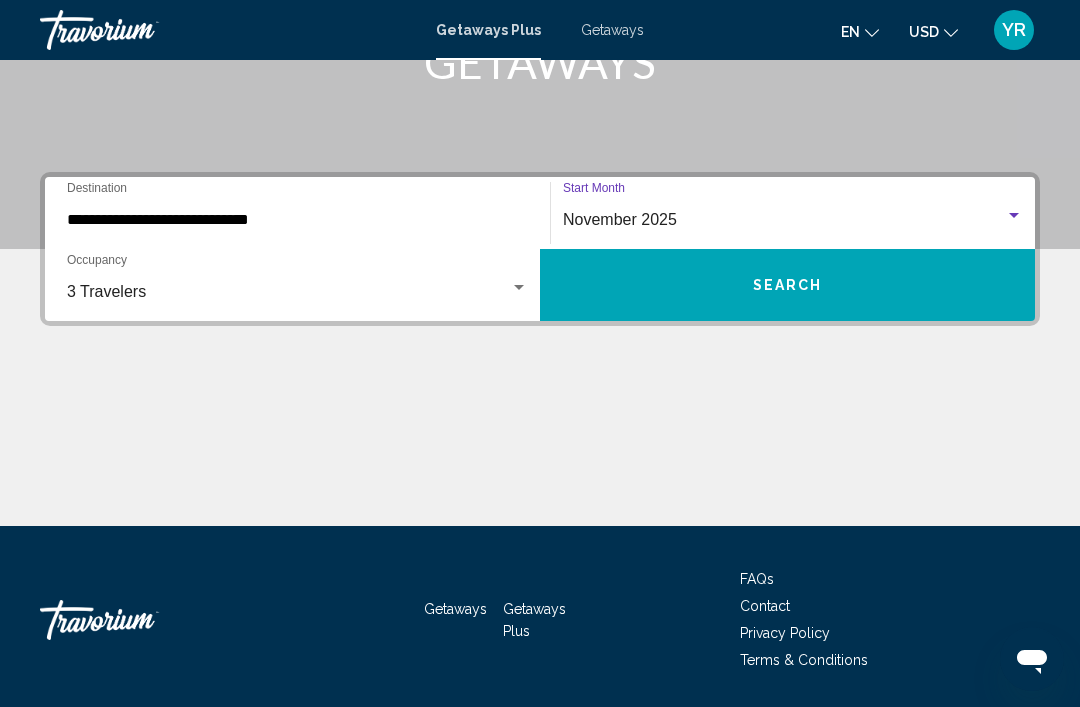 click on "November 2025 Start Month All Start Months" 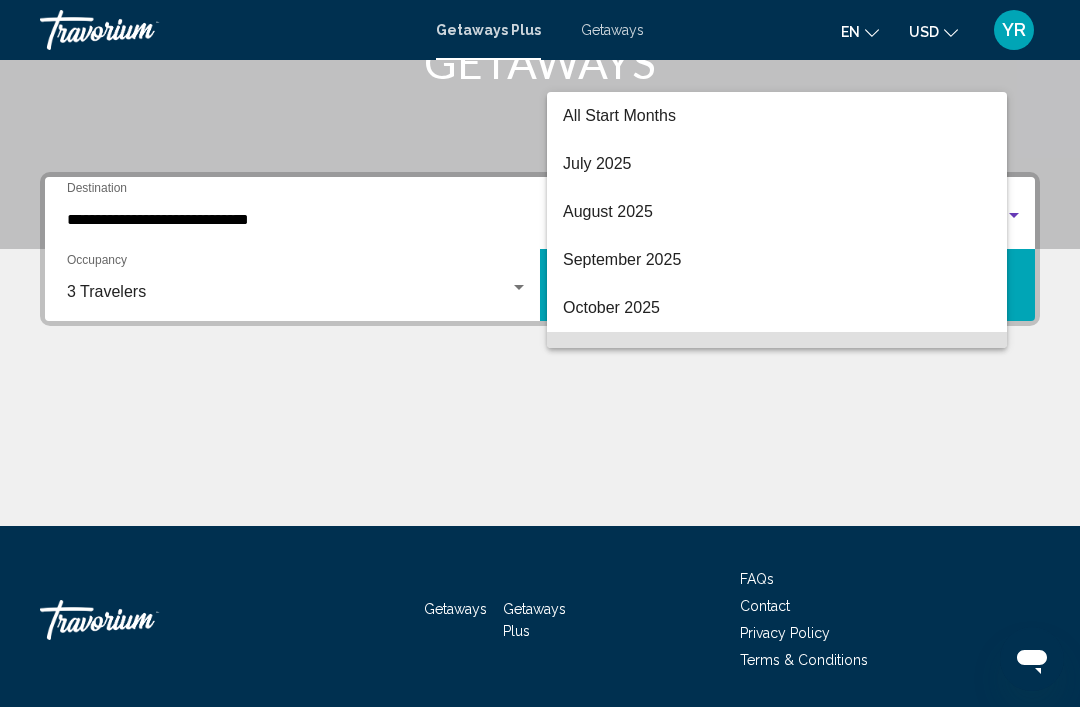 scroll, scrollTop: 136, scrollLeft: 0, axis: vertical 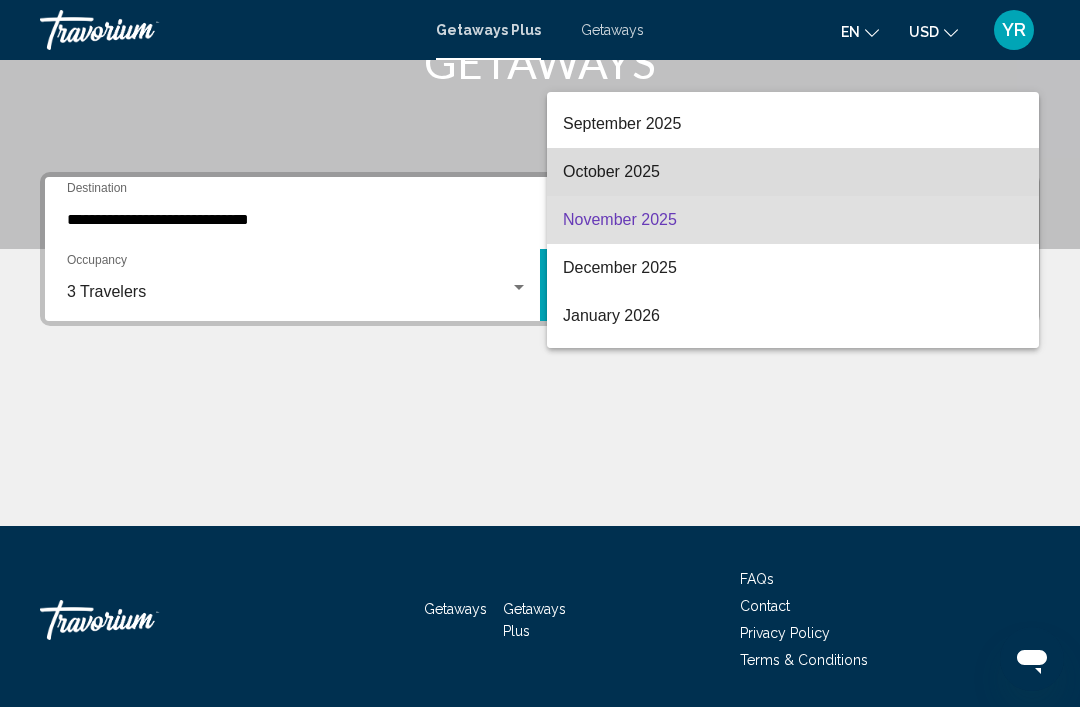 click on "October 2025" at bounding box center [793, 172] 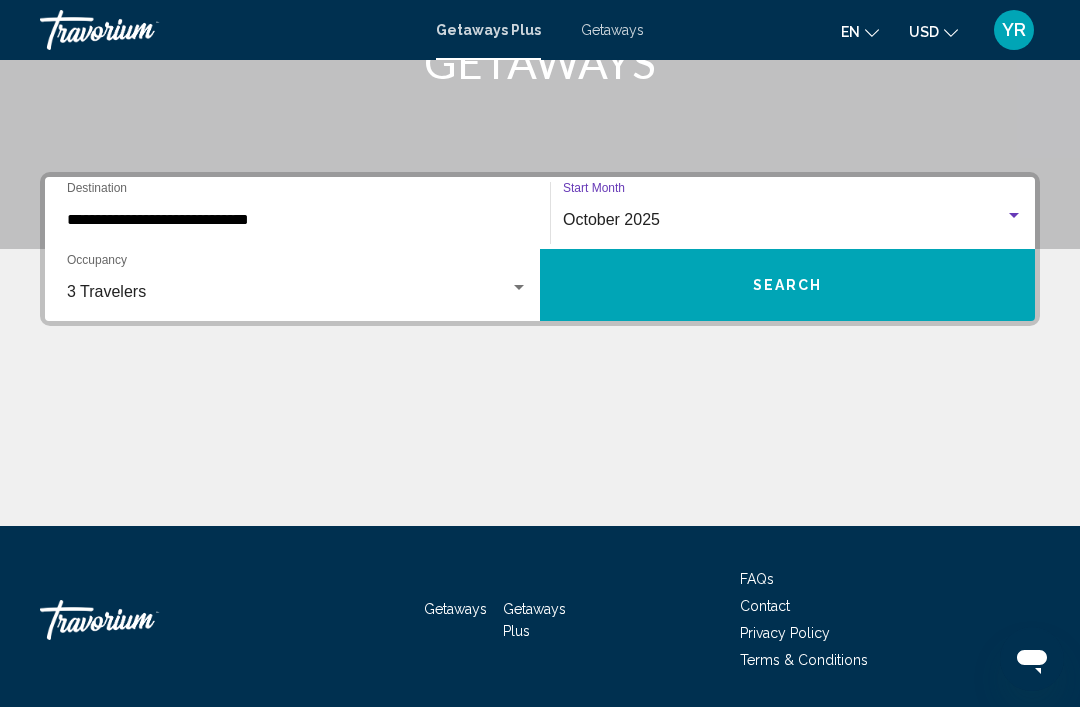 click on "Search" at bounding box center [787, 285] 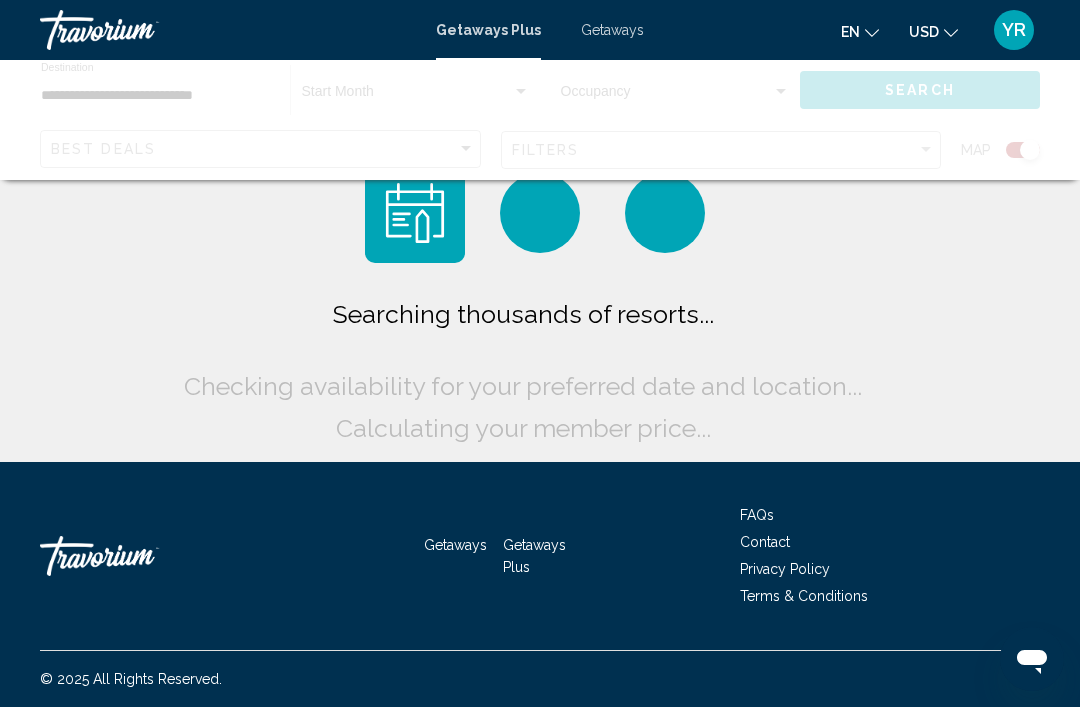 scroll, scrollTop: 0, scrollLeft: 0, axis: both 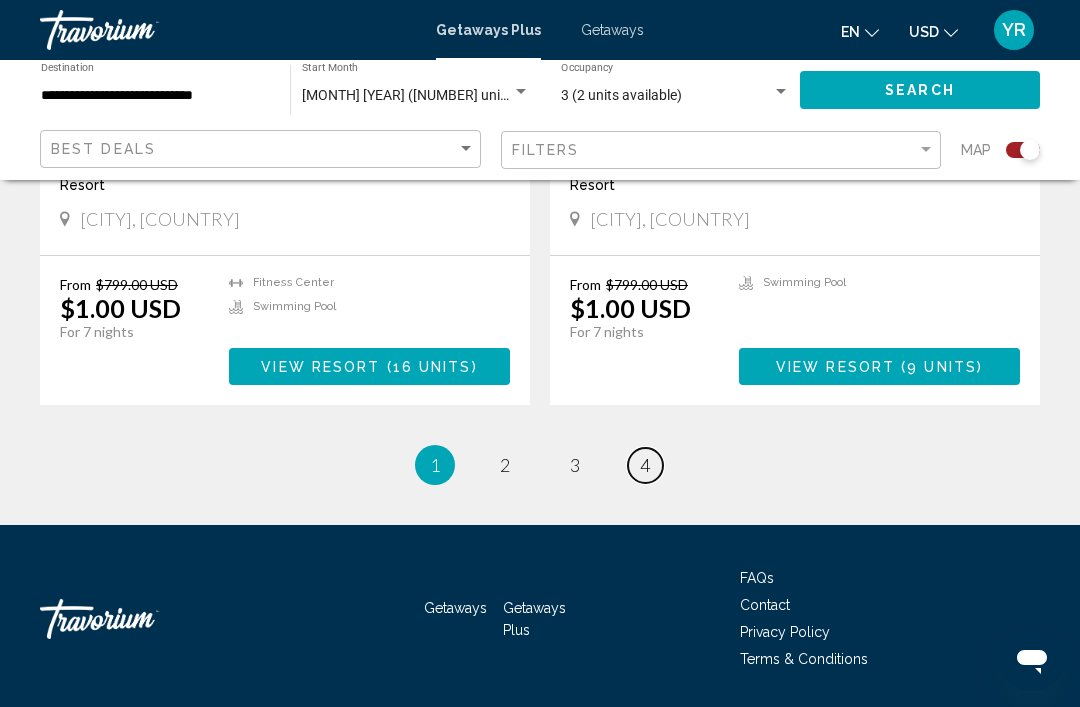 click on "4" at bounding box center (645, 465) 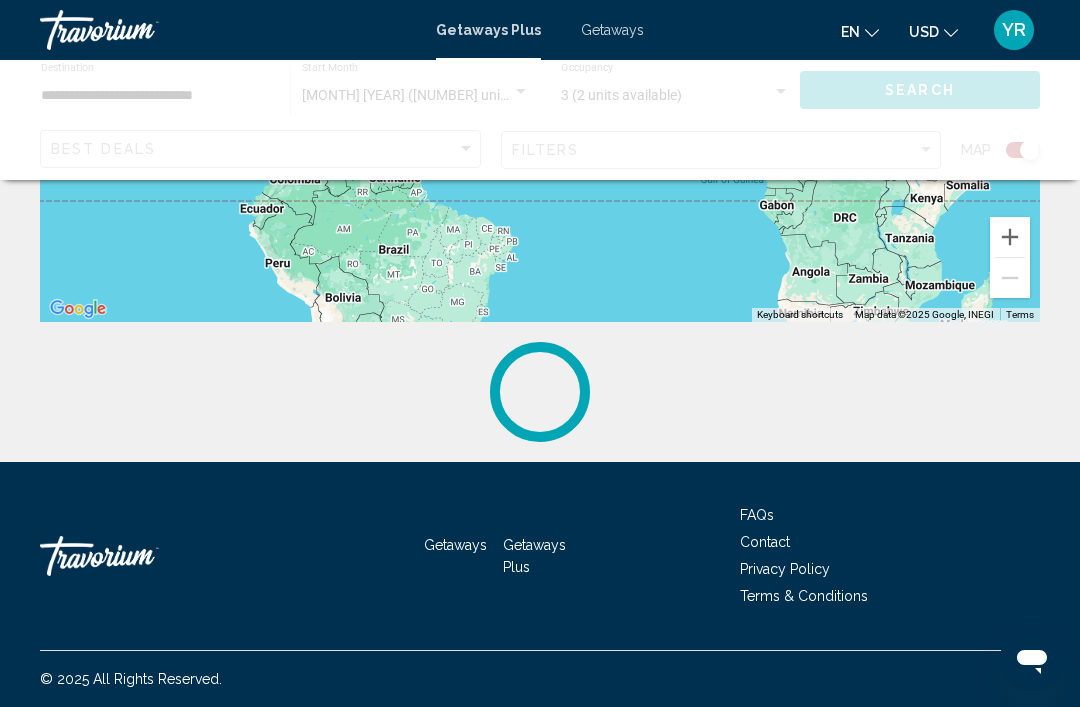 scroll, scrollTop: 0, scrollLeft: 0, axis: both 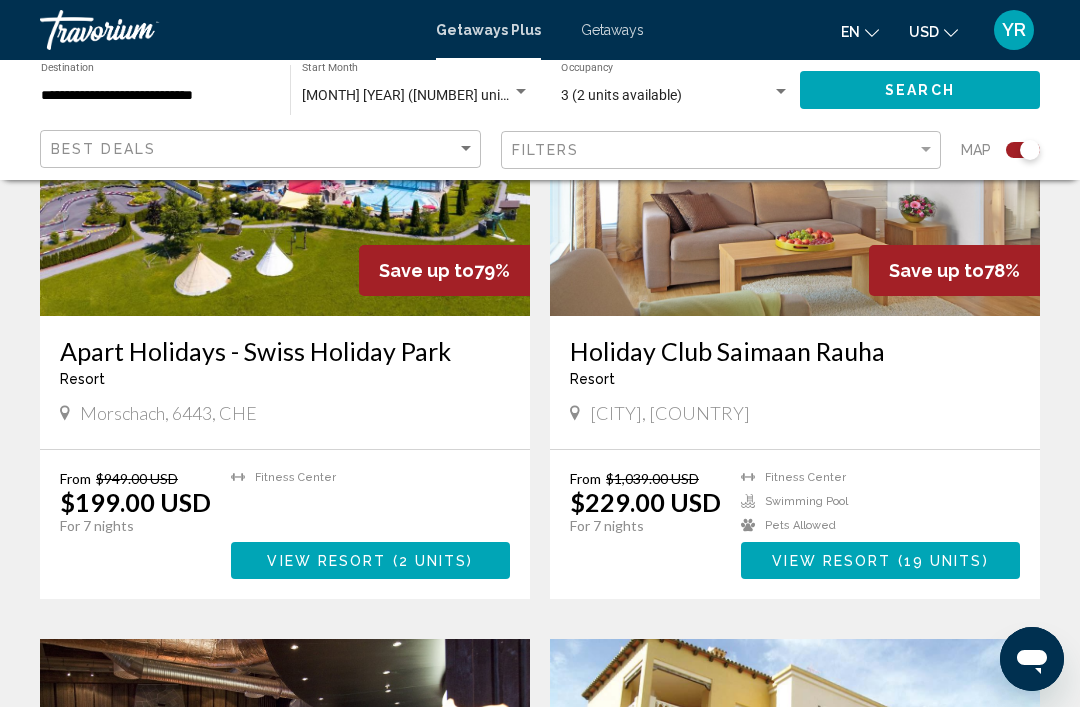 click on "Getaways" at bounding box center (612, 30) 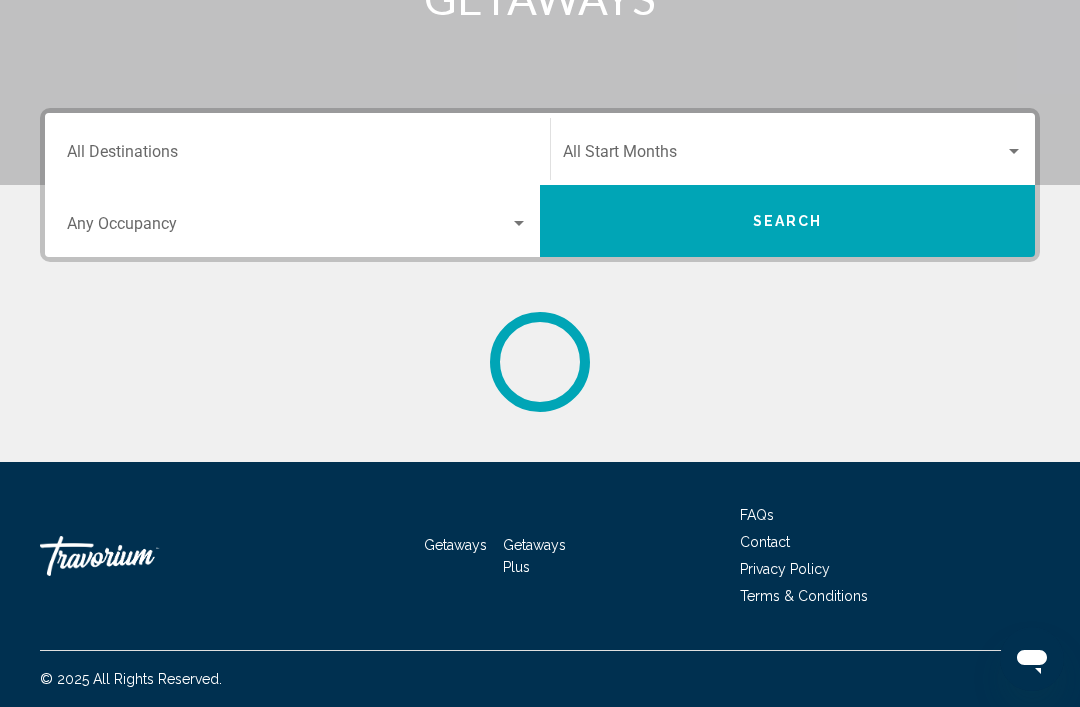 scroll, scrollTop: 0, scrollLeft: 0, axis: both 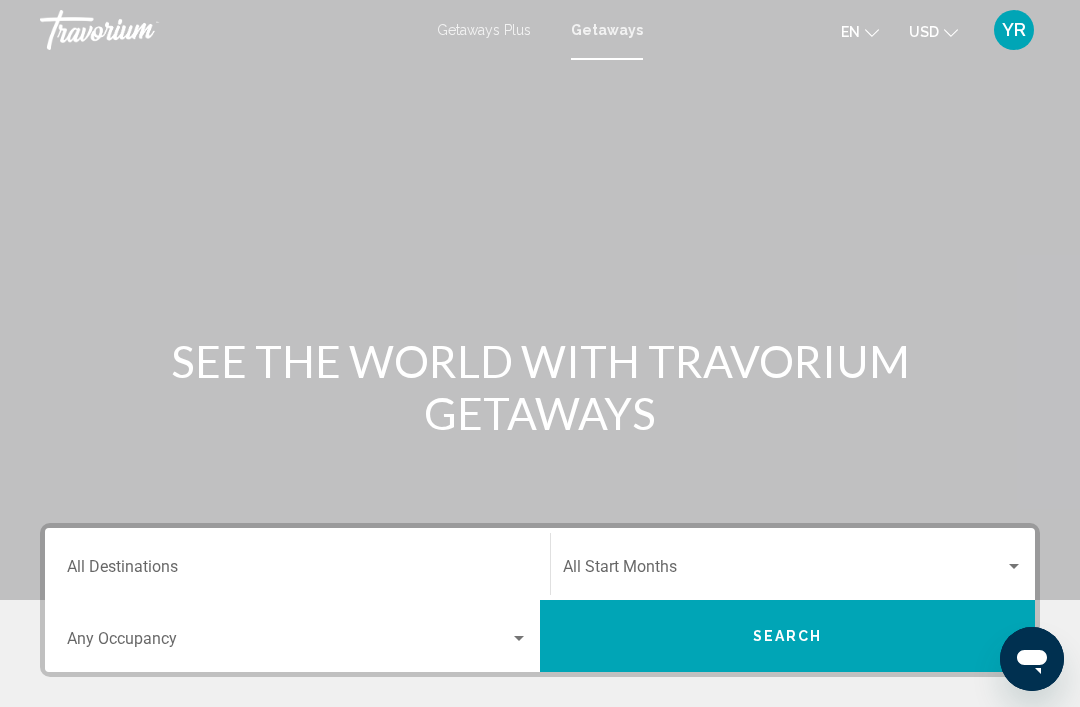 click on "Destination All Destinations" at bounding box center [297, 571] 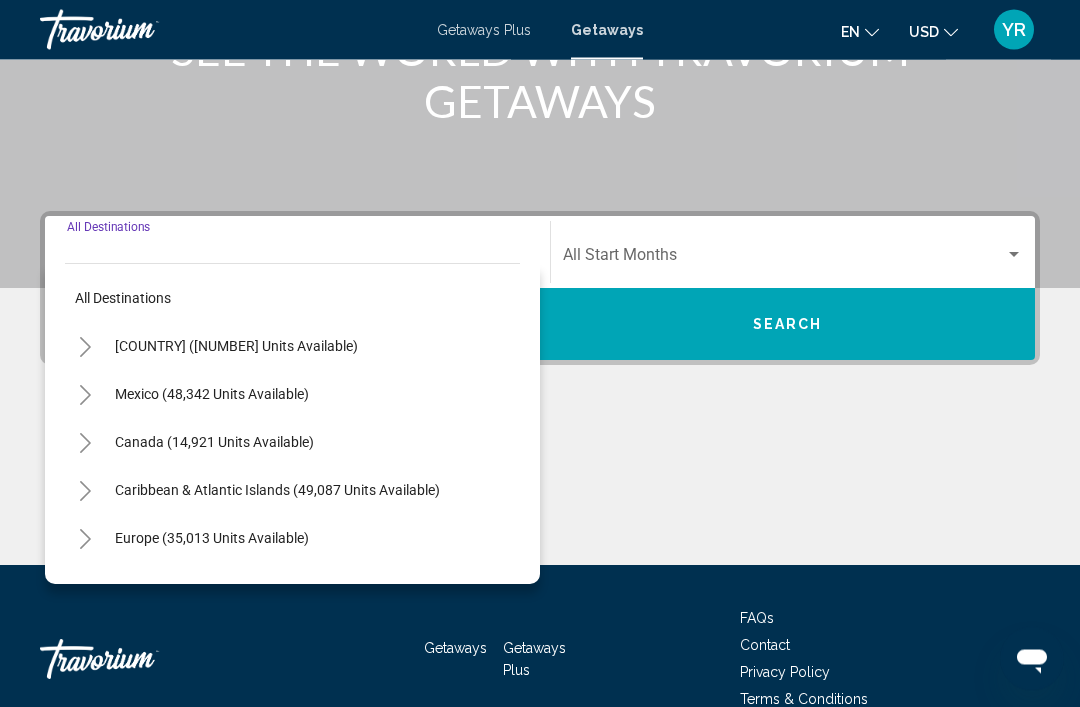 scroll, scrollTop: 351, scrollLeft: 0, axis: vertical 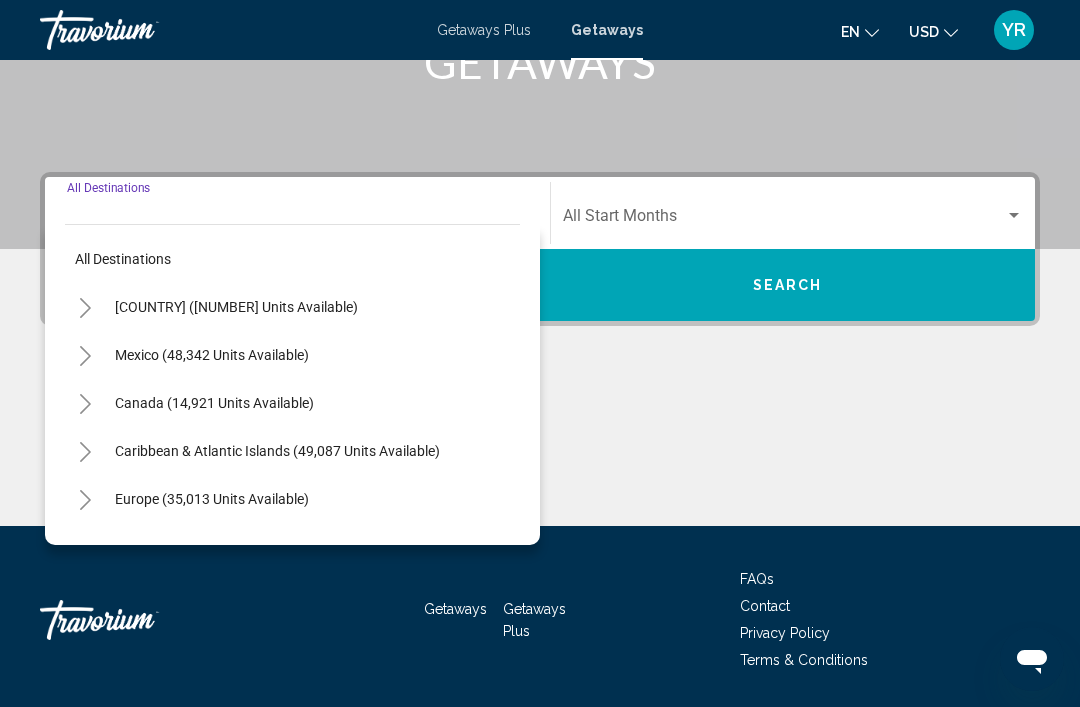 click on "Europe (35,013 units available)" at bounding box center [214, 547] 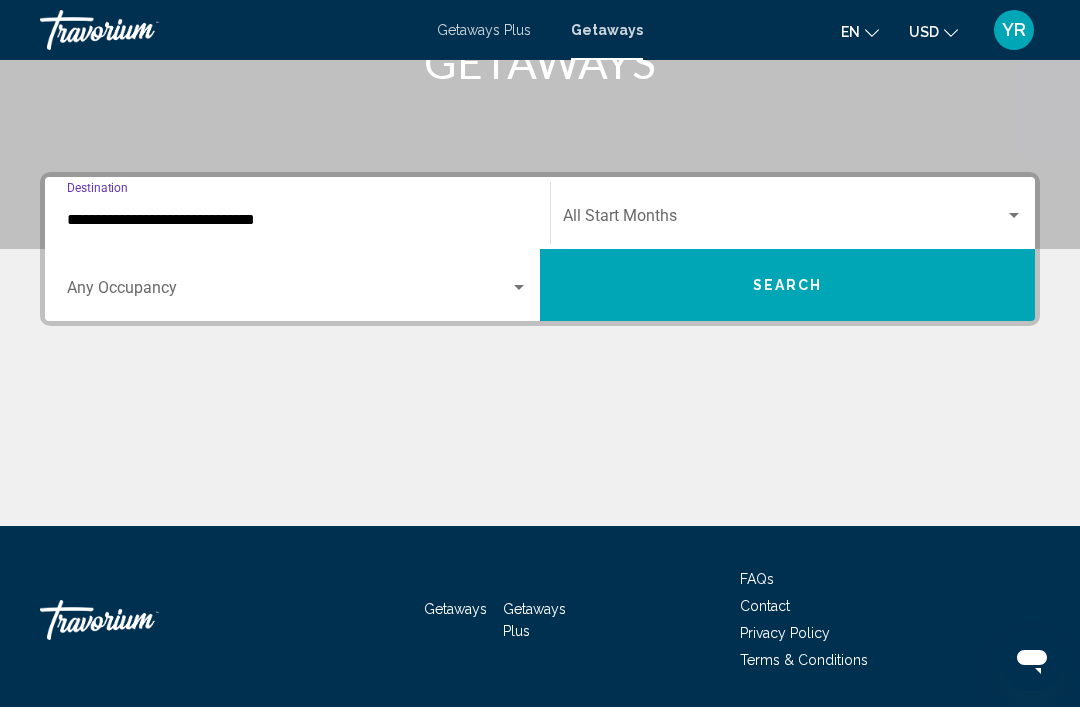 click at bounding box center (288, 292) 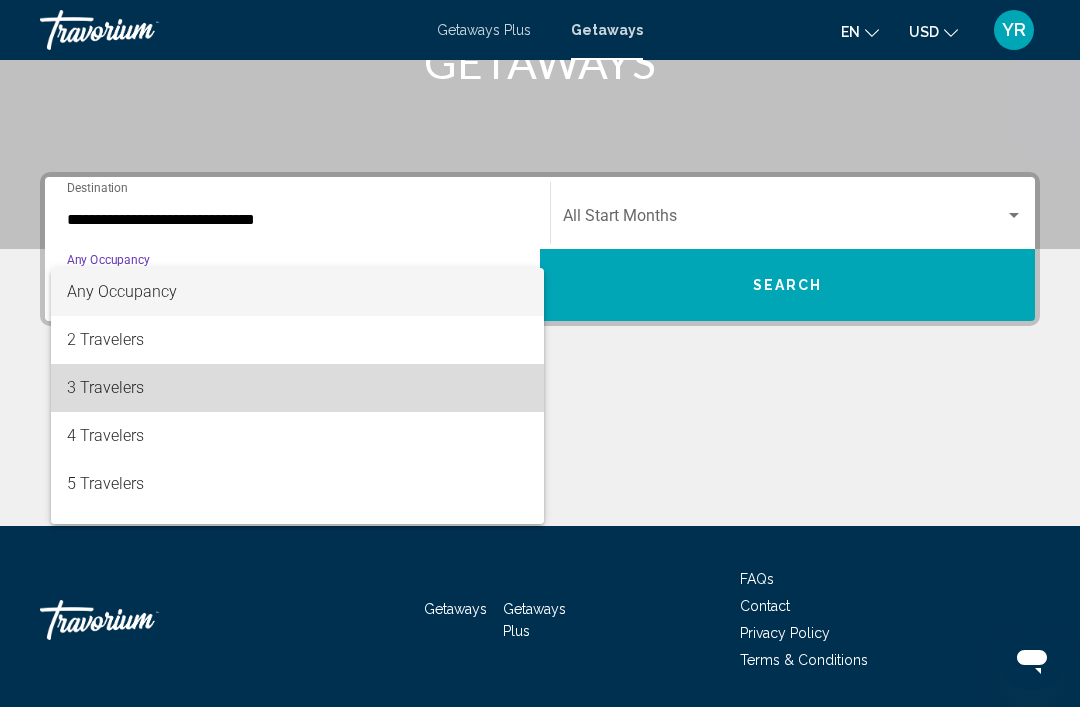 click on "3 Travelers" at bounding box center [297, 388] 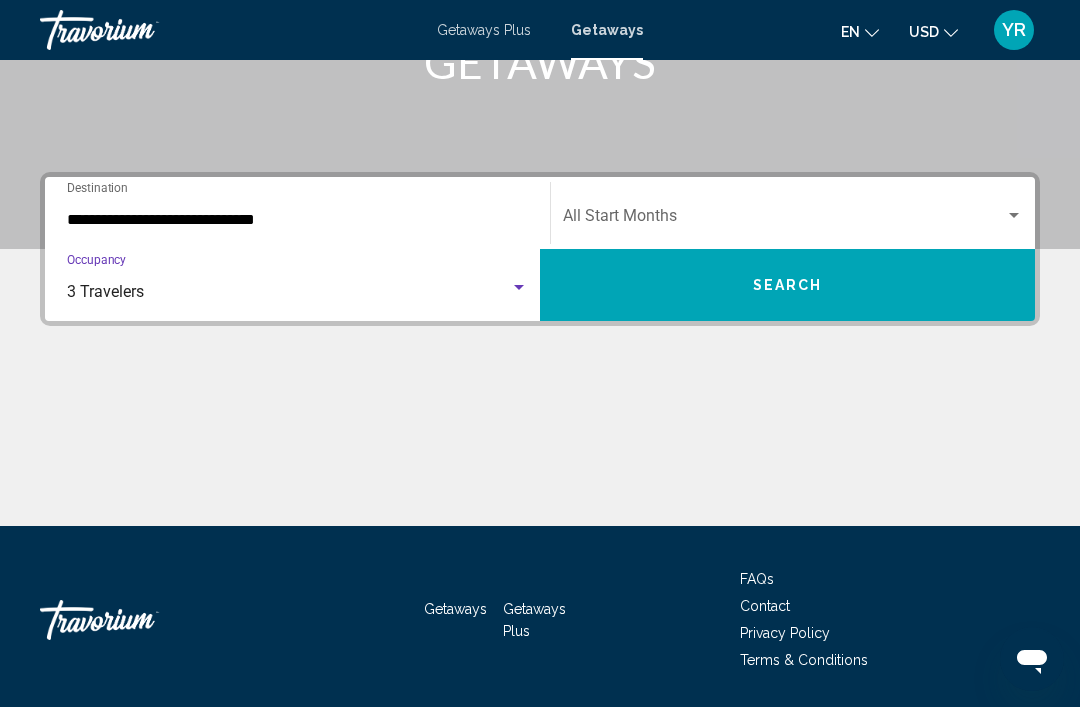 click on "Start Month All Start Months" 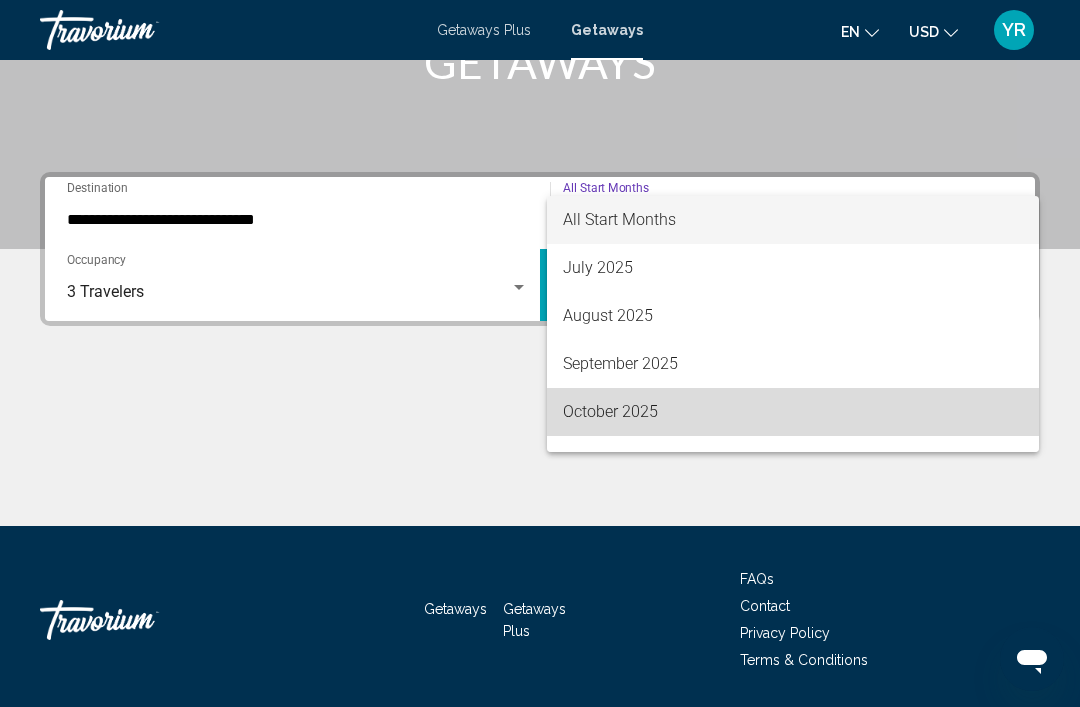 click on "October 2025" at bounding box center (793, 412) 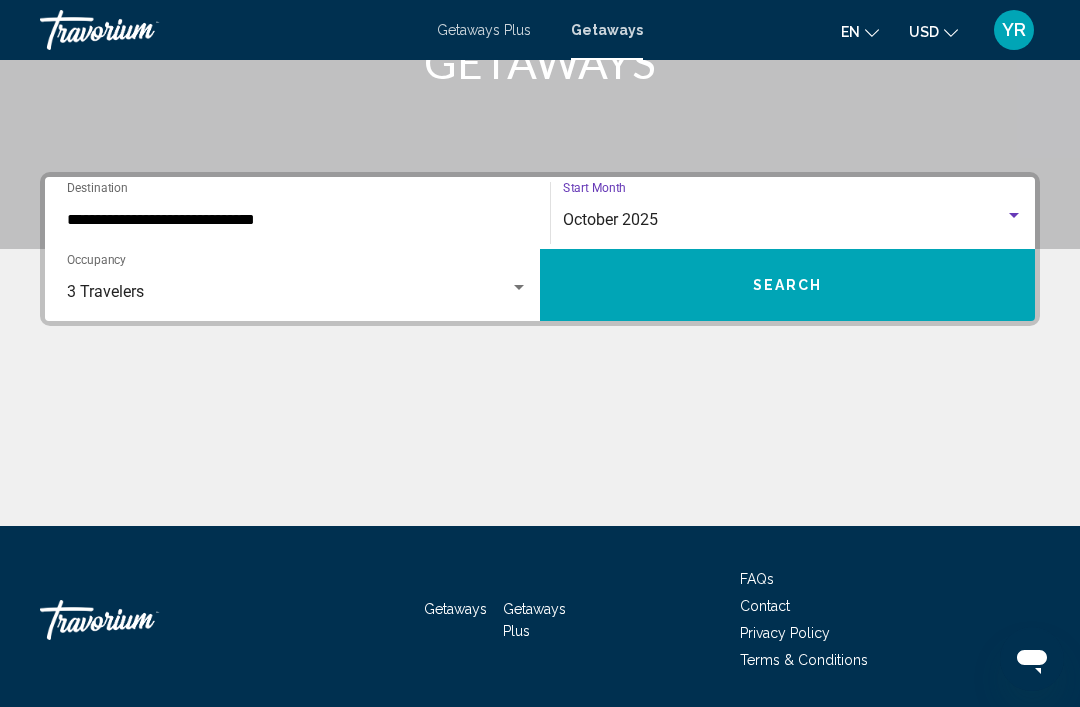 click on "Search" at bounding box center [787, 285] 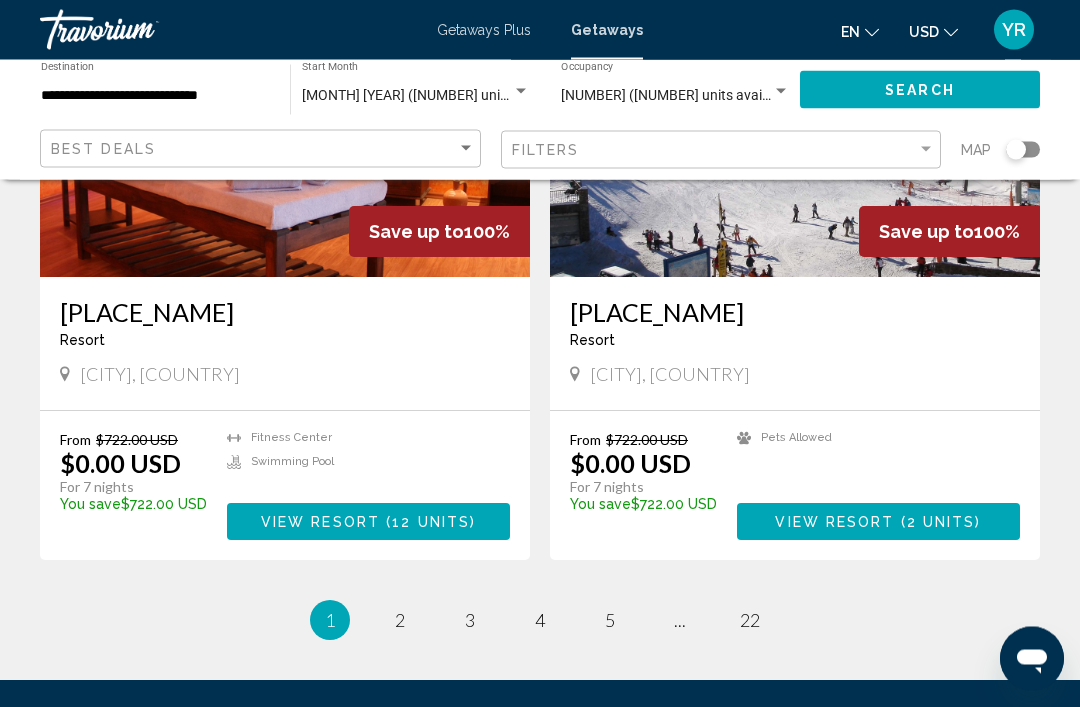 scroll, scrollTop: 3686, scrollLeft: 0, axis: vertical 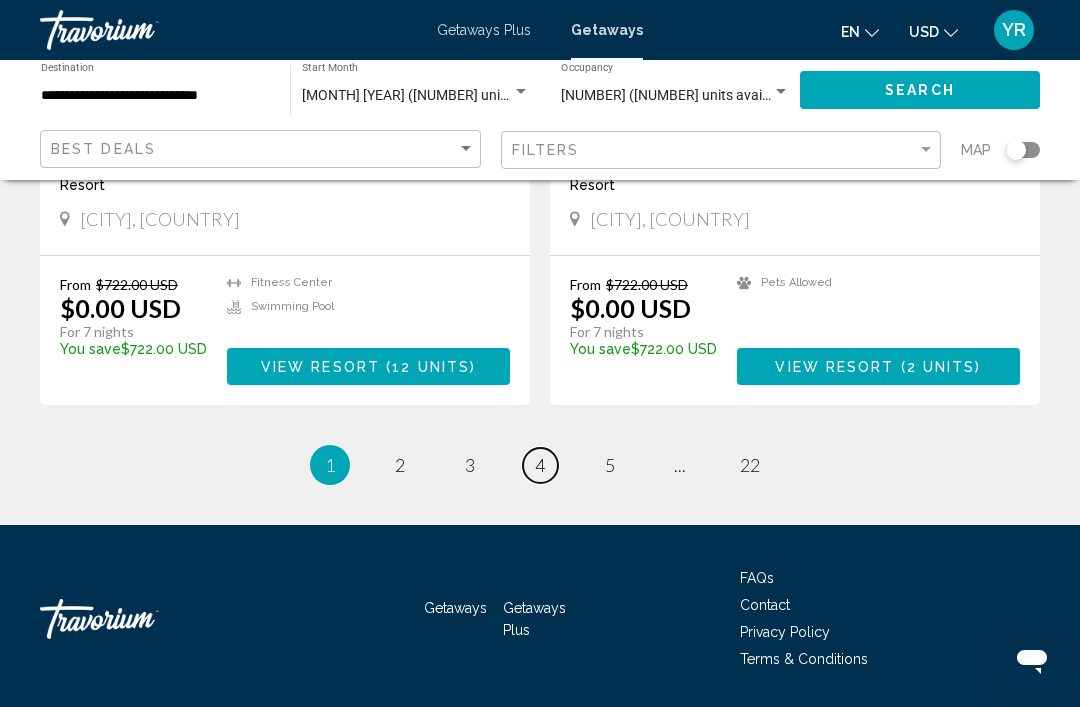 click on "4" at bounding box center [540, 465] 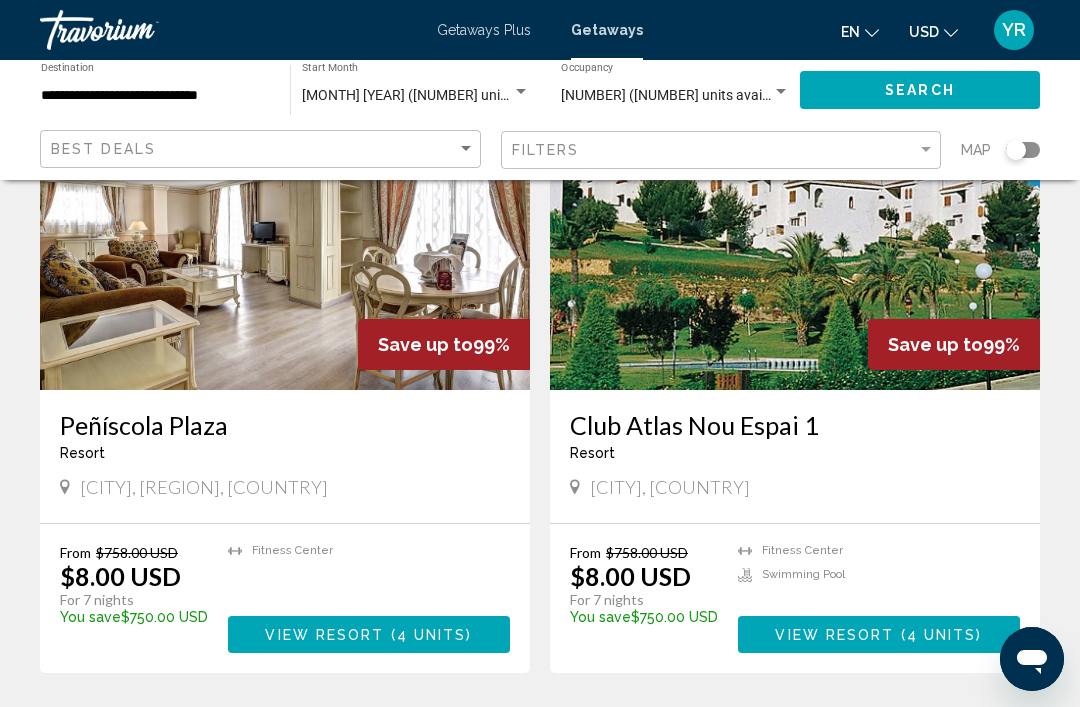 scroll, scrollTop: 3685, scrollLeft: 0, axis: vertical 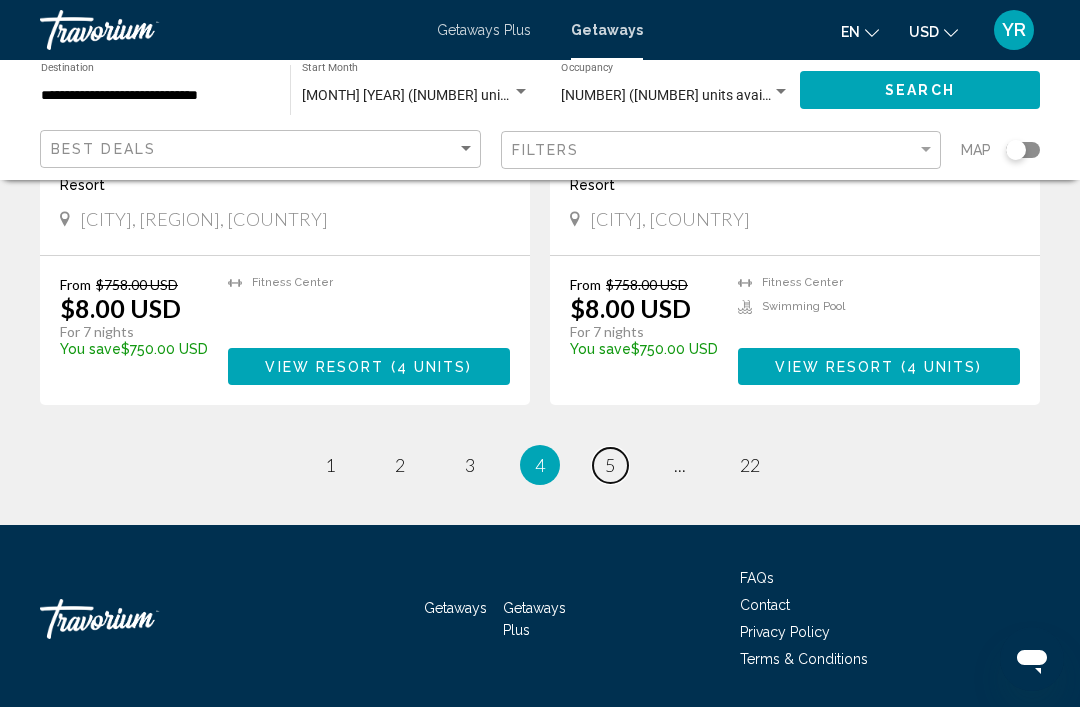 click on "page  5" at bounding box center (610, 465) 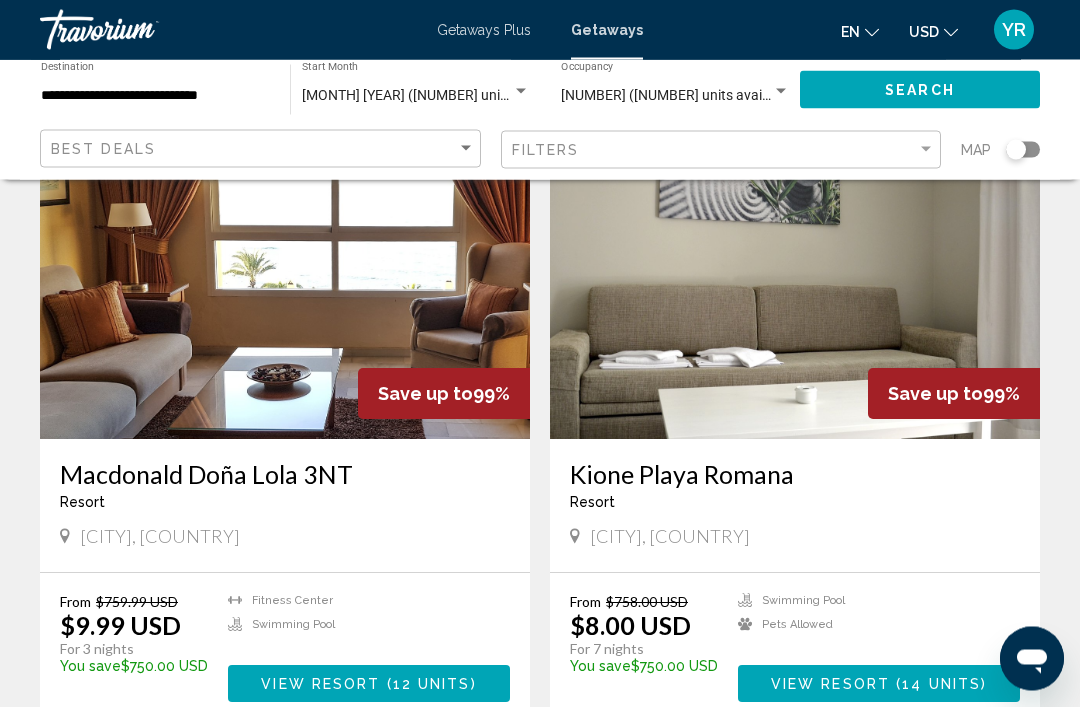 scroll, scrollTop: 152, scrollLeft: 0, axis: vertical 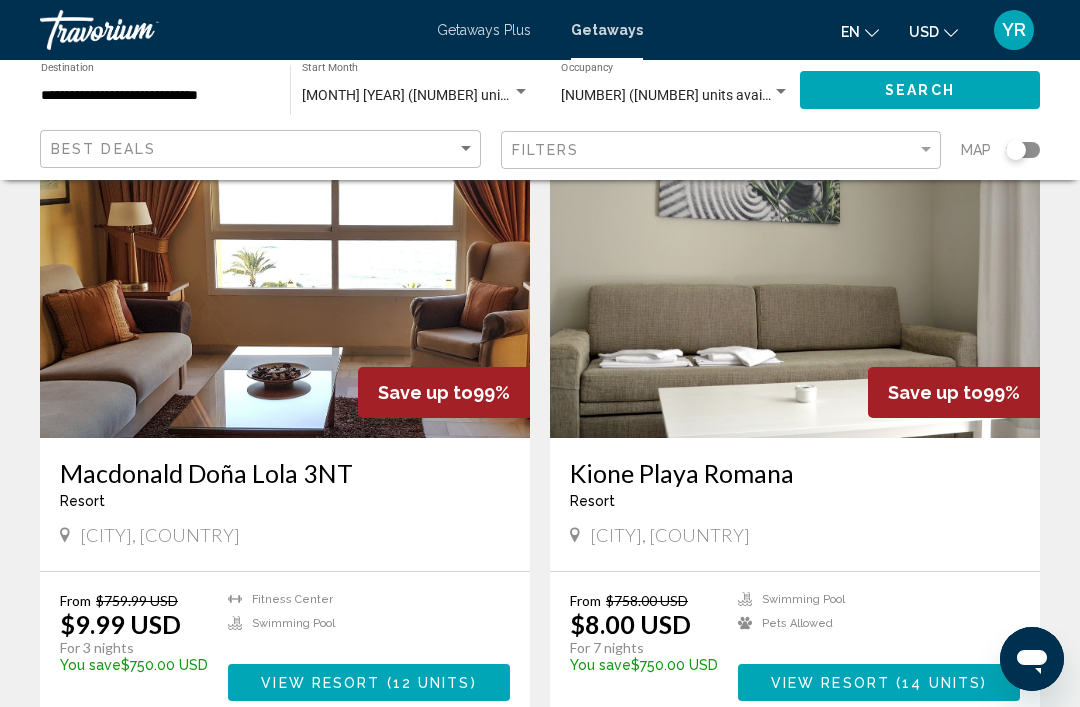click at bounding box center [285, 278] 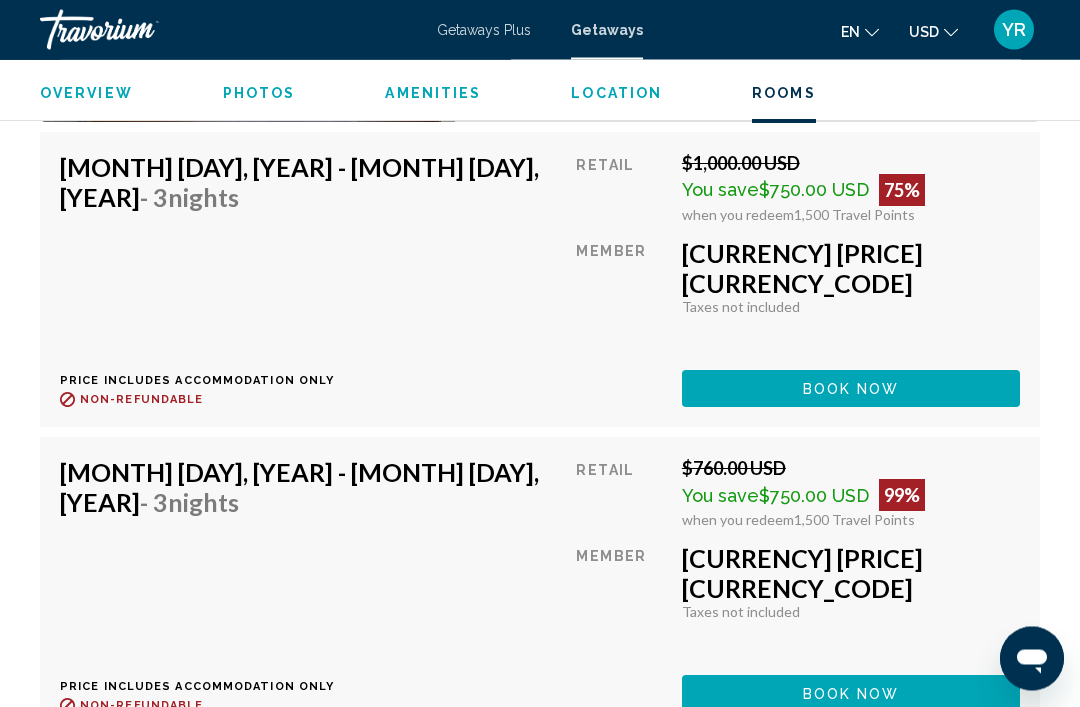 scroll, scrollTop: 3731, scrollLeft: 0, axis: vertical 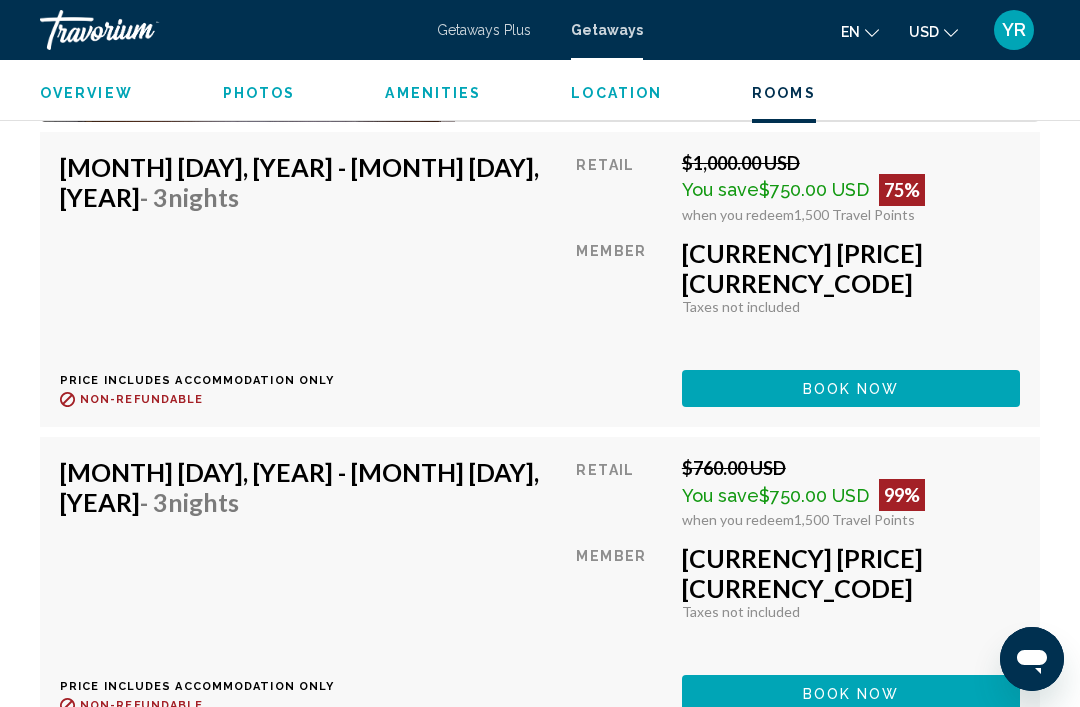 click on "Book now" at bounding box center [851, 388] 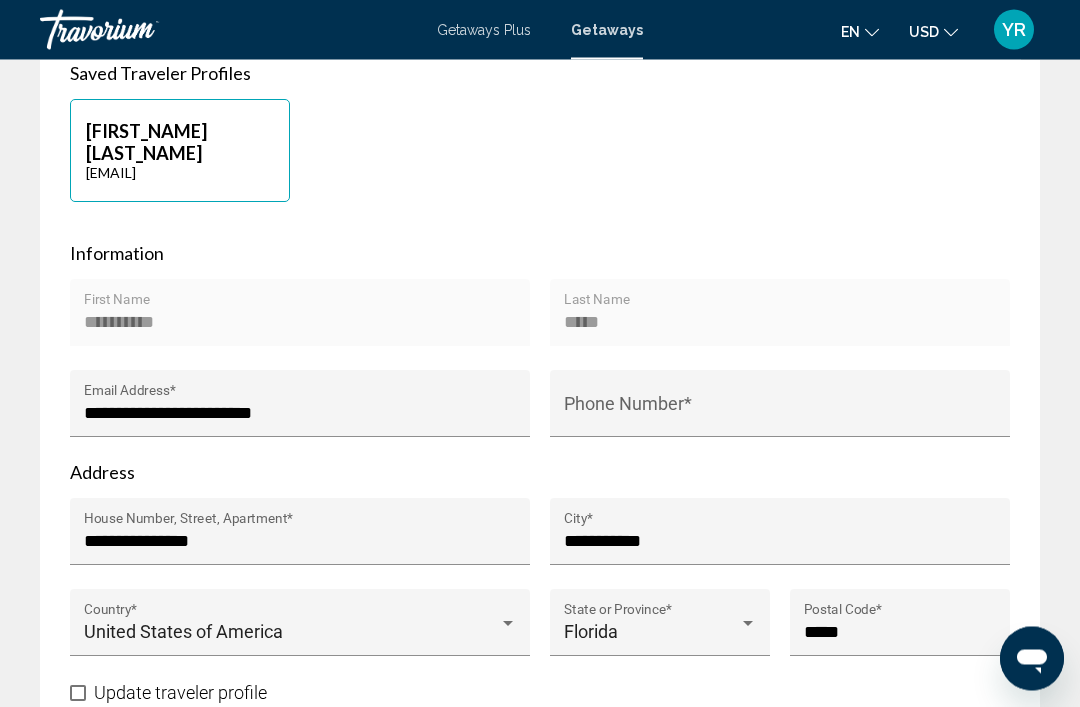 scroll, scrollTop: 959, scrollLeft: 0, axis: vertical 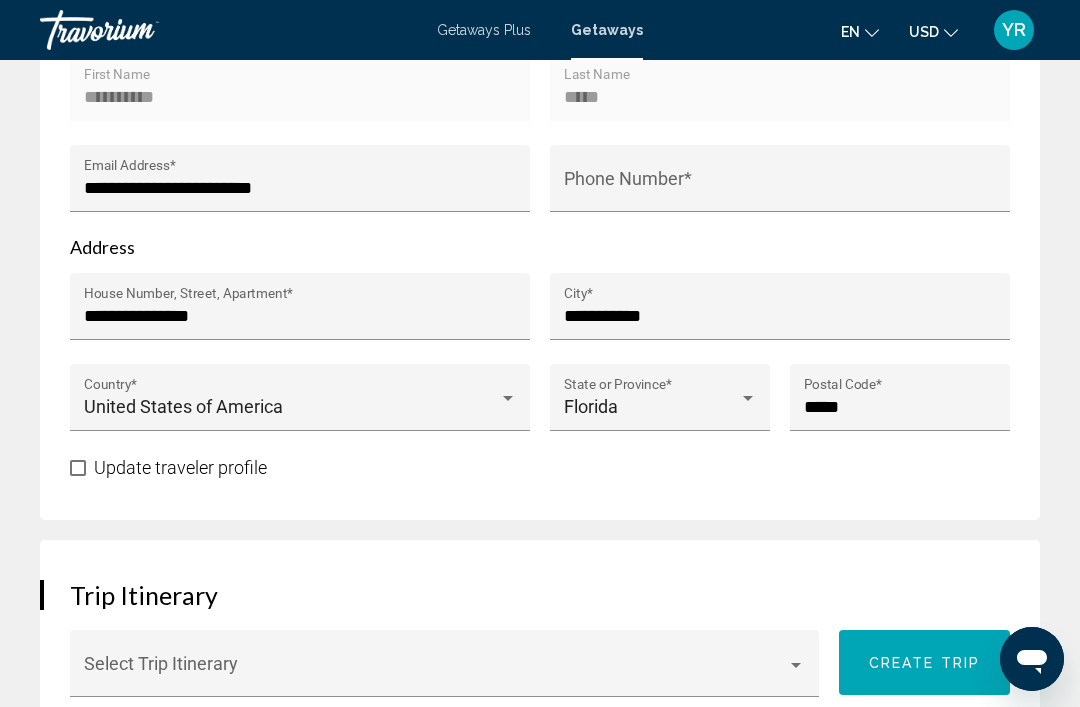 click on "**********" at bounding box center [300, 316] 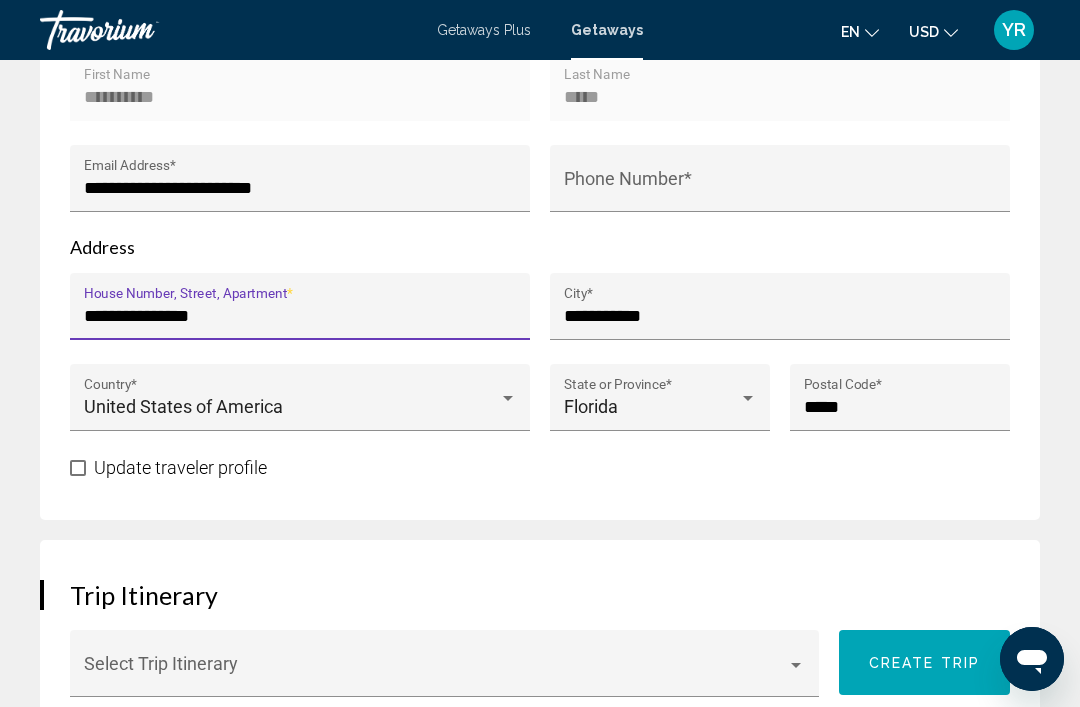 scroll, scrollTop: 1182, scrollLeft: 0, axis: vertical 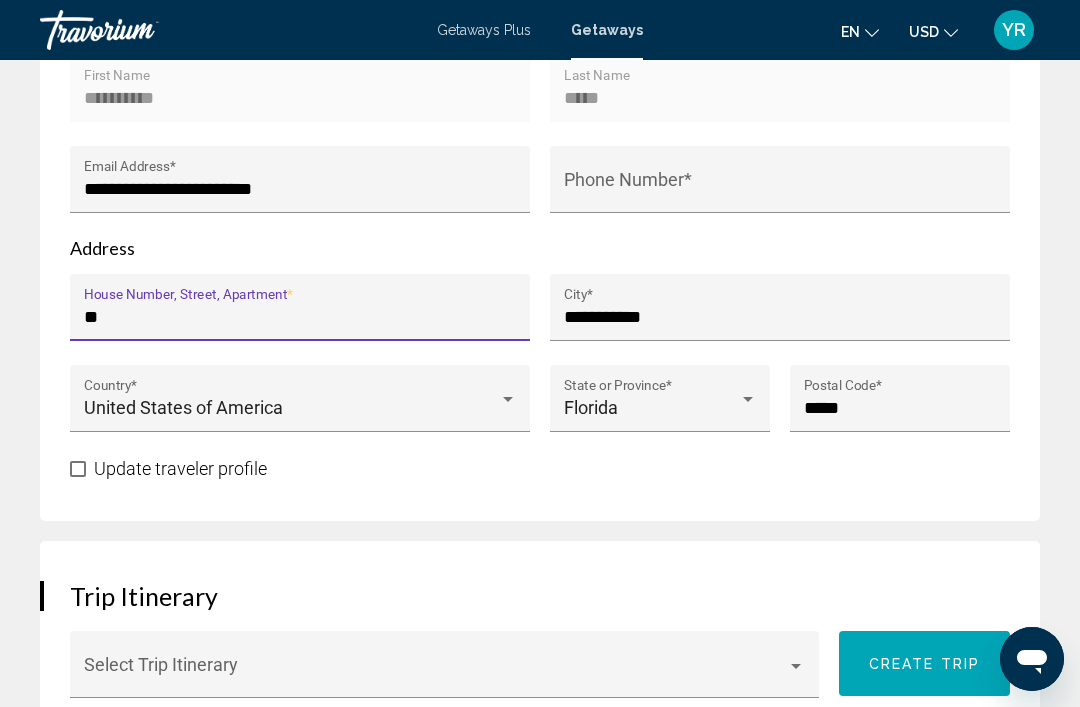 type on "*" 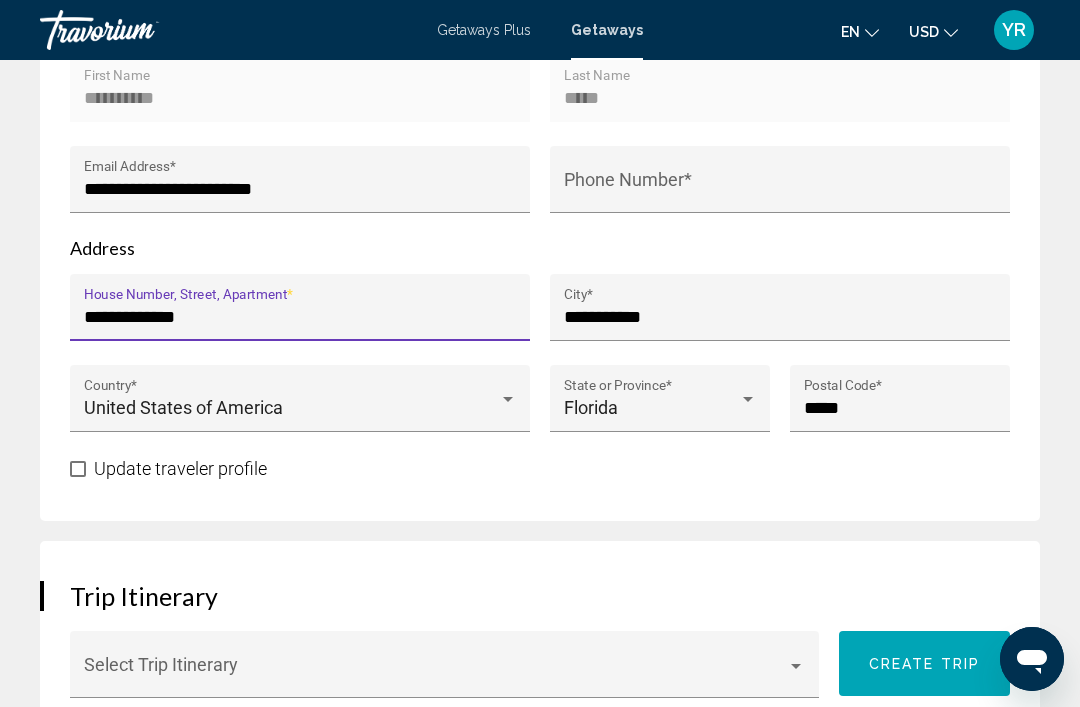 type on "**********" 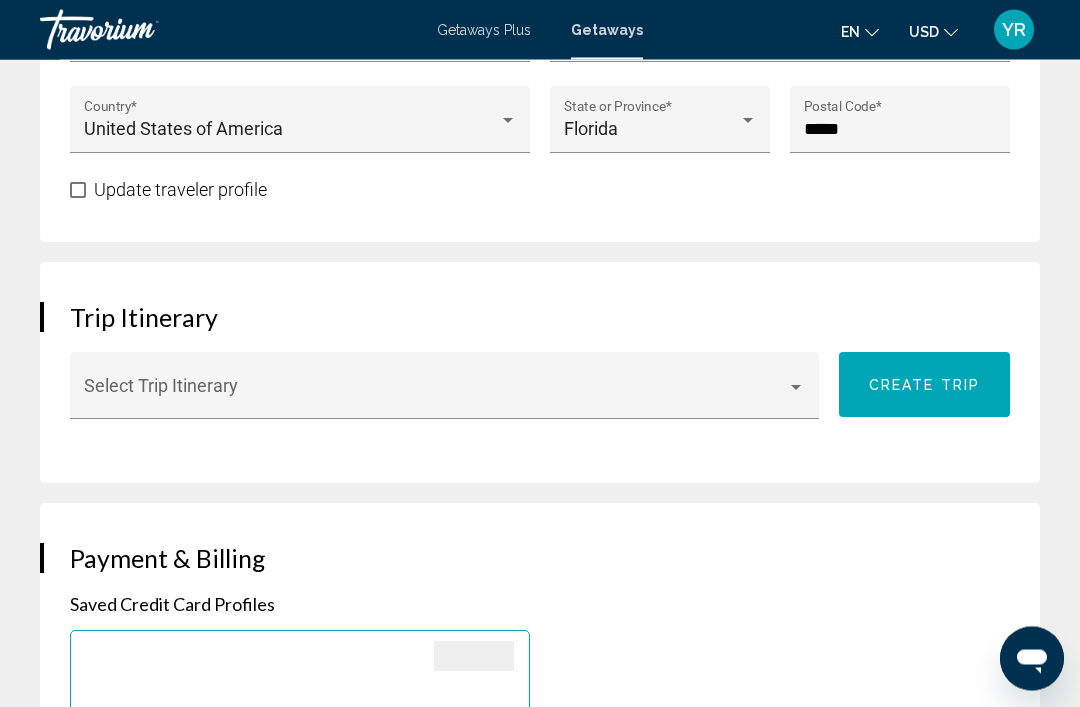 scroll, scrollTop: 1475, scrollLeft: 0, axis: vertical 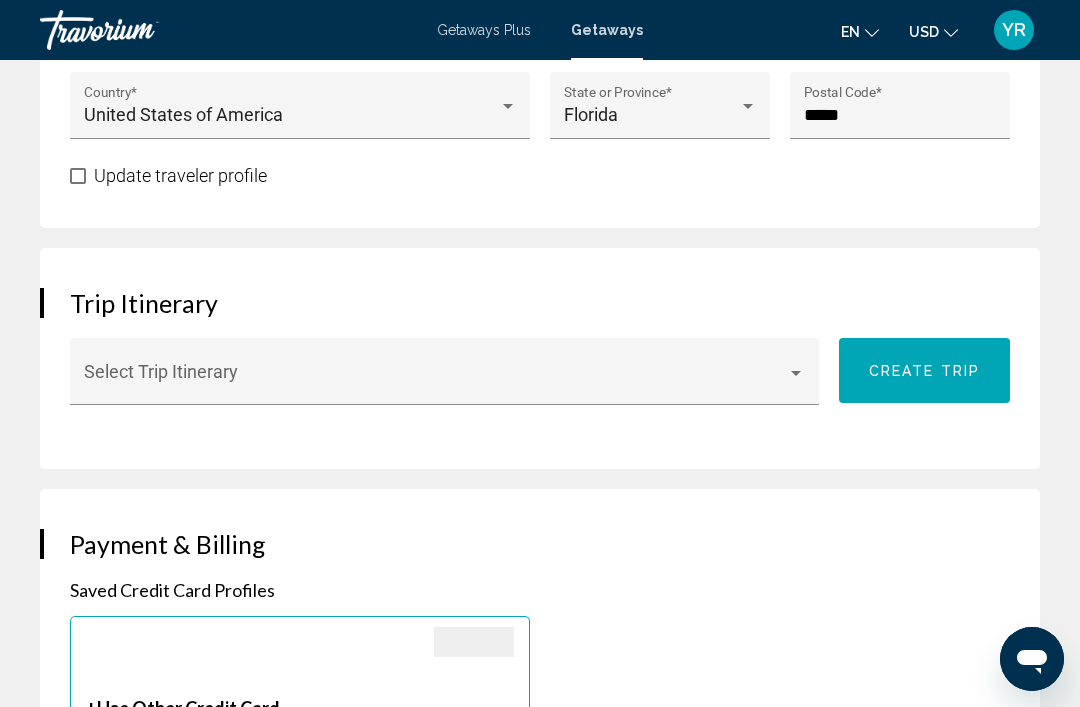 click on "Select Trip Itinerary" at bounding box center [444, 371] 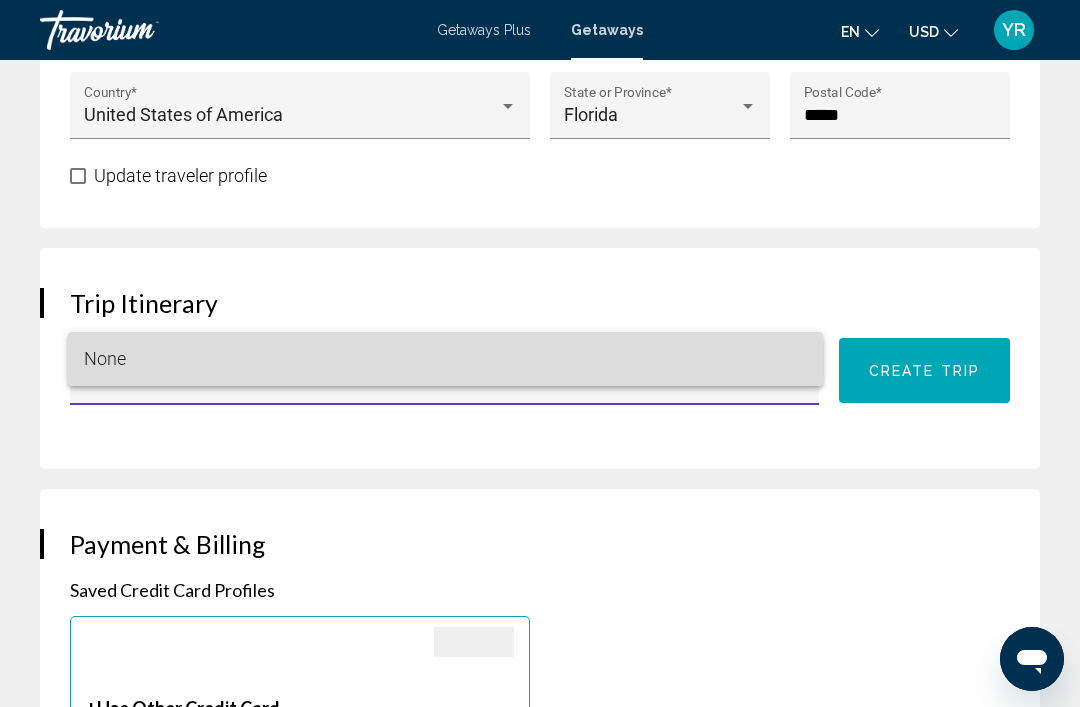 click on "None" at bounding box center (105, 358) 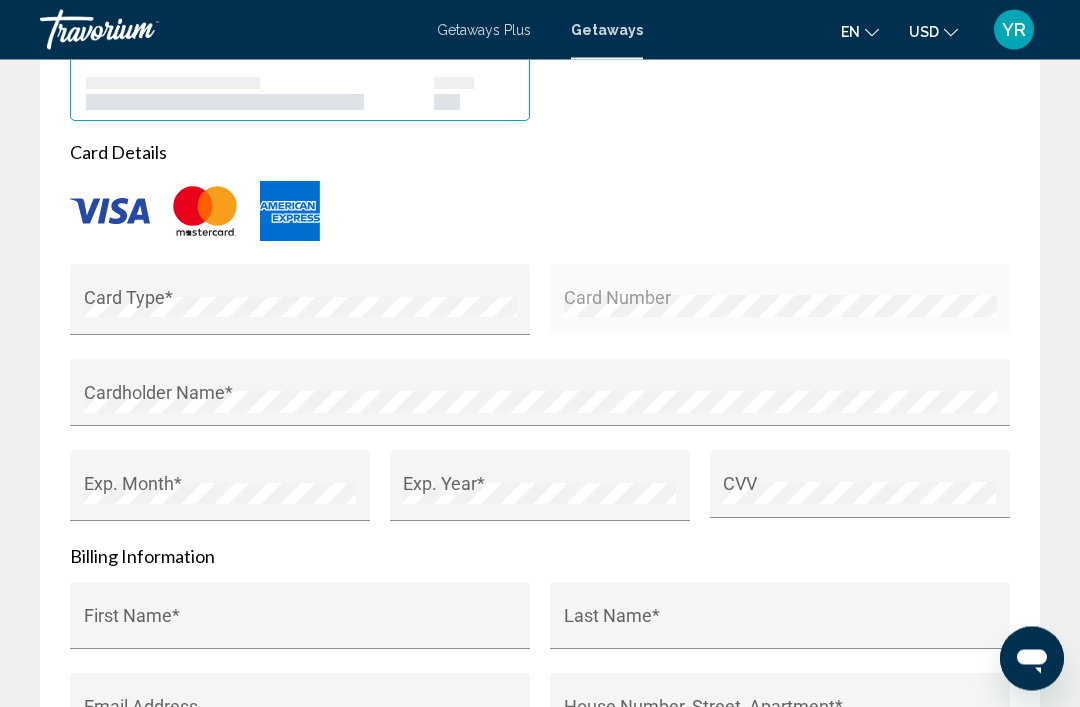 scroll, scrollTop: 2137, scrollLeft: 0, axis: vertical 